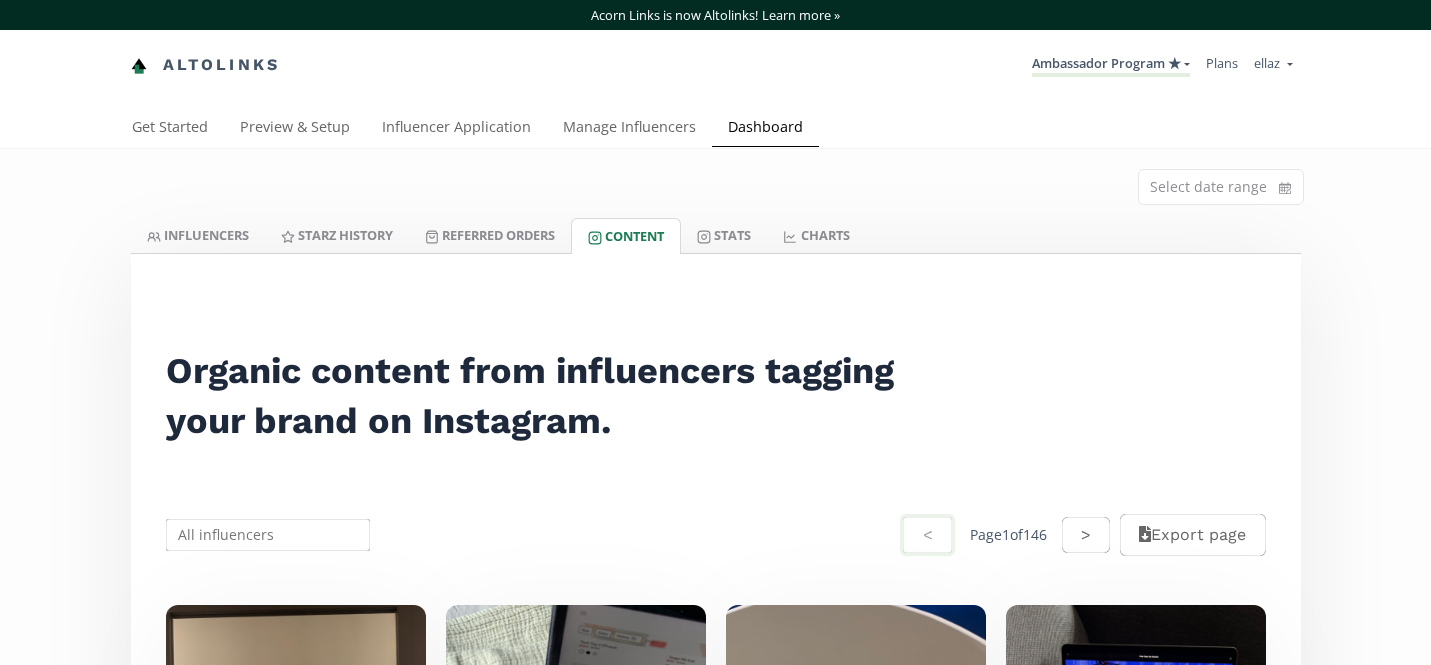 scroll, scrollTop: 0, scrollLeft: 0, axis: both 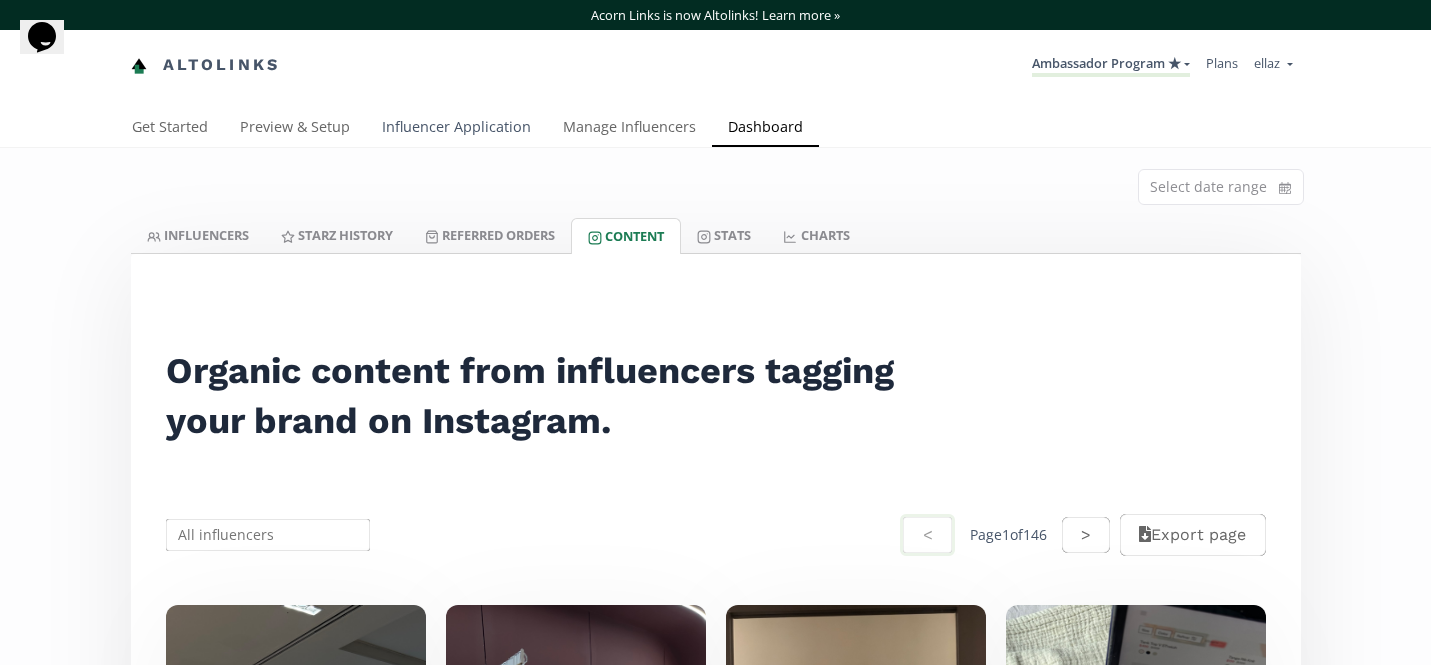 click on "Influencer Application" at bounding box center (456, 129) 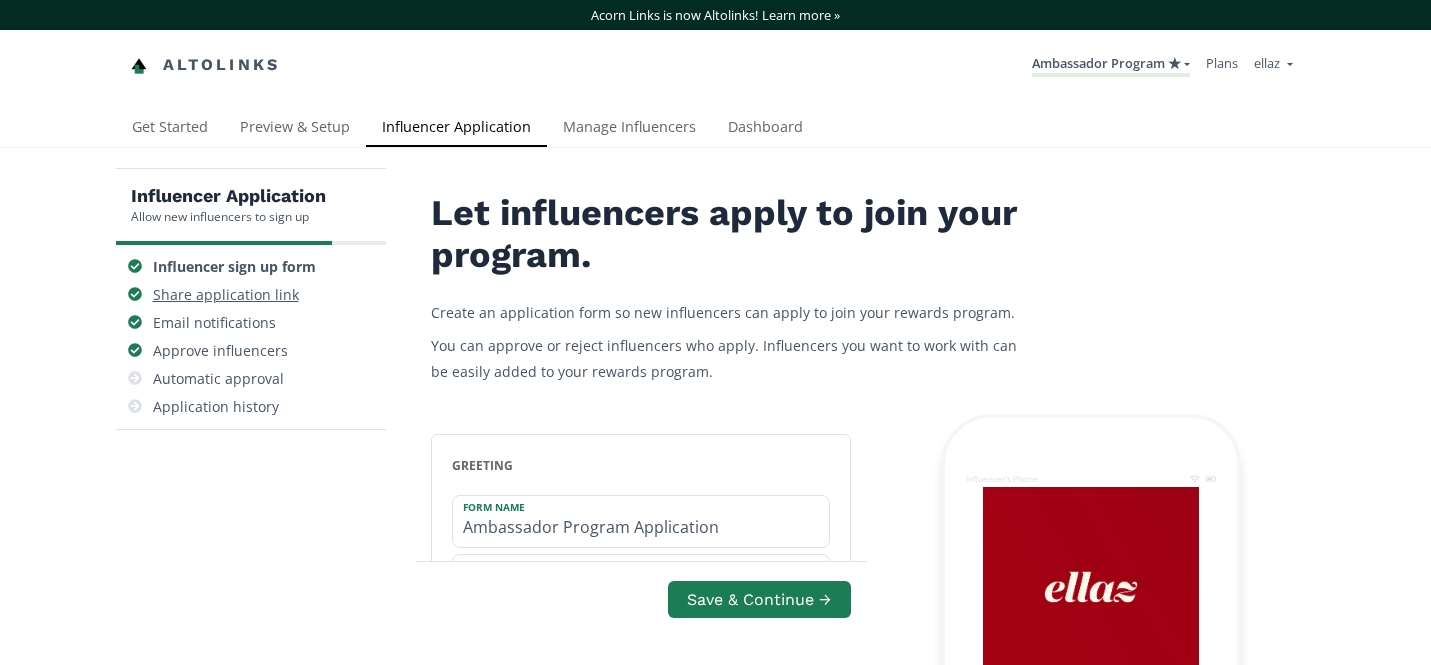scroll, scrollTop: 0, scrollLeft: 0, axis: both 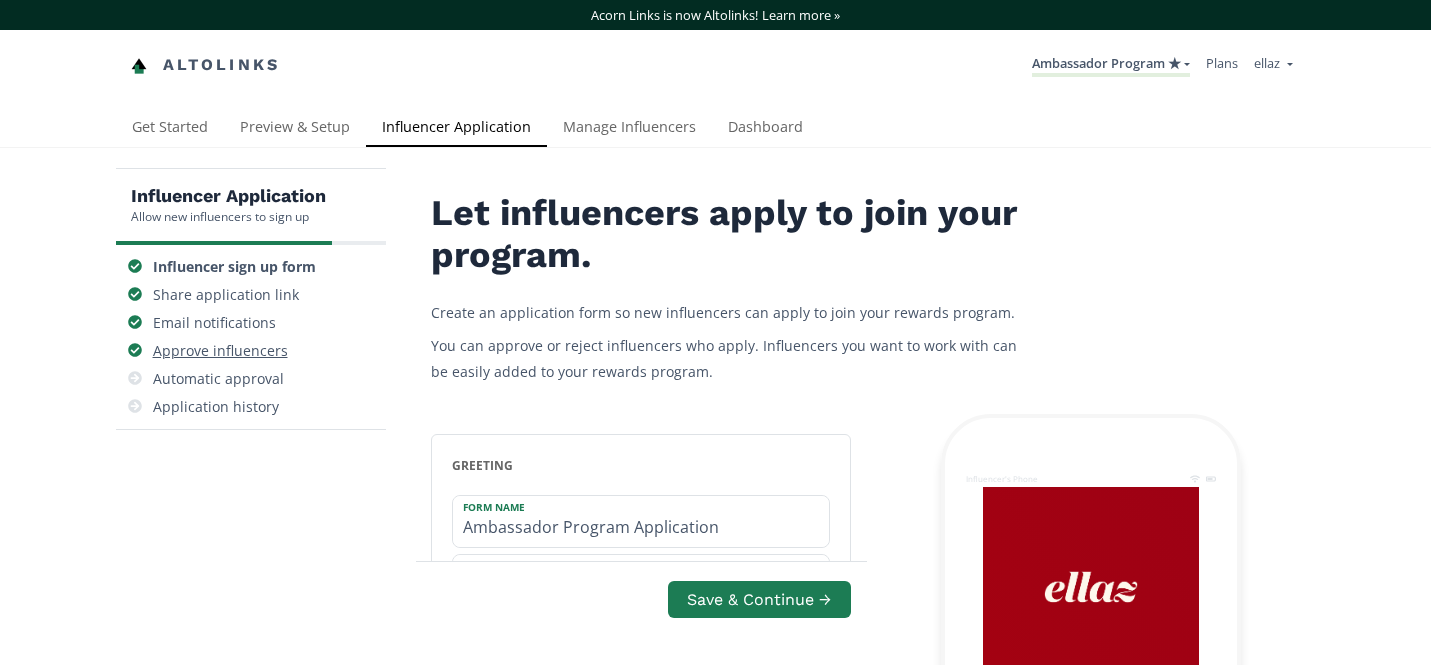 click on "Approve influencers" at bounding box center (220, 351) 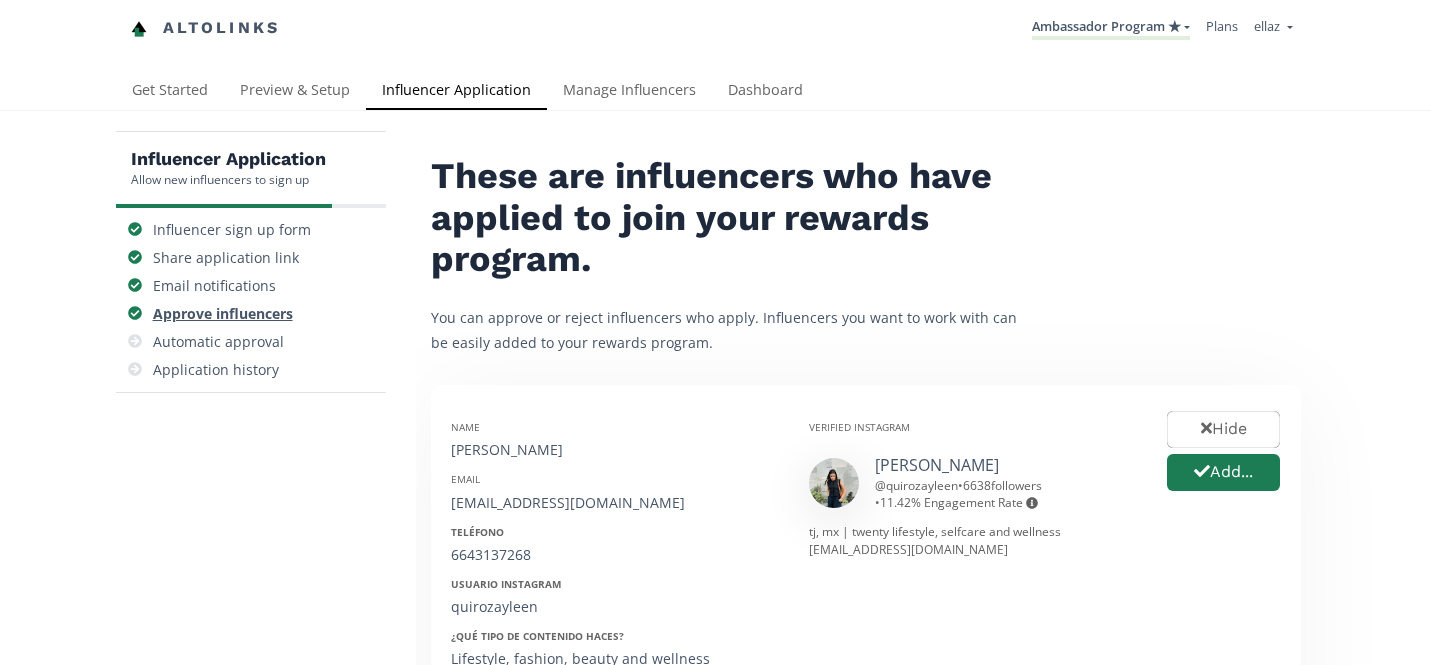 scroll, scrollTop: 119, scrollLeft: 0, axis: vertical 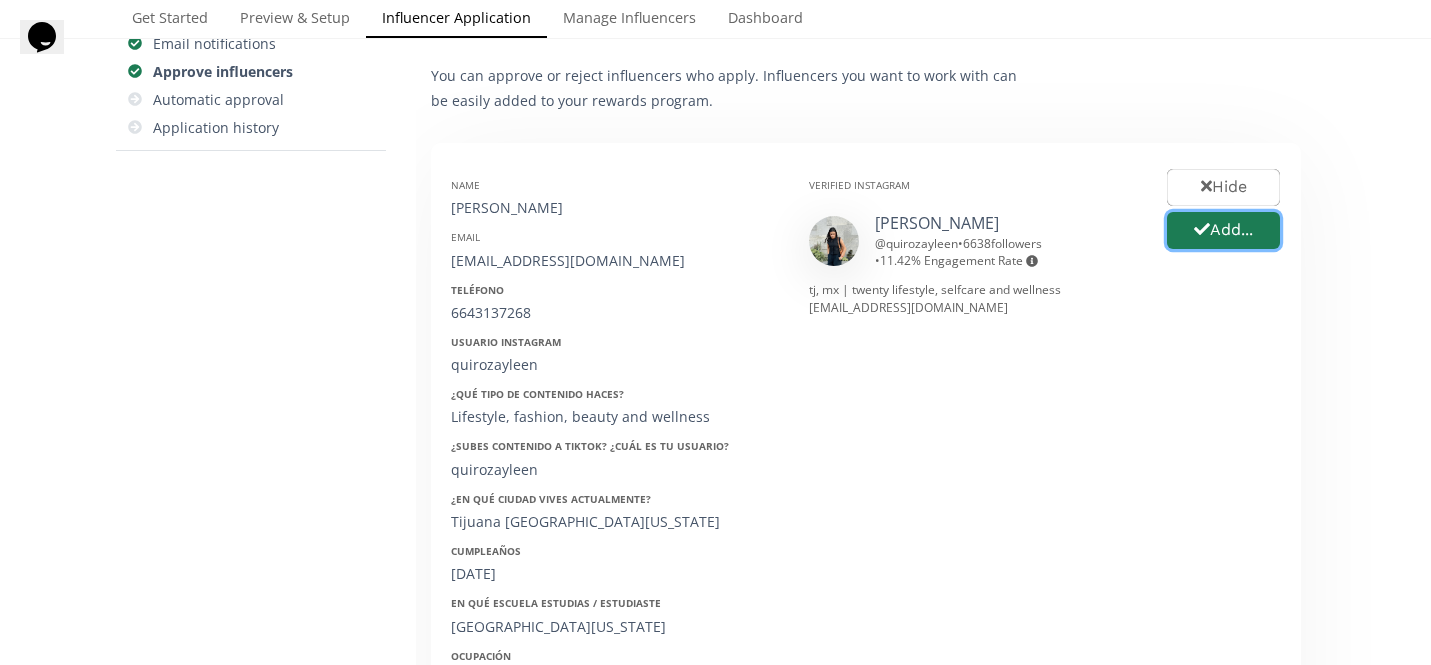 click on "Add..." at bounding box center [1223, 230] 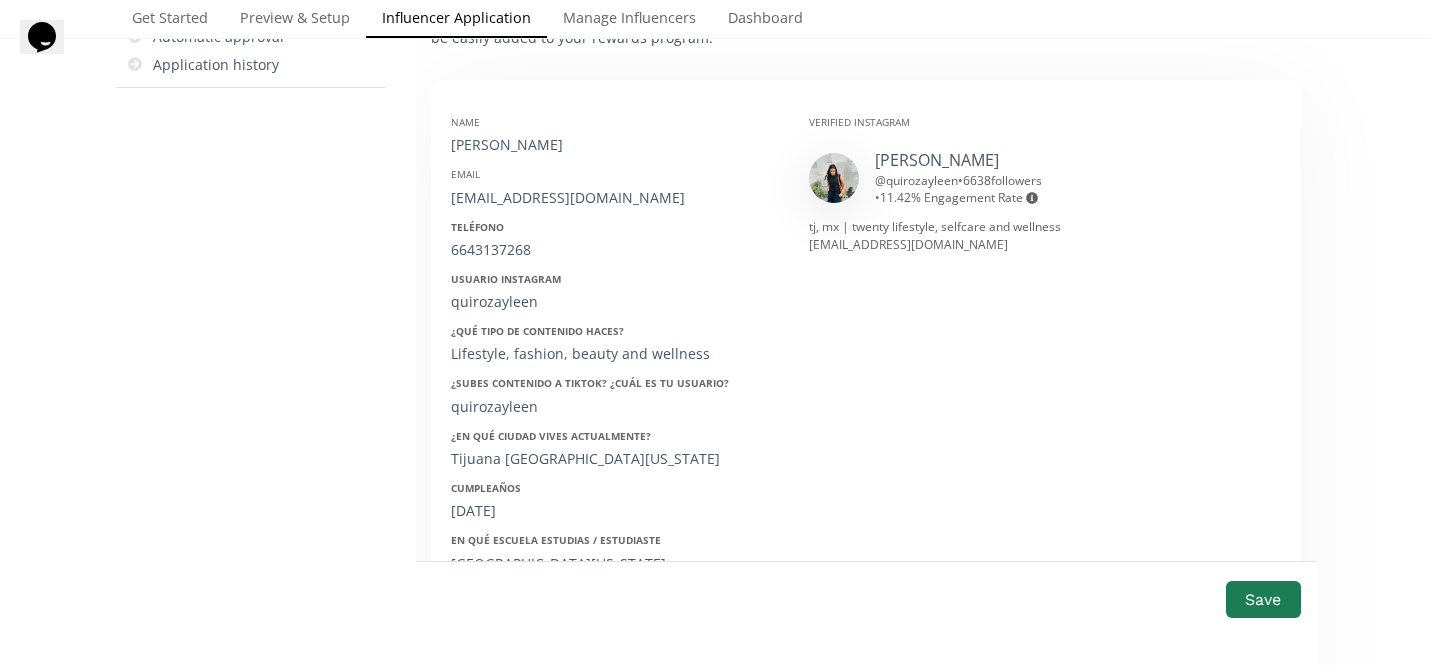 scroll, scrollTop: 358, scrollLeft: 0, axis: vertical 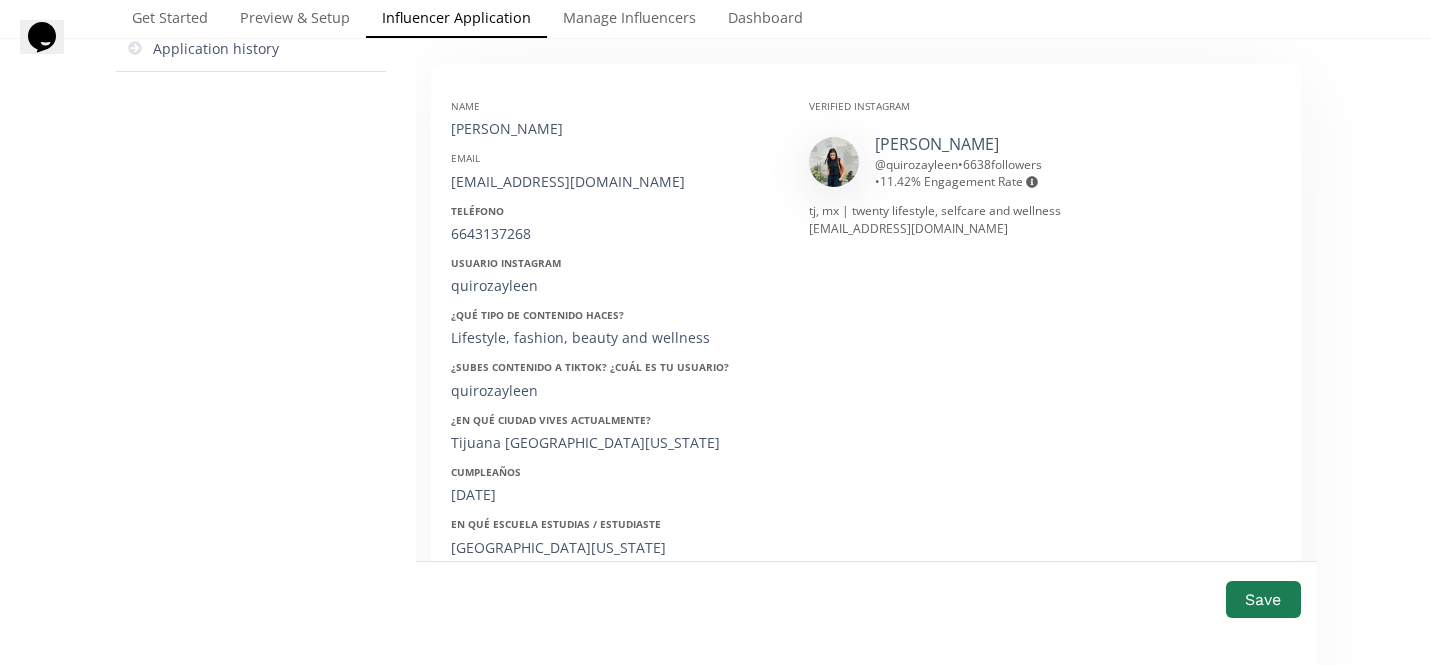 click on "Ayleen Quiroz" at bounding box center [615, 129] 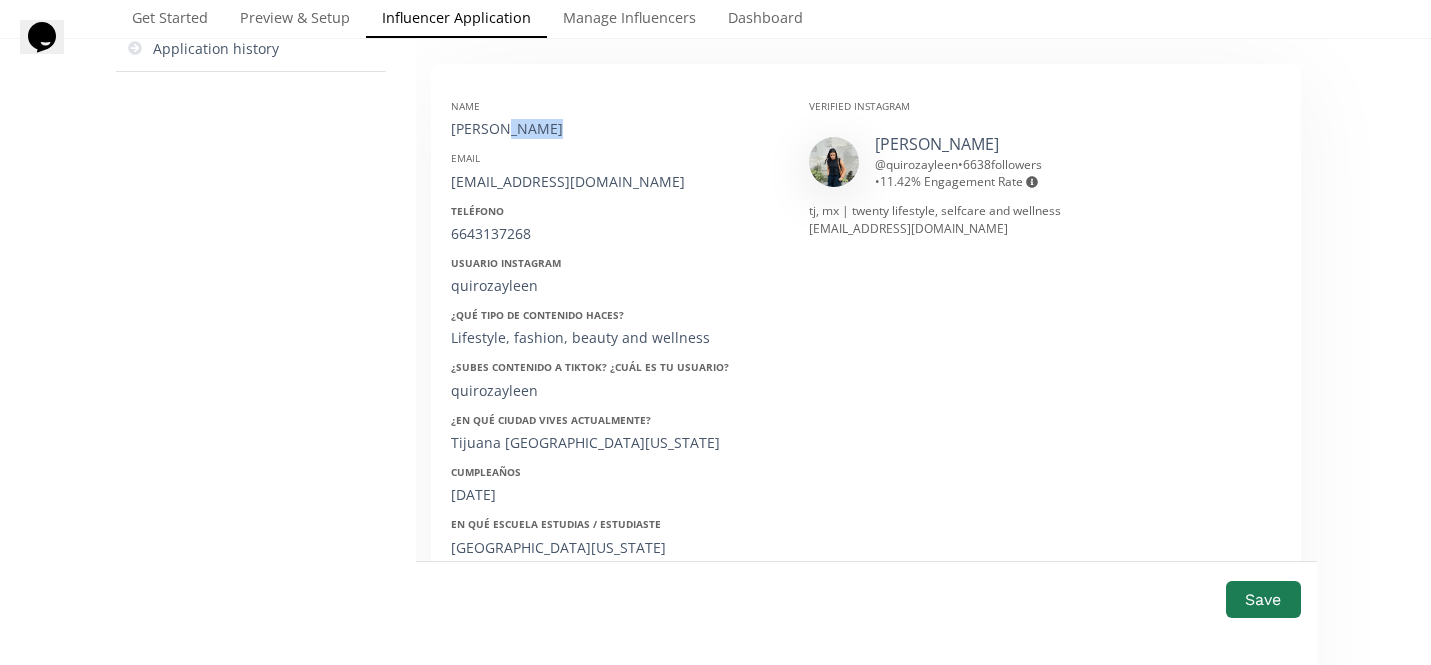 click on "Ayleen Quiroz" at bounding box center (615, 129) 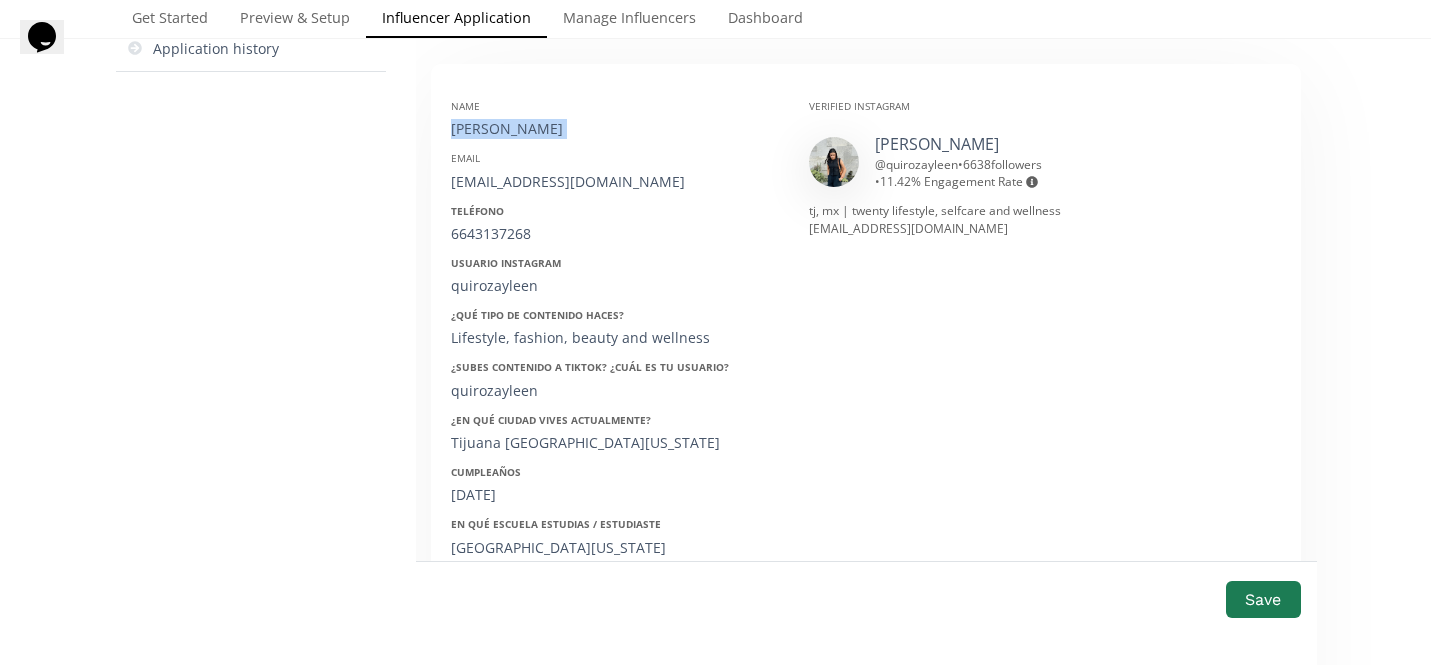 click on "Ayleen Quiroz" at bounding box center [615, 129] 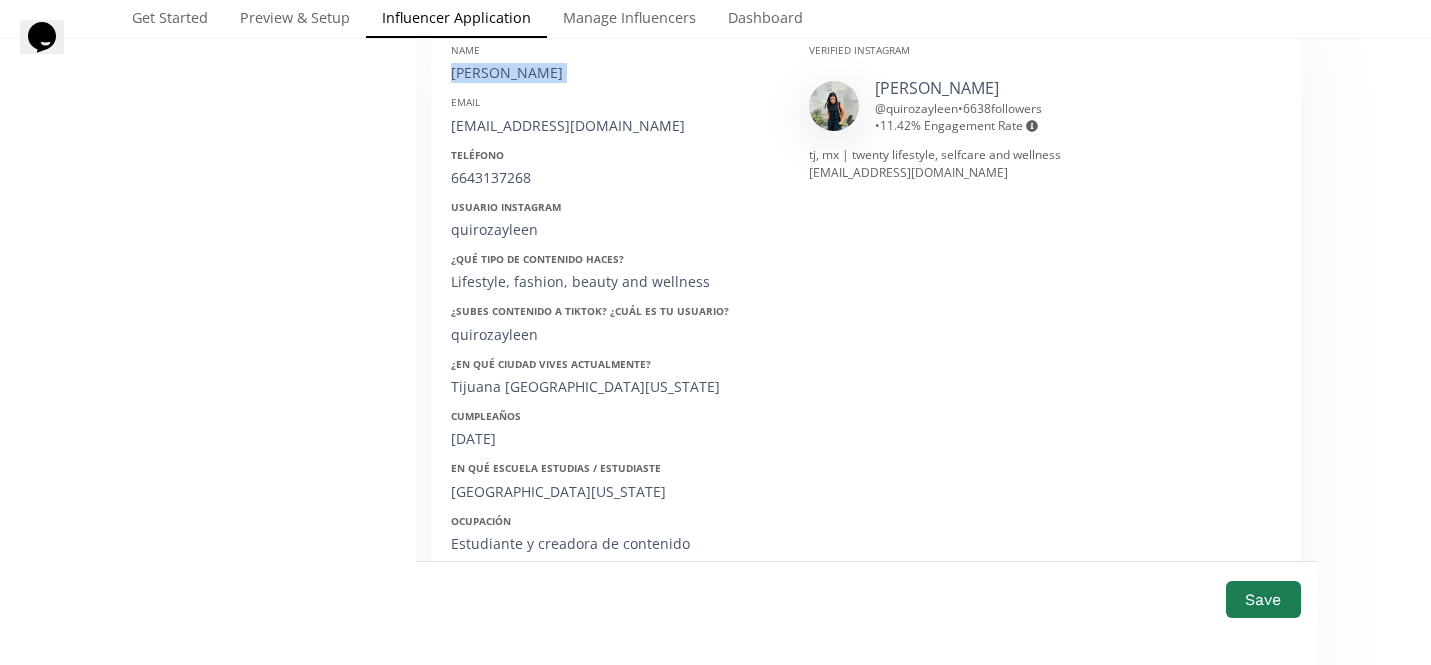 scroll, scrollTop: 0, scrollLeft: 0, axis: both 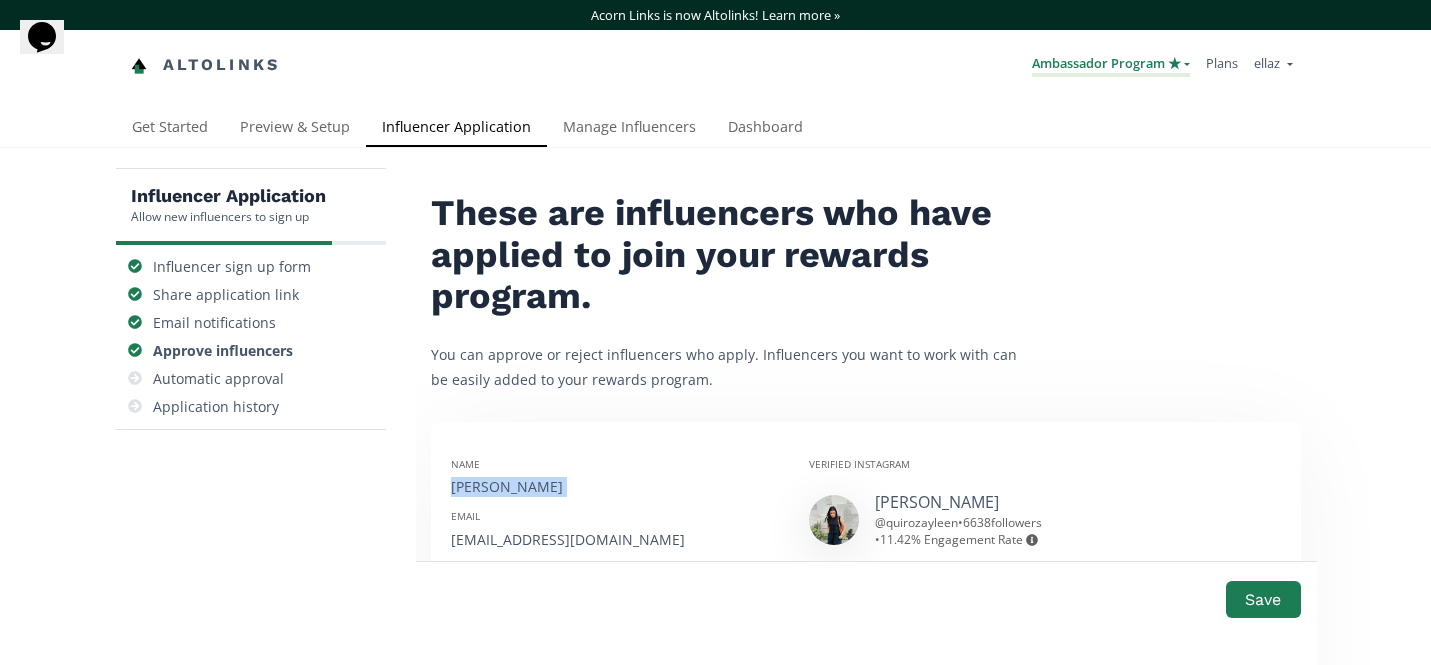 click on "Ambassador Program ★" at bounding box center (1111, 65) 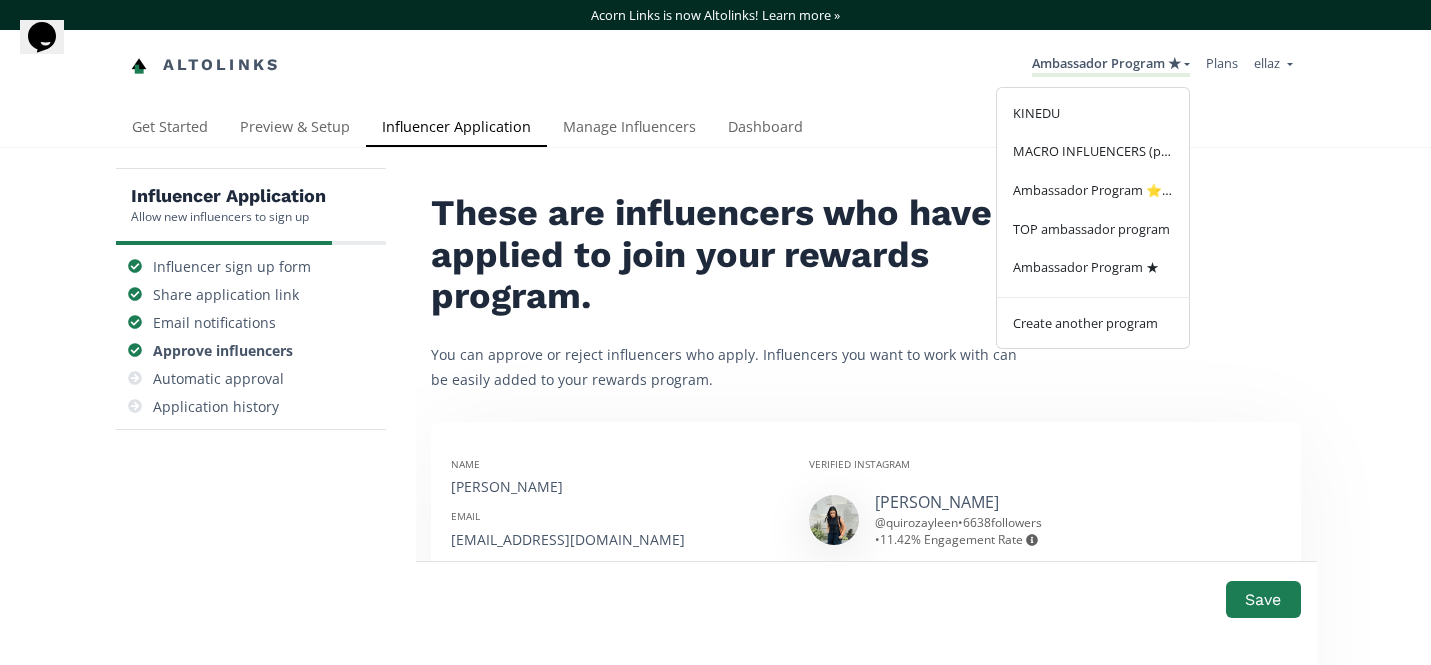 click on "Ambassador Program ★
KINEDU
MACRO INFLUENCERS (prog ventas)
Ambassador Program ⭐️⭐️
TOP ambassador program
Ambassador Program ★
Create another program ellaz ellaz" at bounding box center (798, 65) 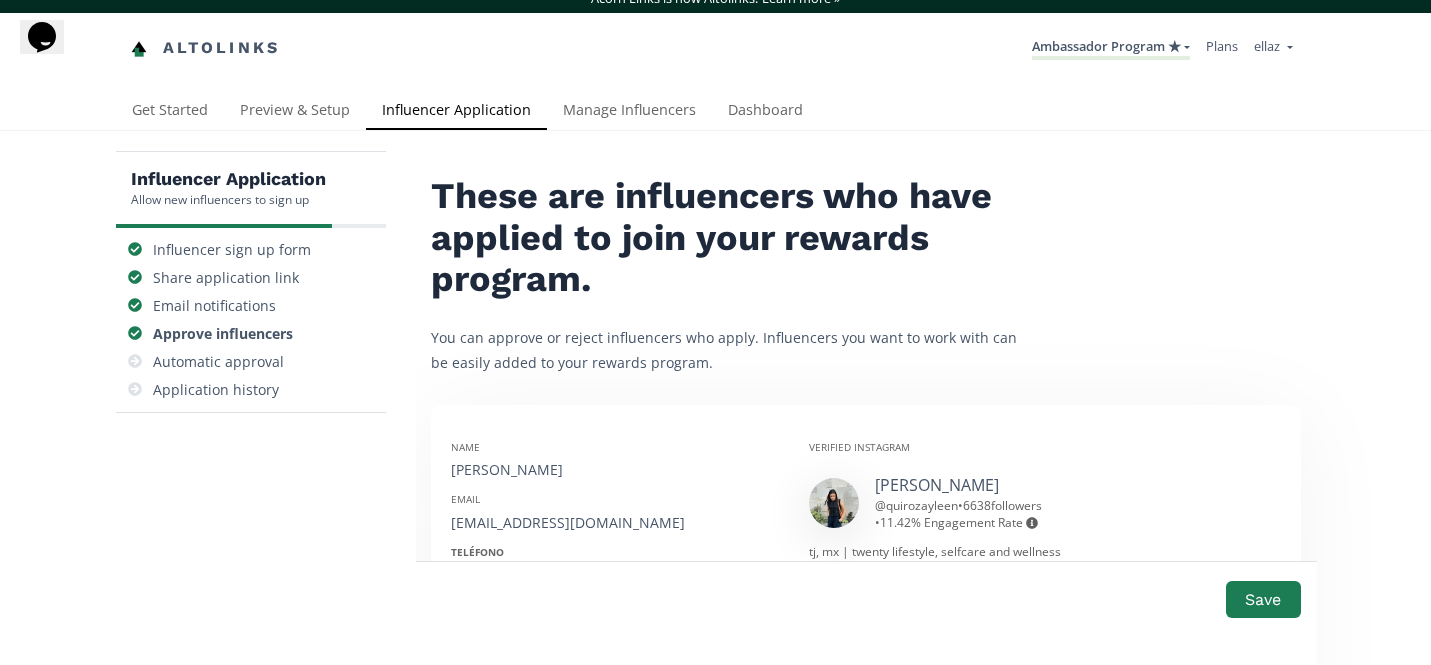 scroll, scrollTop: 0, scrollLeft: 0, axis: both 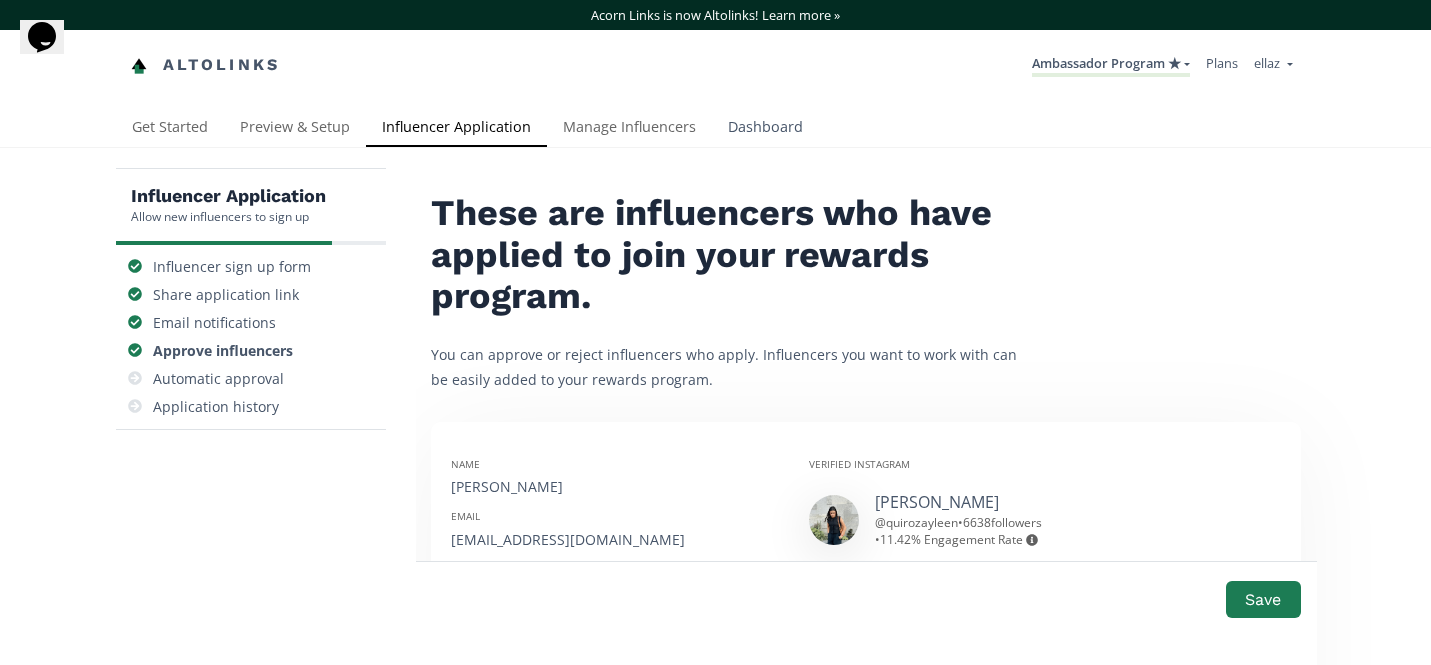 click on "Dashboard" at bounding box center (765, 129) 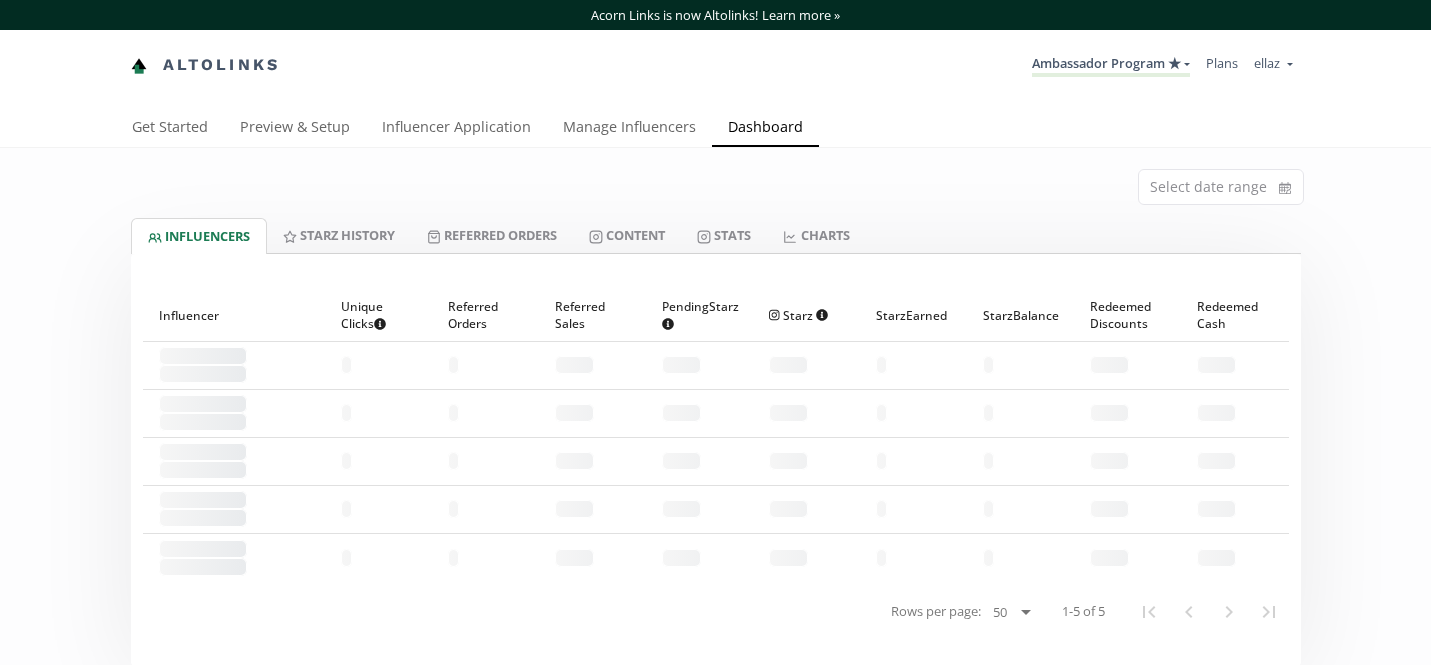 scroll, scrollTop: 0, scrollLeft: 0, axis: both 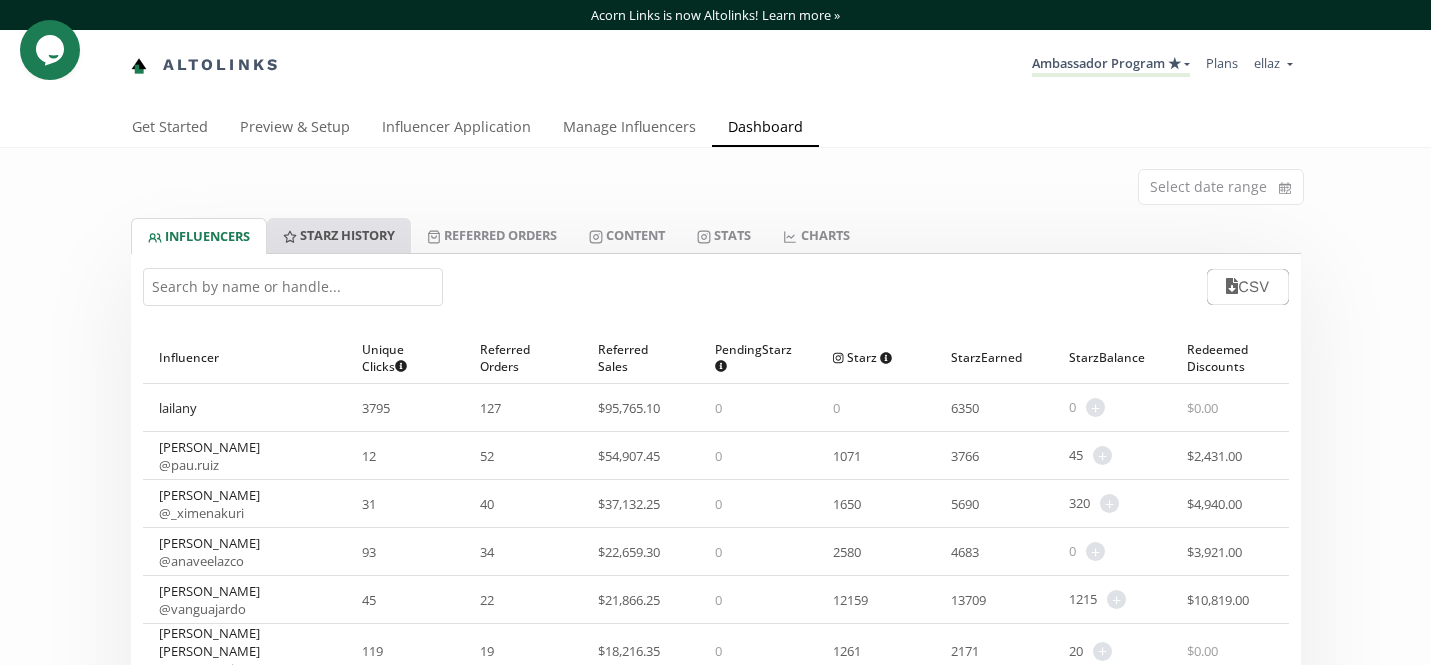 click on "Starz HISTORY" at bounding box center [339, 235] 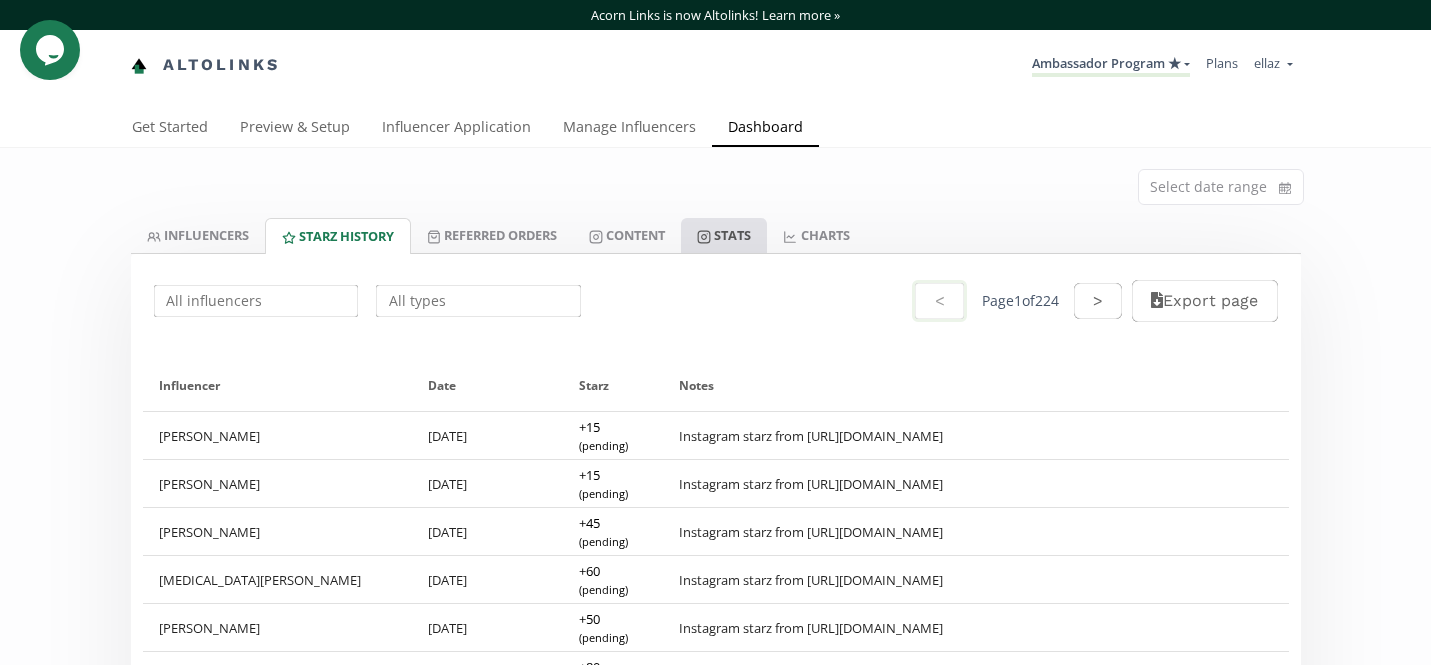 click on "Stats" at bounding box center (724, 235) 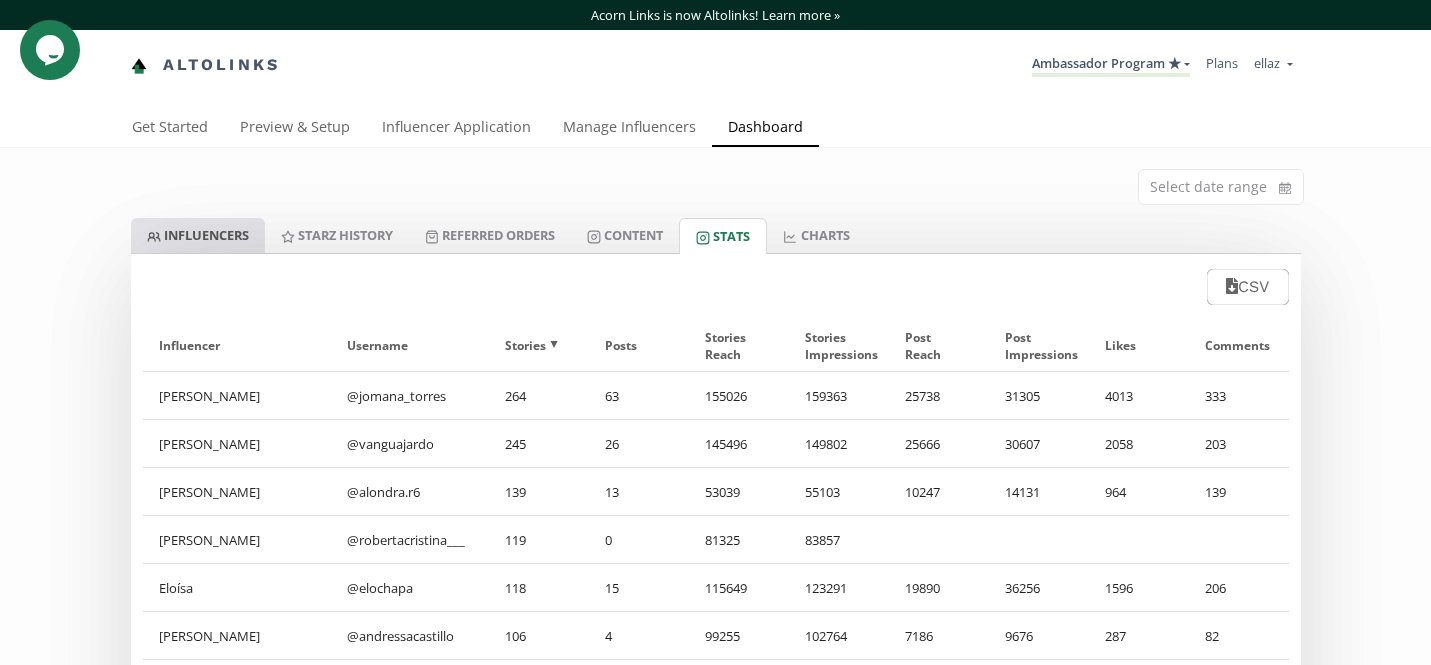 click on "INFLUENCERS" at bounding box center [198, 235] 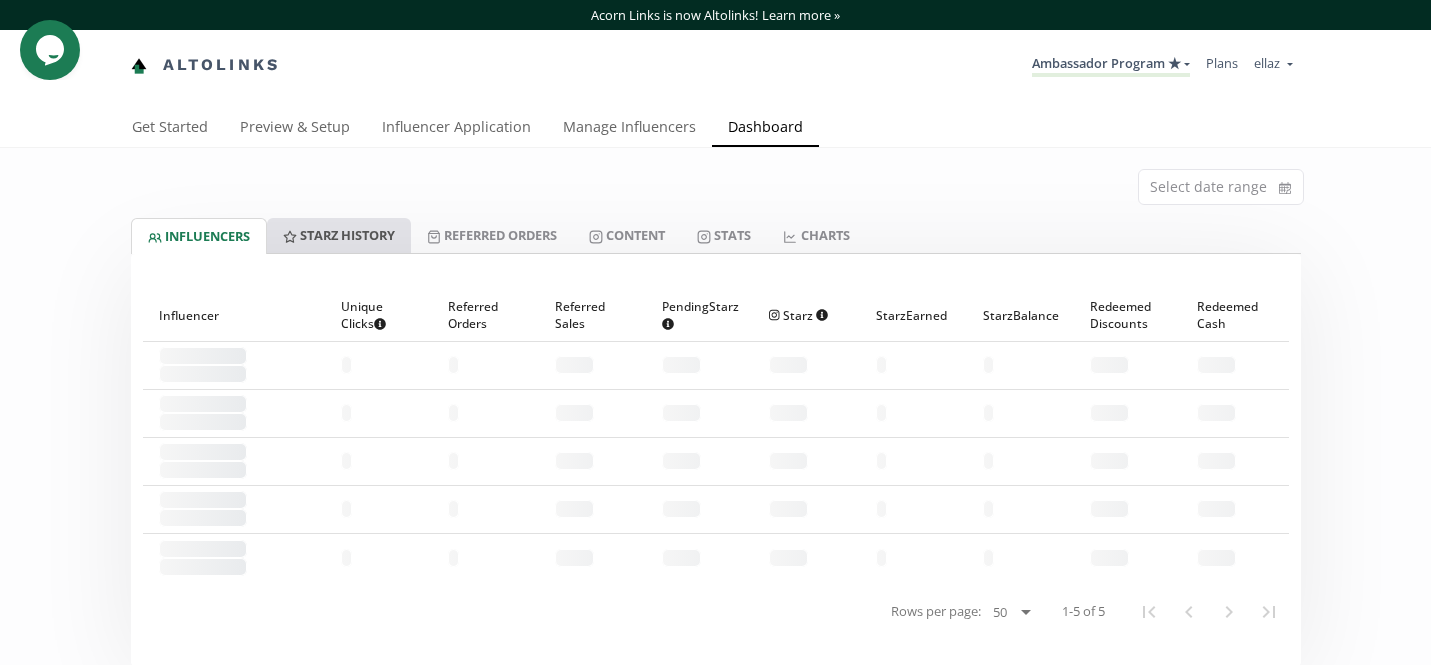 click on "Starz HISTORY" at bounding box center (339, 235) 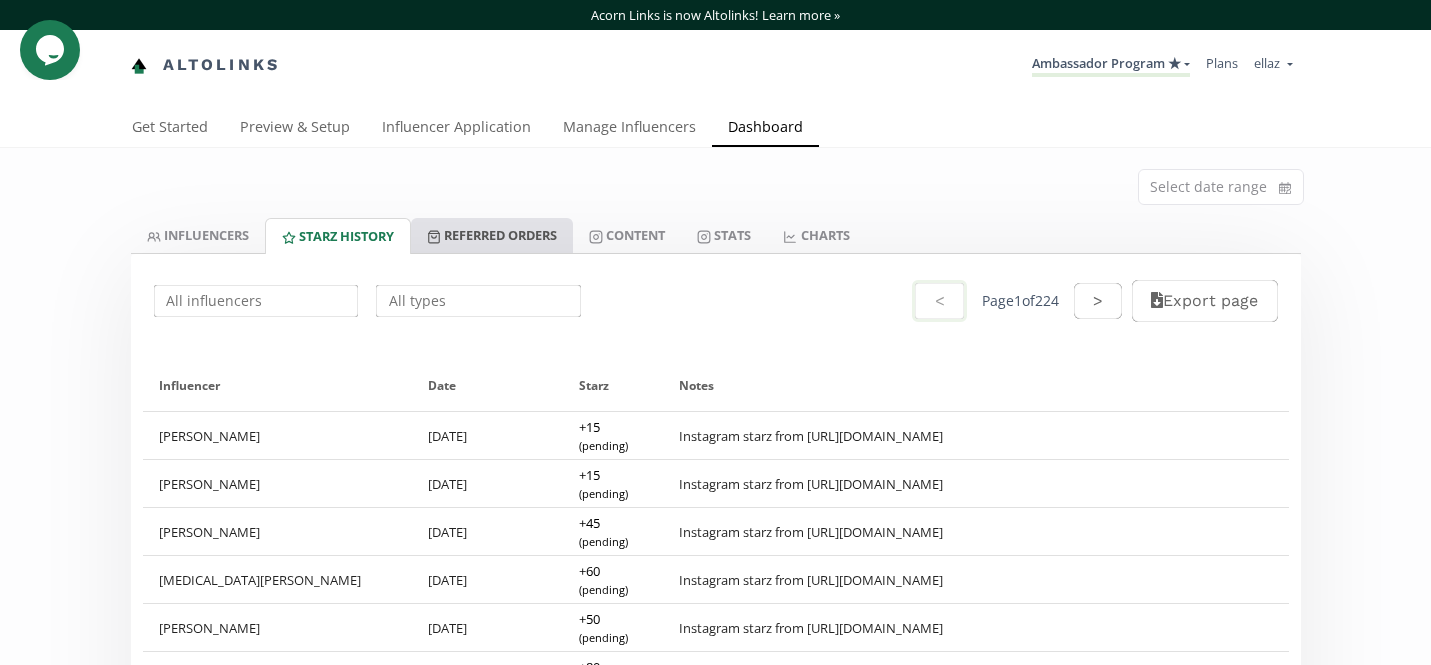 click on "Referred Orders" at bounding box center (492, 235) 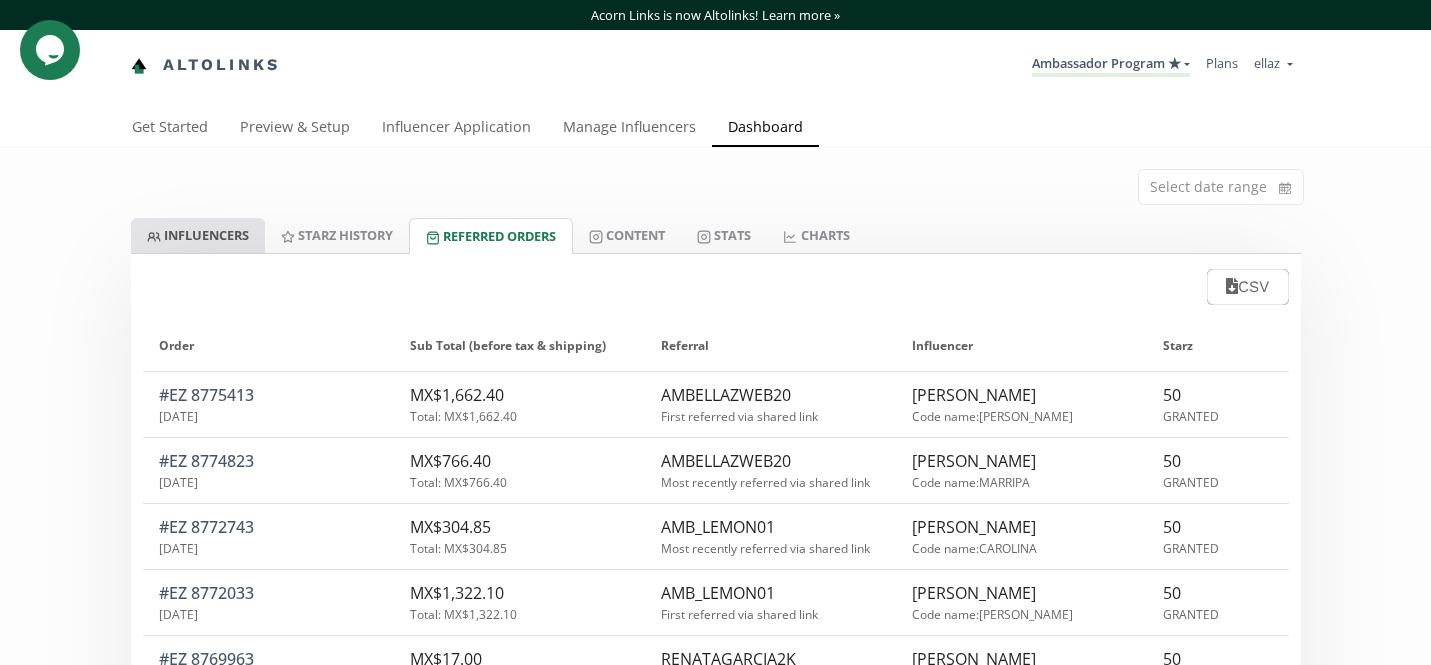 click on "INFLUENCERS" at bounding box center (198, 235) 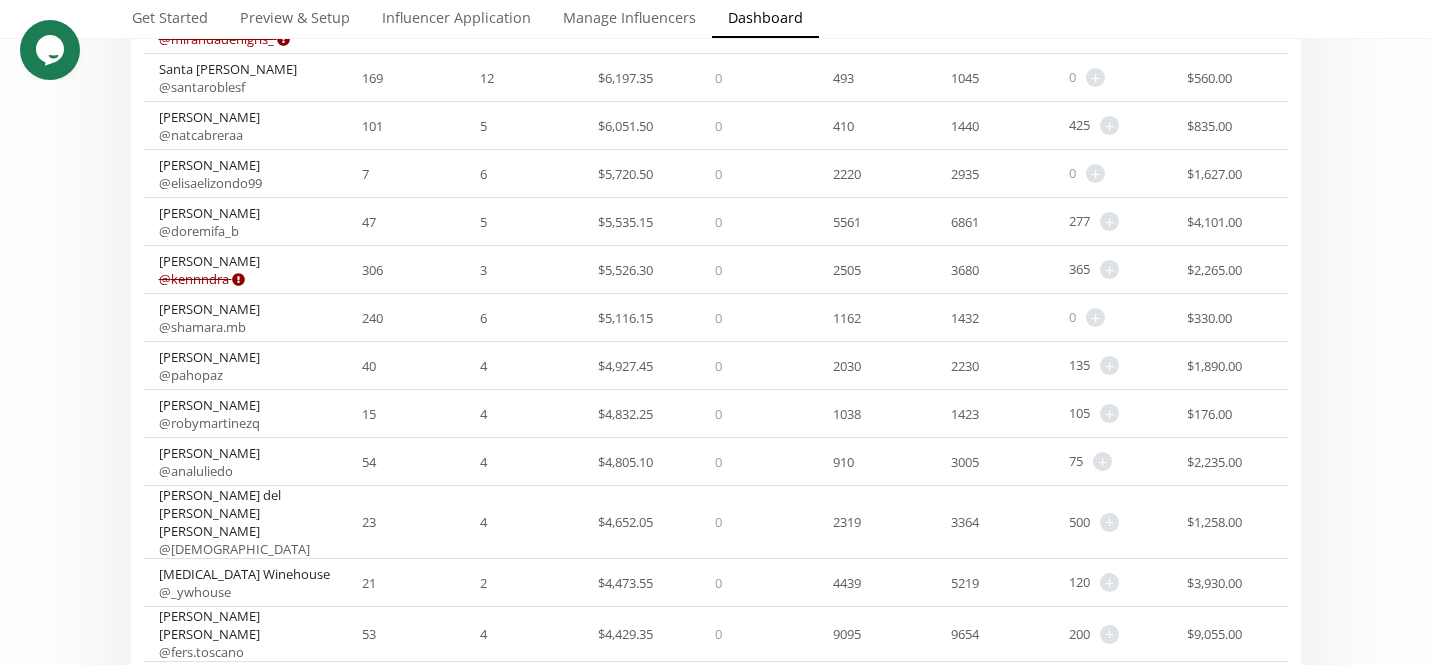 scroll, scrollTop: 1450, scrollLeft: 0, axis: vertical 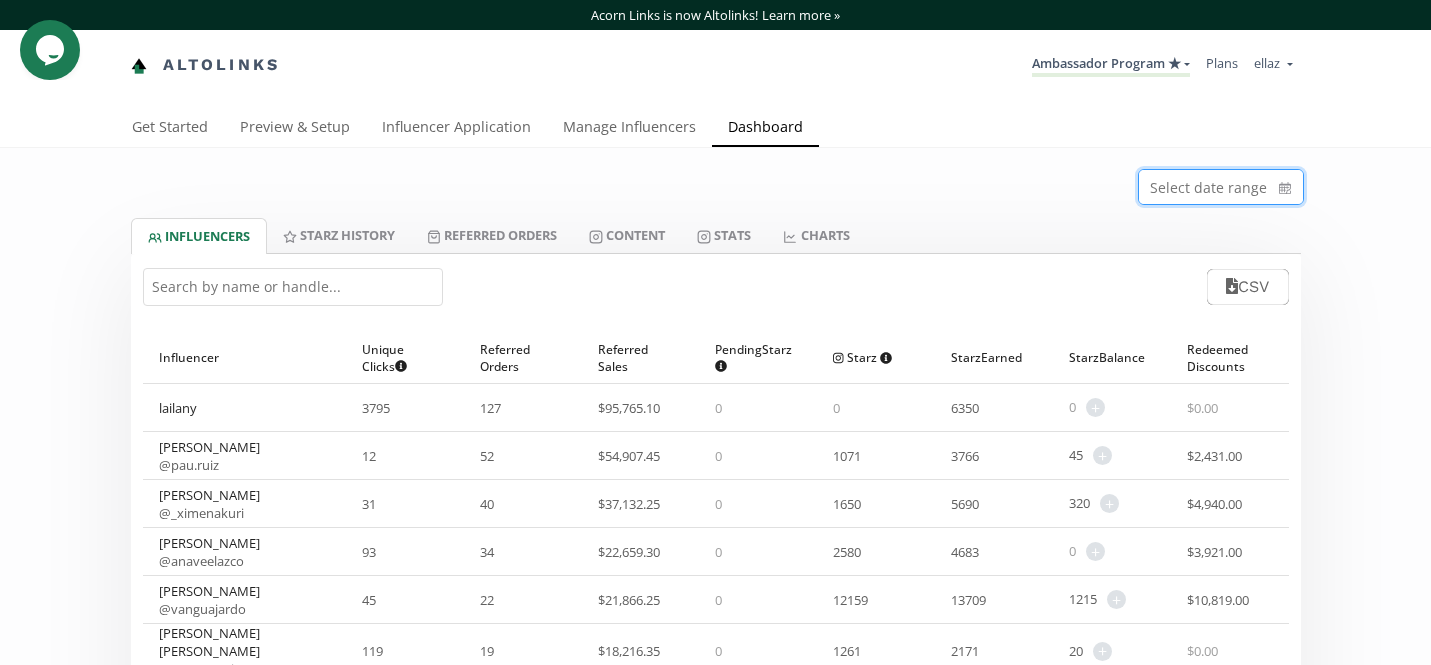 click at bounding box center [1221, 187] 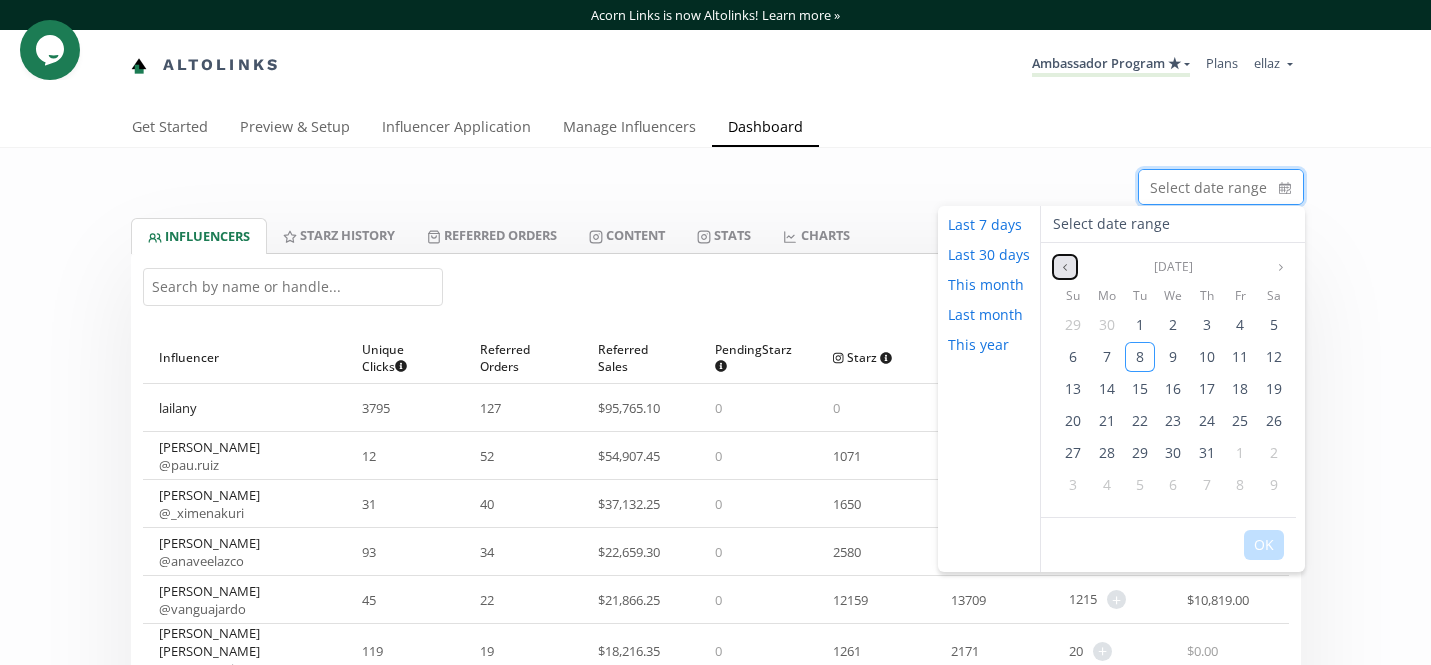 click 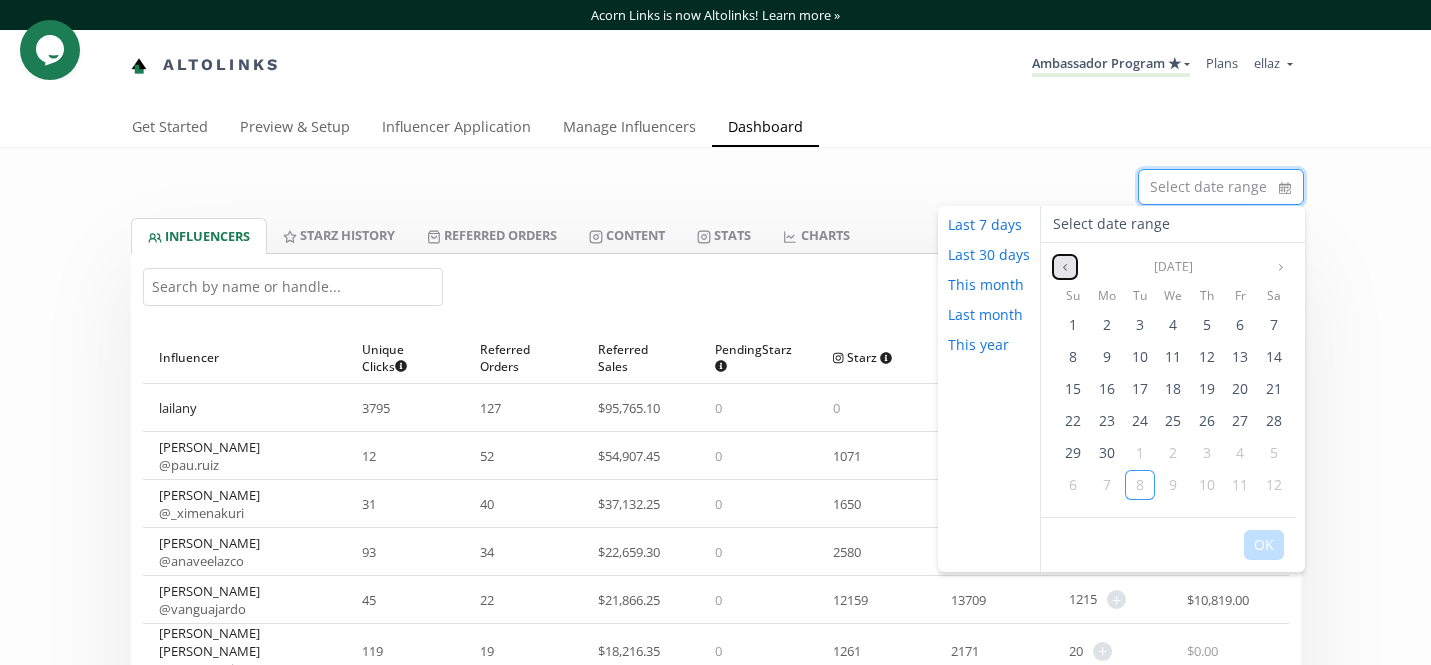 click 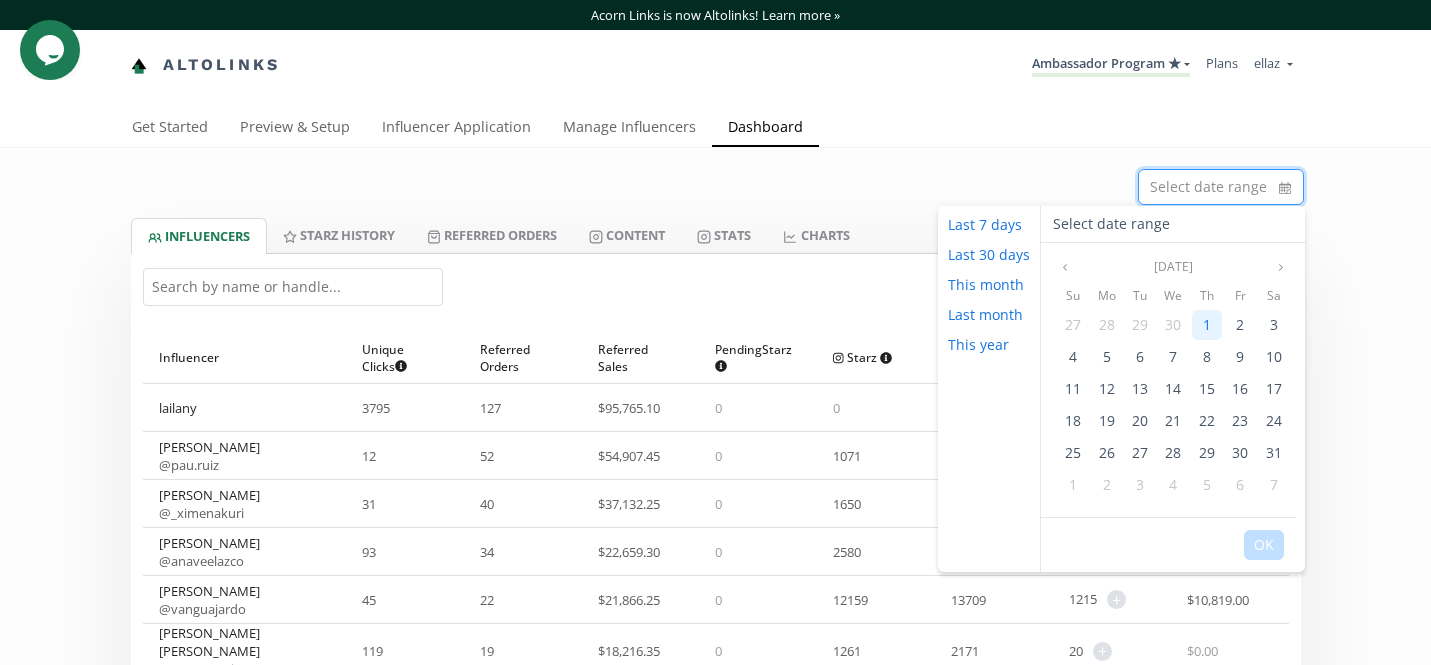 click on "1" at bounding box center (1207, 324) 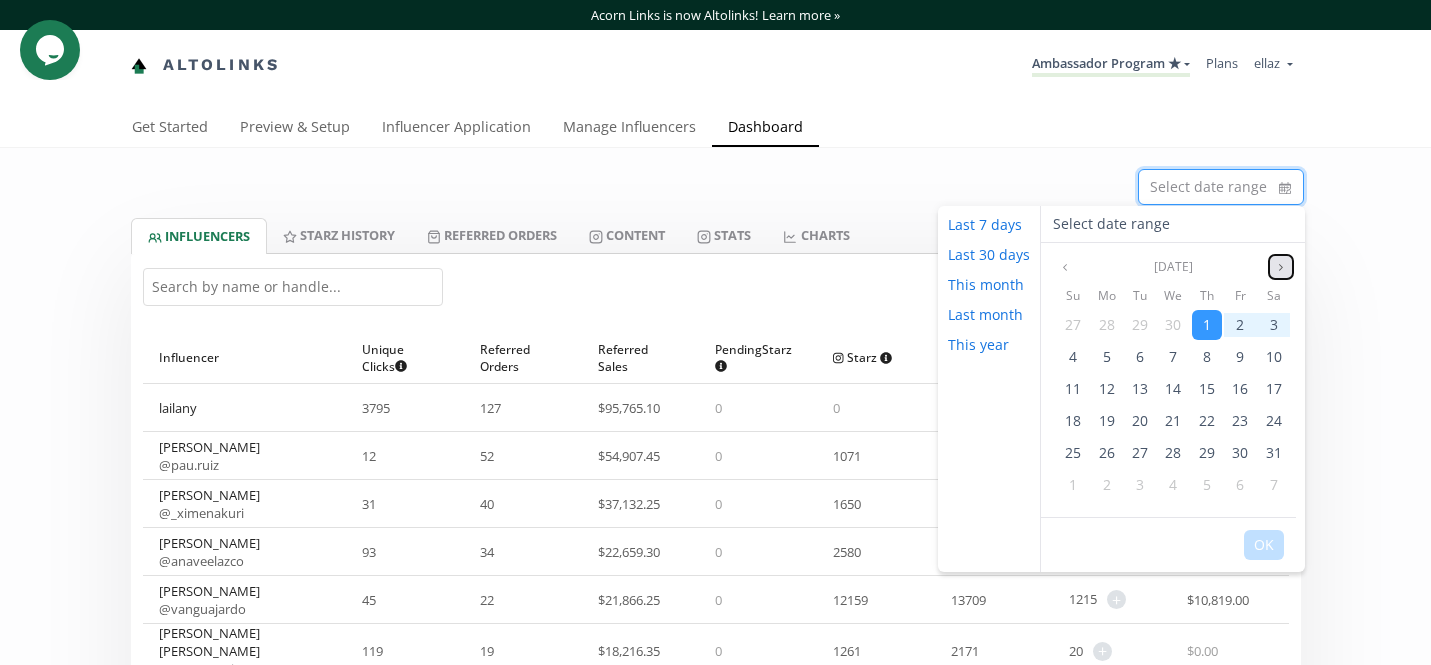 click 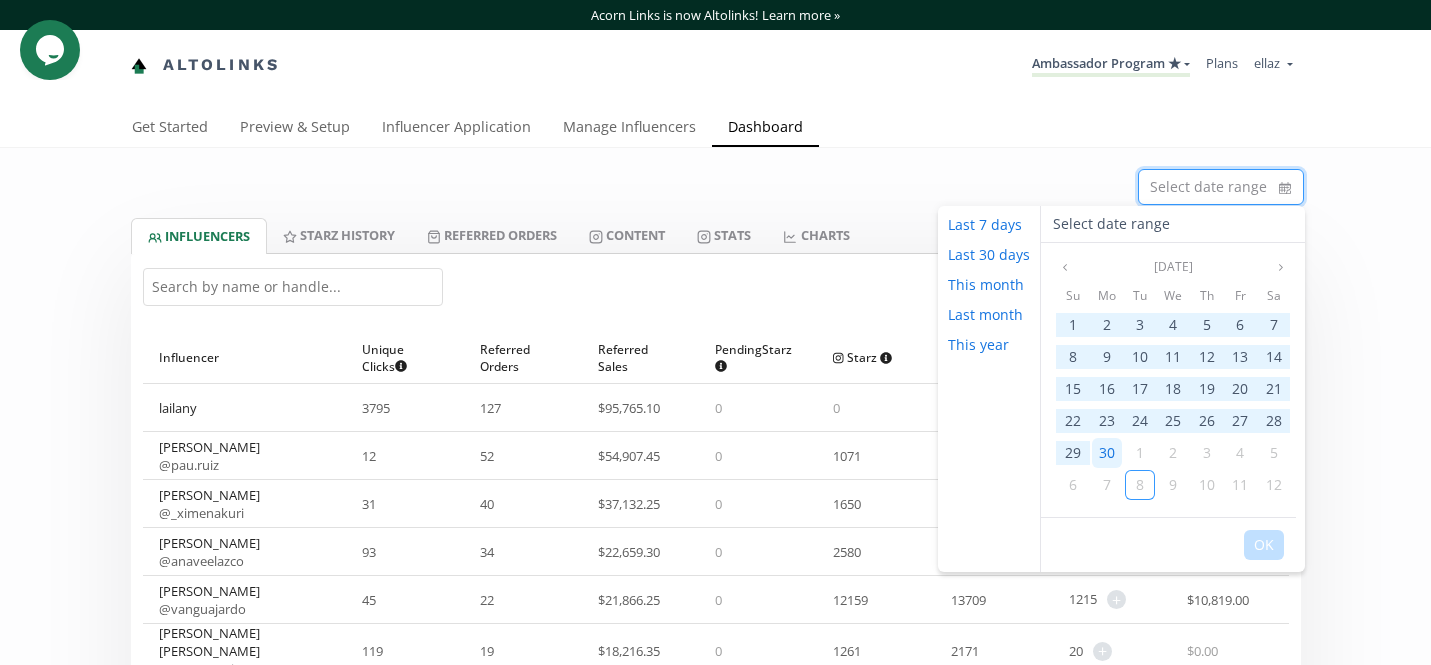 click on "30" at bounding box center [1107, 452] 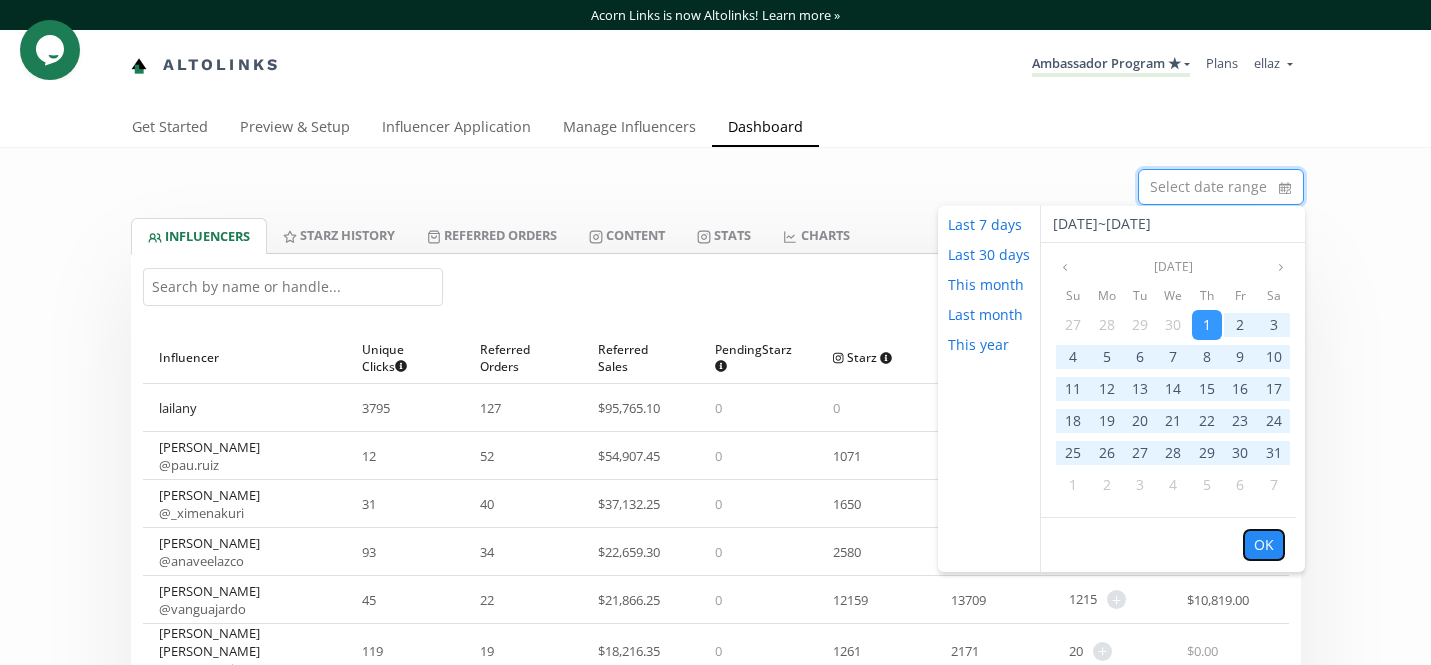 click on "OK" at bounding box center [1264, 545] 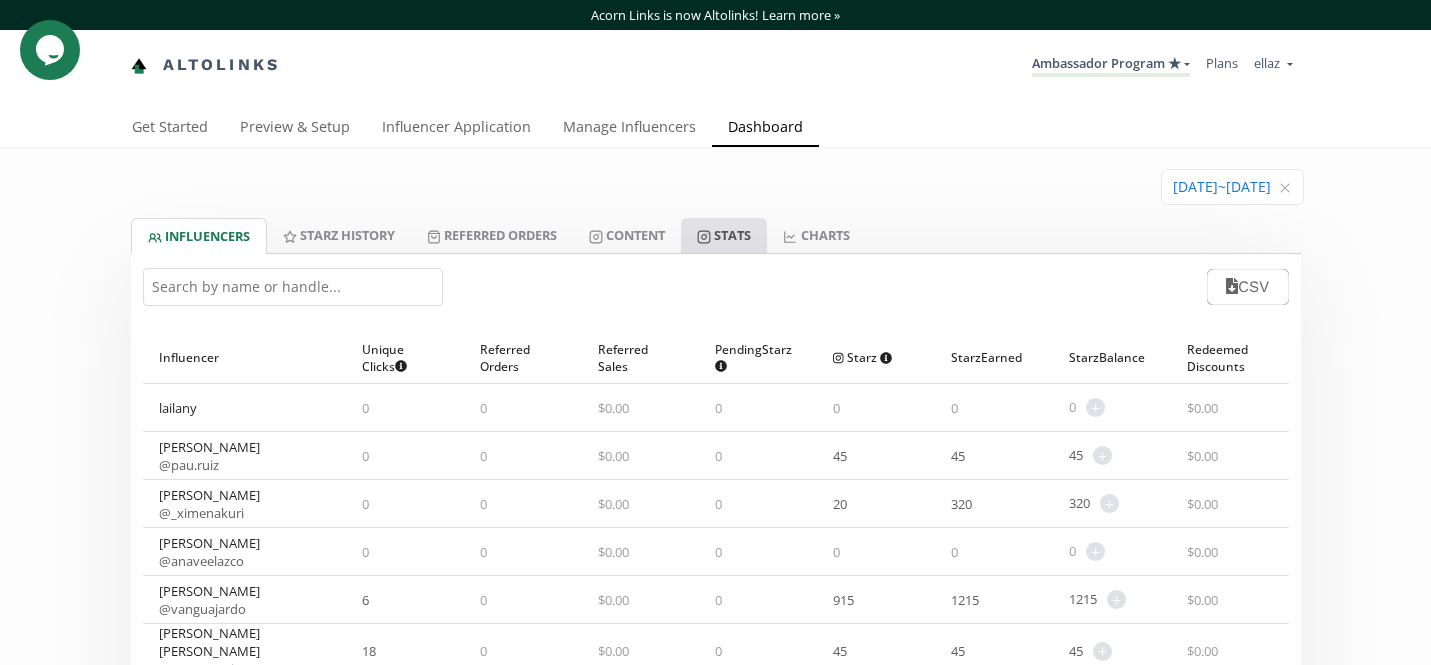 click on "Stats" at bounding box center [724, 235] 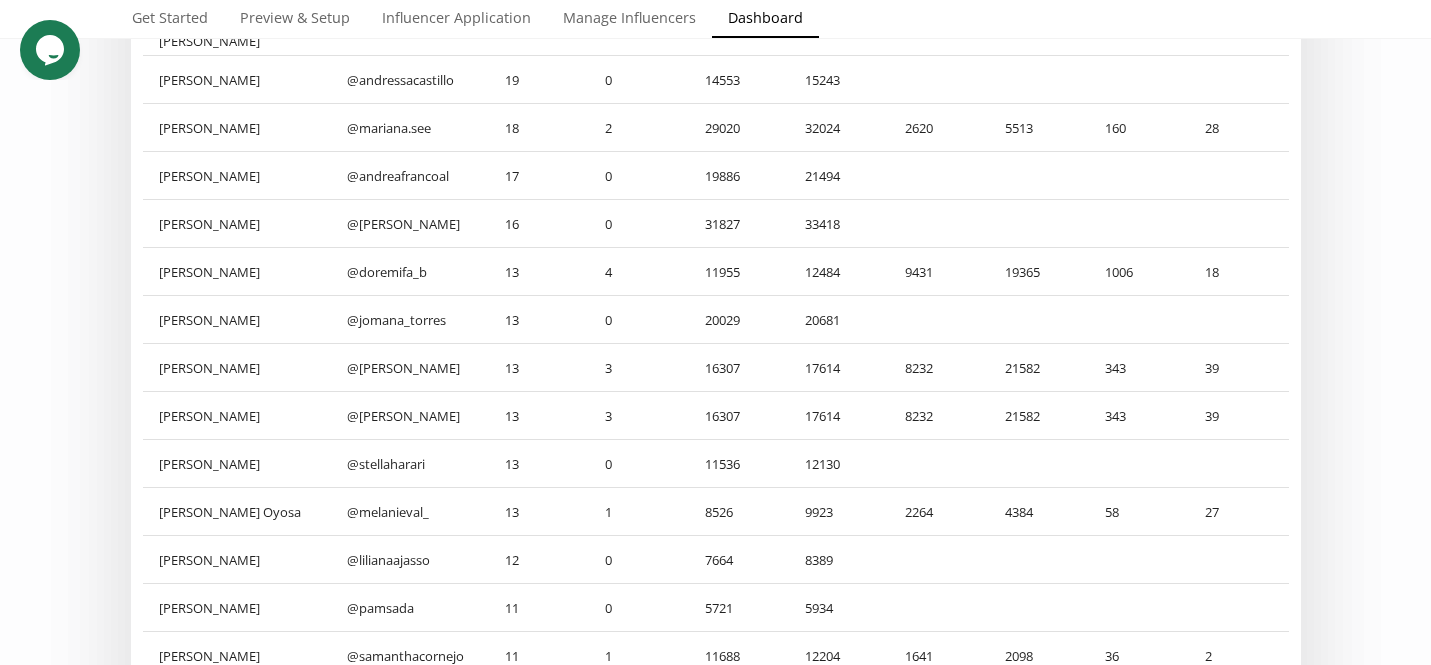 scroll, scrollTop: 0, scrollLeft: 0, axis: both 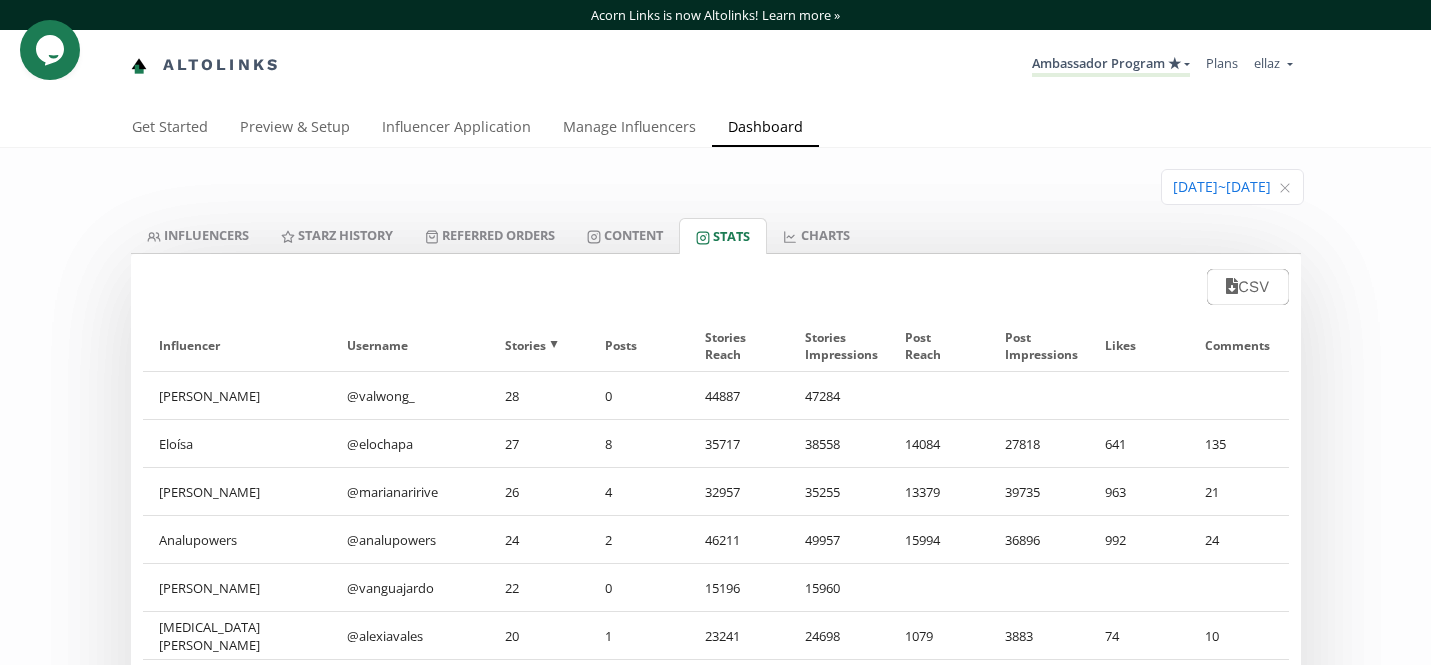 click on "Ambassador Program ★
KINEDU
MACRO INFLUENCERS (prog ventas)
Ambassador Program ⭐️⭐️
TOP ambassador program
Ambassador Program ★
Create another program" at bounding box center [1111, 65] 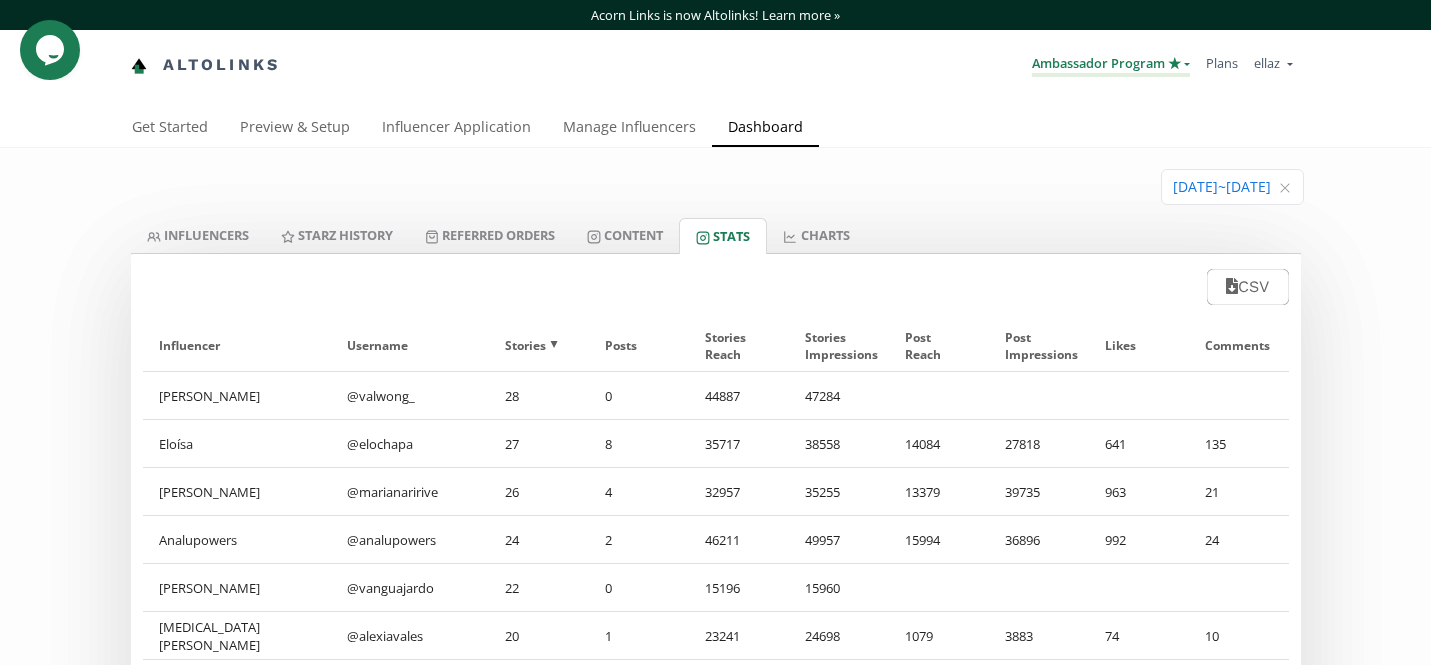click on "Ambassador Program ★" at bounding box center (1111, 65) 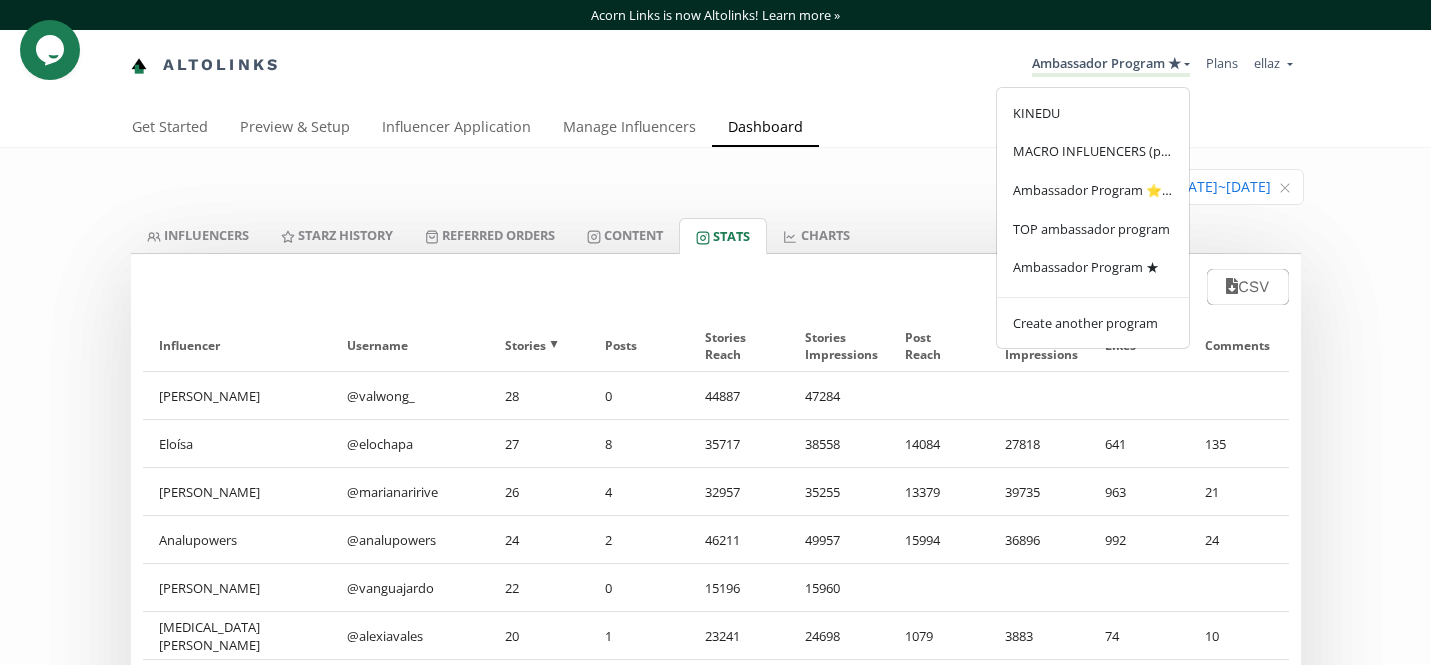 click on "2025-05-01  ~  2025-06-30" at bounding box center [716, 183] 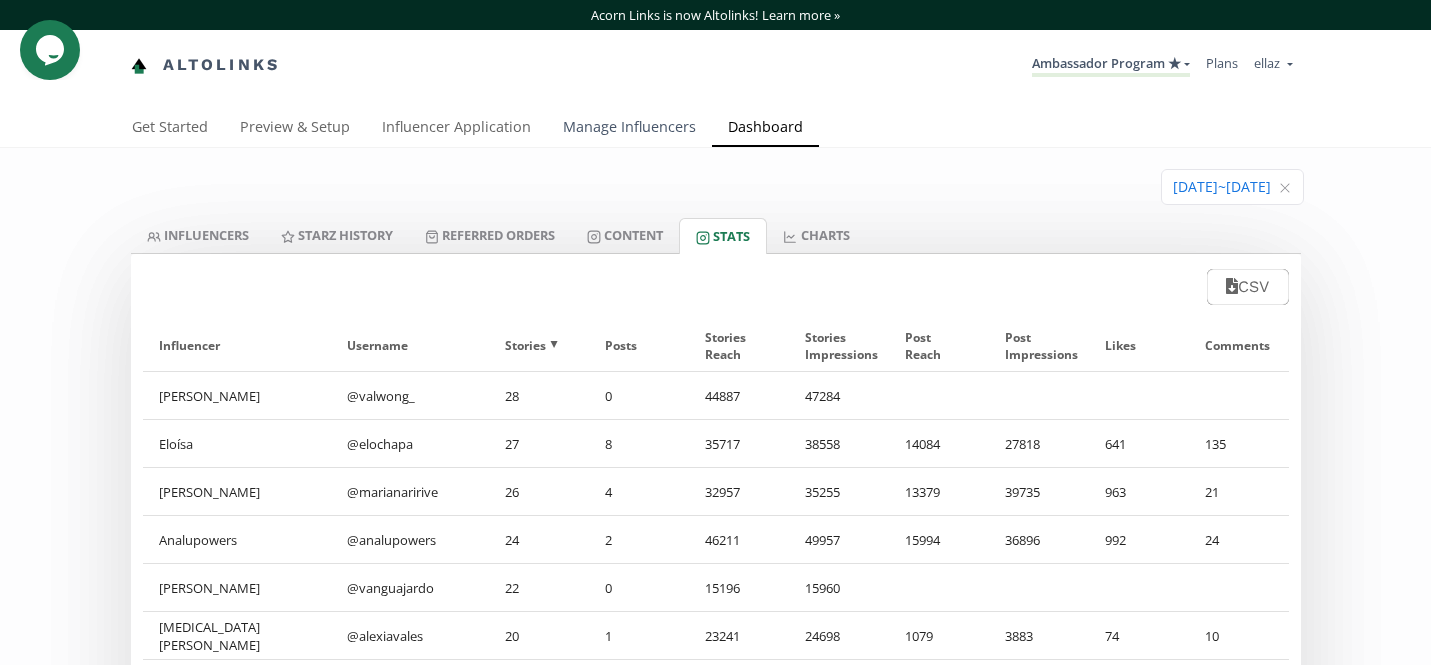 click on "Manage Influencers" at bounding box center (629, 129) 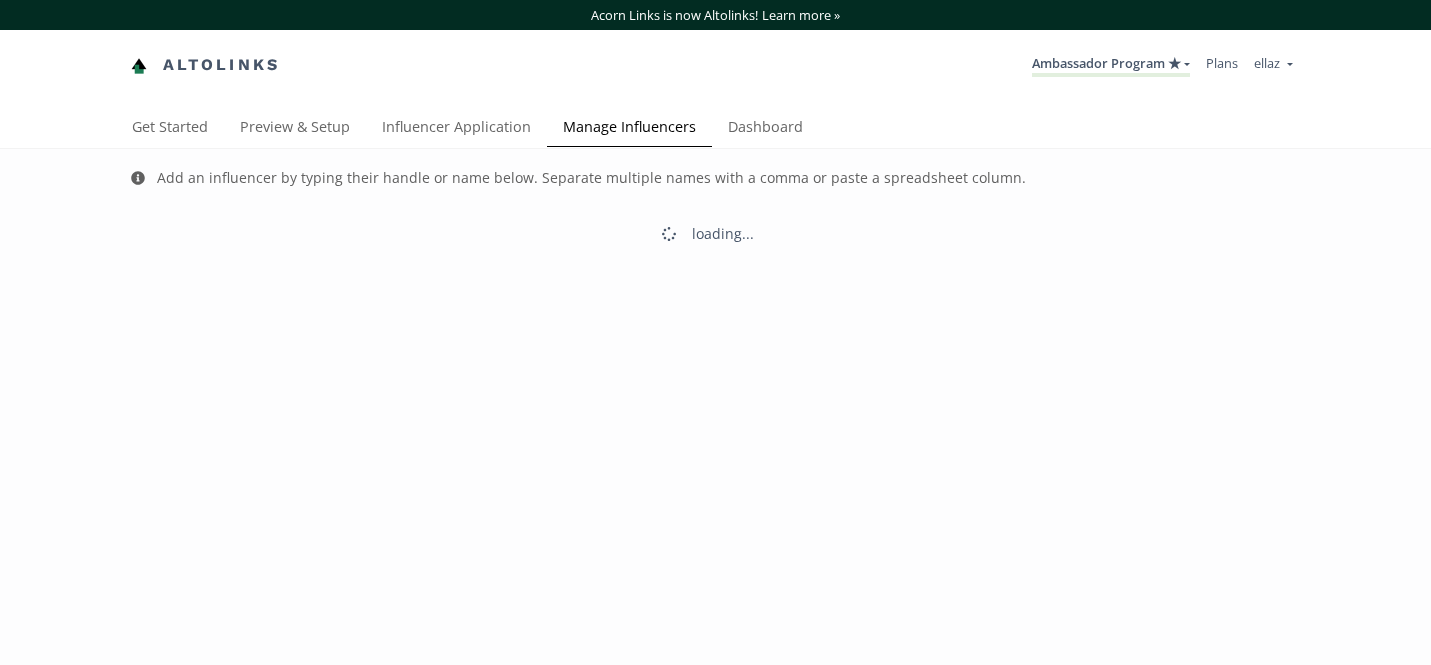 scroll, scrollTop: 0, scrollLeft: 0, axis: both 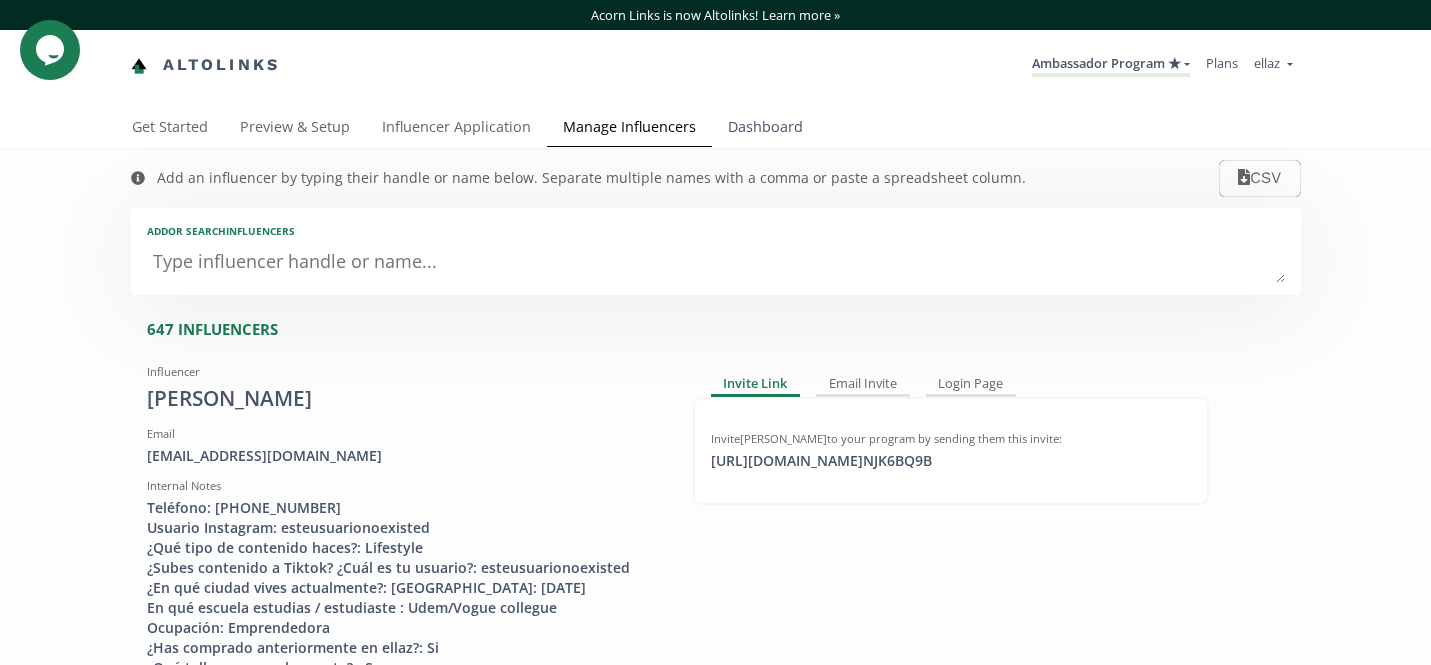 click on "Dashboard" at bounding box center (765, 129) 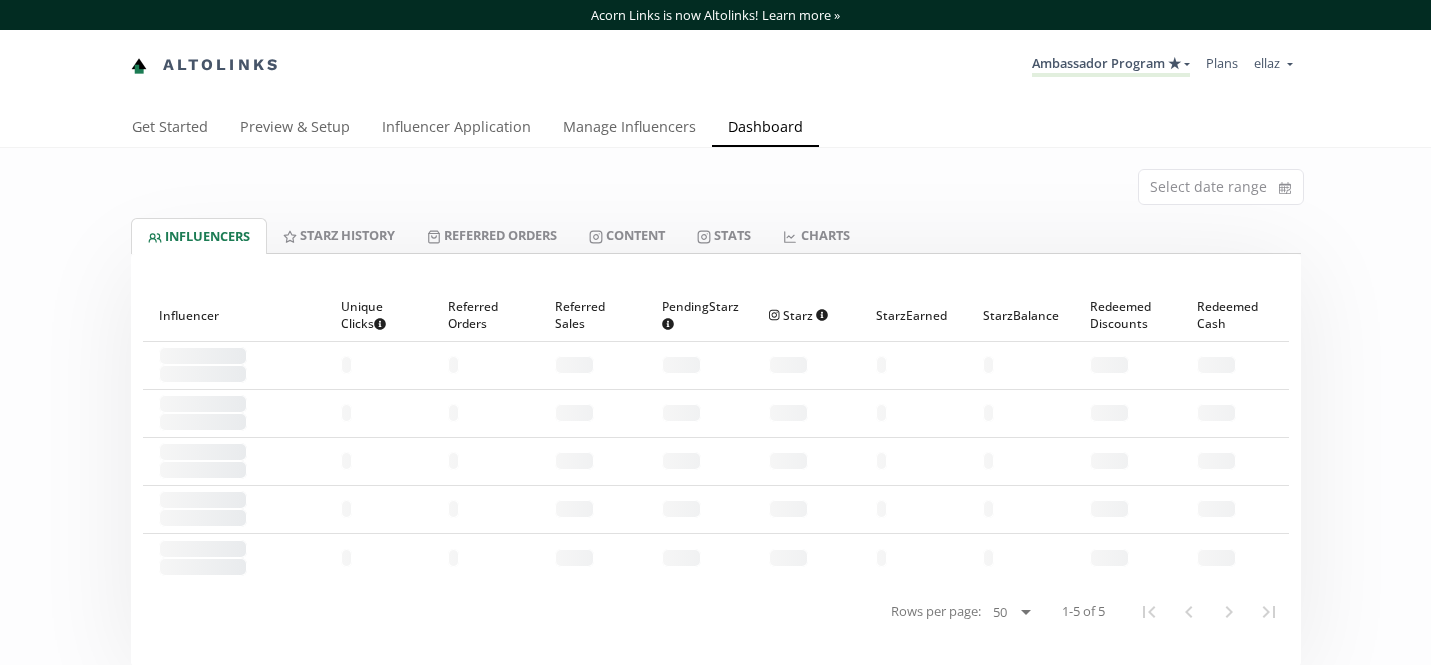 scroll, scrollTop: 0, scrollLeft: 0, axis: both 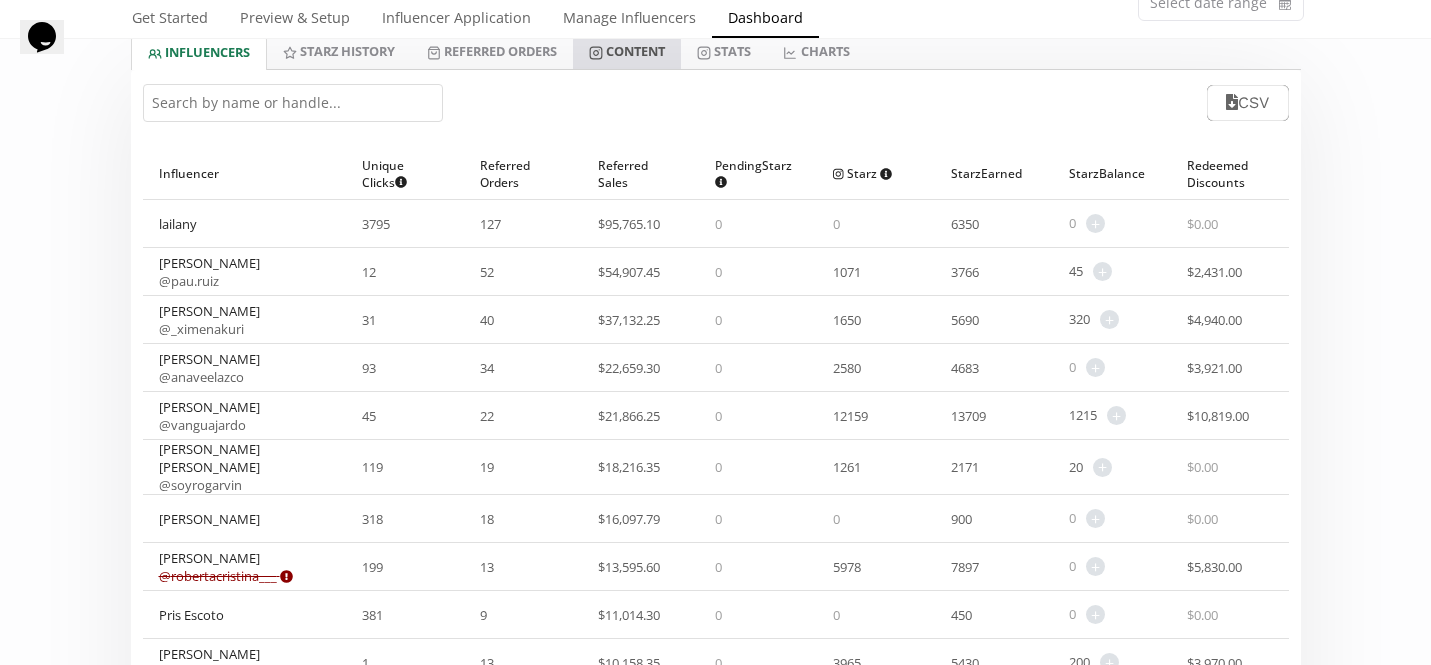 click on "Content" at bounding box center (627, 51) 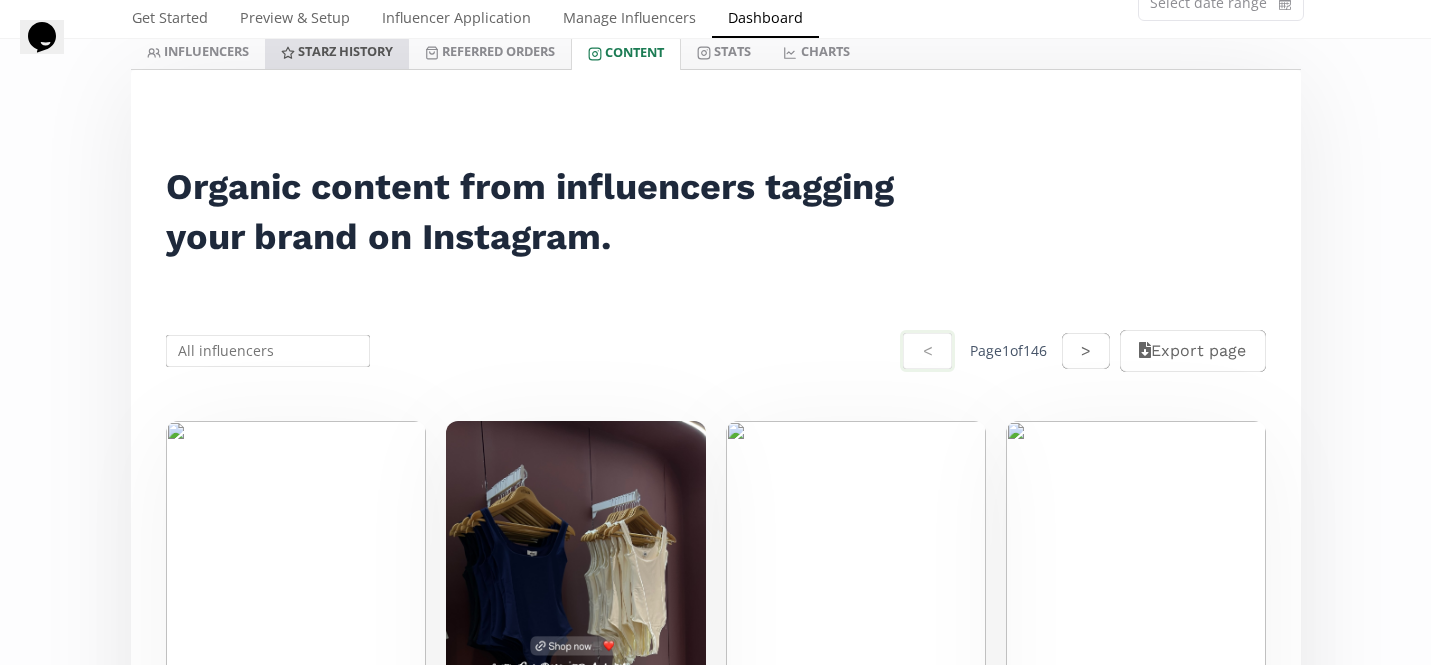 click on "Starz HISTORY" at bounding box center [337, 51] 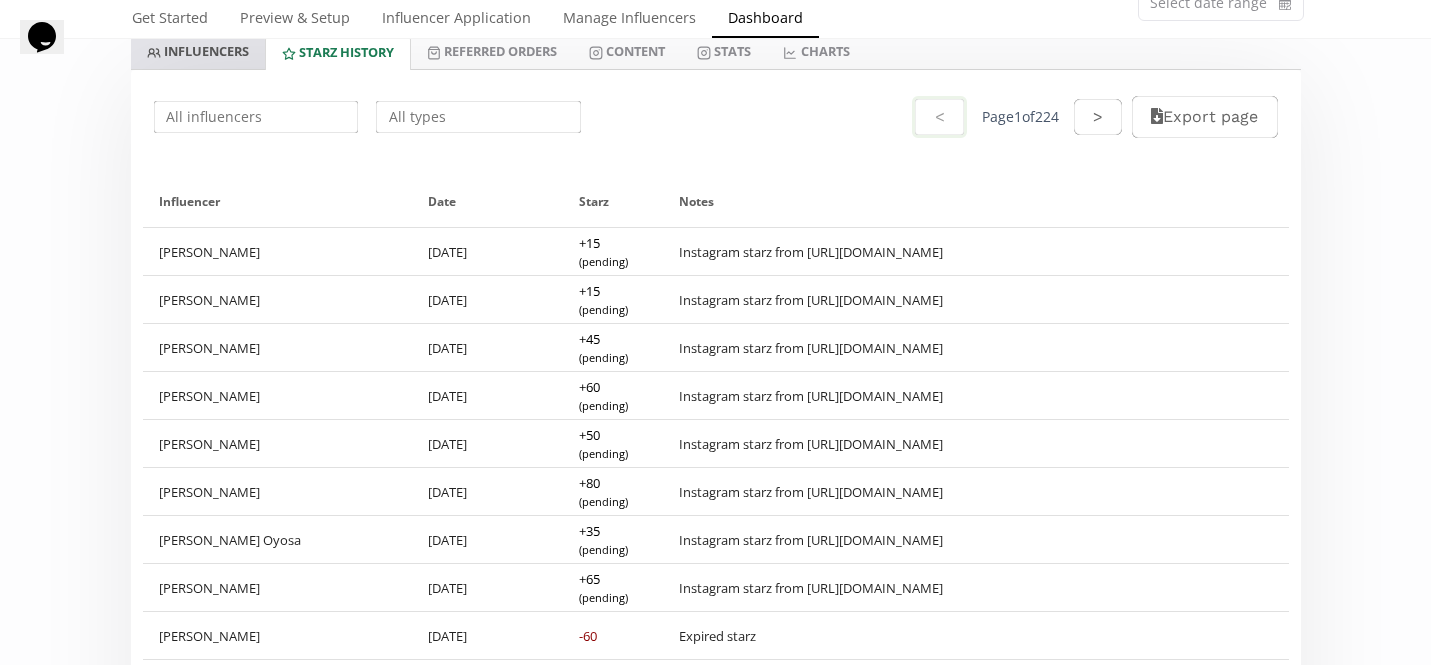 click on "INFLUENCERS" at bounding box center [198, 51] 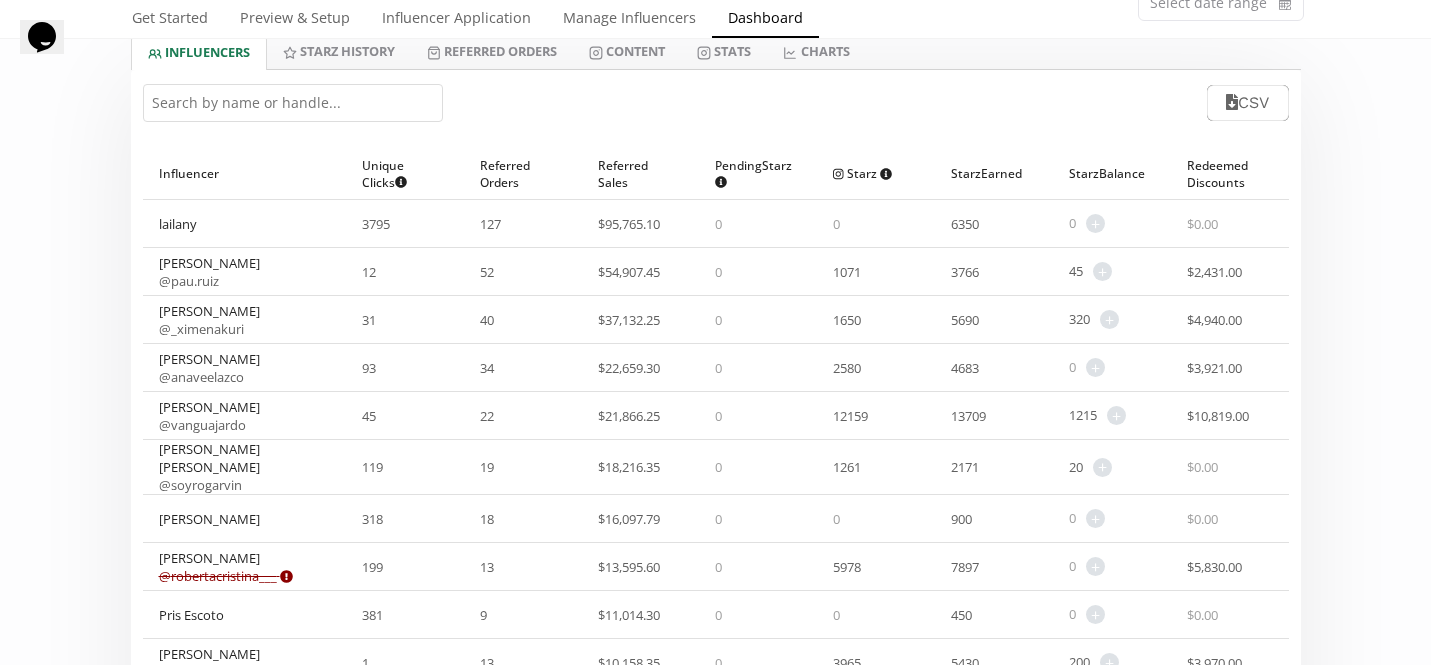 scroll, scrollTop: 0, scrollLeft: 0, axis: both 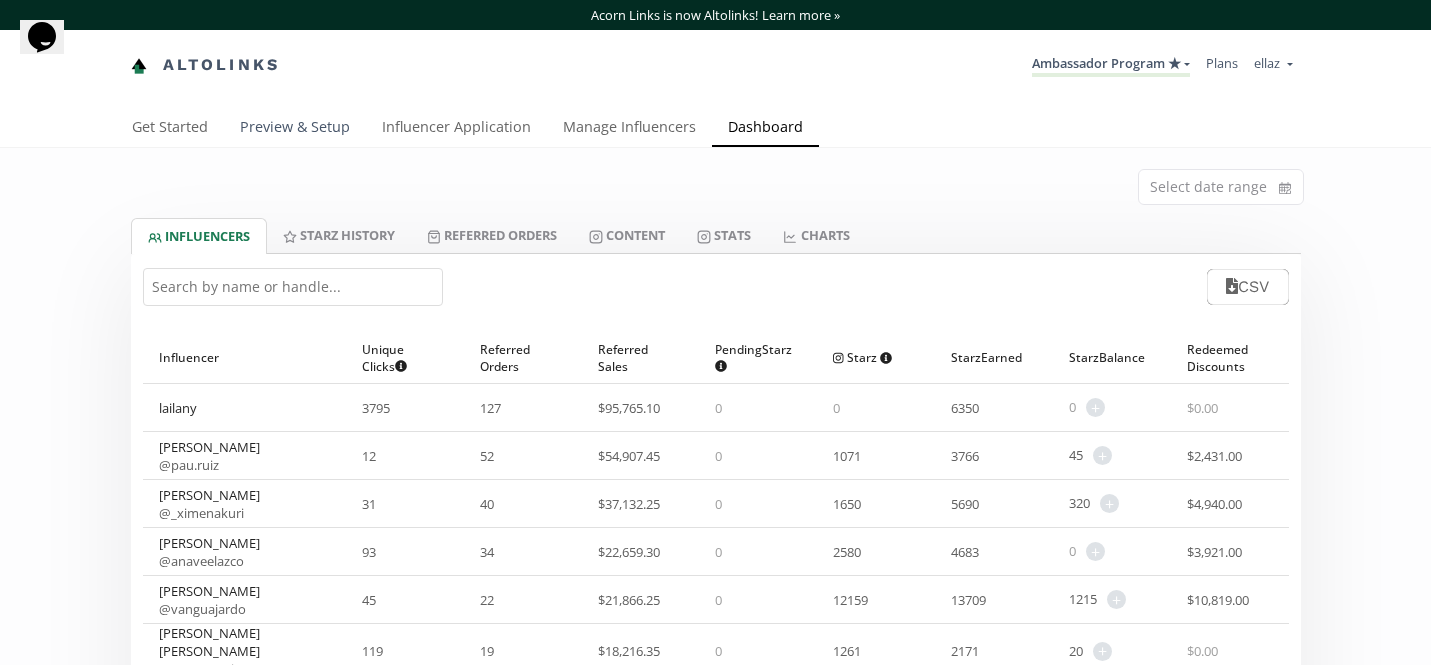 click on "Preview & Setup" at bounding box center (295, 129) 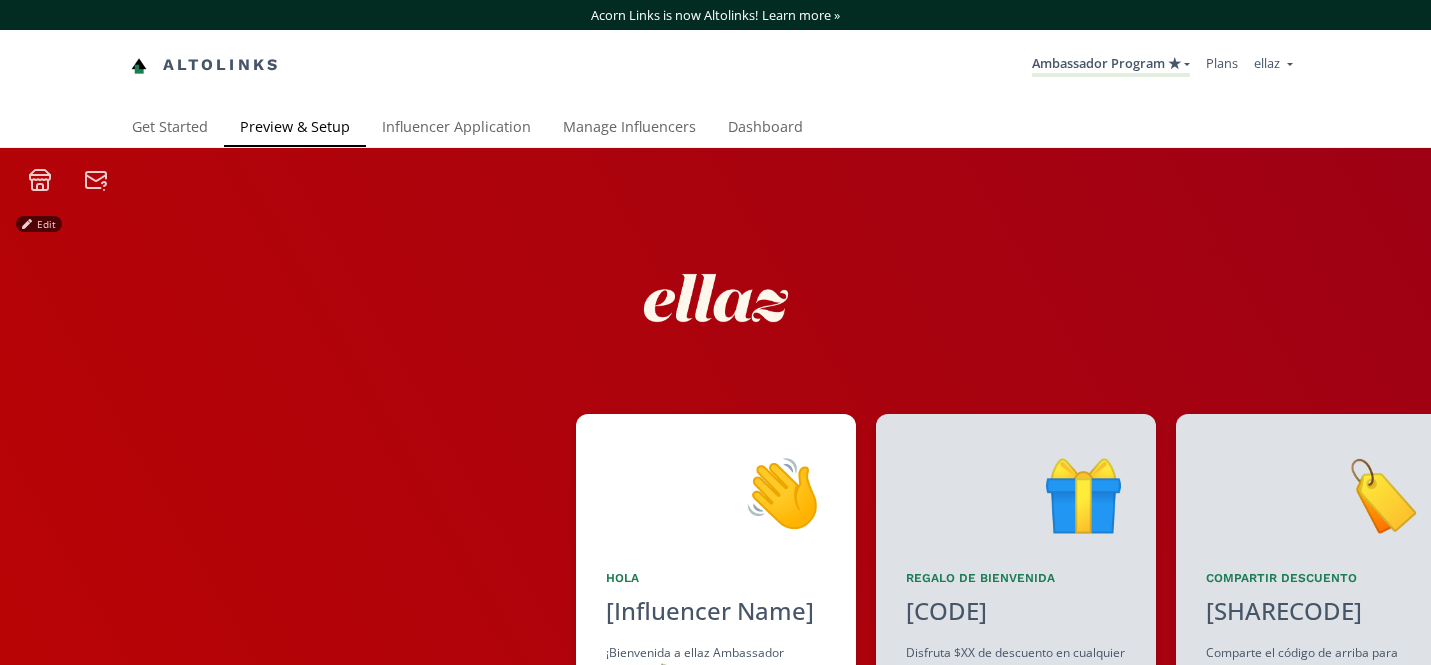 scroll, scrollTop: 0, scrollLeft: 0, axis: both 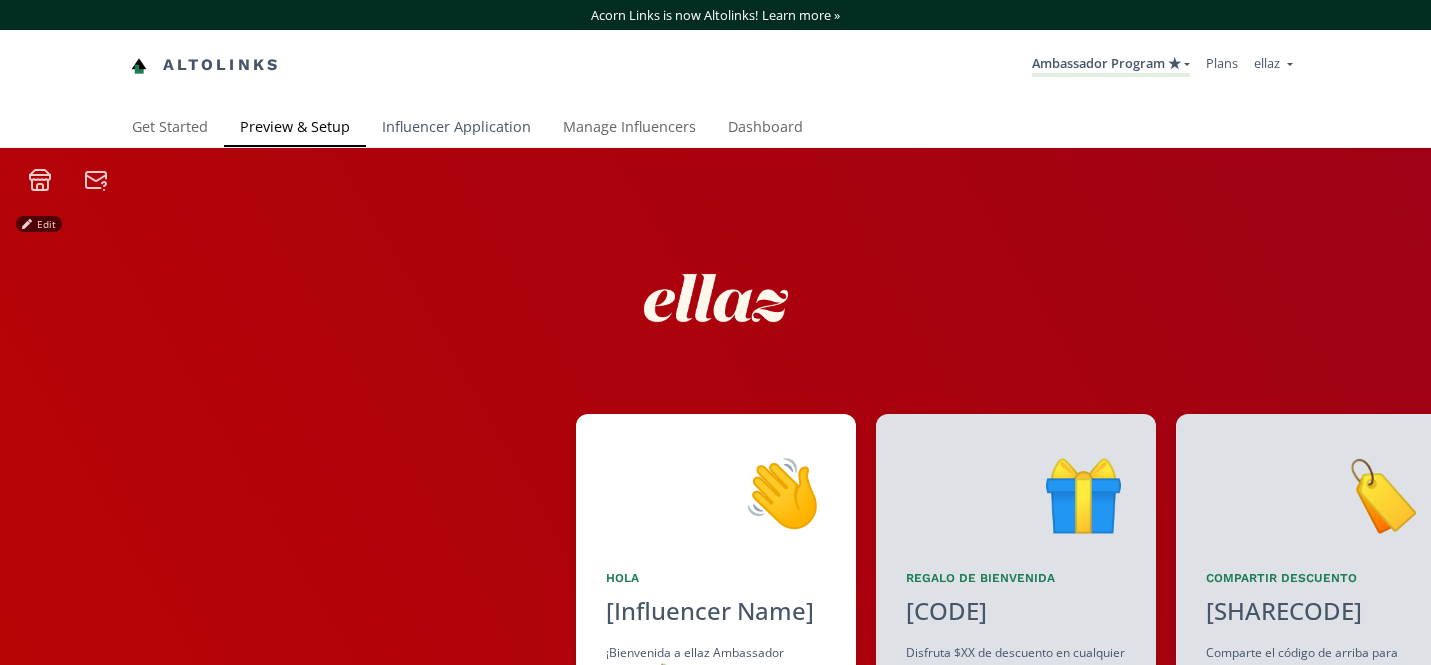 click on "Influencer Application" at bounding box center (456, 129) 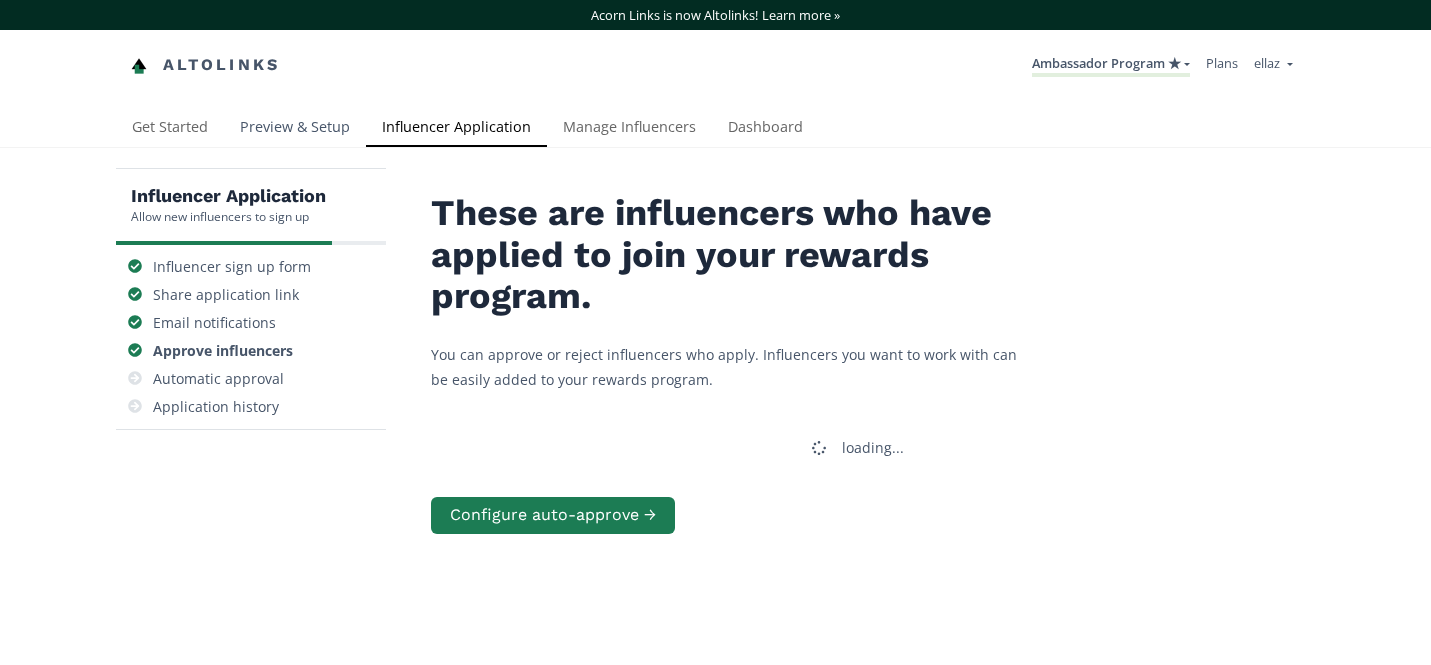 scroll, scrollTop: 0, scrollLeft: 0, axis: both 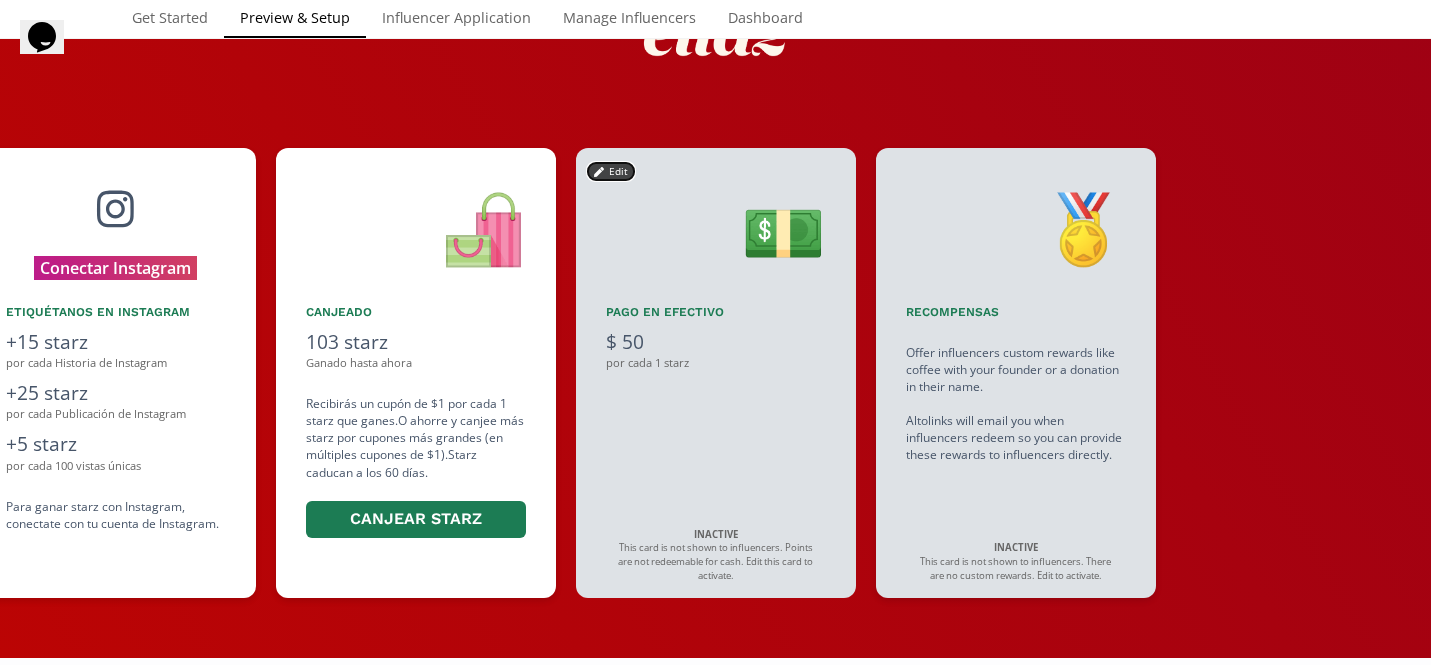 click on "Edit" at bounding box center (611, 171) 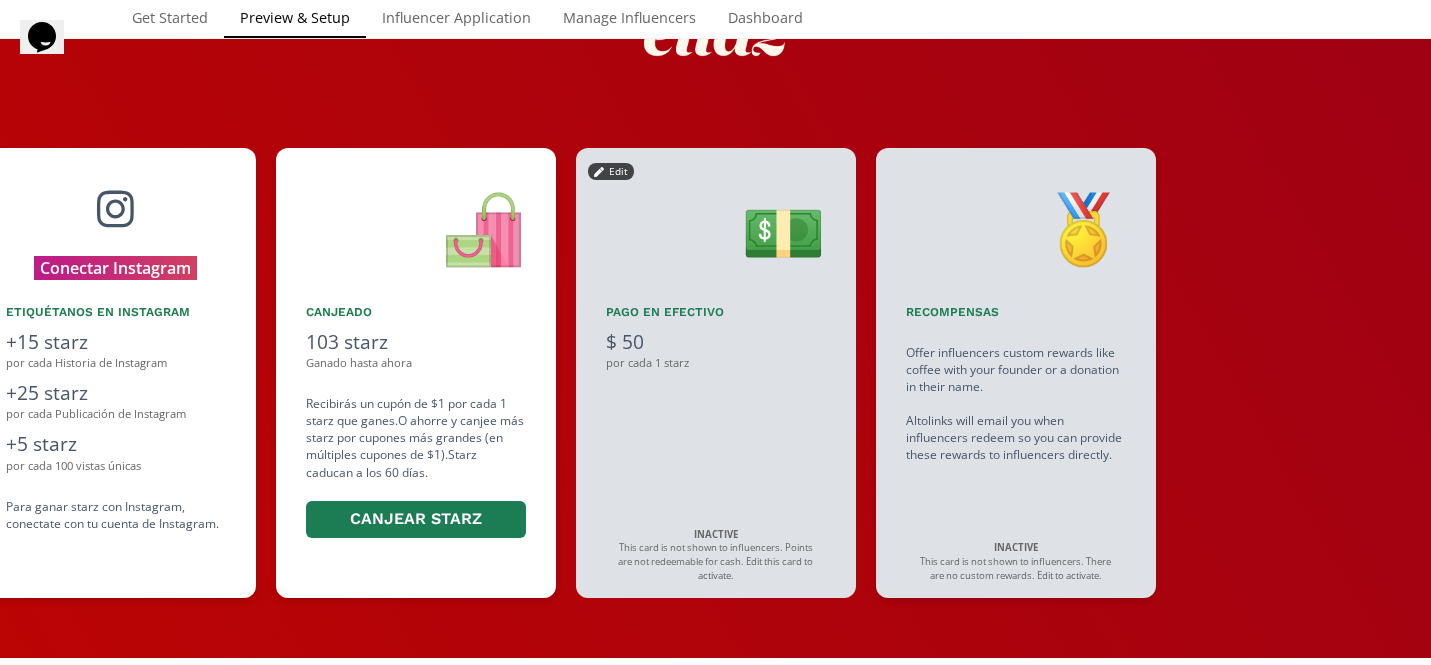 scroll, scrollTop: 0, scrollLeft: 0, axis: both 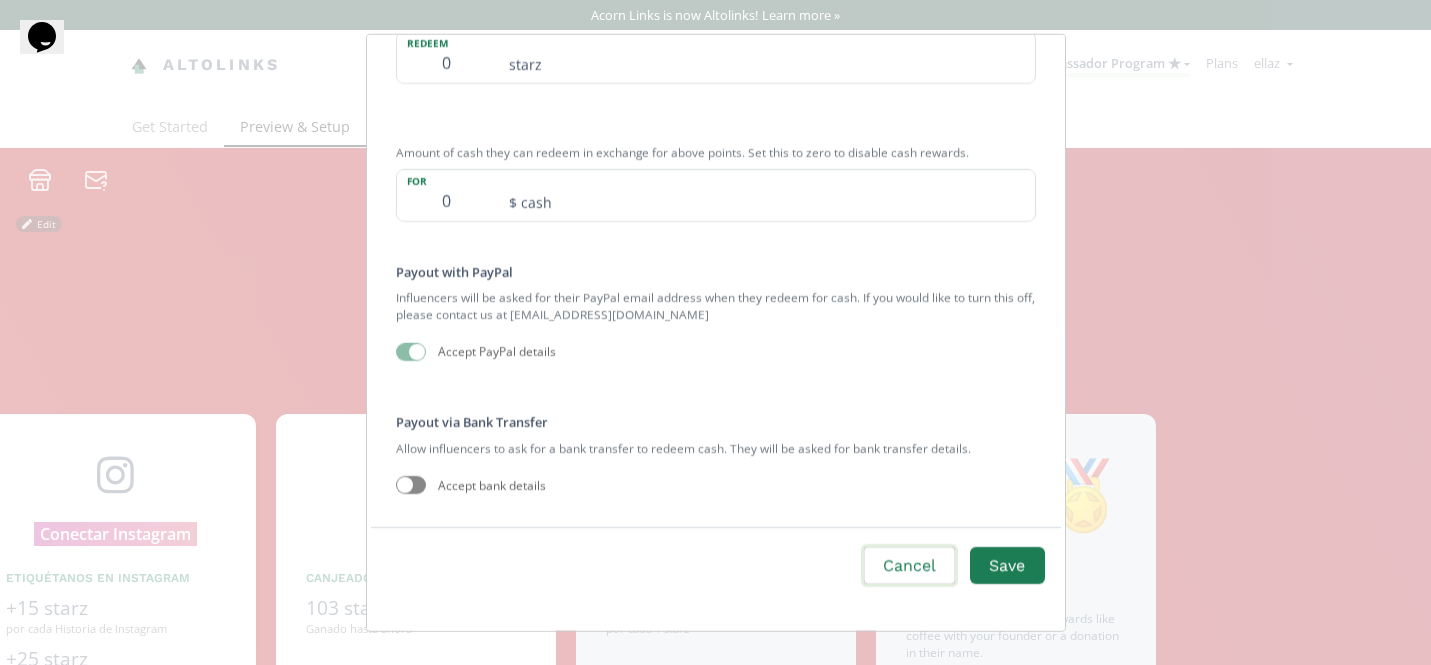 click on "Cancel" at bounding box center (909, 565) 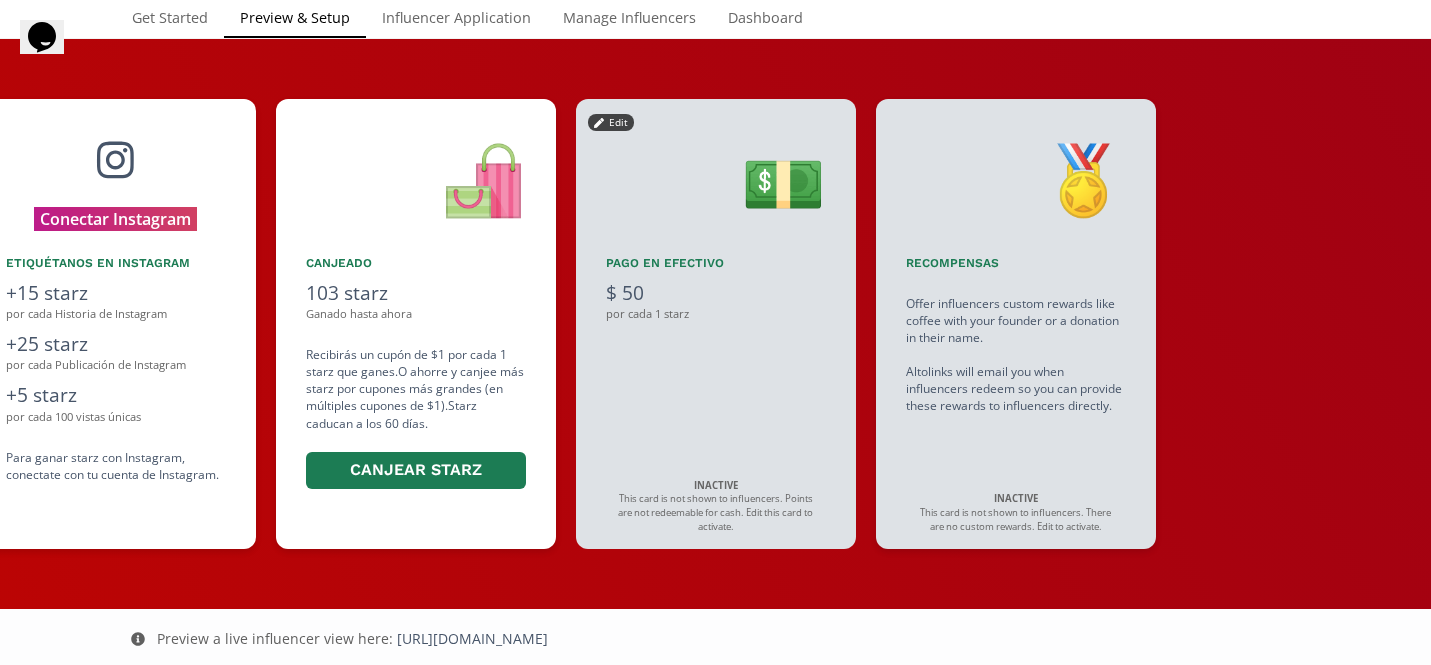 scroll, scrollTop: 0, scrollLeft: 0, axis: both 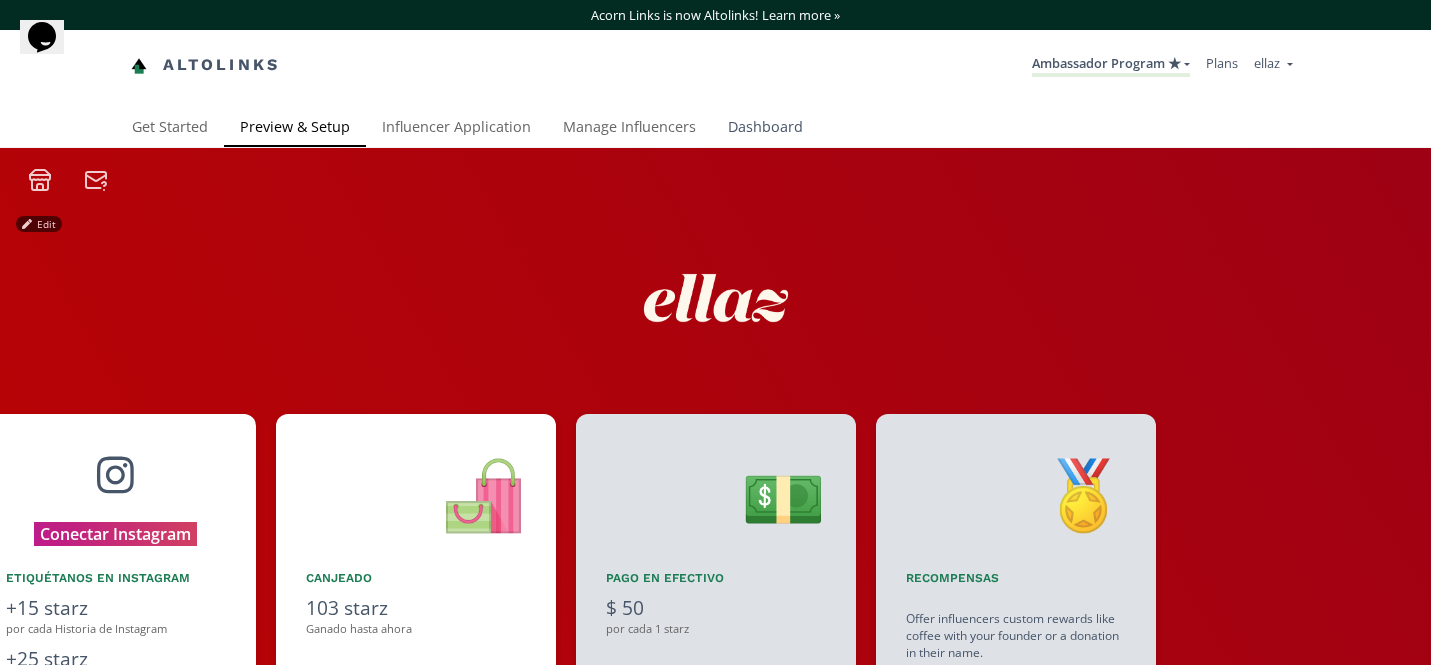 click on "Dashboard" at bounding box center (765, 129) 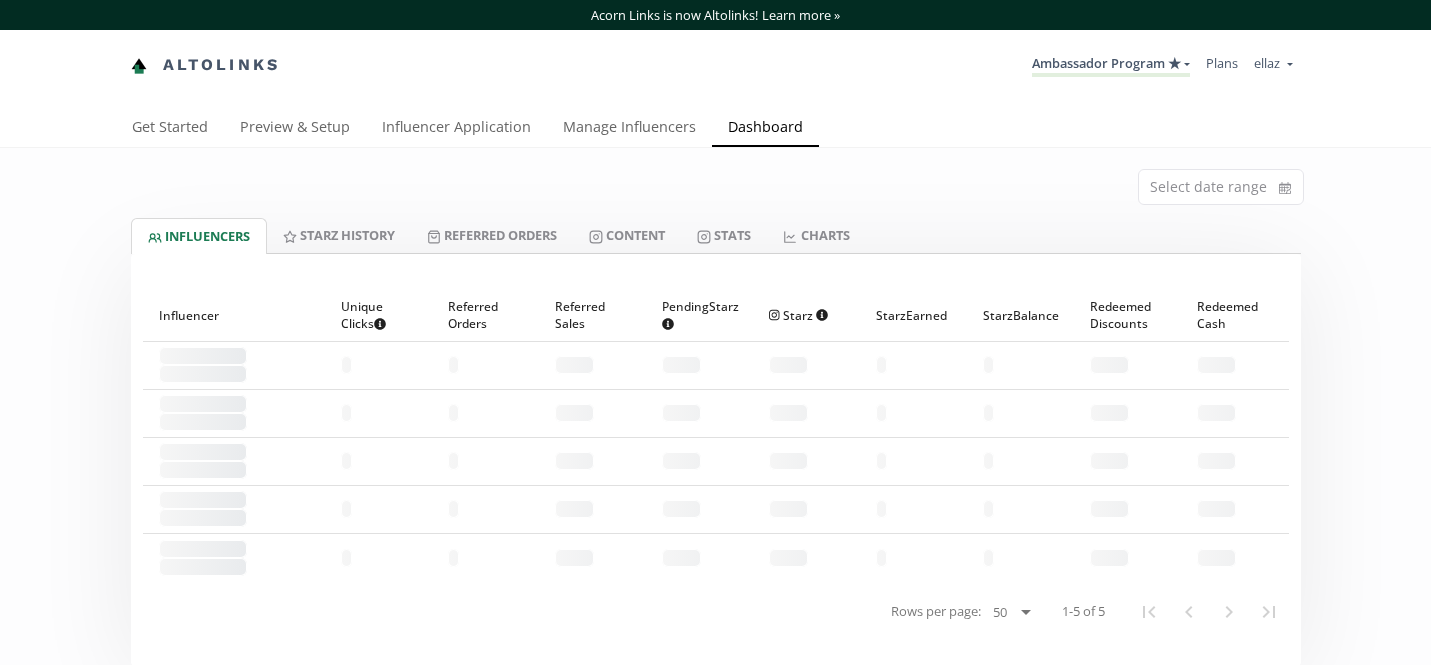 scroll, scrollTop: 0, scrollLeft: 0, axis: both 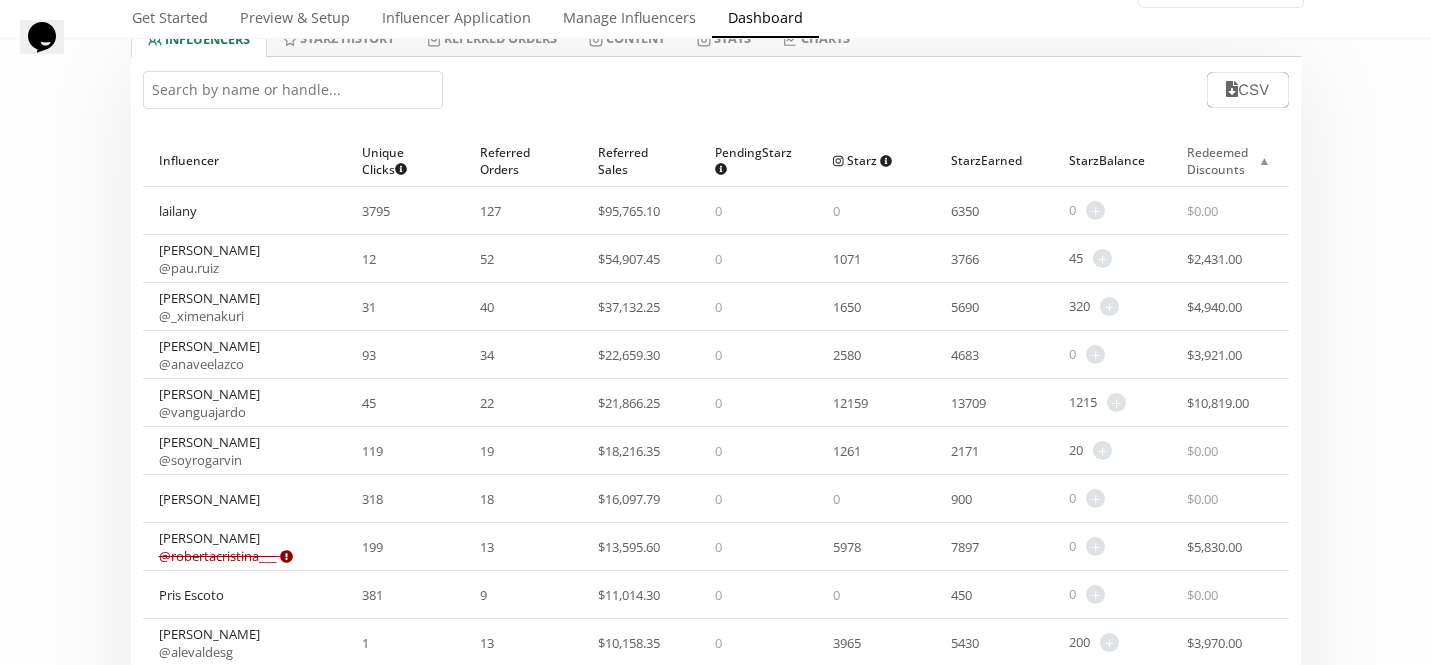 click on "▲" at bounding box center [1265, 160] 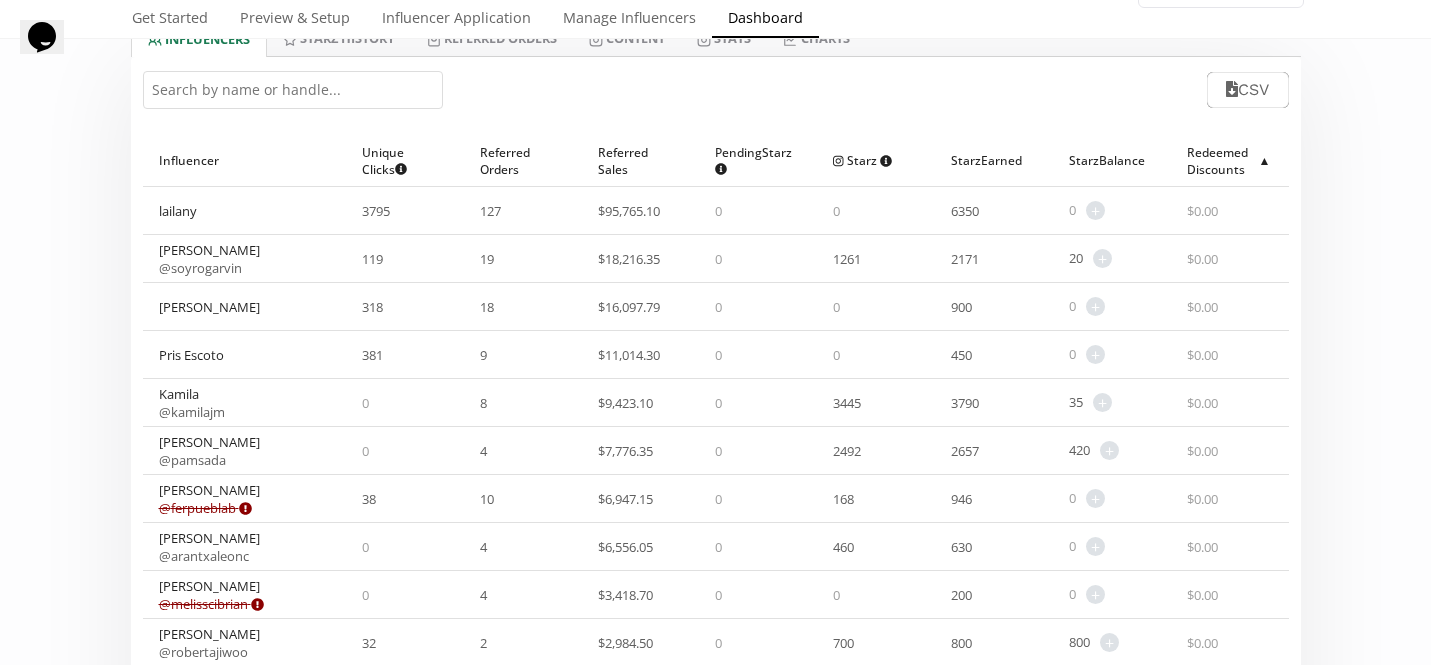 click on "▲" at bounding box center [1265, 160] 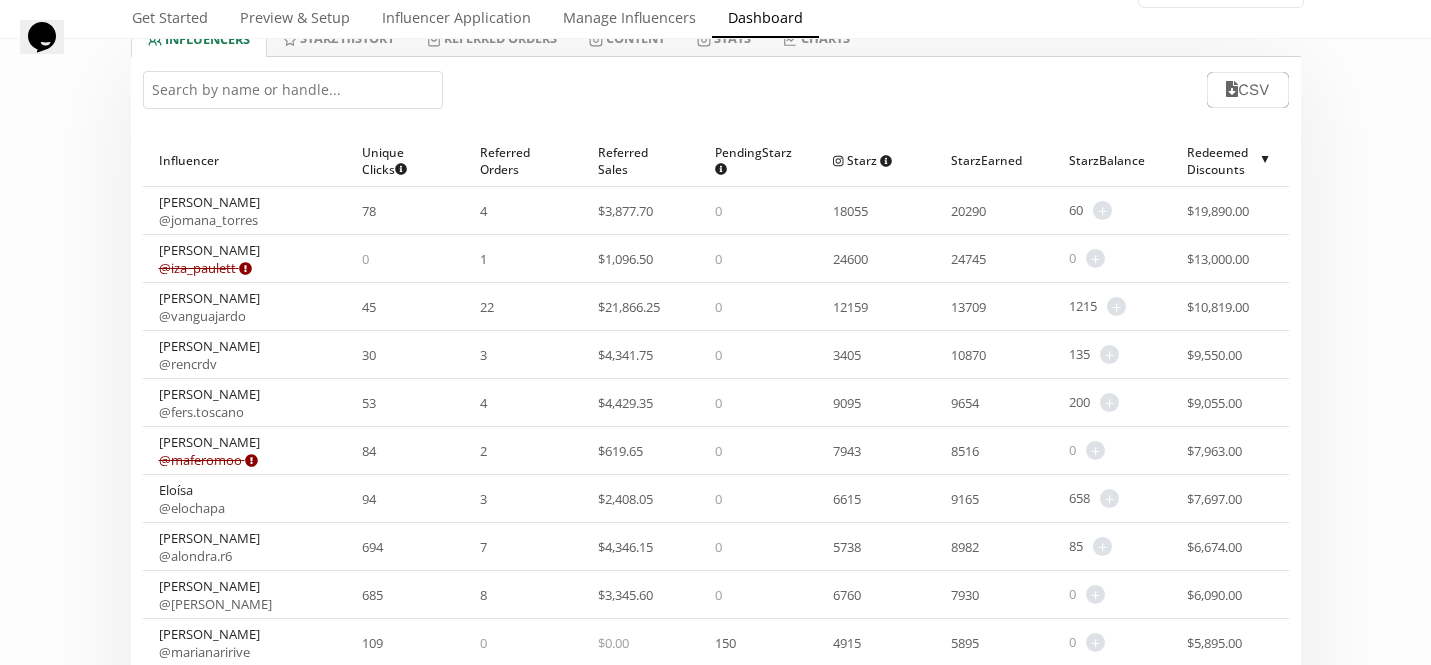 click on "@ jomana_torres" at bounding box center [208, 220] 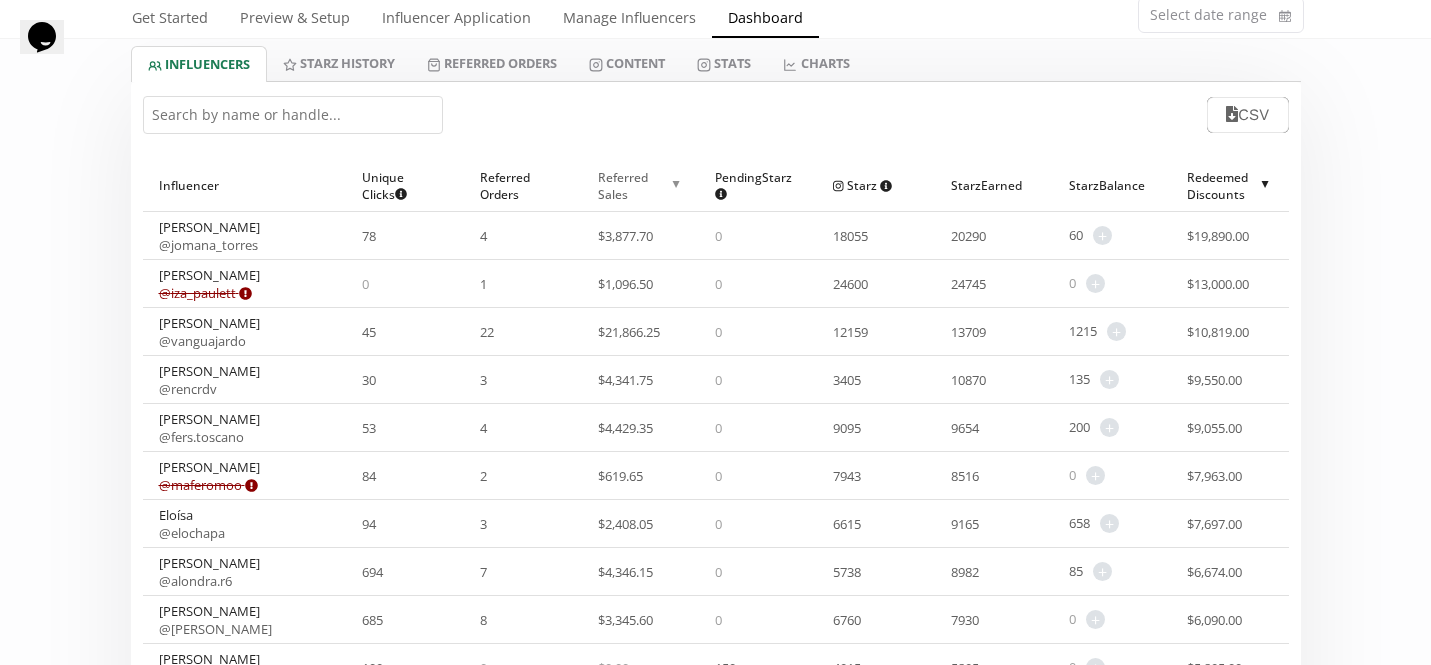 scroll, scrollTop: 167, scrollLeft: 0, axis: vertical 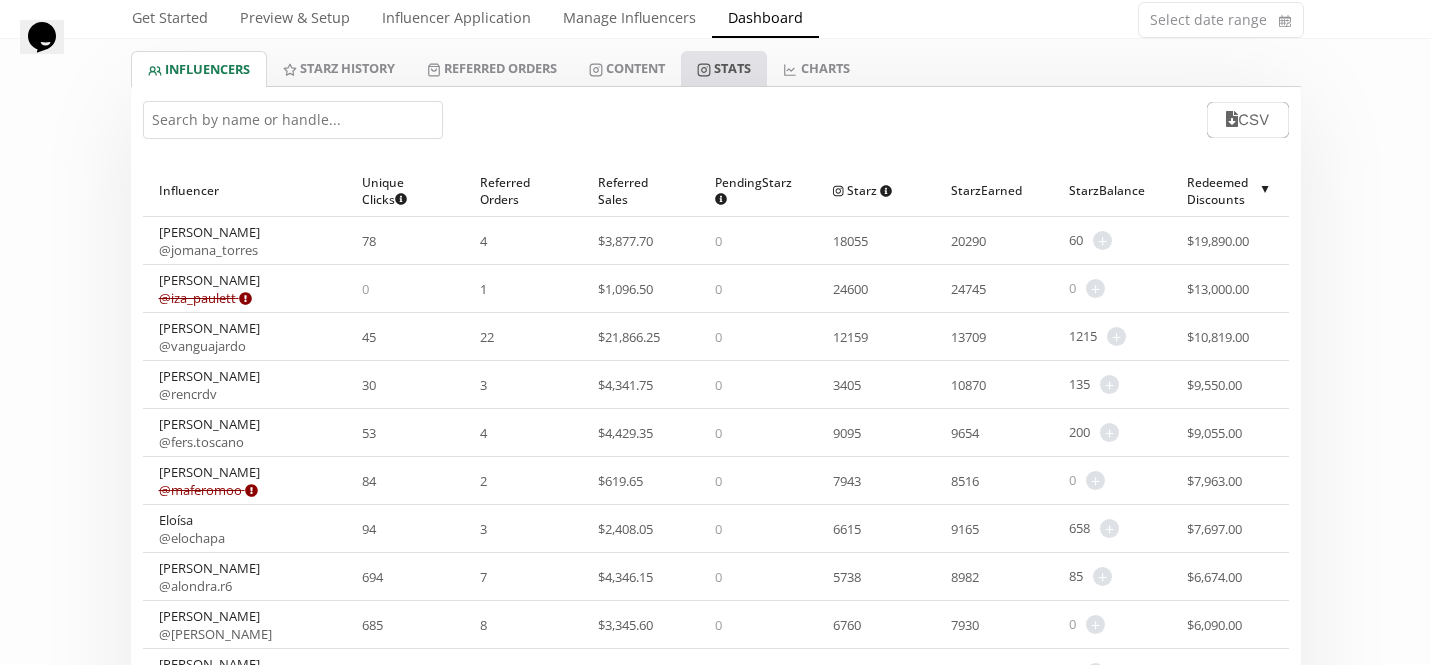 click on "Stats" at bounding box center (724, 68) 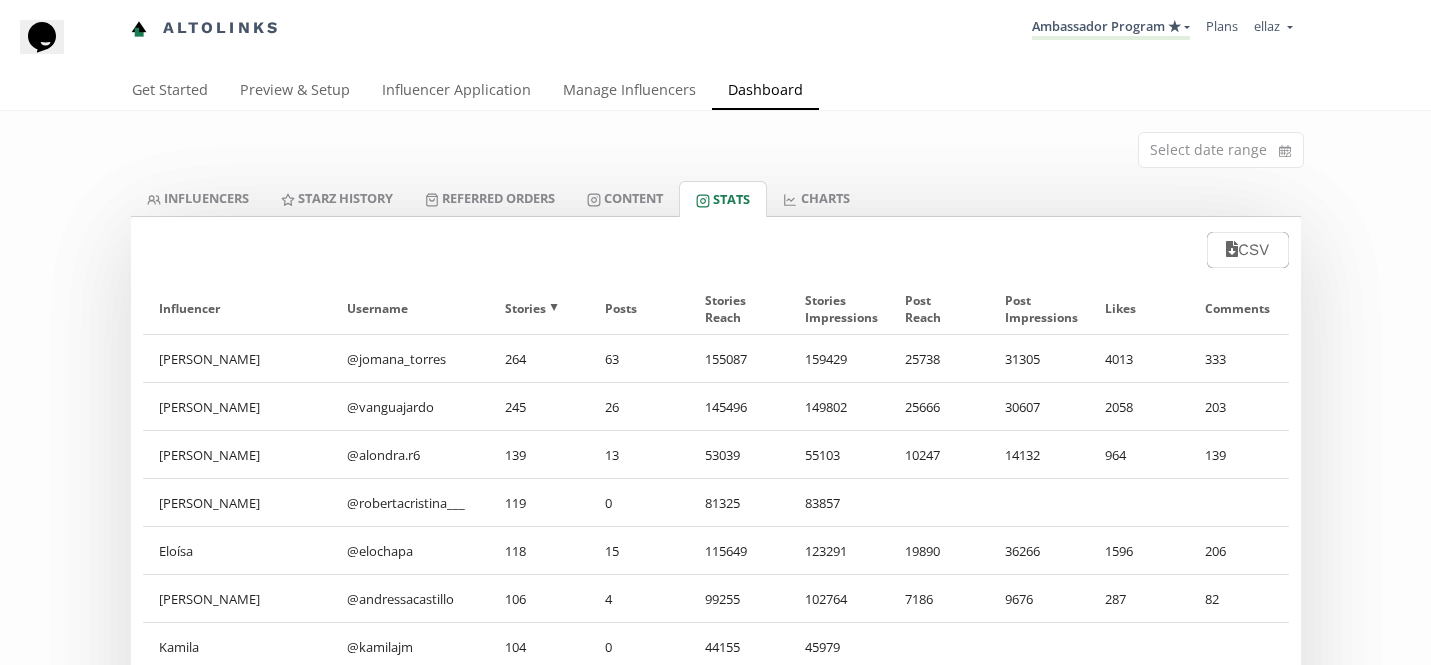 scroll, scrollTop: 0, scrollLeft: 0, axis: both 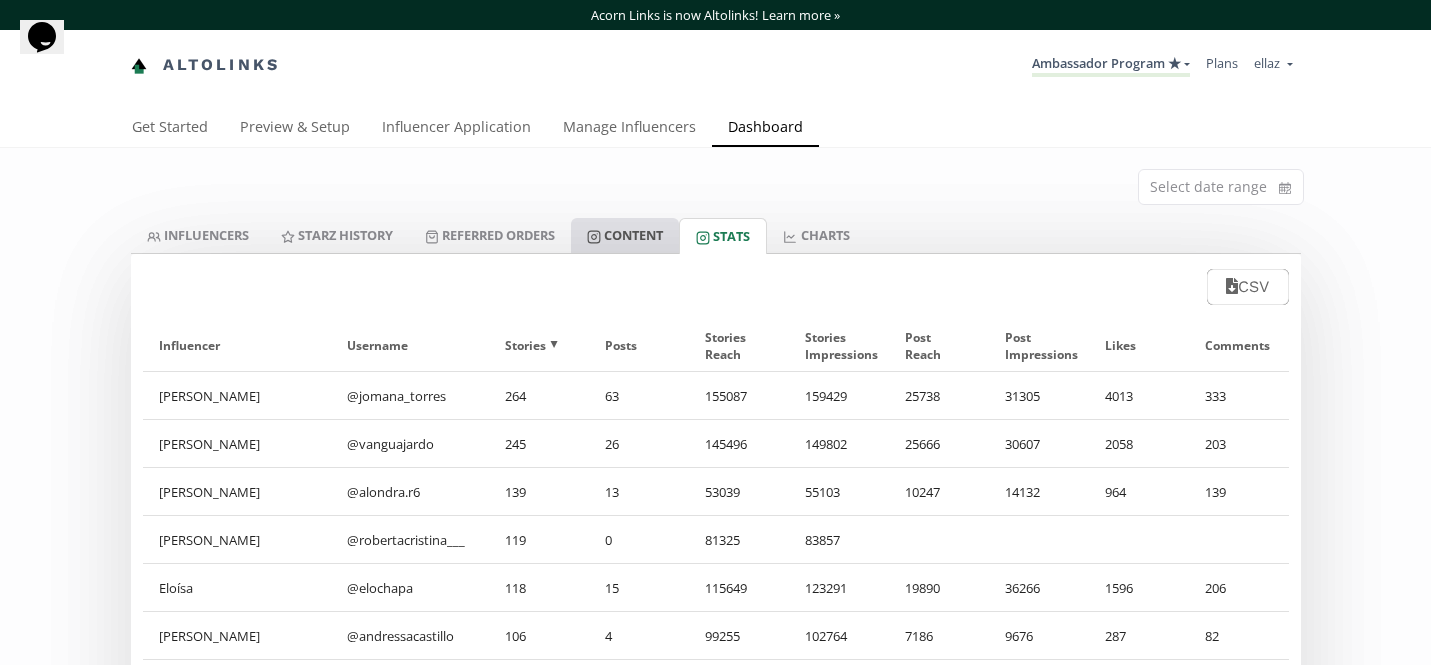 click on "Content" at bounding box center (625, 235) 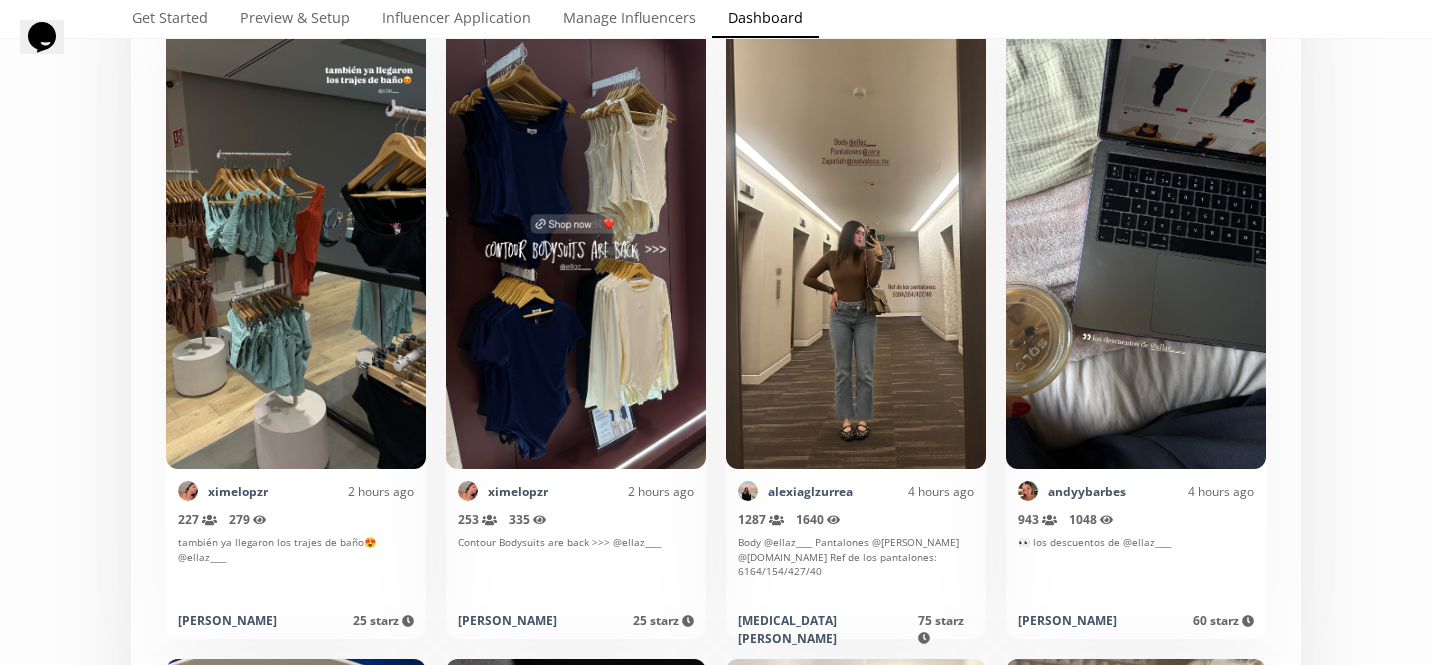 scroll, scrollTop: 0, scrollLeft: 0, axis: both 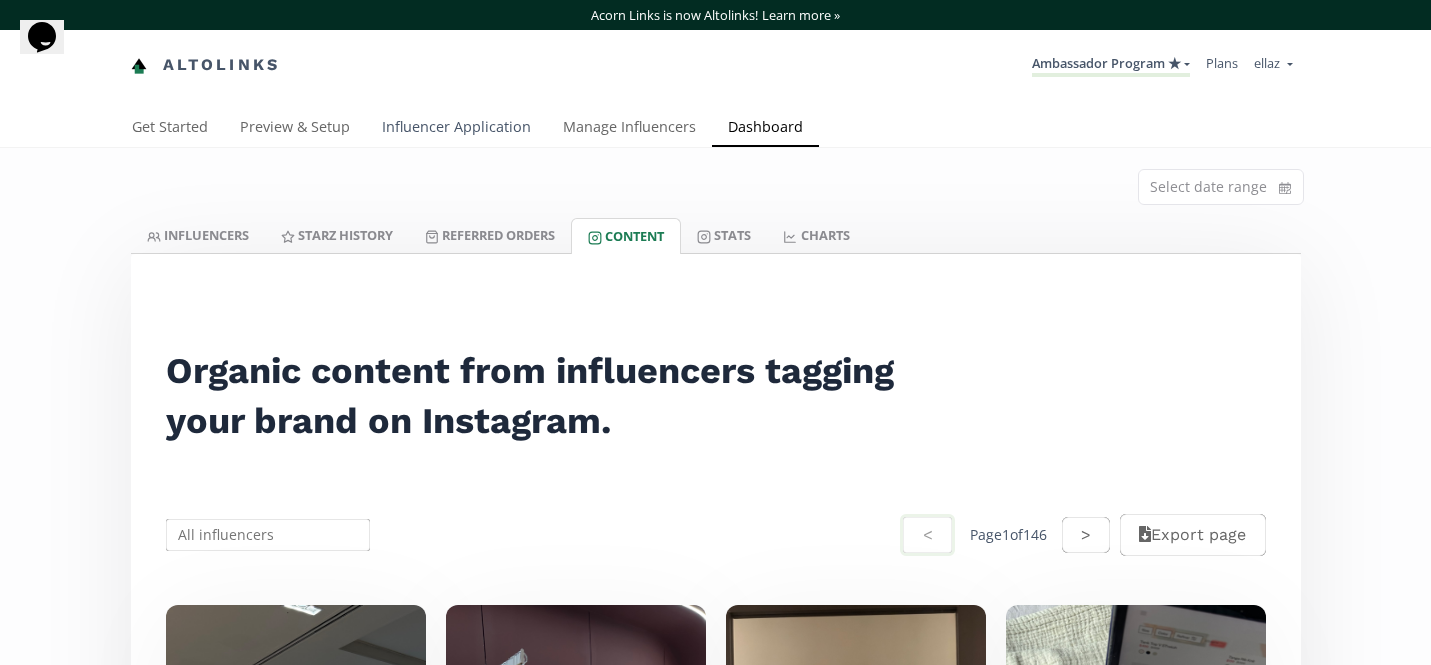 click on "Influencer Application" at bounding box center [456, 129] 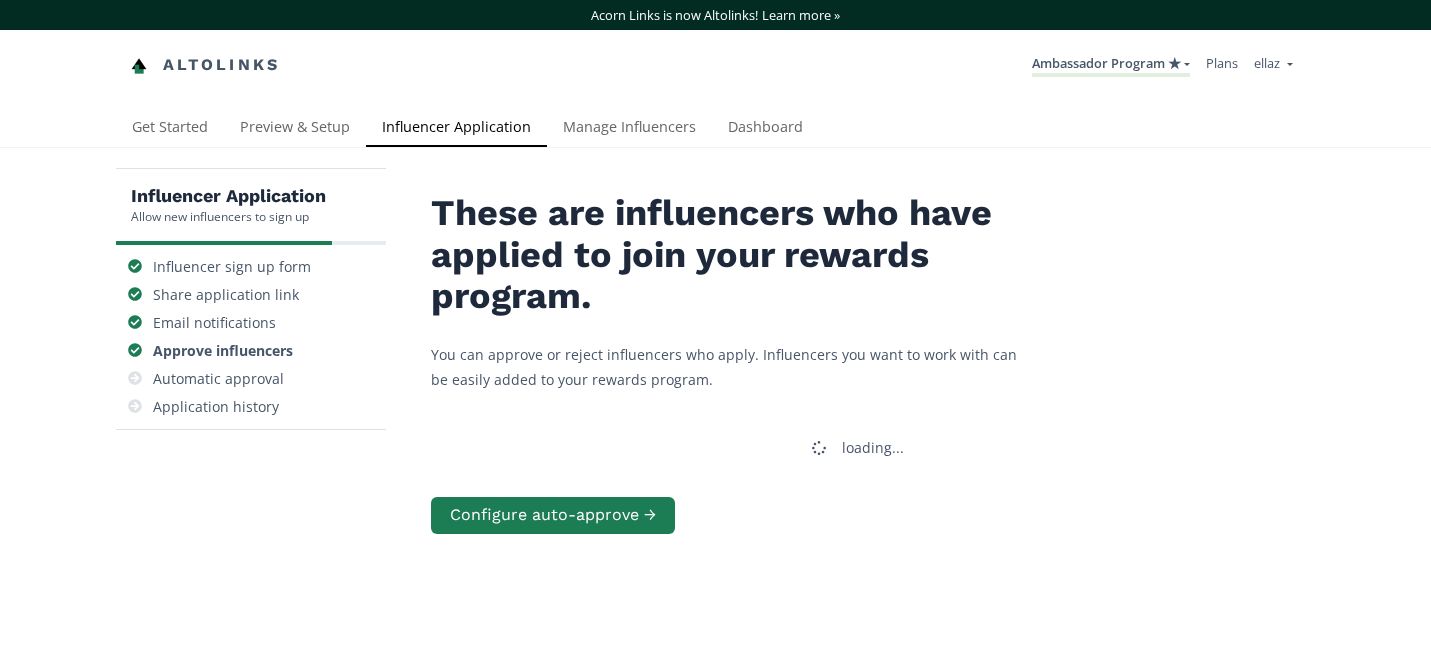 scroll, scrollTop: 0, scrollLeft: 0, axis: both 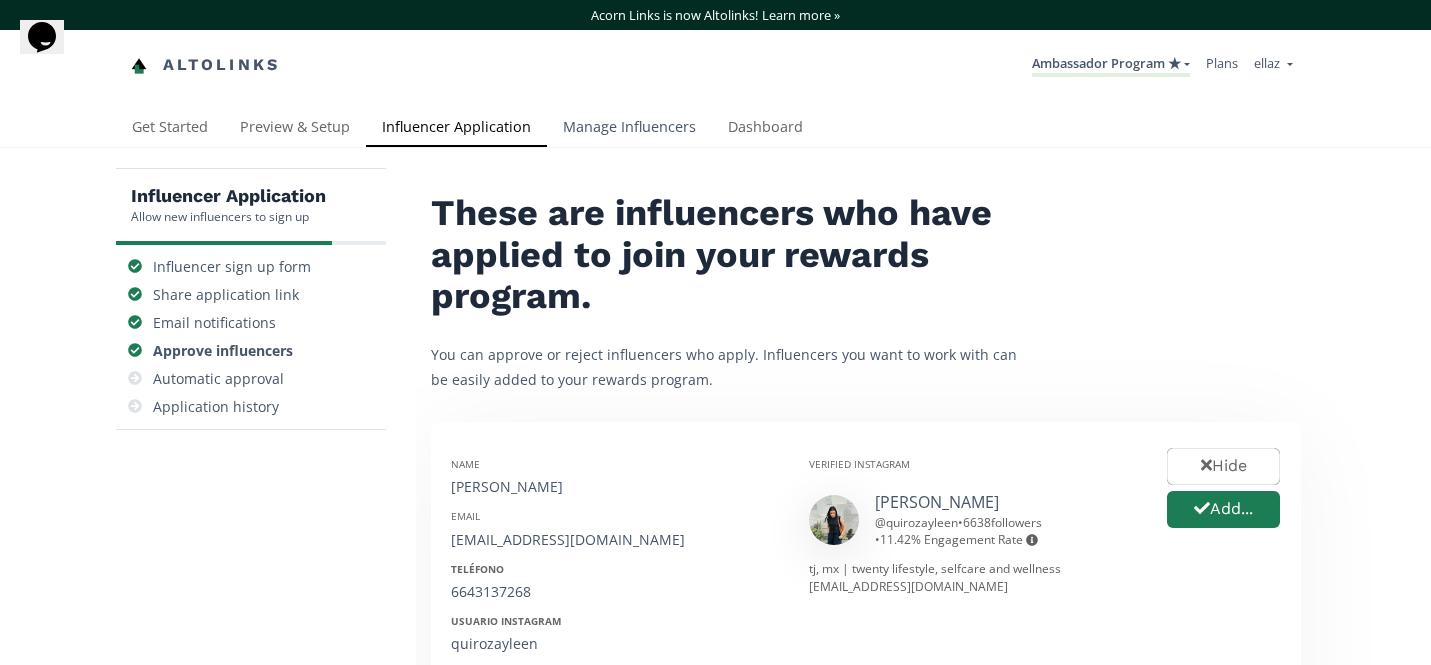 click on "Manage Influencers" at bounding box center (629, 129) 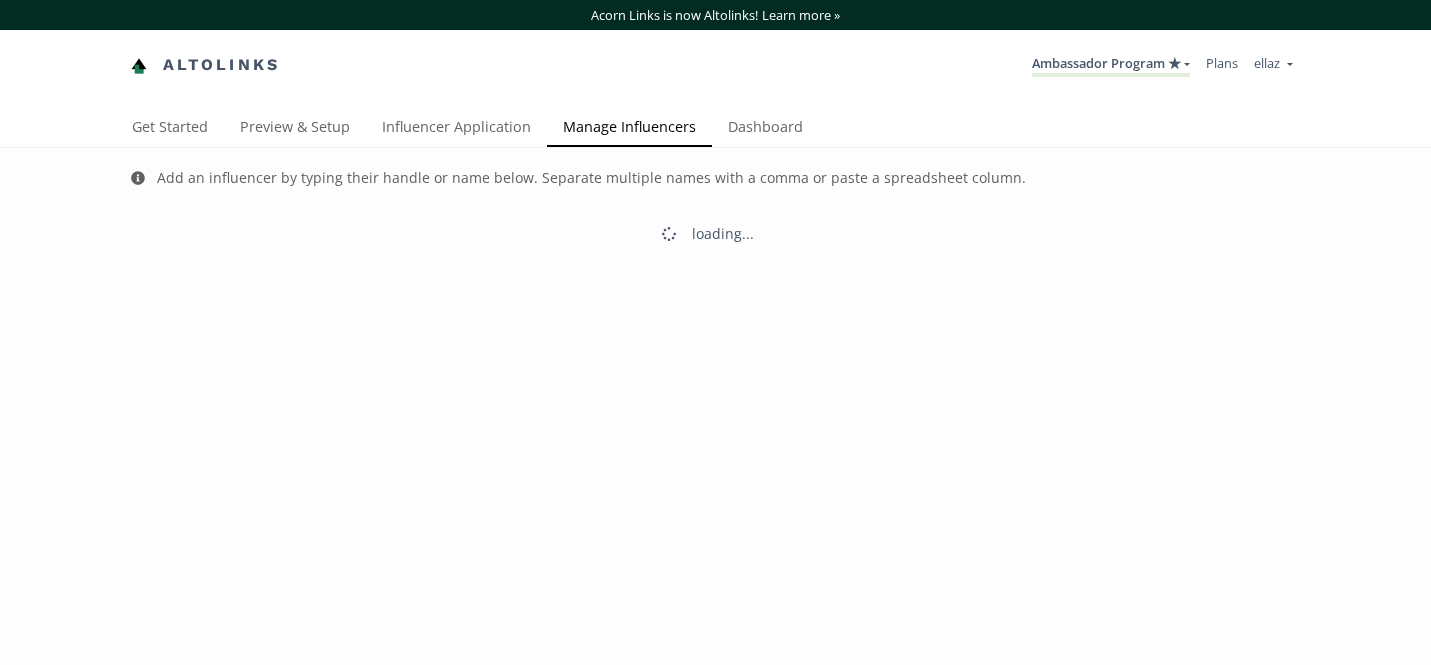 scroll, scrollTop: 0, scrollLeft: 0, axis: both 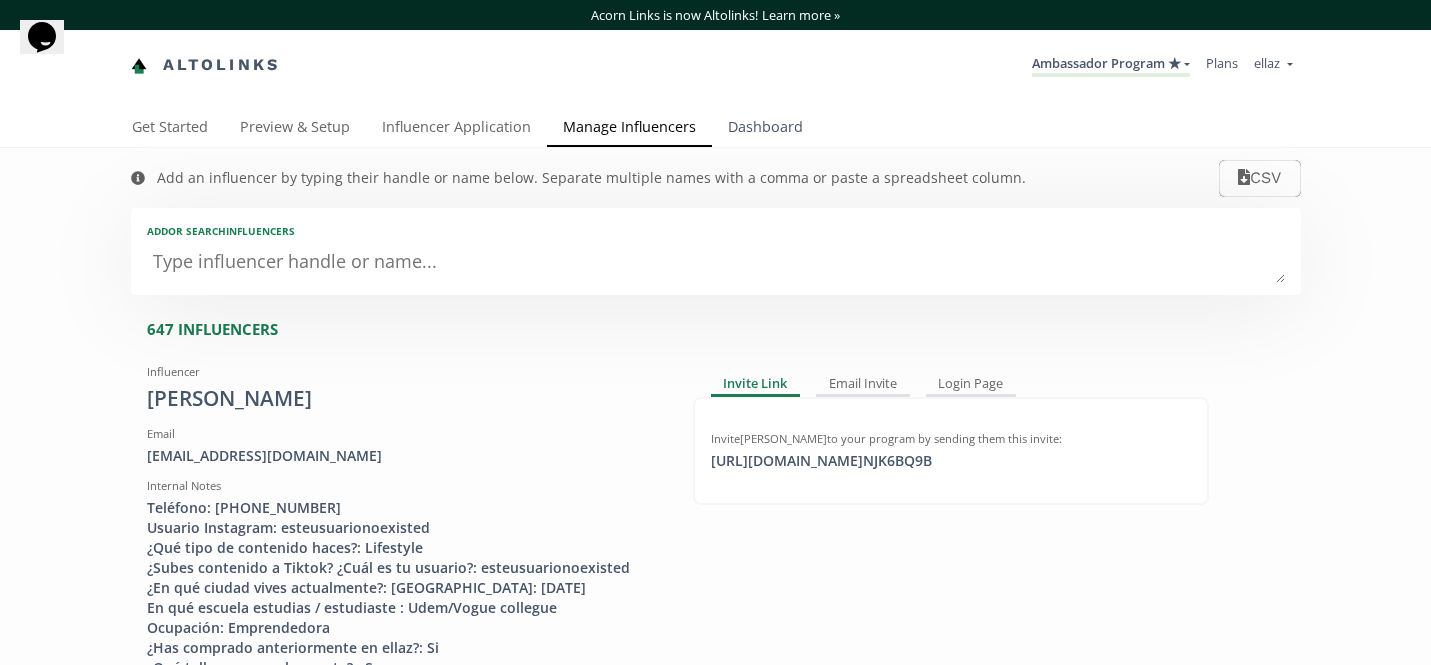 click on "Dashboard" at bounding box center (765, 129) 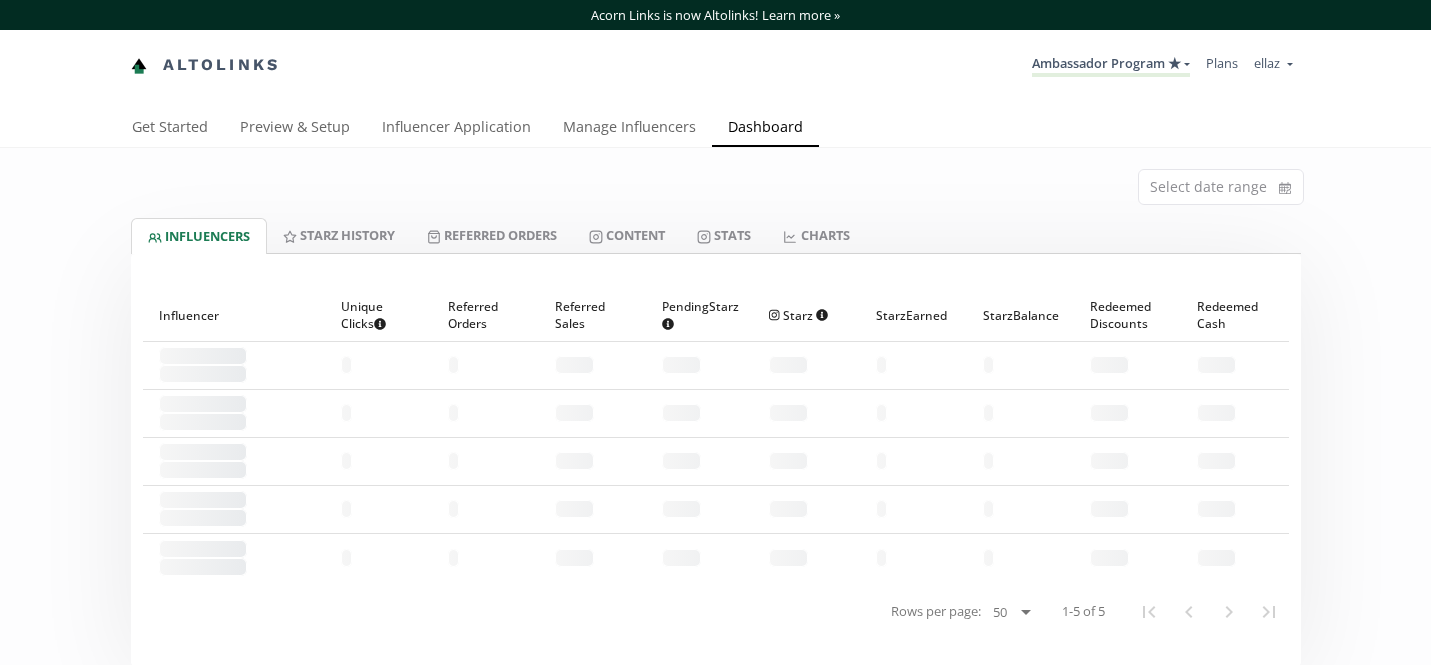 scroll, scrollTop: 0, scrollLeft: 0, axis: both 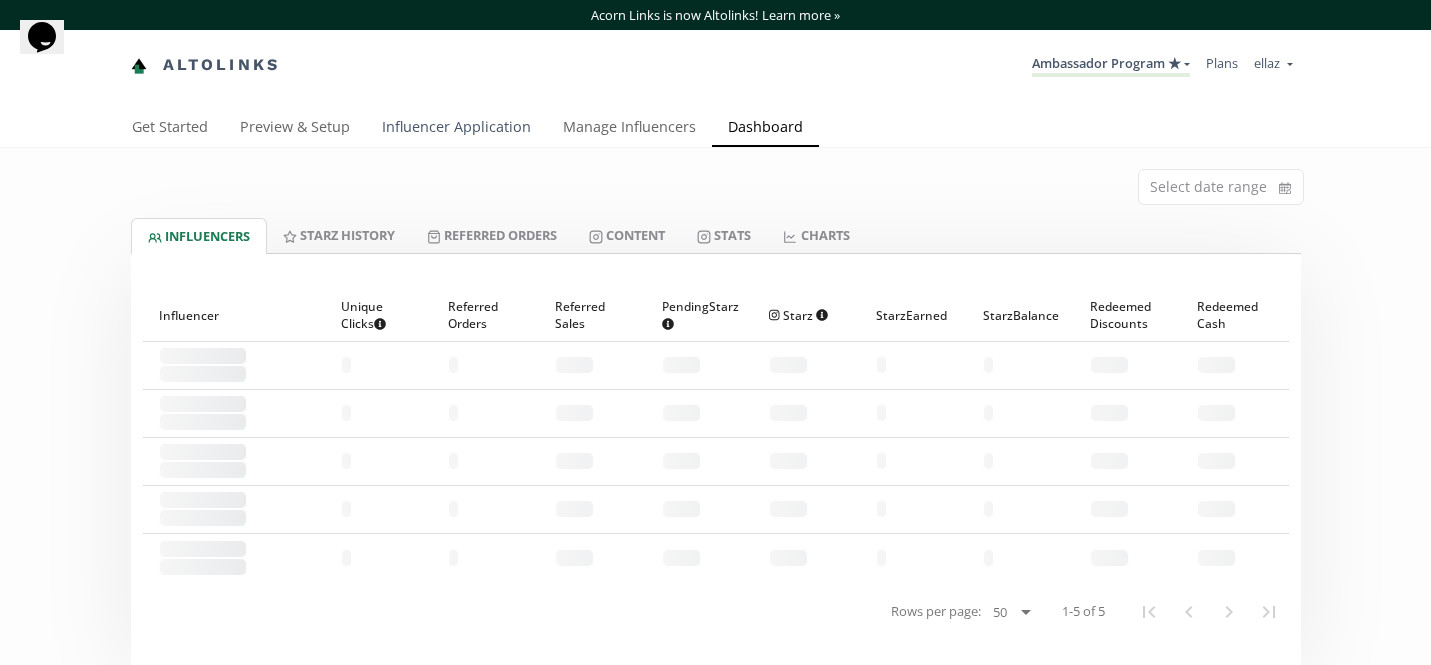 click on "Influencer Application" at bounding box center (456, 129) 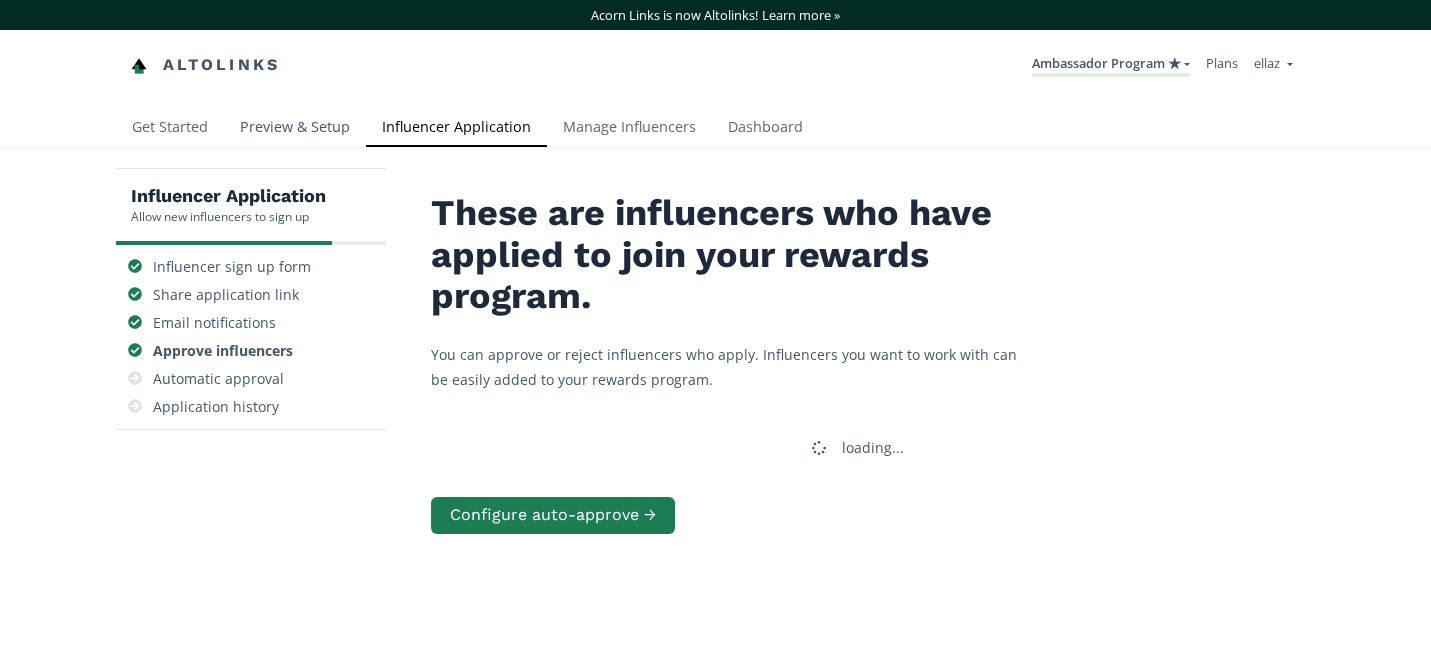 scroll, scrollTop: 0, scrollLeft: 0, axis: both 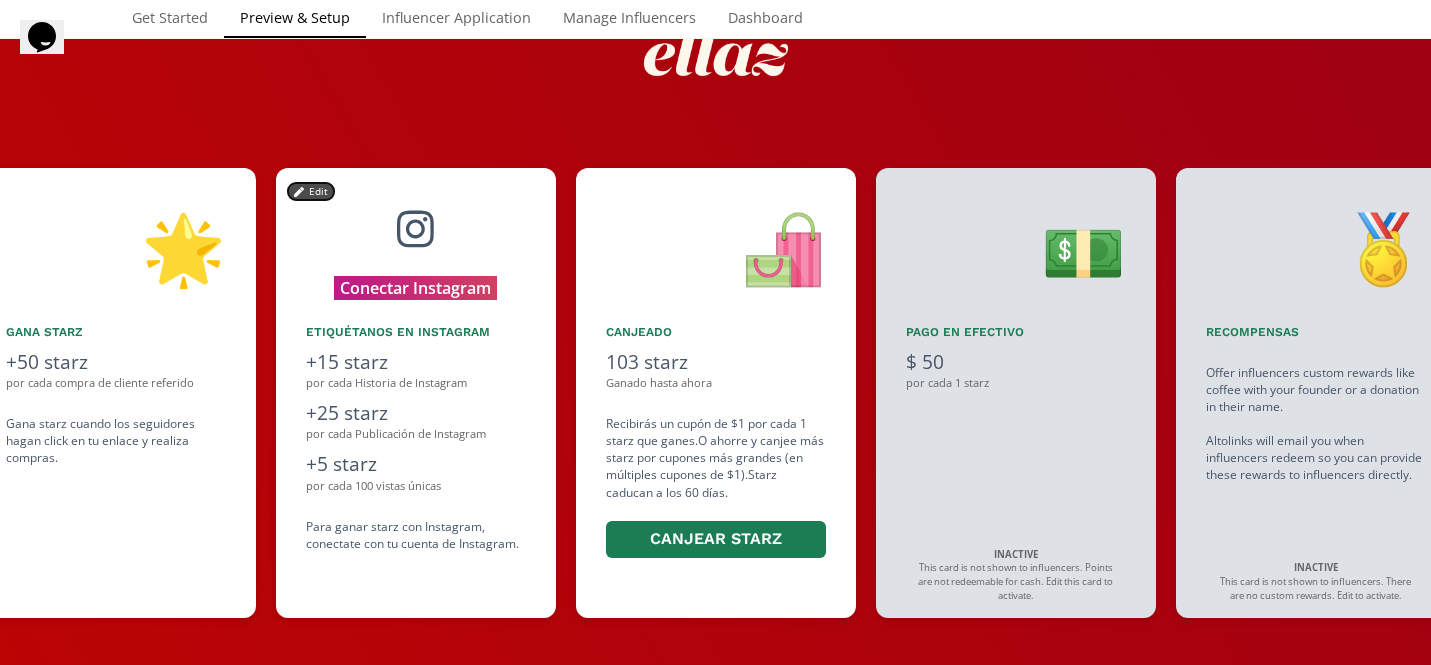 click on "Edit" at bounding box center (311, 191) 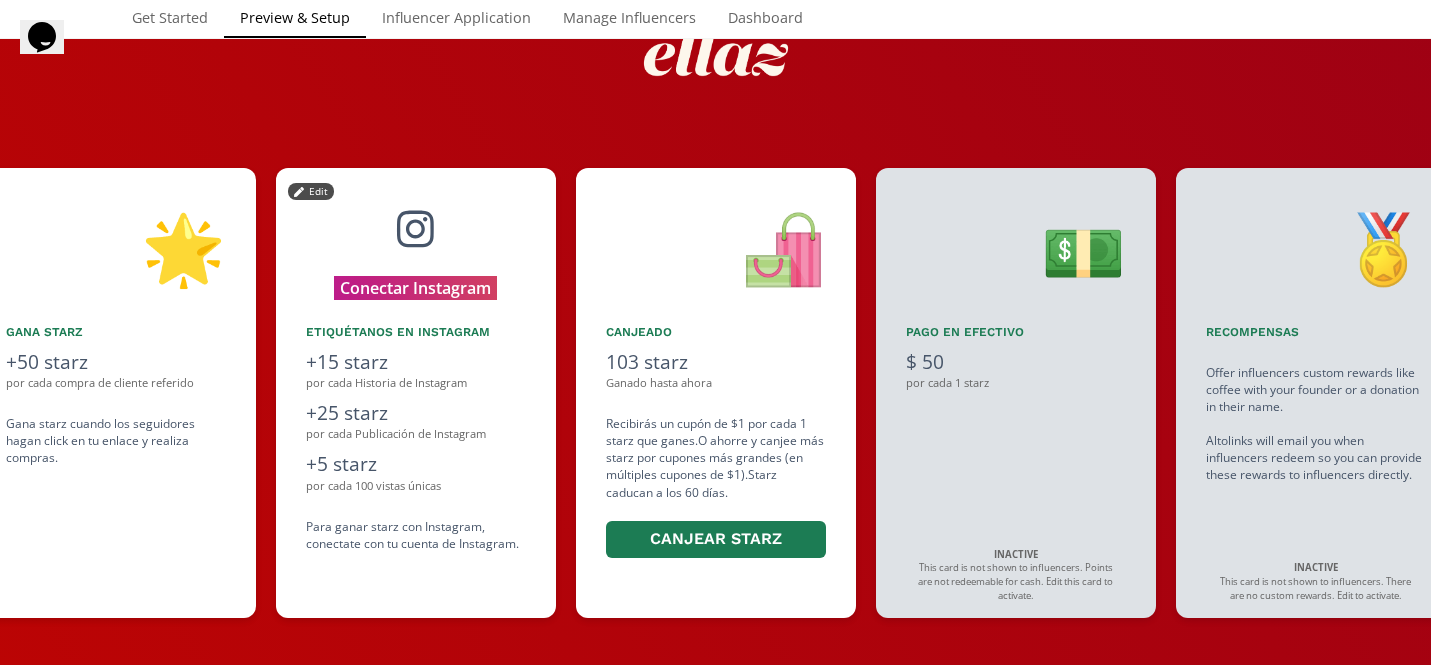 scroll, scrollTop: 0, scrollLeft: 0, axis: both 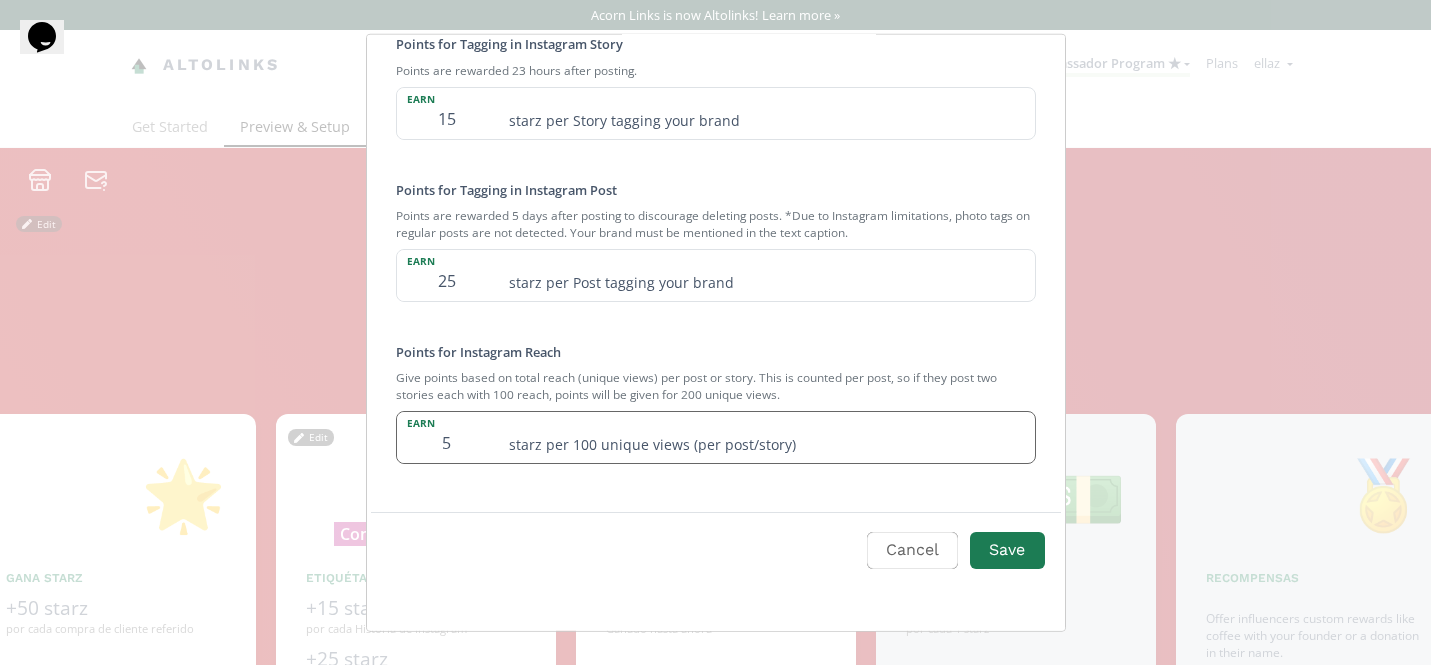 click on "starz per 100 unique views (per post/story)" at bounding box center (766, 437) 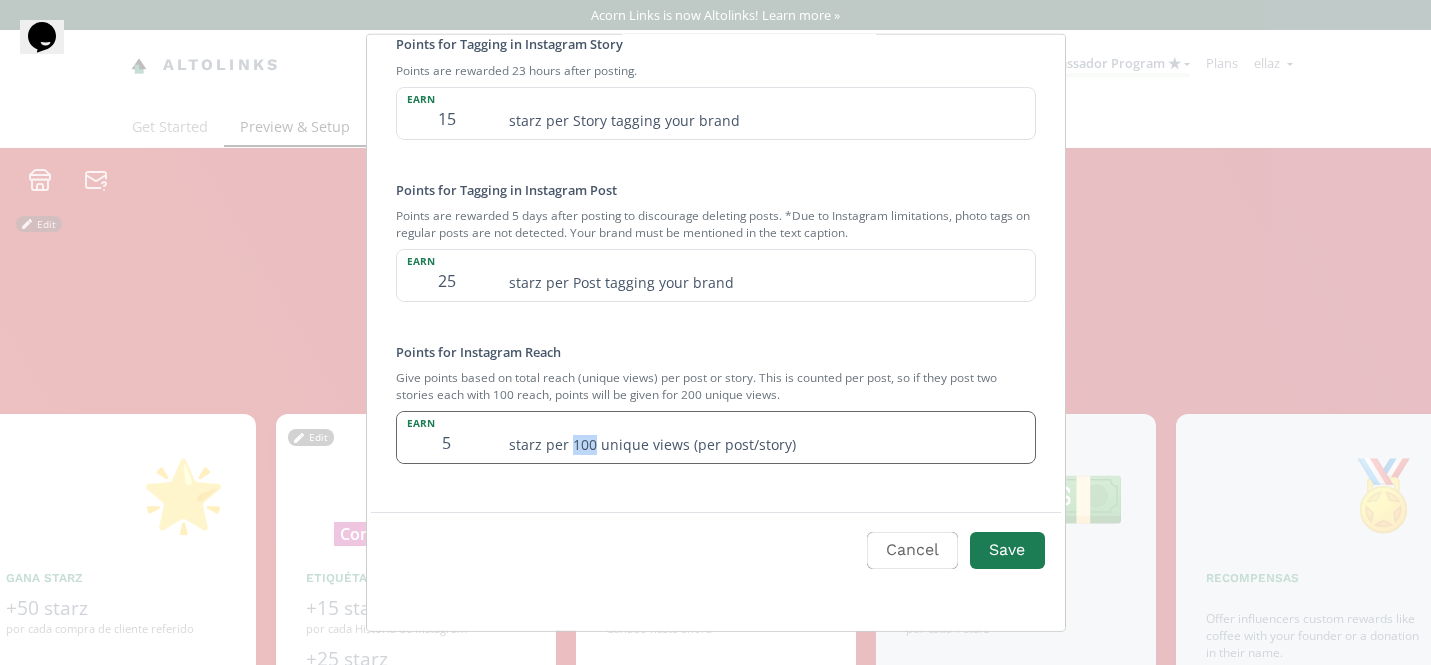 click on "starz per 100 unique views (per post/story)" at bounding box center (766, 437) 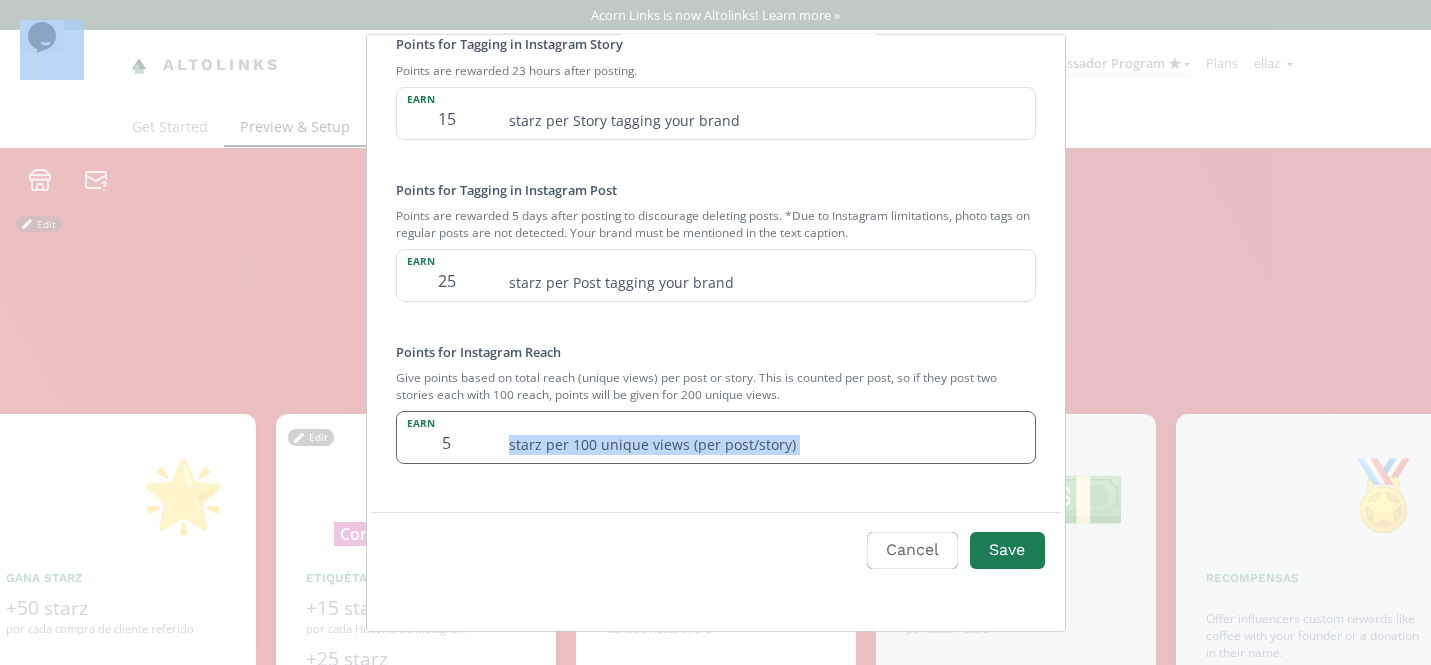 click on "starz per 100 unique views (per post/story)" at bounding box center (766, 437) 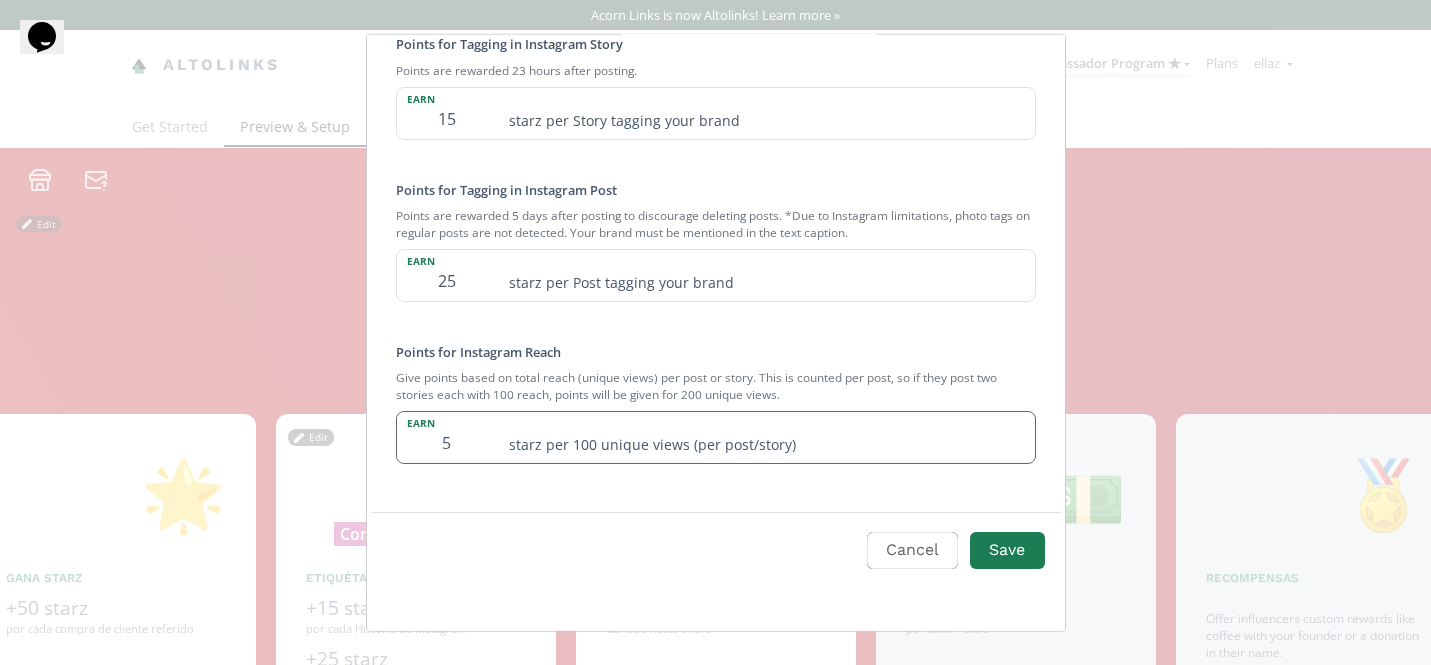 click on "starz per 100 unique views (per post/story)" at bounding box center [766, 437] 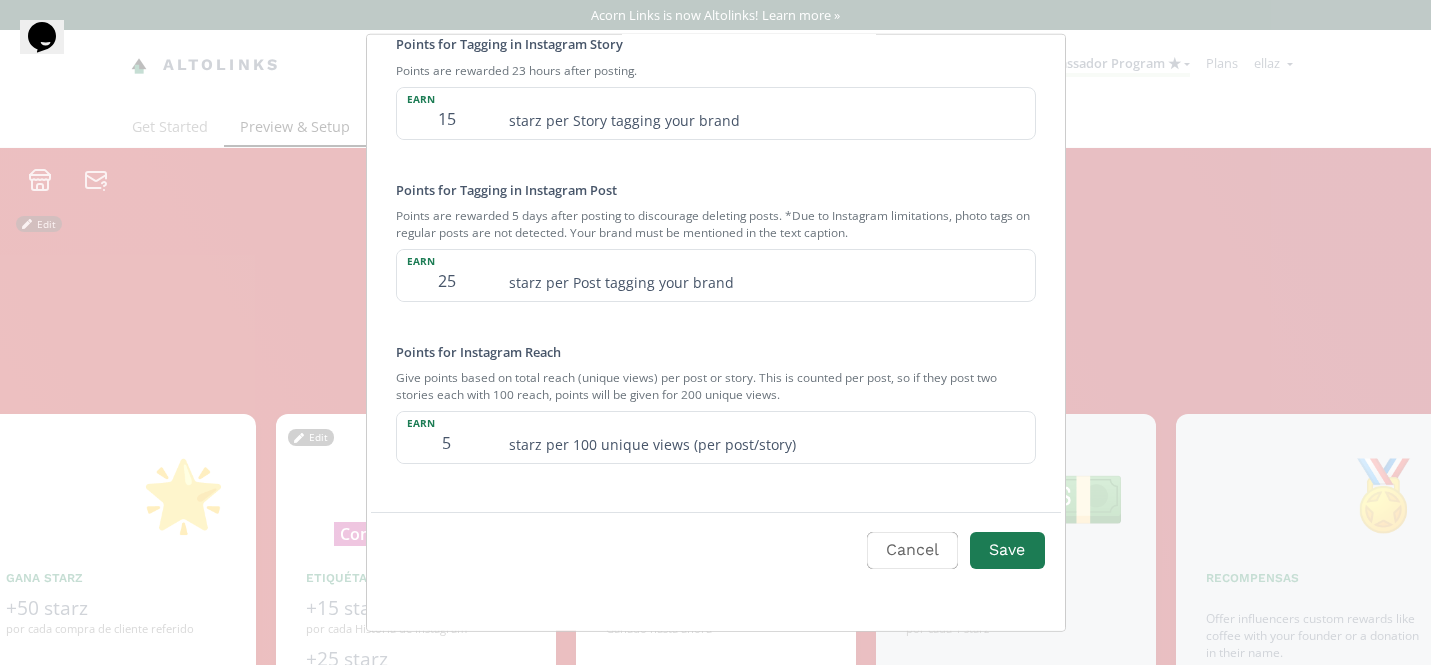 click on "Instagram Reward influencers when they tag you in Instagram Stories and Posts. Influencers must connect their Instagram account. Connect Instagram     To enable these features, please connect your shop's Instagram. Influencers will also be prompted to connect Instagram in order to earn points. ellaz @ ellaz____   Conectado desconectado Points for Tagging in Instagram Story     Points are rewarded 23 hours after posting. earn 15 starz per Story tagging your brand Points for Tagging in Instagram Post     Points are rewarded 5 days after posting to discourage deleting posts. *Due to Instagram limitations, photo tags on regular posts are not detected. Your brand must be mentioned in the text caption. earn 25 starz per Post tagging your brand Points for Instagram Reach     Give points based on total reach (unique views) per post or story. This is counted per post, so if they post two stories each with 100 reach, points will be given for 200 unique views. earn 5 starz per 100 unique views (per post/story) Cancel" at bounding box center [716, 100] 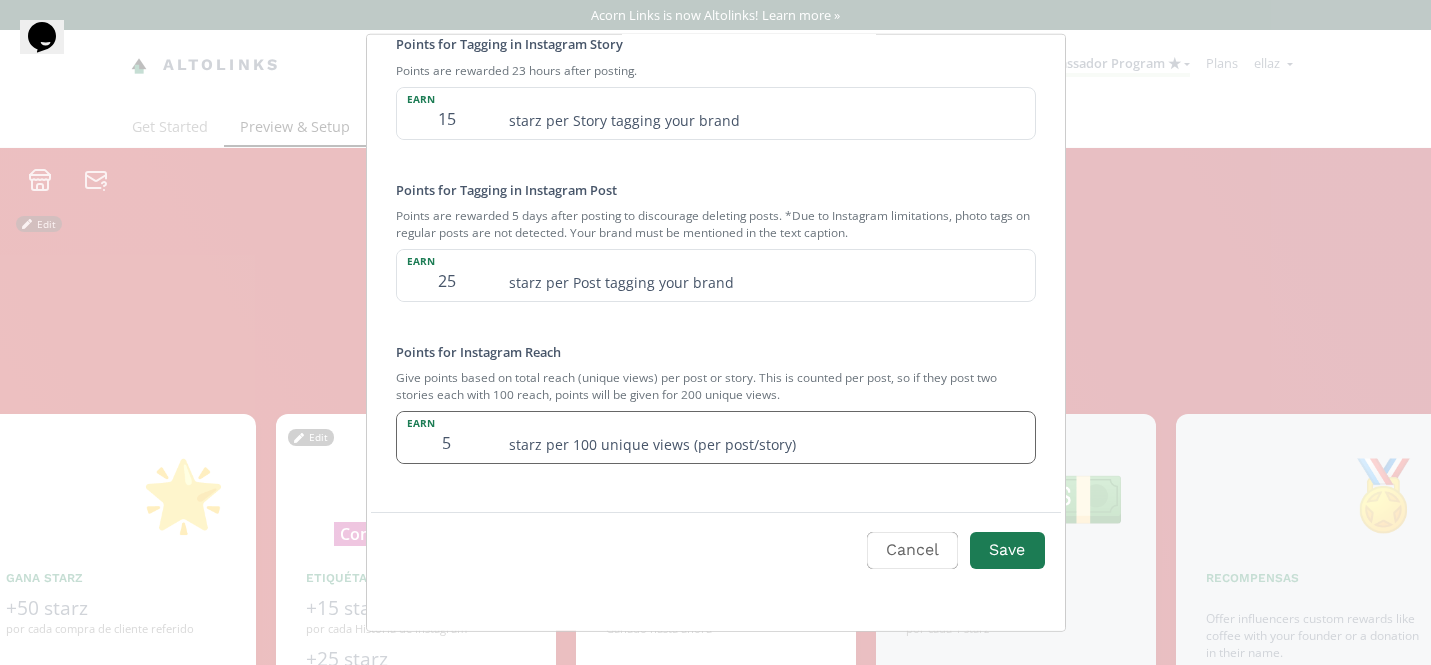 click on "5" at bounding box center (447, 437) 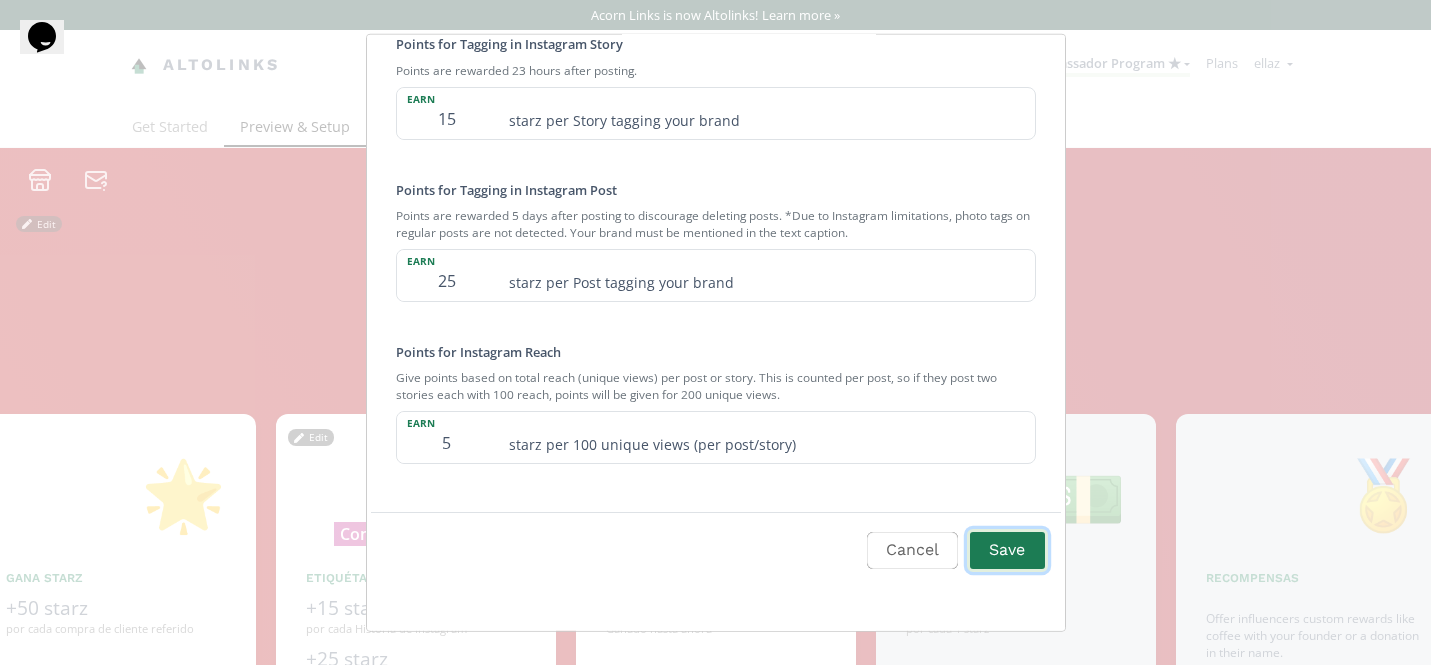 click on "Save" at bounding box center [1007, 550] 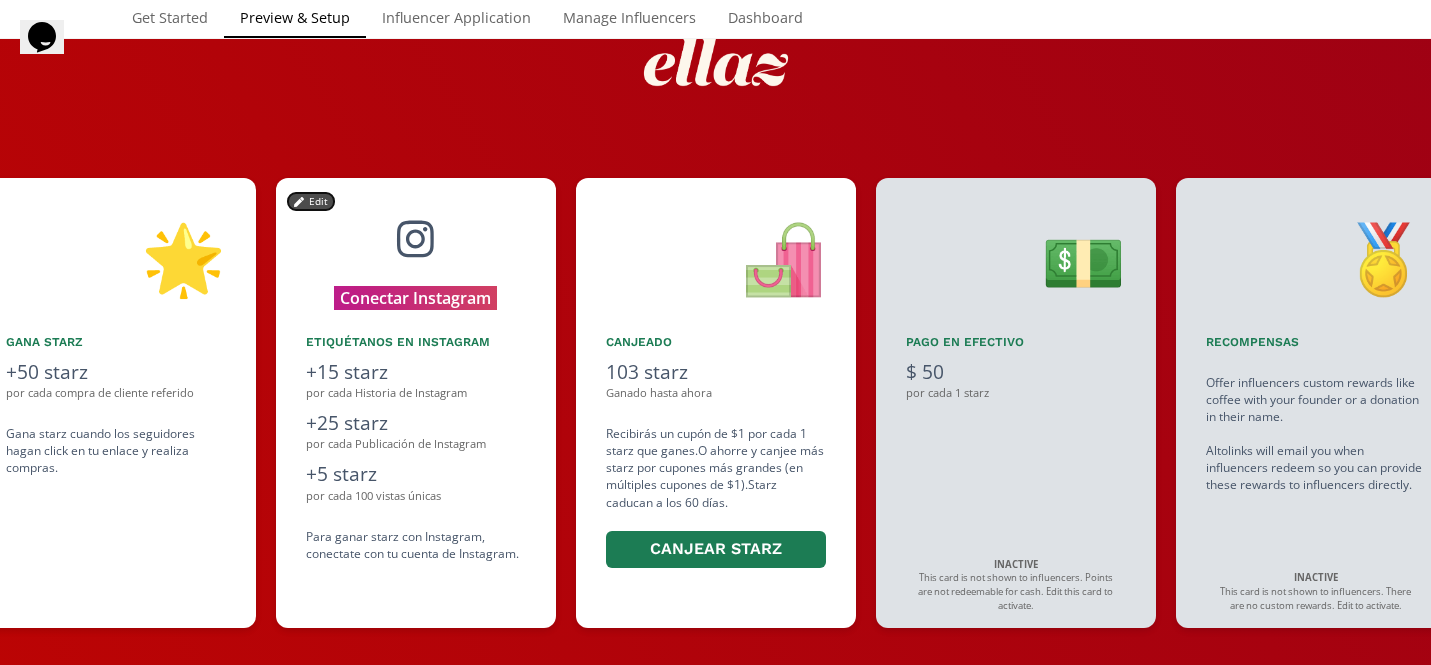 scroll, scrollTop: 238, scrollLeft: 0, axis: vertical 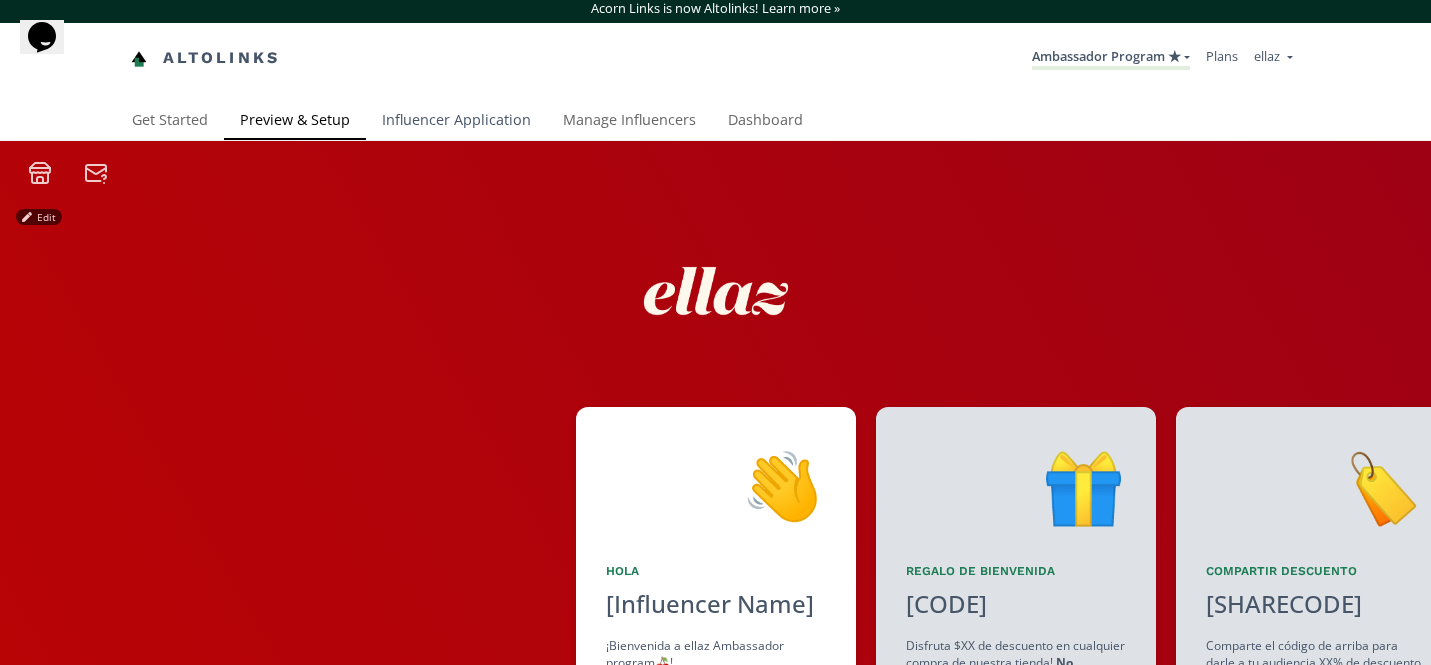 click on "Influencer Application" at bounding box center (456, 122) 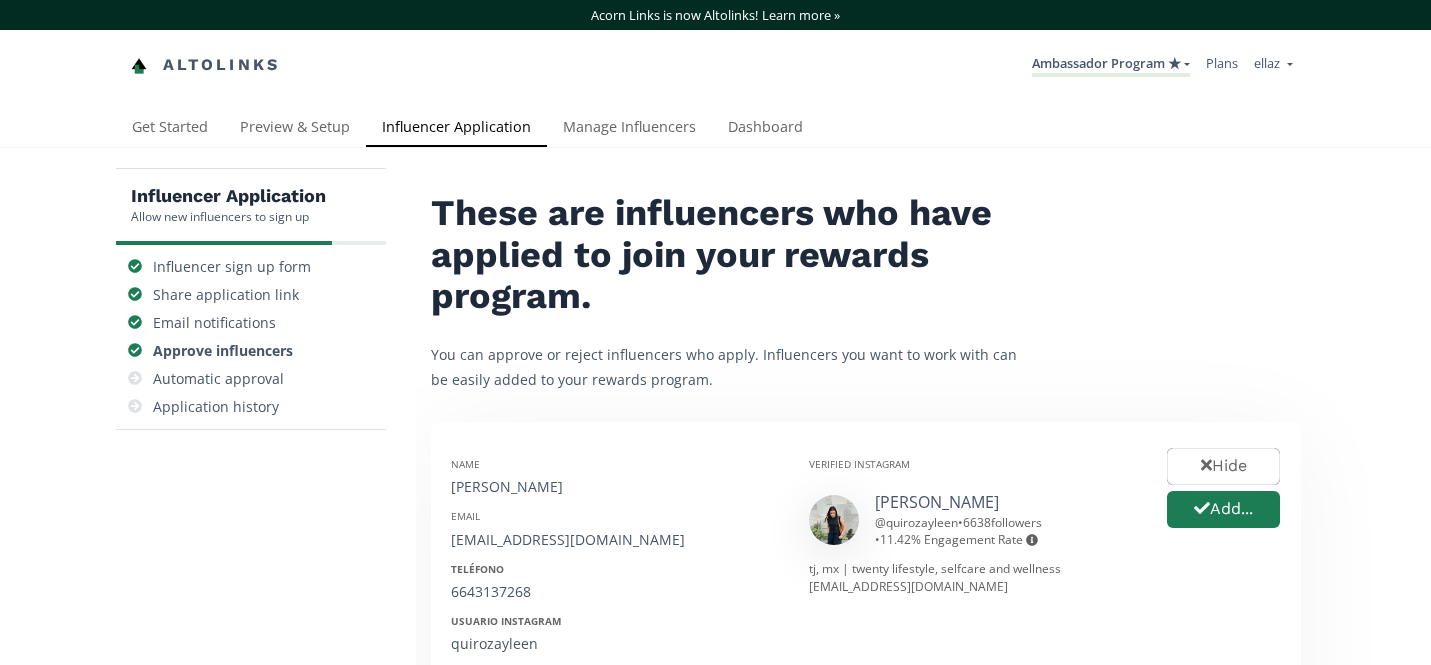 scroll, scrollTop: 0, scrollLeft: 0, axis: both 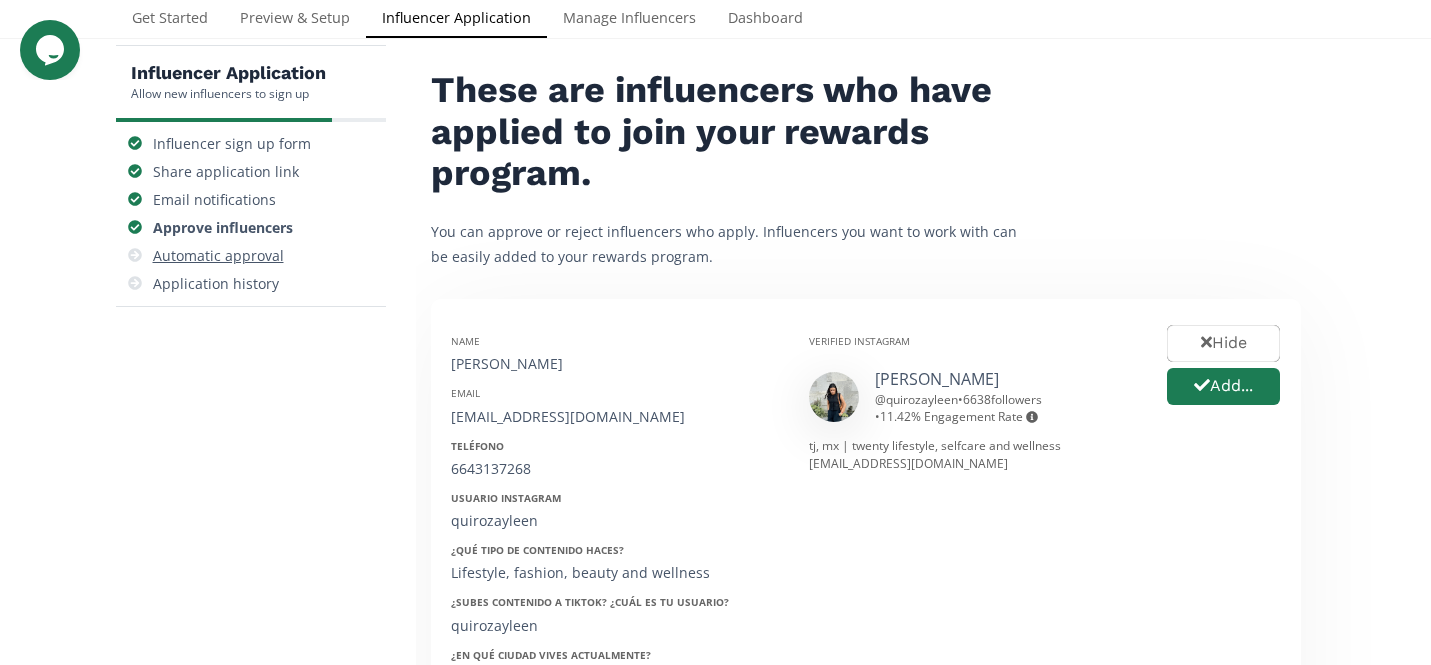 click on "Automatic approval" at bounding box center (218, 256) 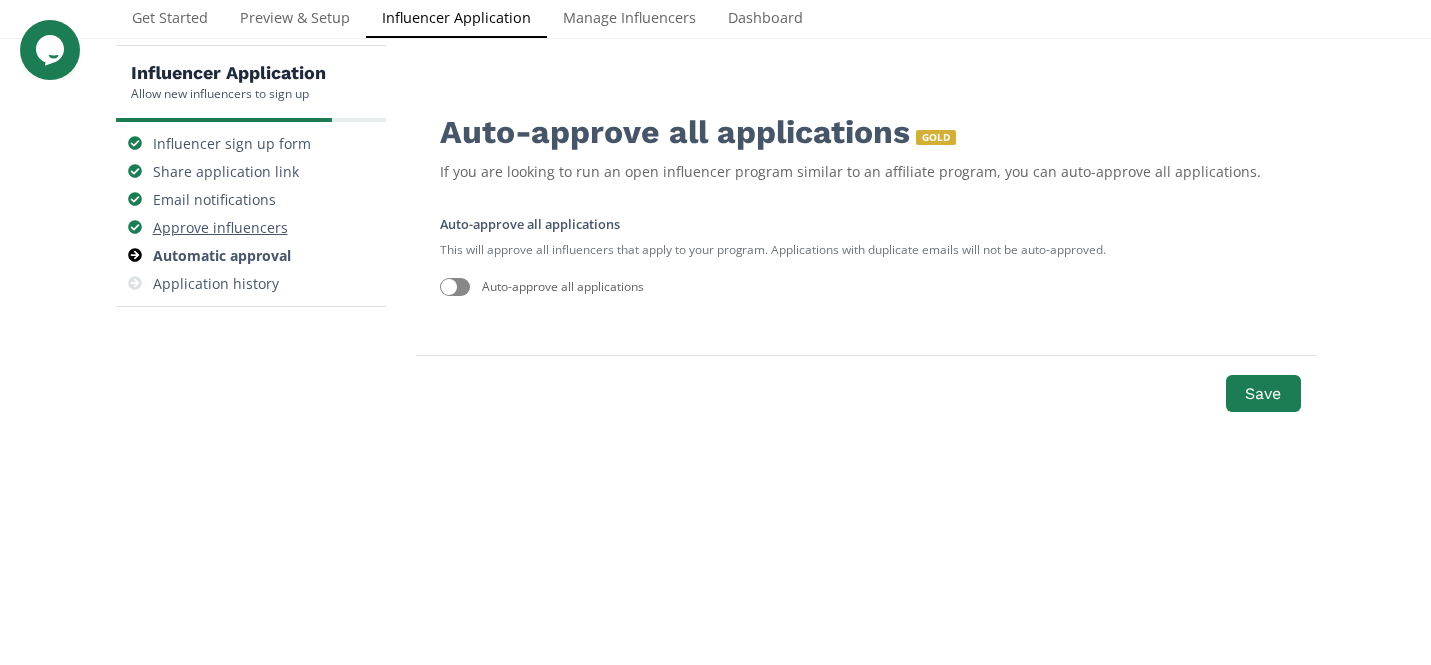 click on "Approve influencers" at bounding box center [220, 228] 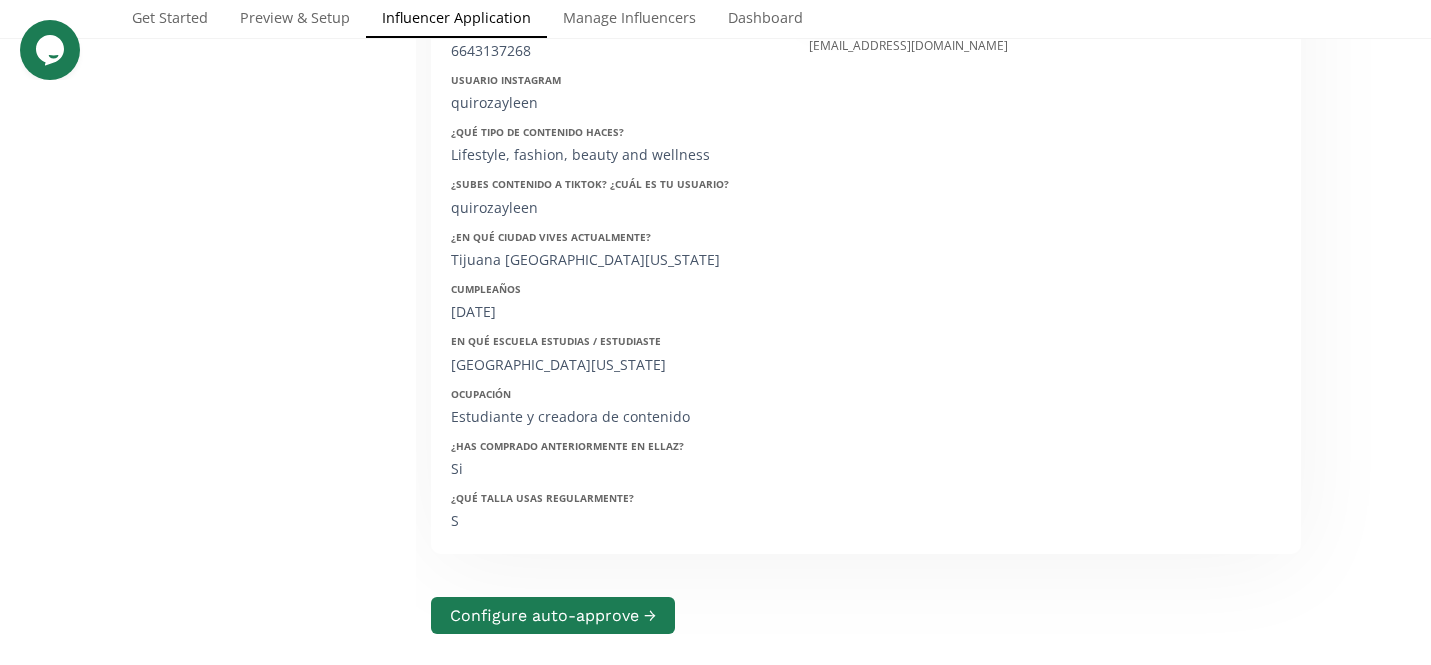 scroll, scrollTop: 0, scrollLeft: 0, axis: both 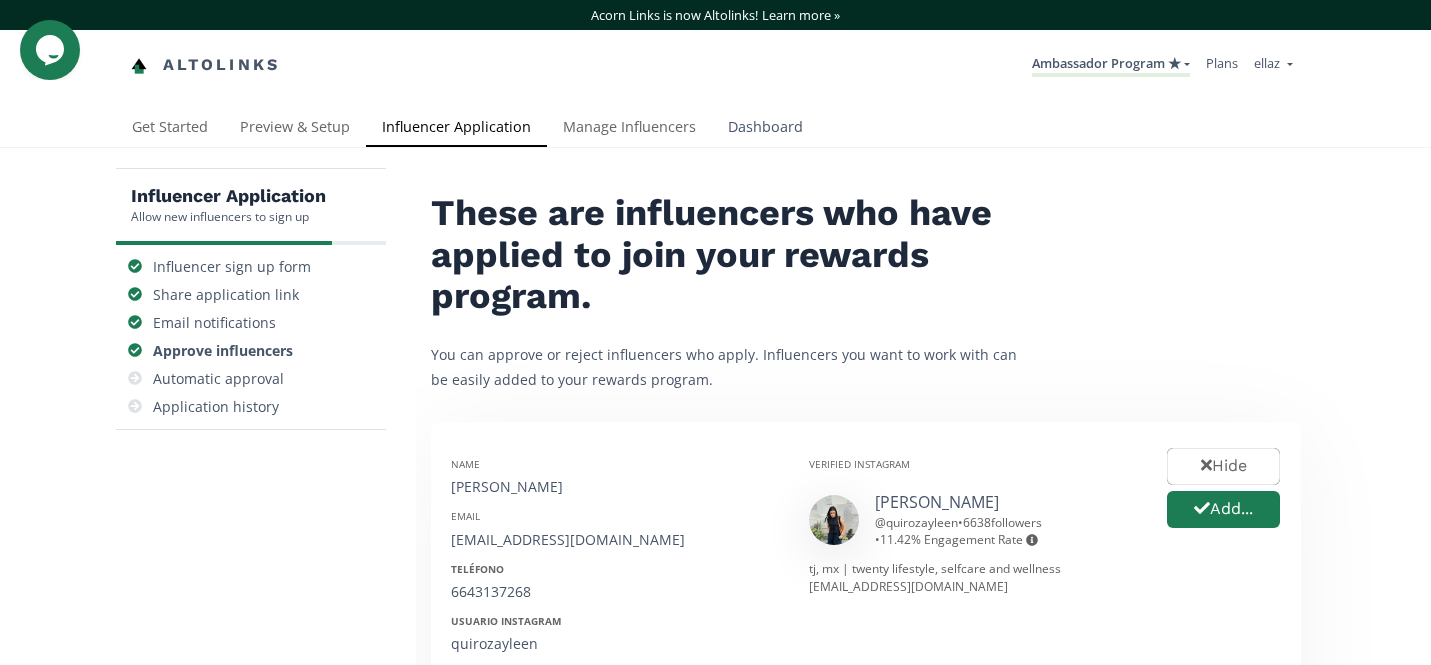 click on "Dashboard" at bounding box center [765, 129] 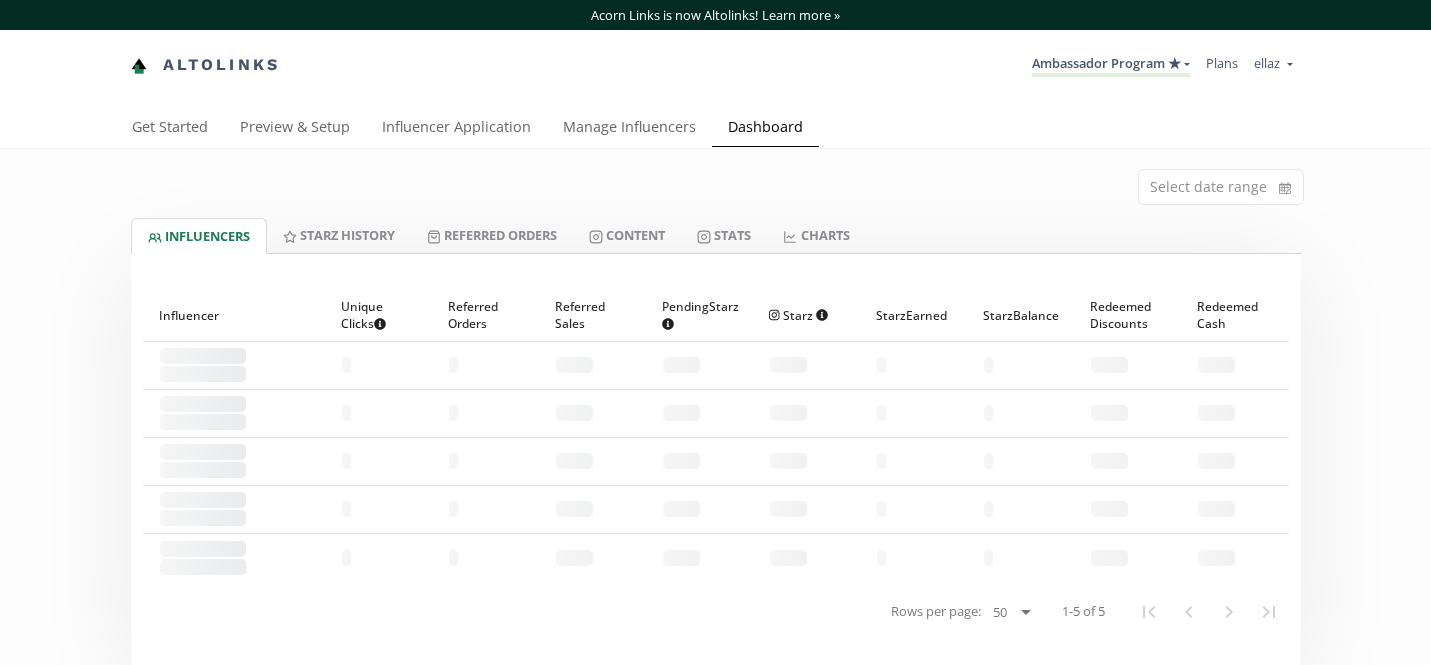 scroll, scrollTop: 0, scrollLeft: 0, axis: both 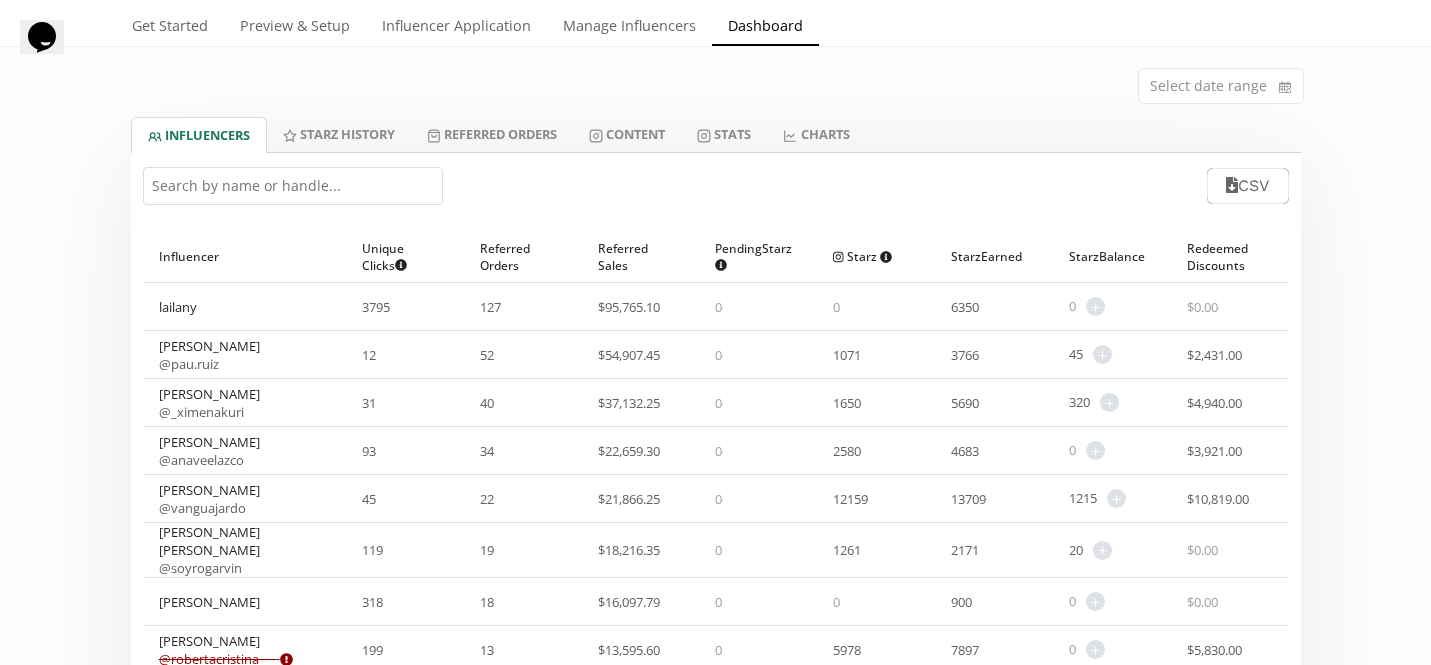 drag, startPoint x: 669, startPoint y: 309, endPoint x: 565, endPoint y: 309, distance: 104 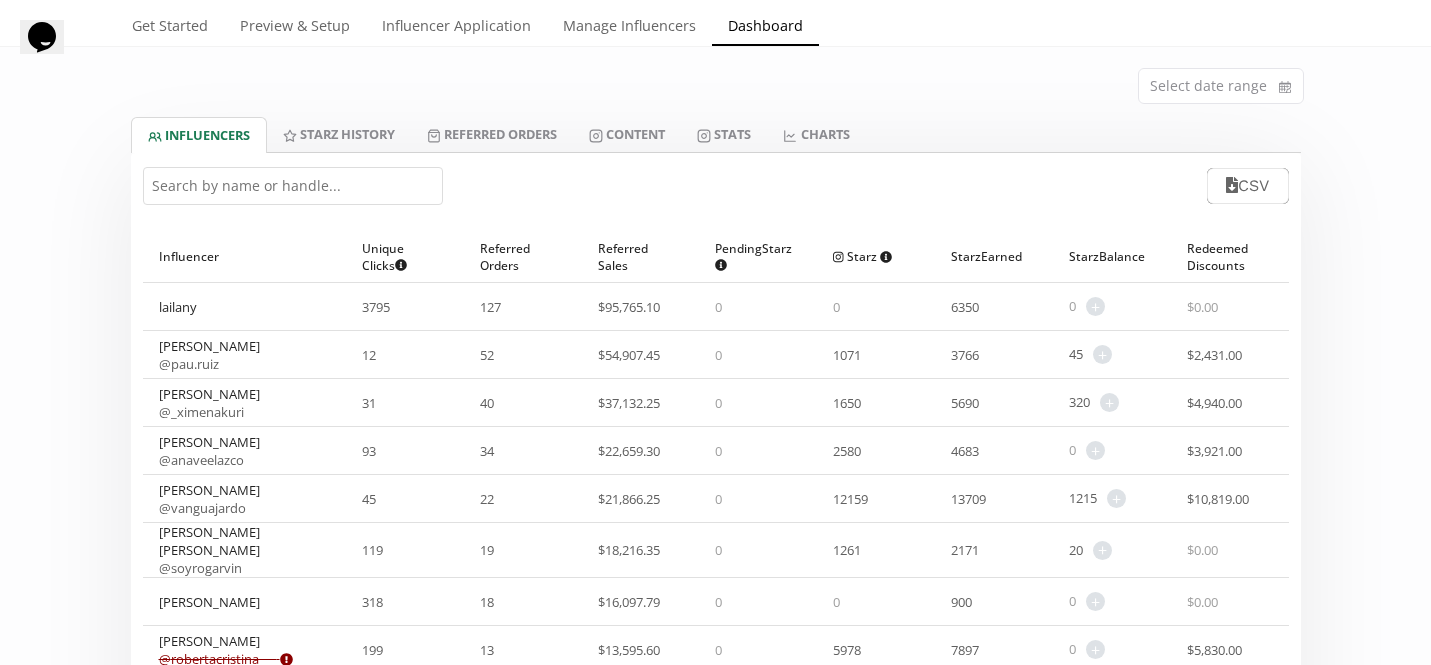 click on "lailany" at bounding box center (178, 307) 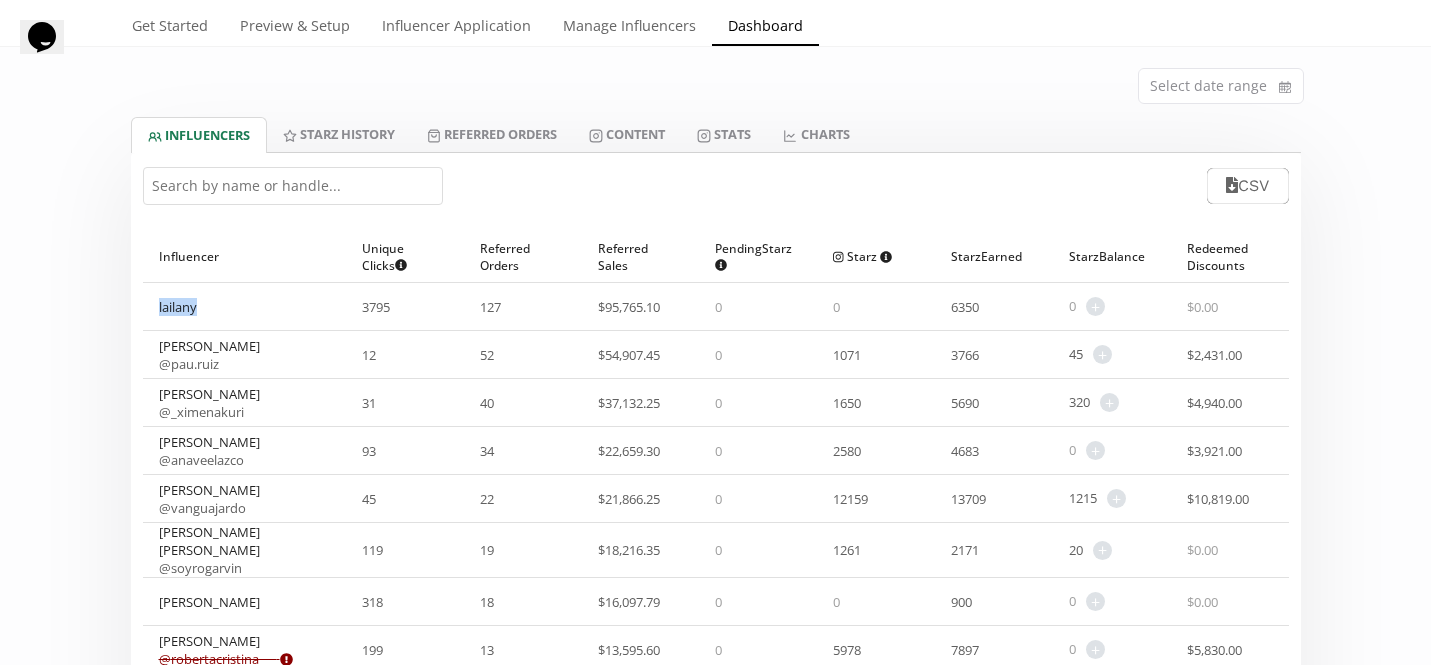 click on "lailany" at bounding box center (178, 307) 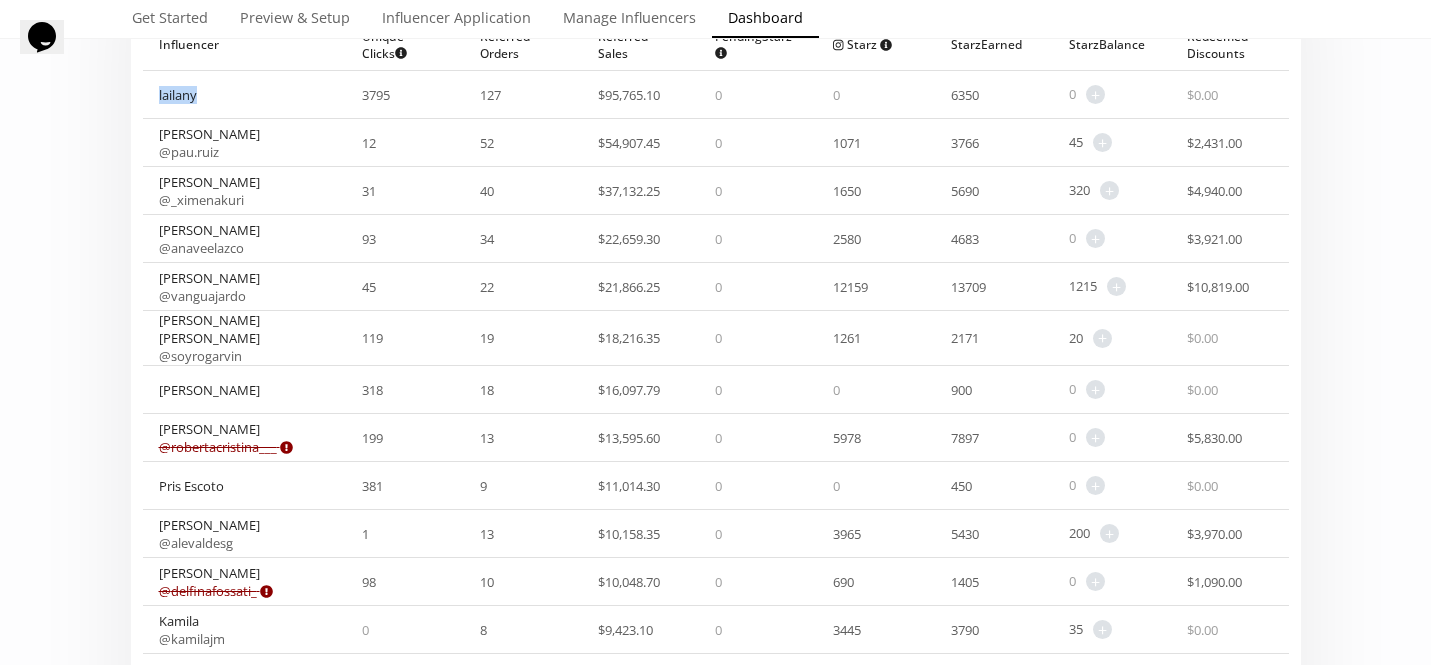 scroll, scrollTop: 319, scrollLeft: 0, axis: vertical 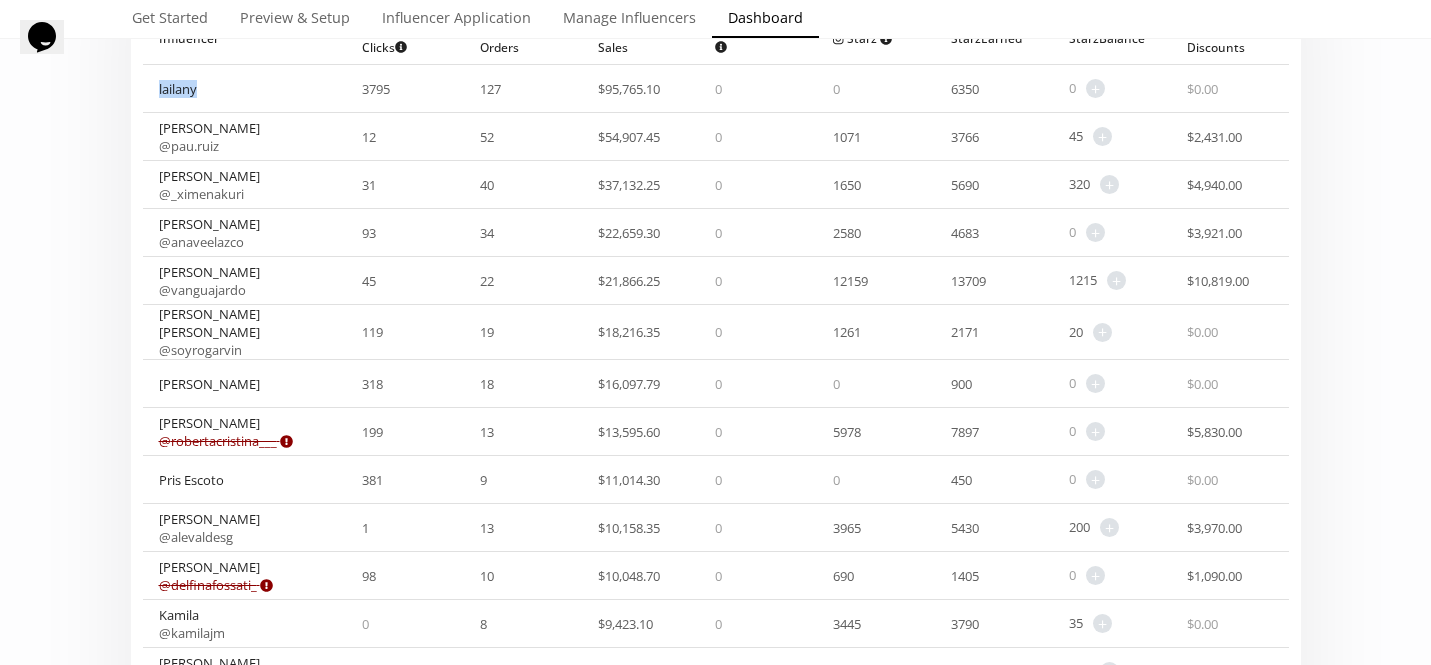 click on "@ pau.ruiz" at bounding box center [189, 146] 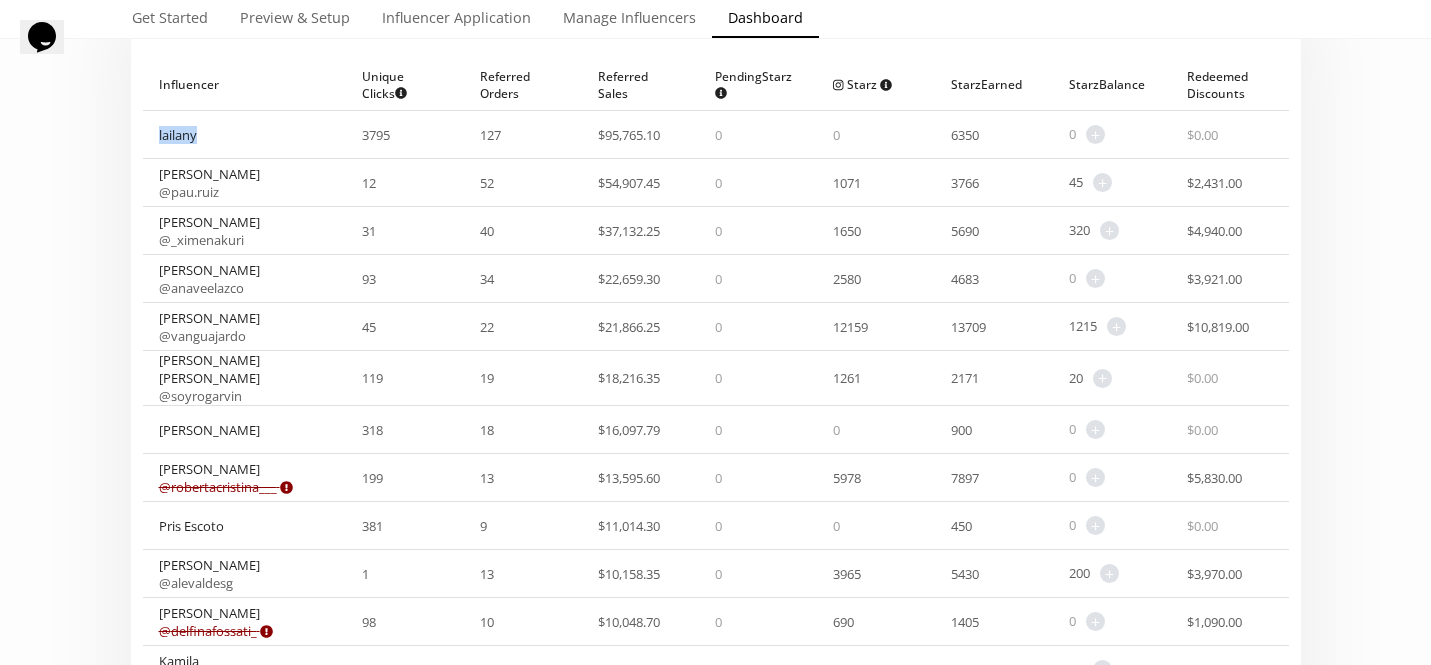 scroll, scrollTop: 277, scrollLeft: 0, axis: vertical 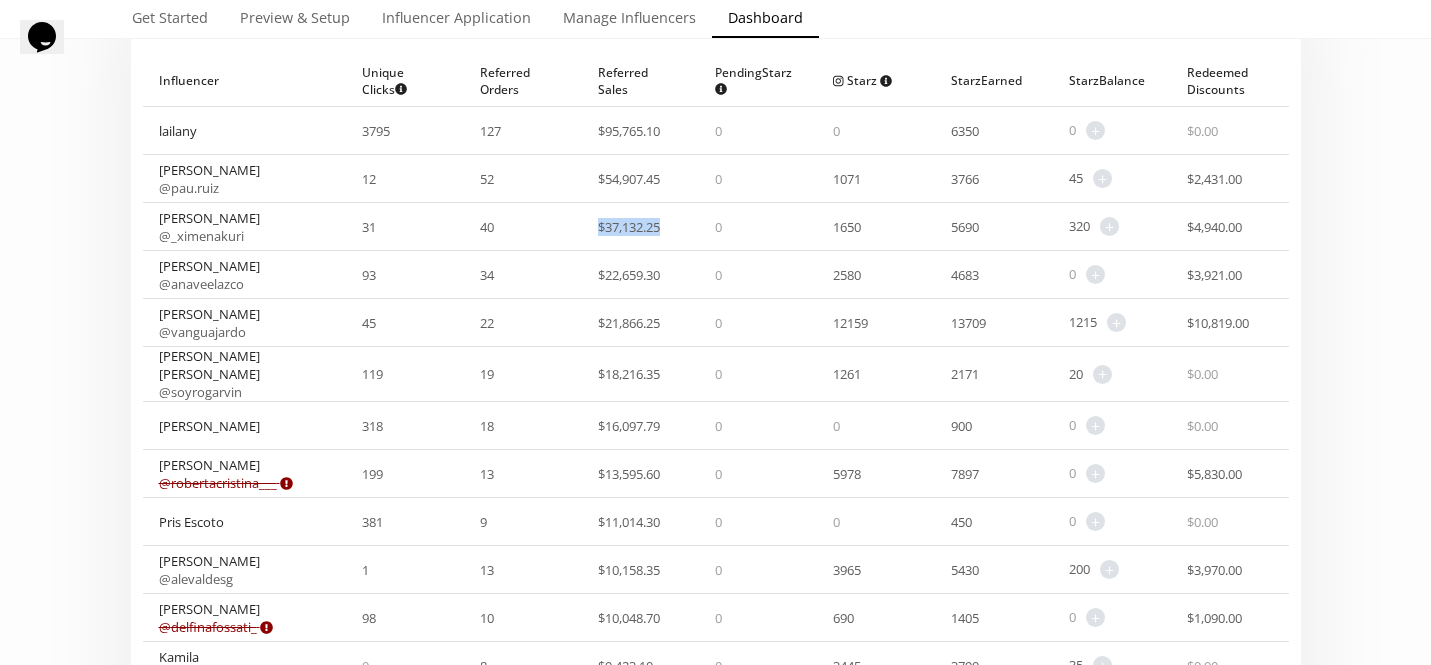 drag, startPoint x: 591, startPoint y: 227, endPoint x: 681, endPoint y: 227, distance: 90 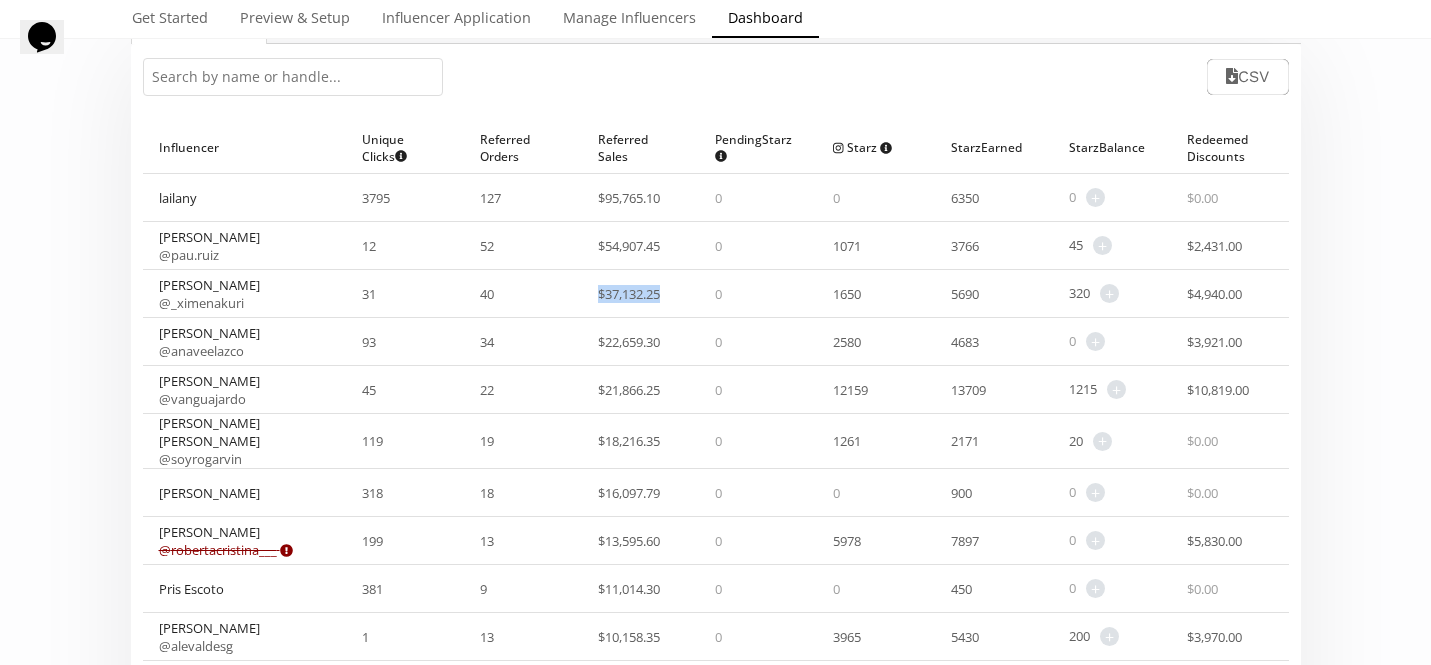 scroll, scrollTop: 175, scrollLeft: 0, axis: vertical 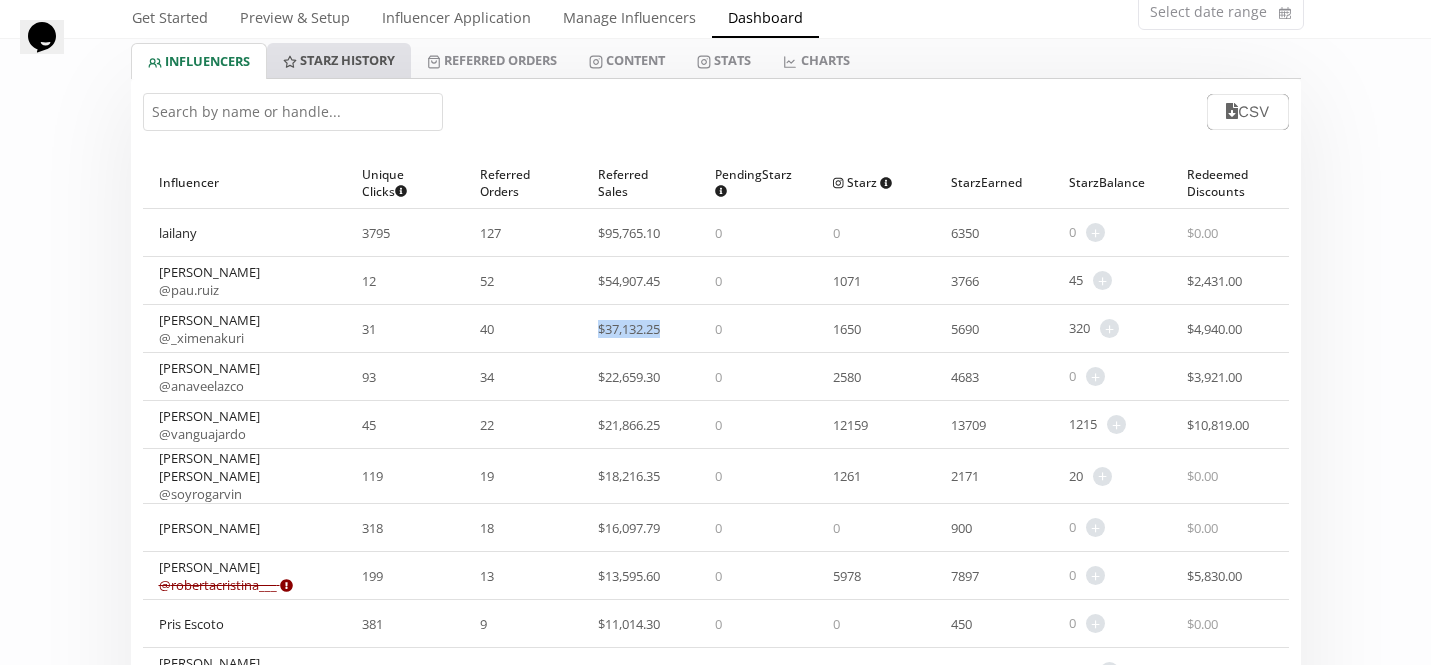 click on "Starz HISTORY" at bounding box center [339, 60] 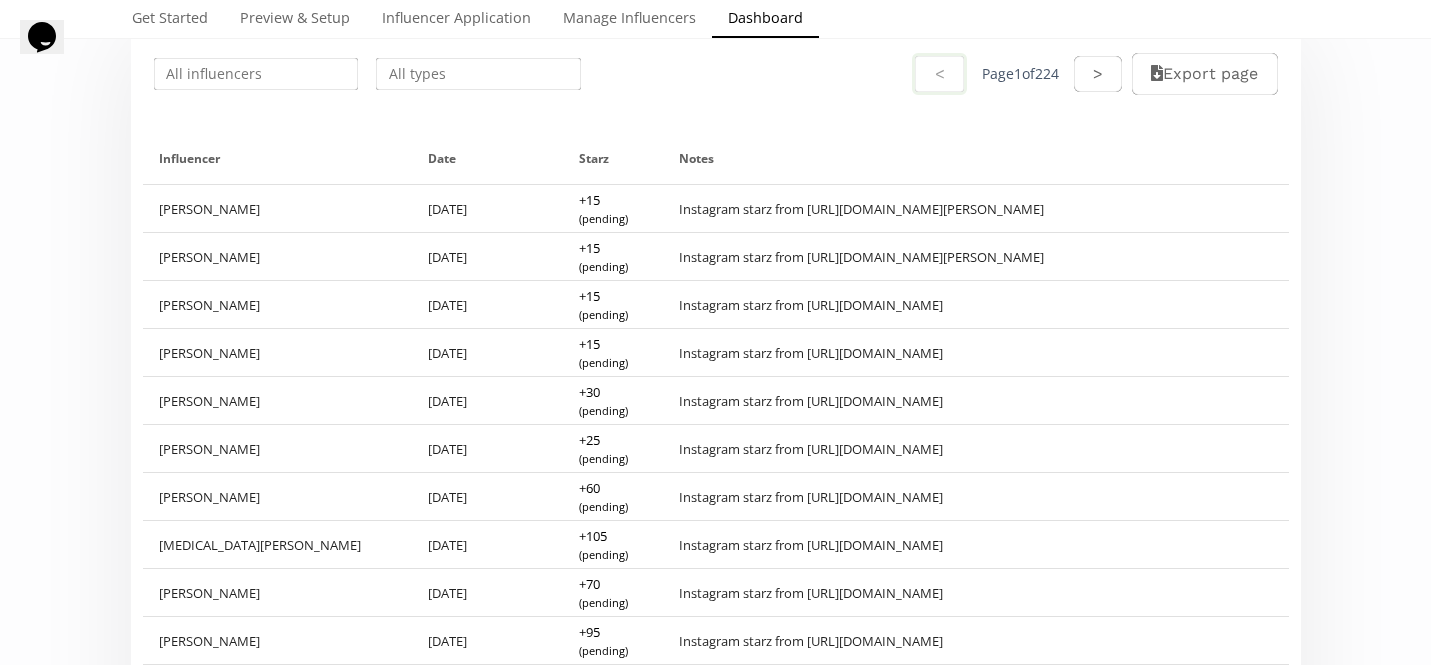 scroll, scrollTop: 0, scrollLeft: 0, axis: both 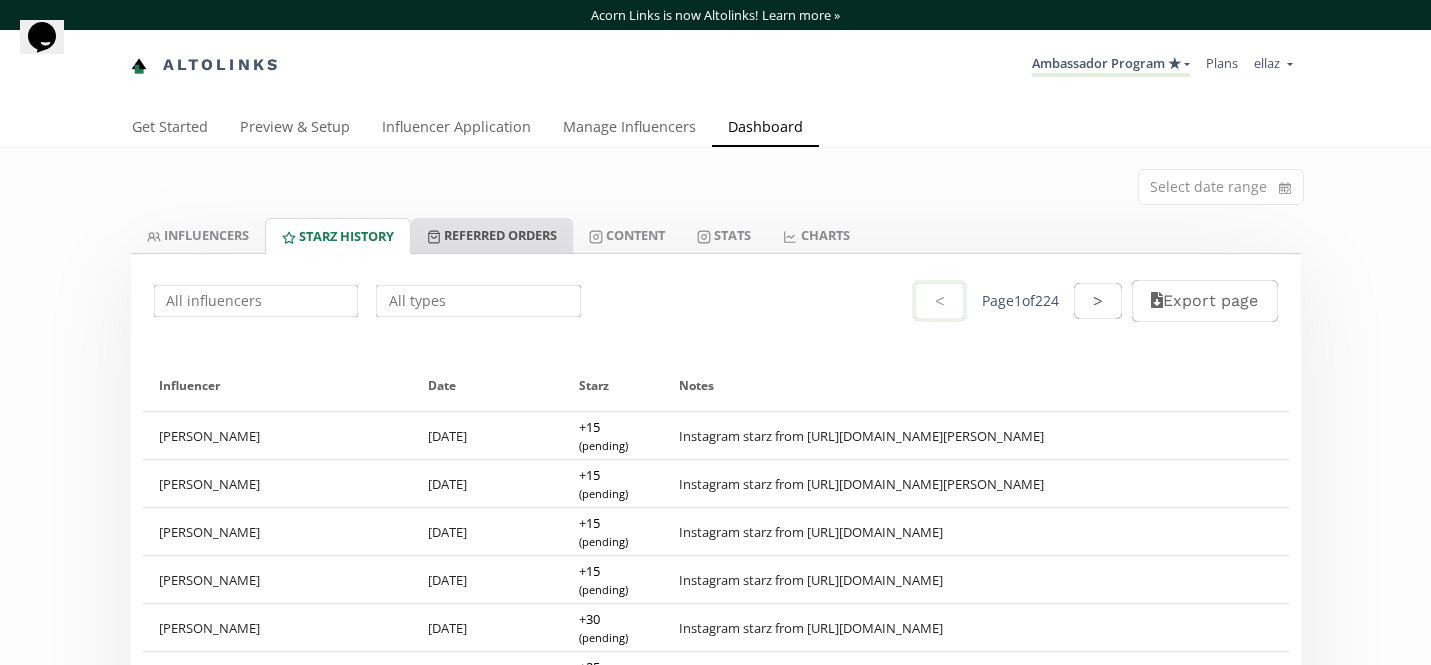 click on "Referred Orders" at bounding box center [492, 235] 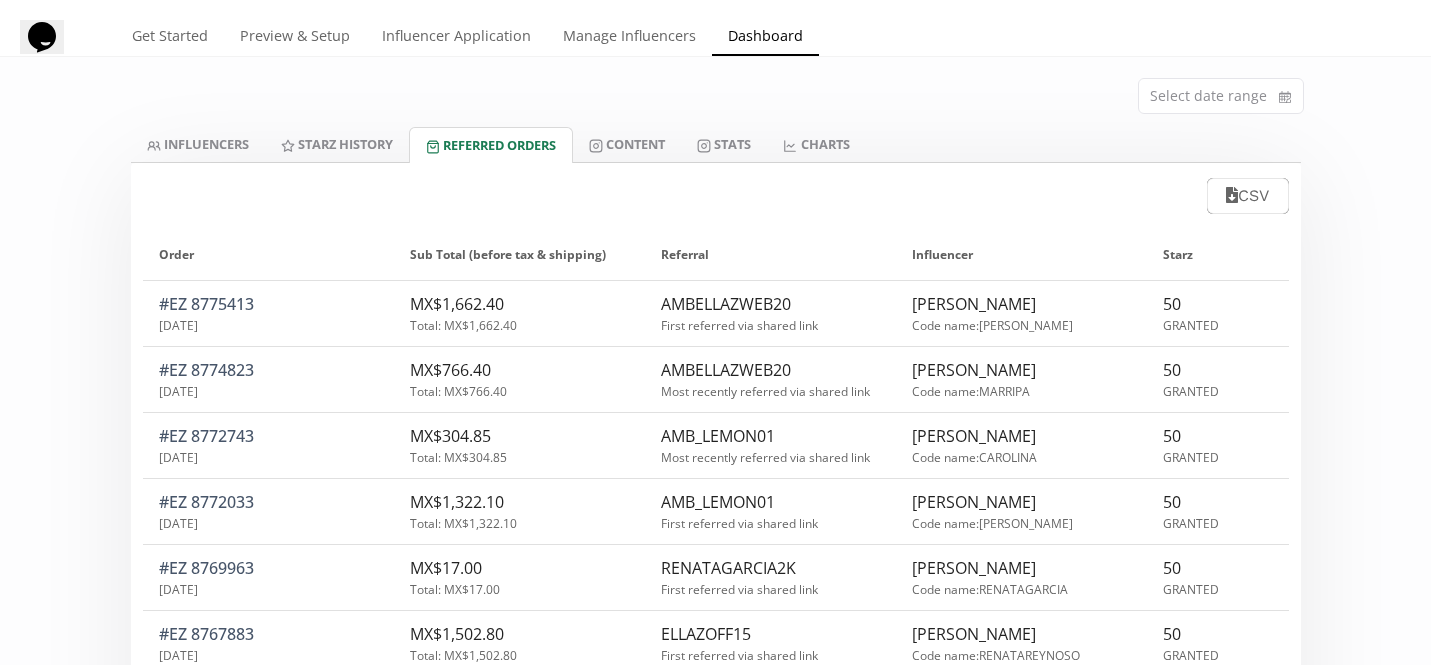 scroll, scrollTop: 96, scrollLeft: 0, axis: vertical 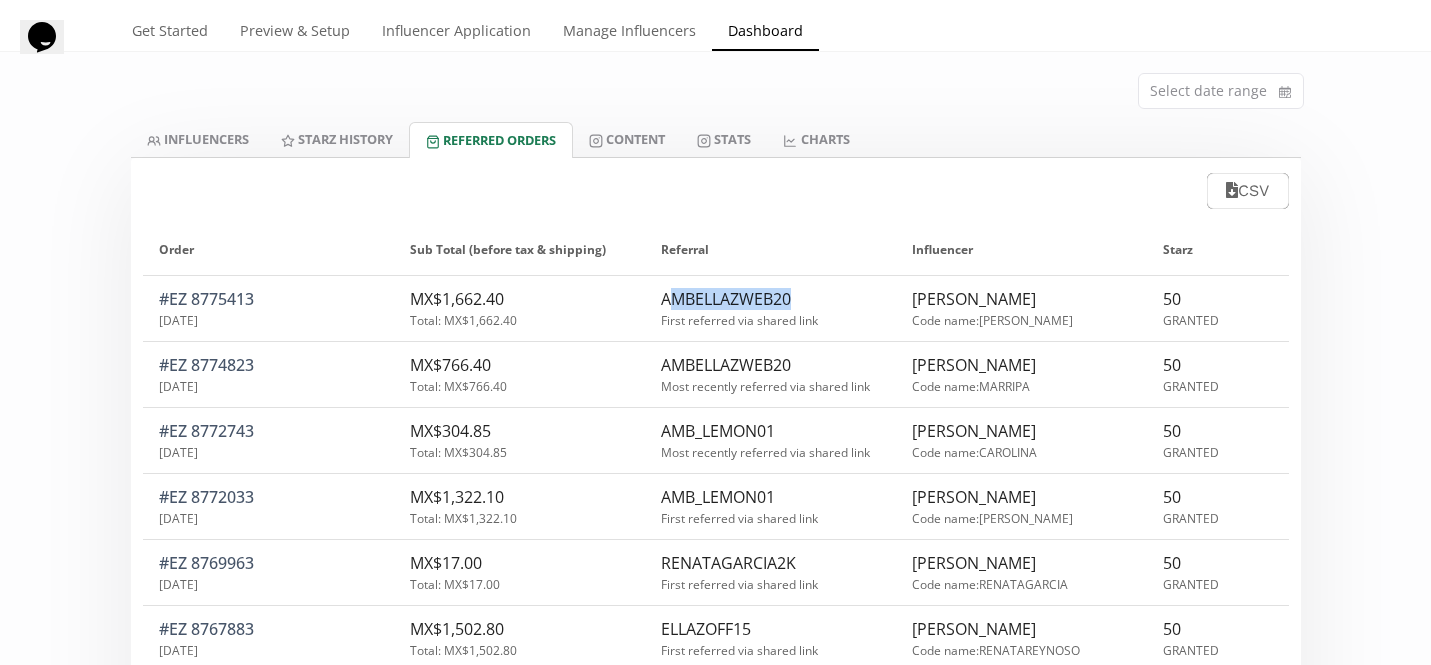drag, startPoint x: 811, startPoint y: 303, endPoint x: 669, endPoint y: 295, distance: 142.22517 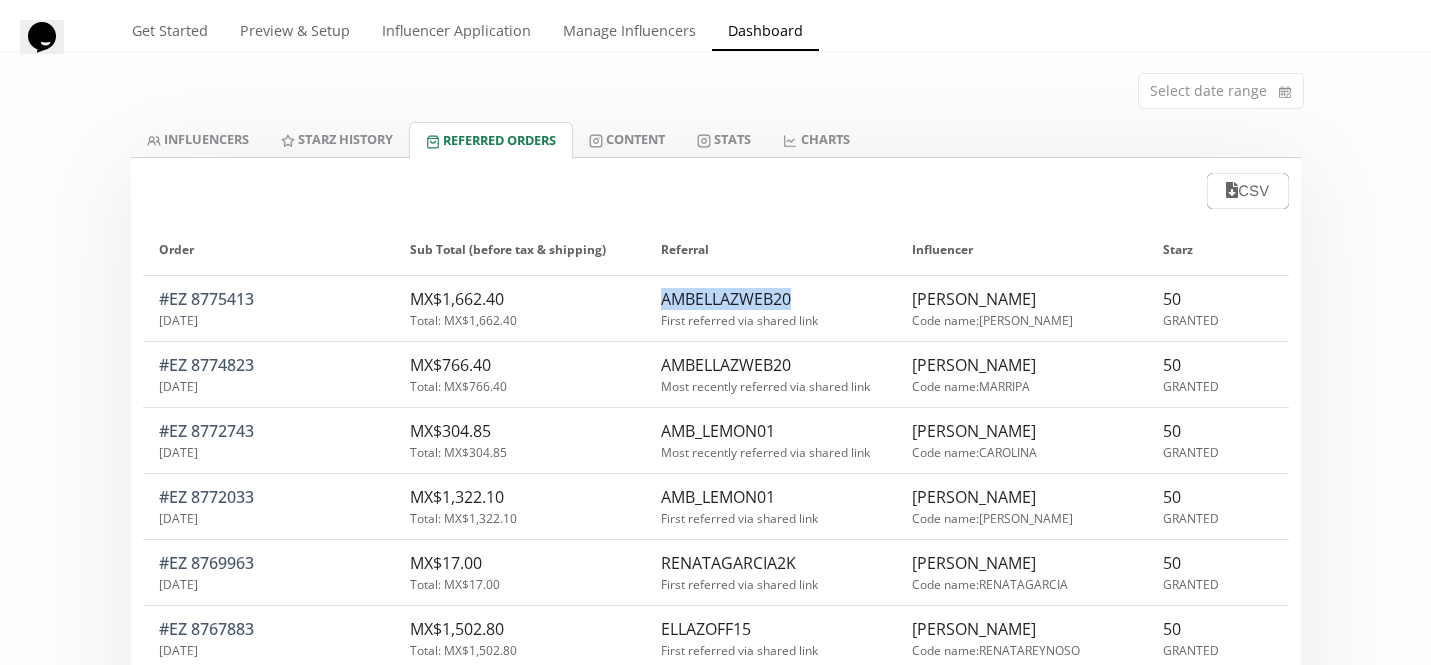 drag, startPoint x: 659, startPoint y: 297, endPoint x: 803, endPoint y: 304, distance: 144.17004 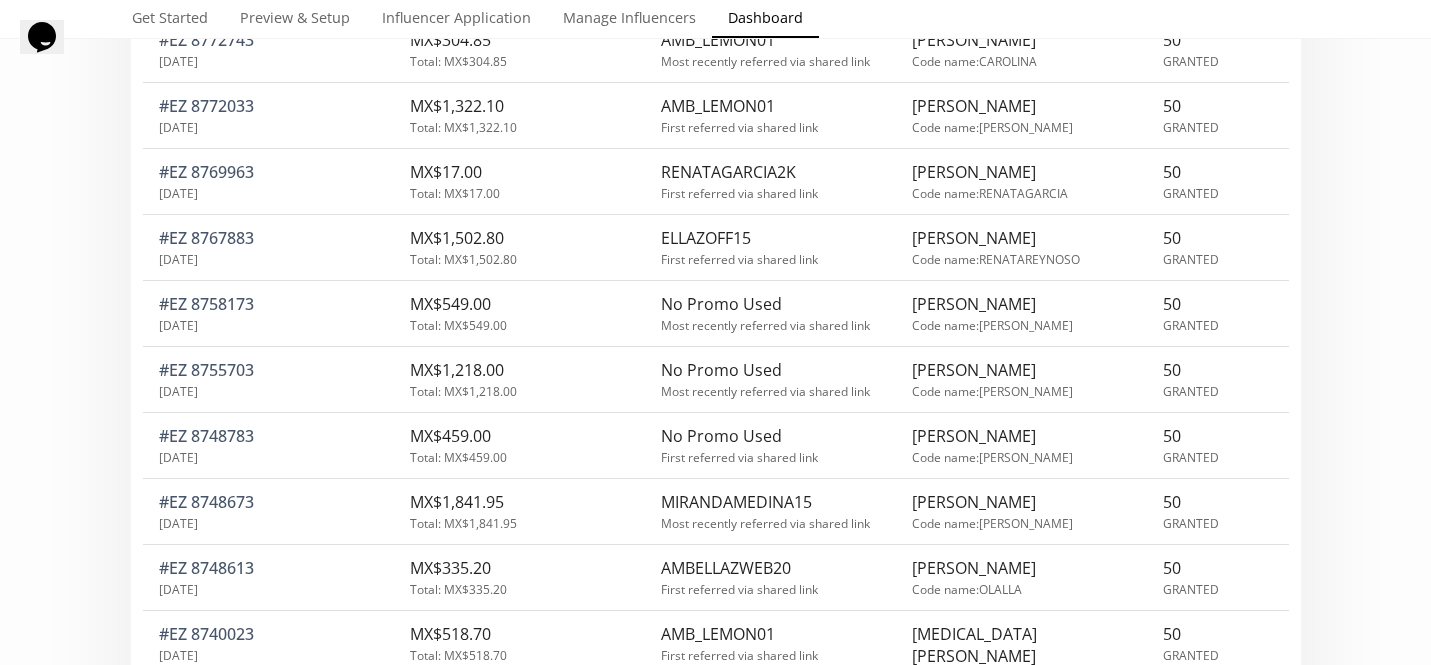 scroll, scrollTop: 491, scrollLeft: 0, axis: vertical 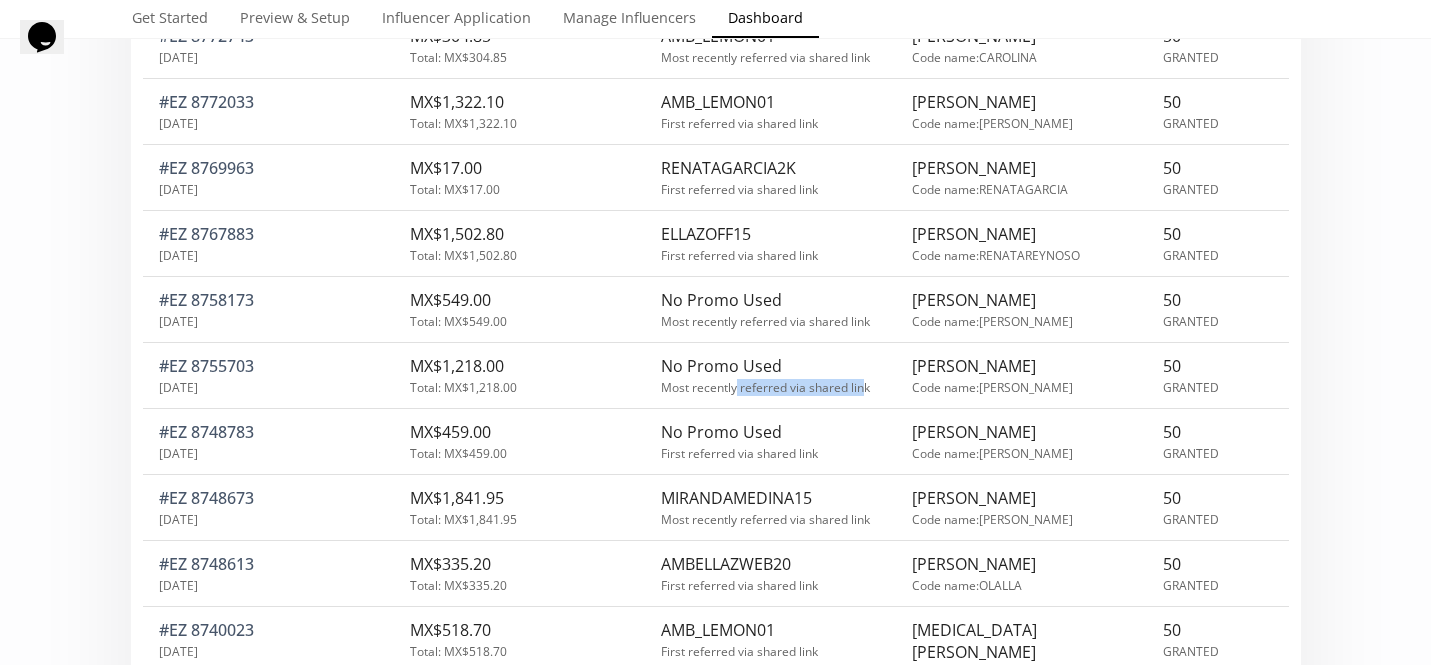 drag, startPoint x: 737, startPoint y: 379, endPoint x: 866, endPoint y: 380, distance: 129.00388 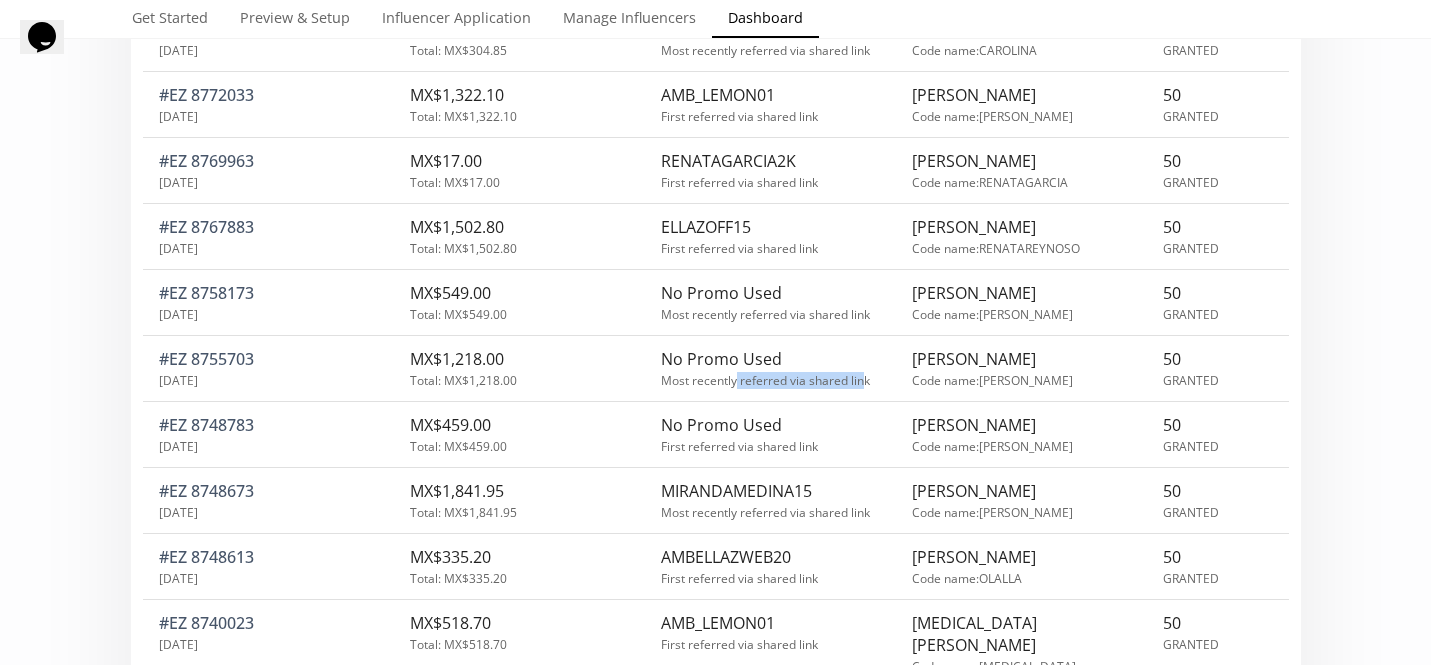 scroll, scrollTop: 499, scrollLeft: 0, axis: vertical 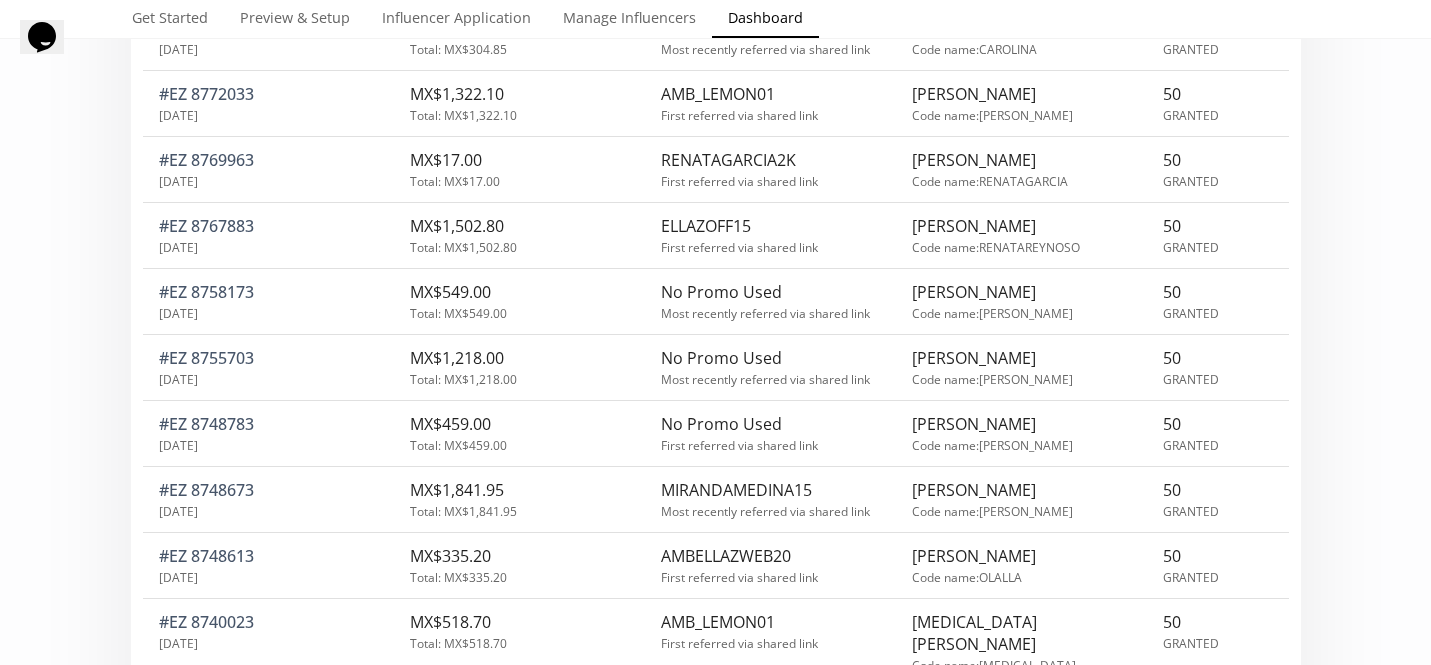 click on "No Promo Used" at bounding box center [770, 358] 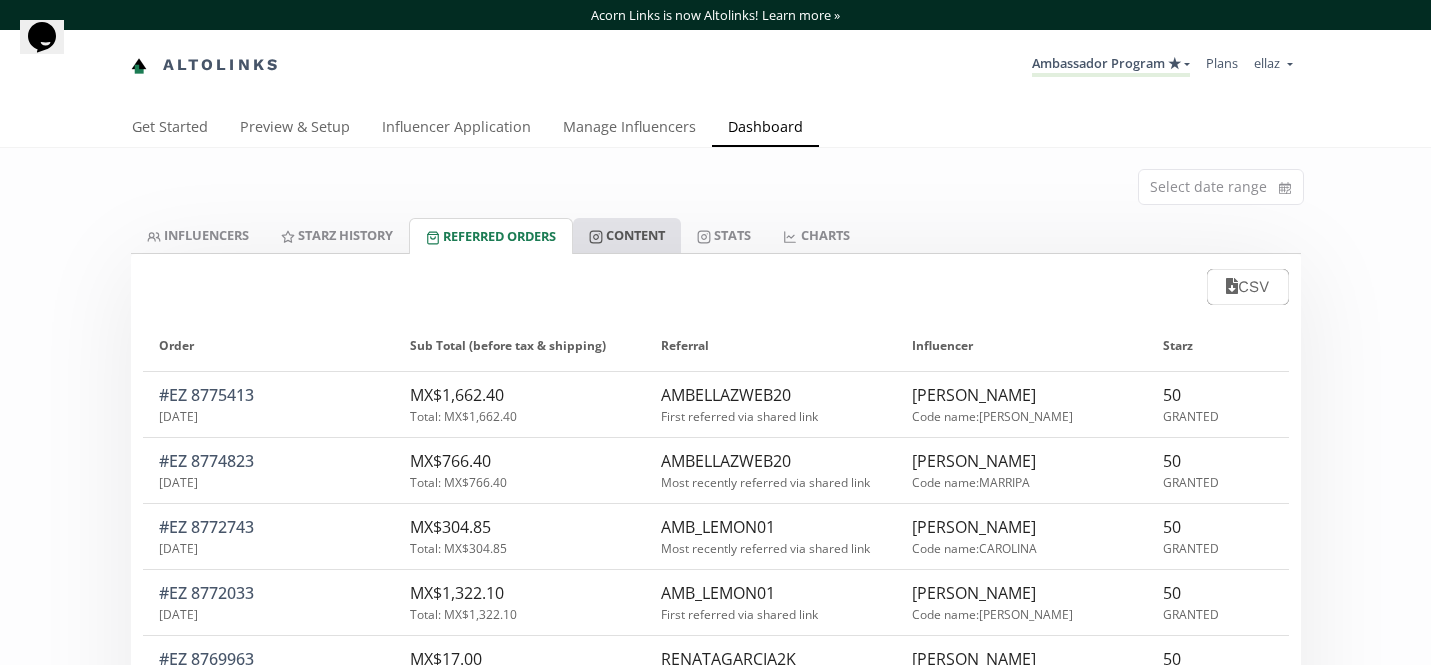 click on "Content" at bounding box center (627, 235) 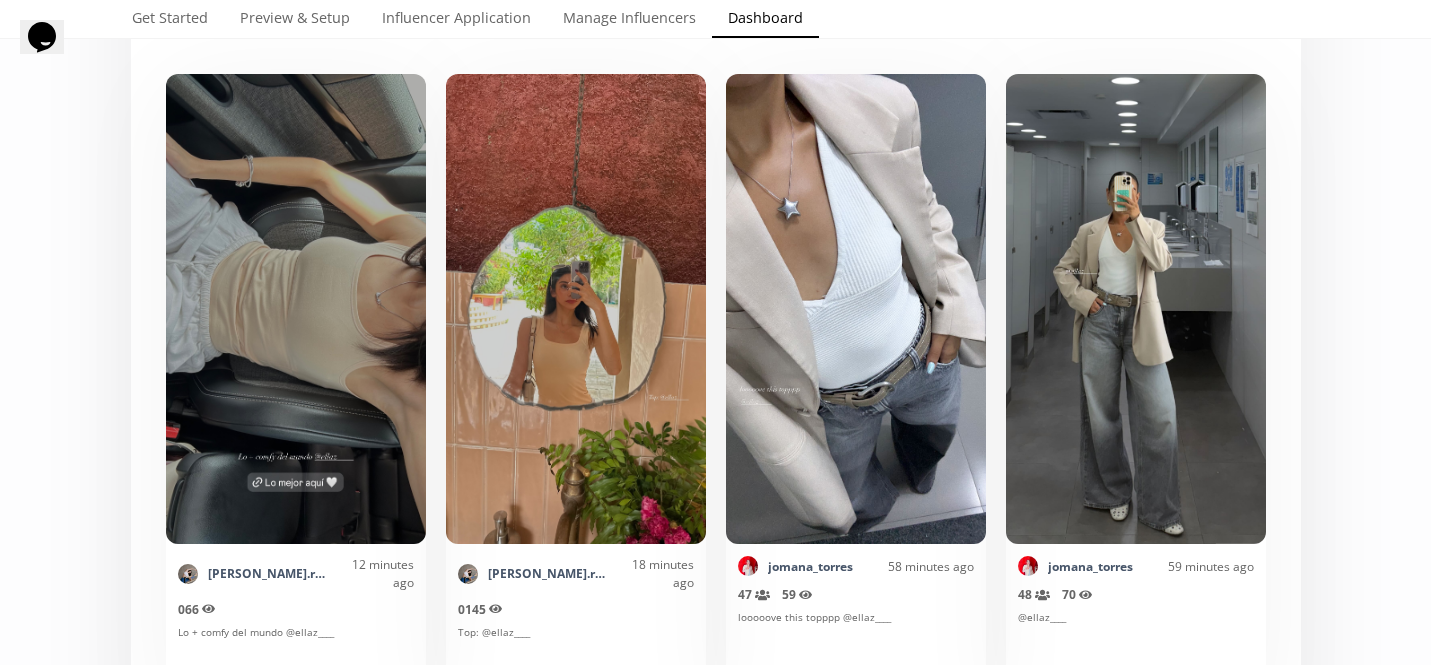 scroll, scrollTop: 532, scrollLeft: 0, axis: vertical 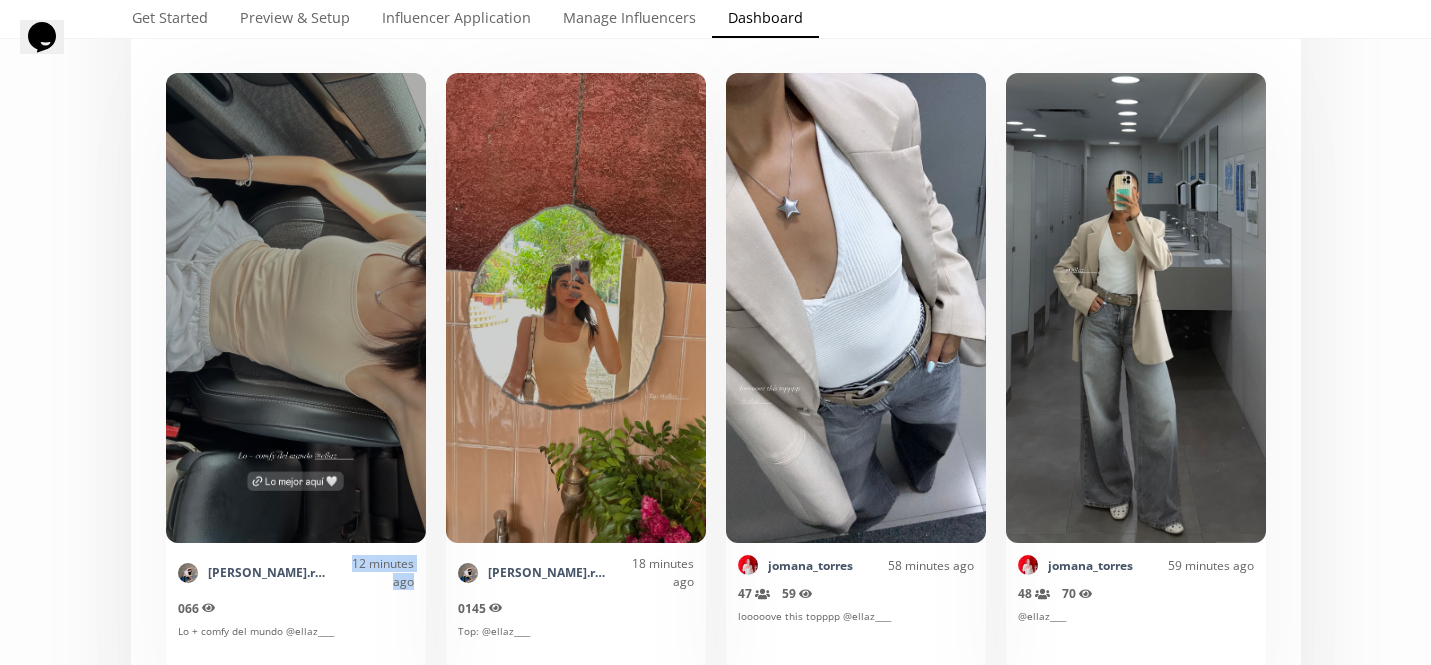 drag, startPoint x: 322, startPoint y: 565, endPoint x: 431, endPoint y: 566, distance: 109.004585 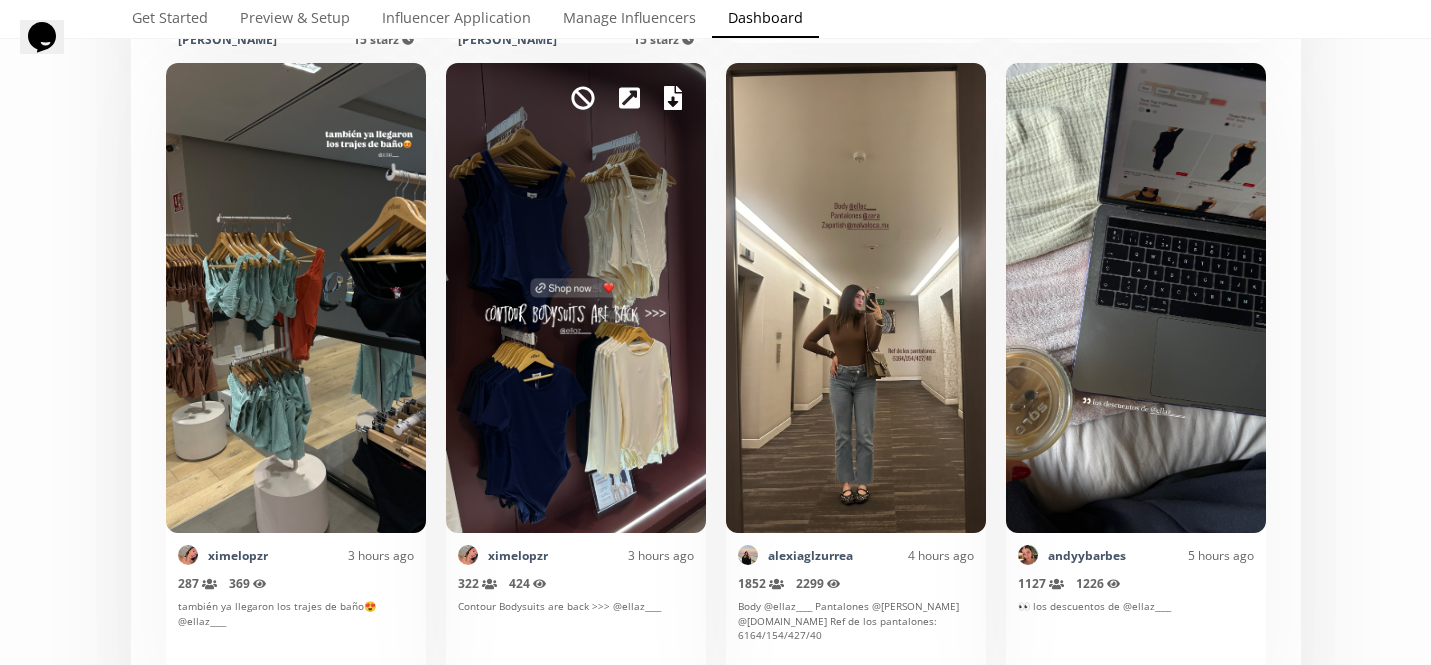 scroll, scrollTop: 1201, scrollLeft: 0, axis: vertical 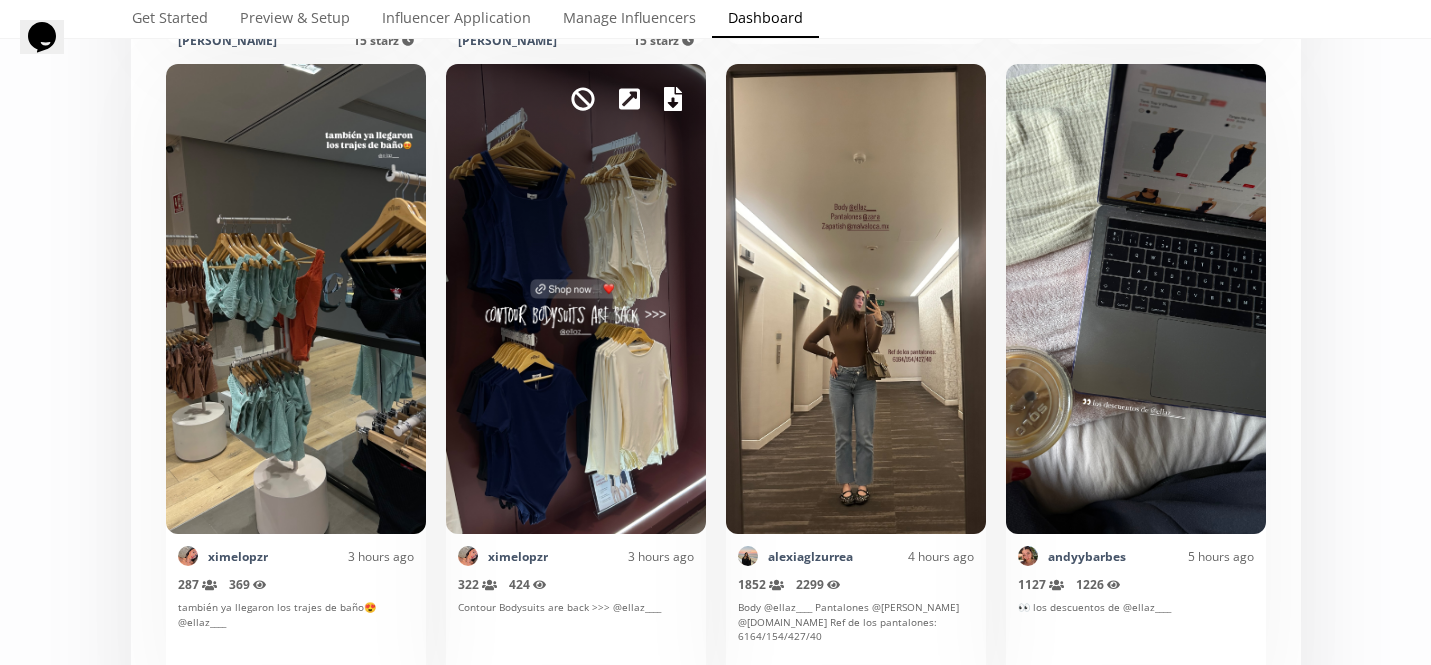 click on "Mark as invalid so that no points awarded." at bounding box center [576, 299] 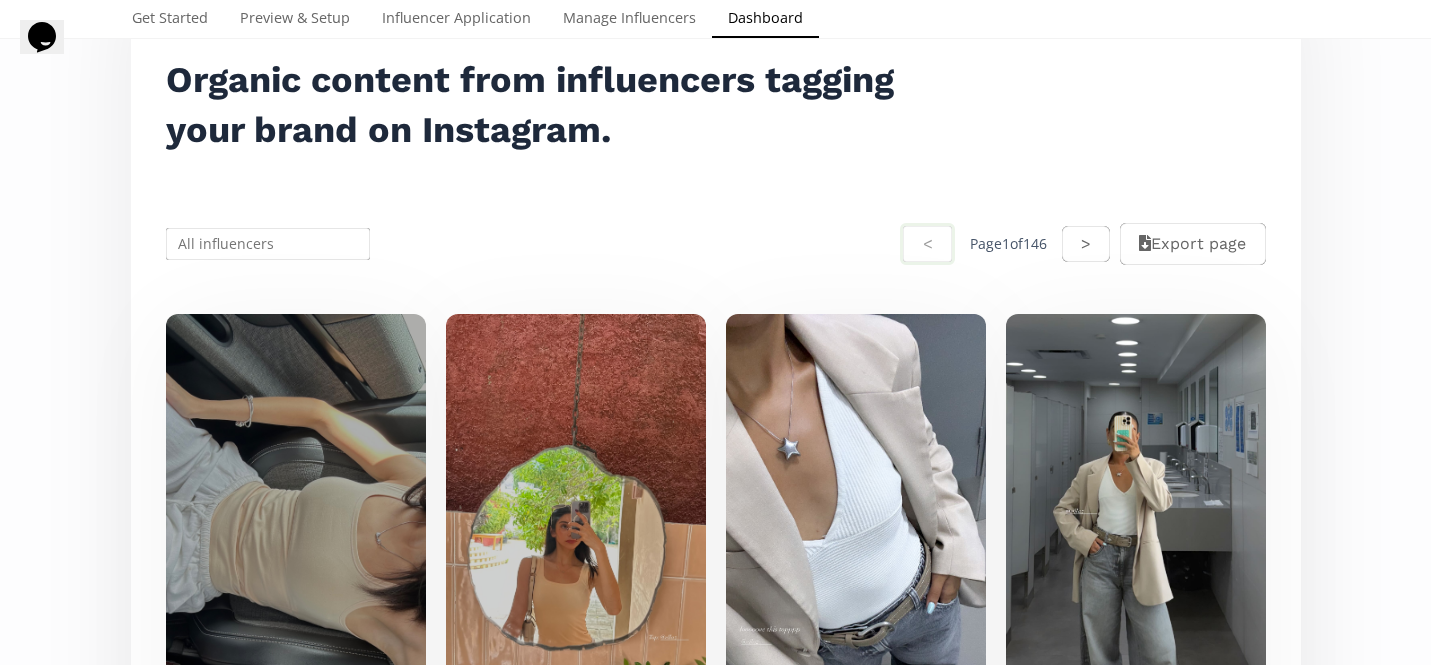 scroll, scrollTop: 0, scrollLeft: 0, axis: both 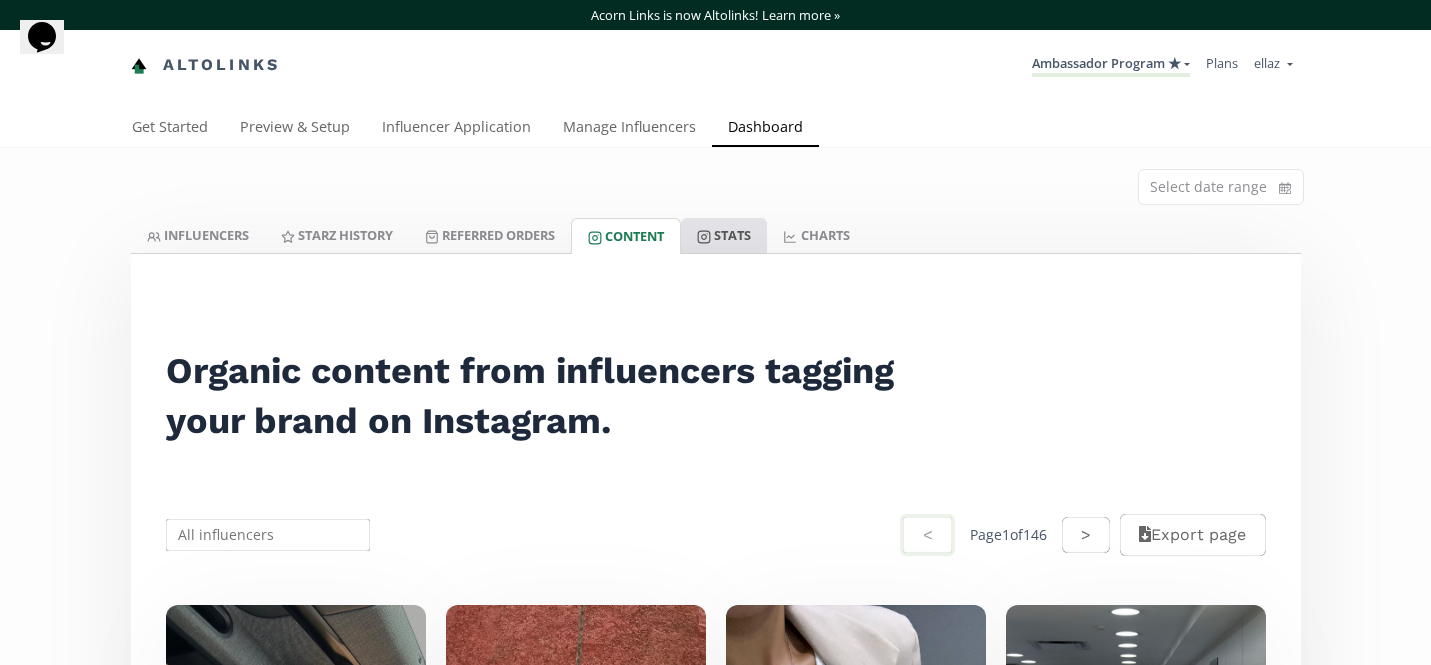 click on "Stats" at bounding box center (724, 235) 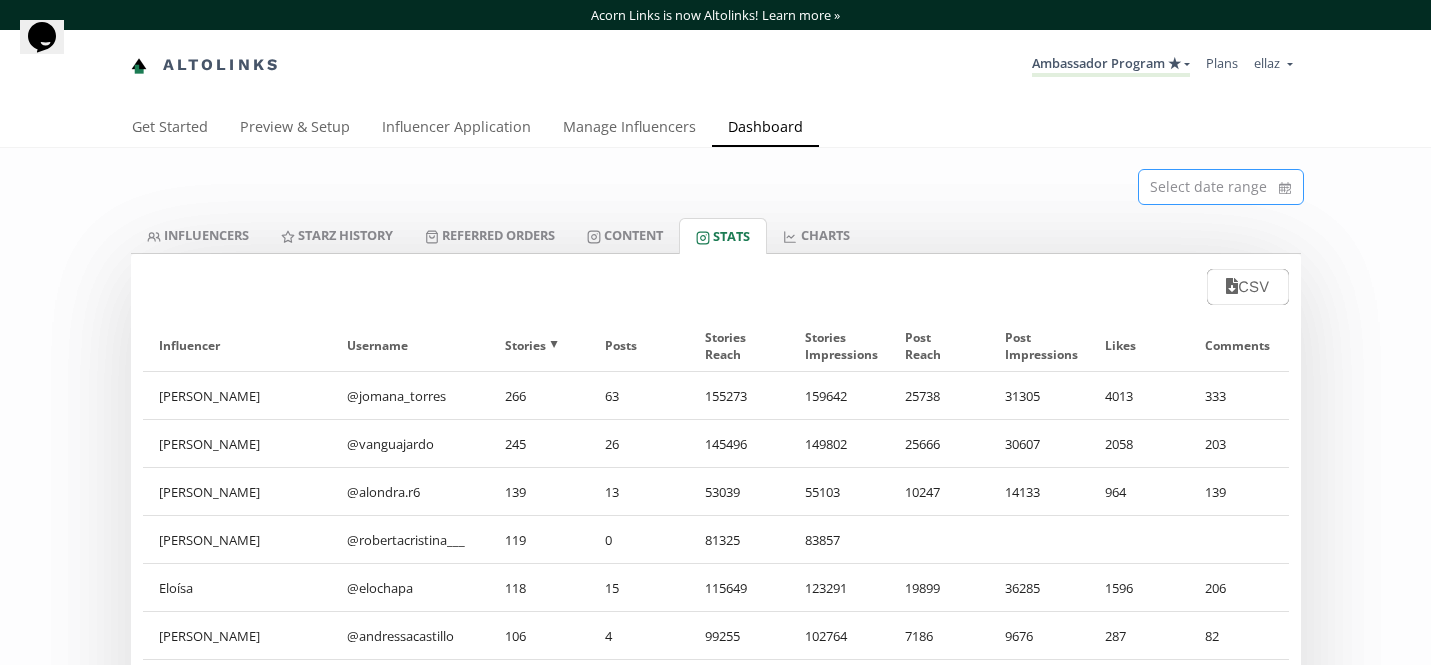 click at bounding box center [1221, 187] 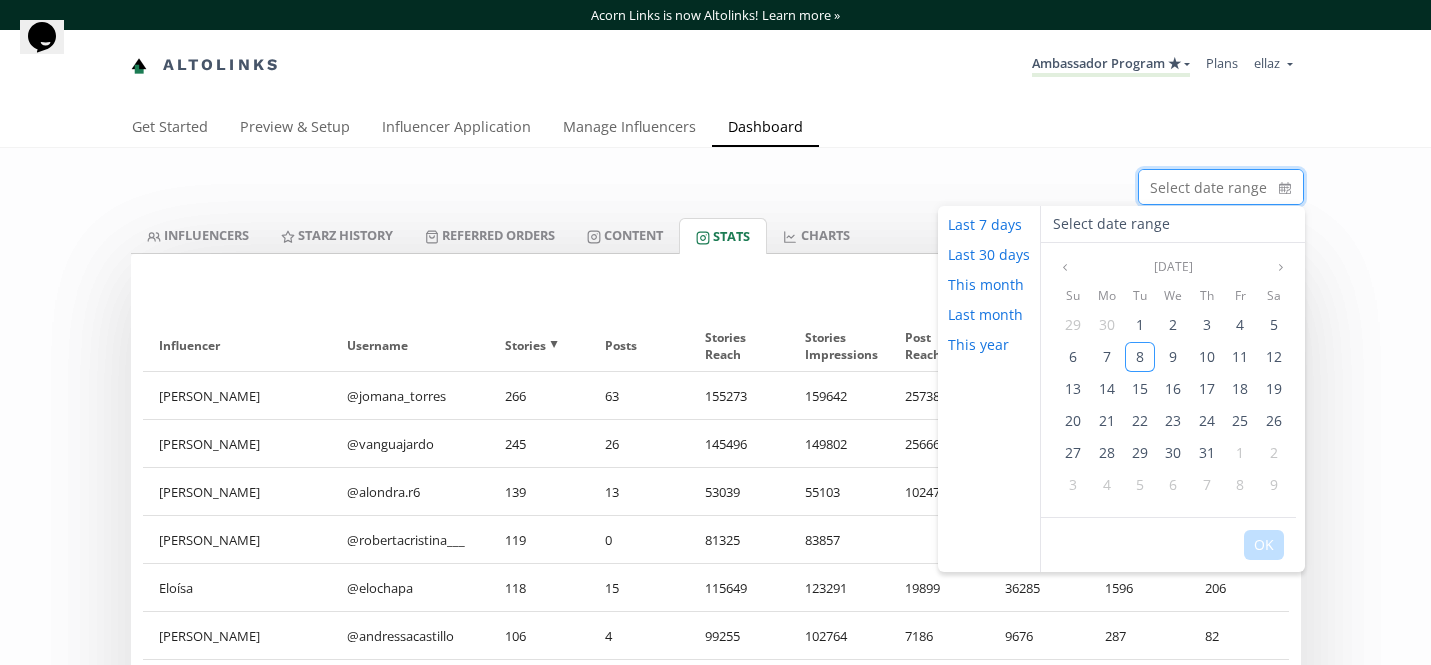 click on "Get Started
Preview & Setup
Influencer Application
Manage Influencers
Dashboard" at bounding box center [708, 128] 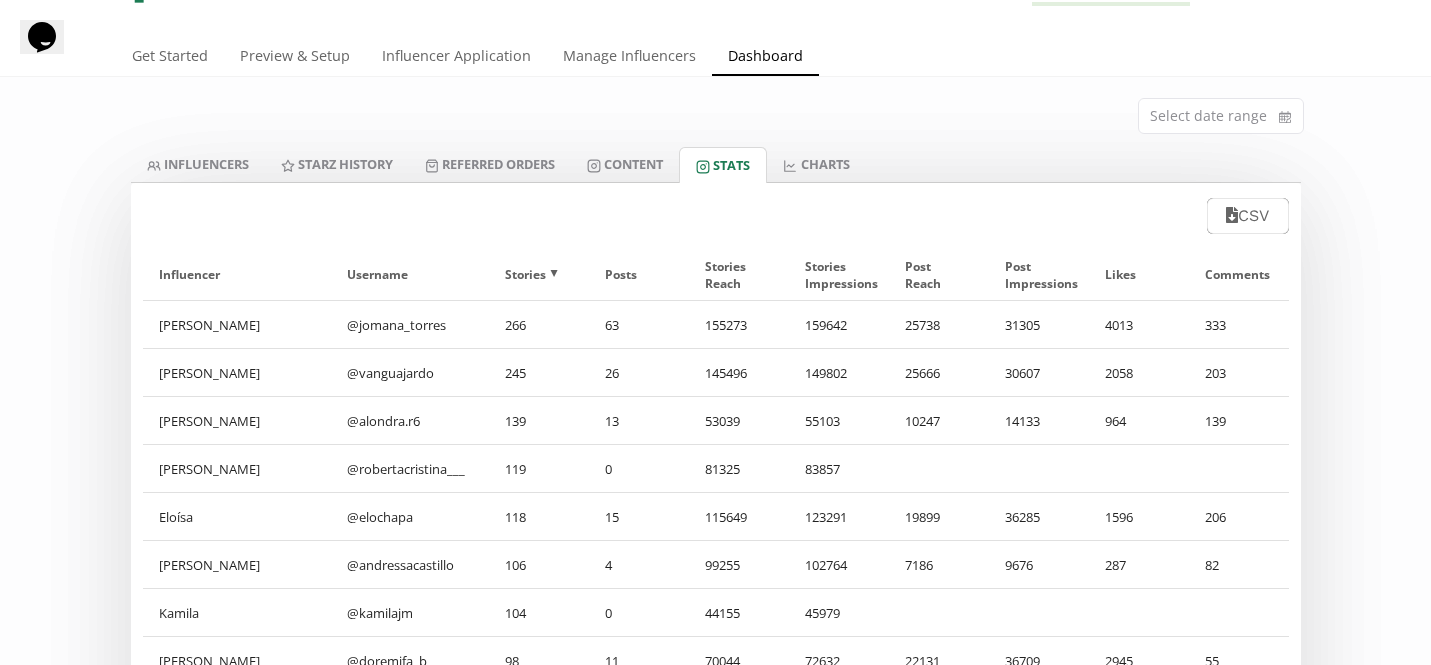 scroll, scrollTop: 65, scrollLeft: 0, axis: vertical 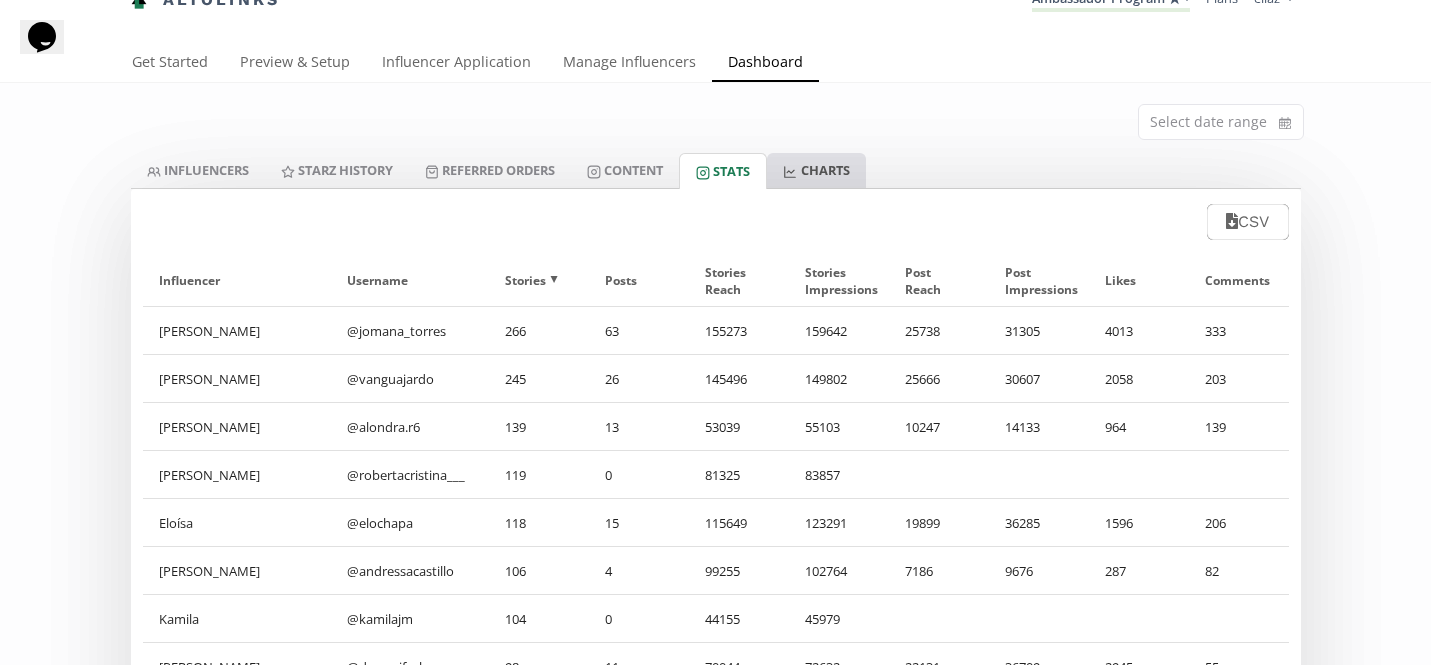 click on "CHARTS" at bounding box center (816, 170) 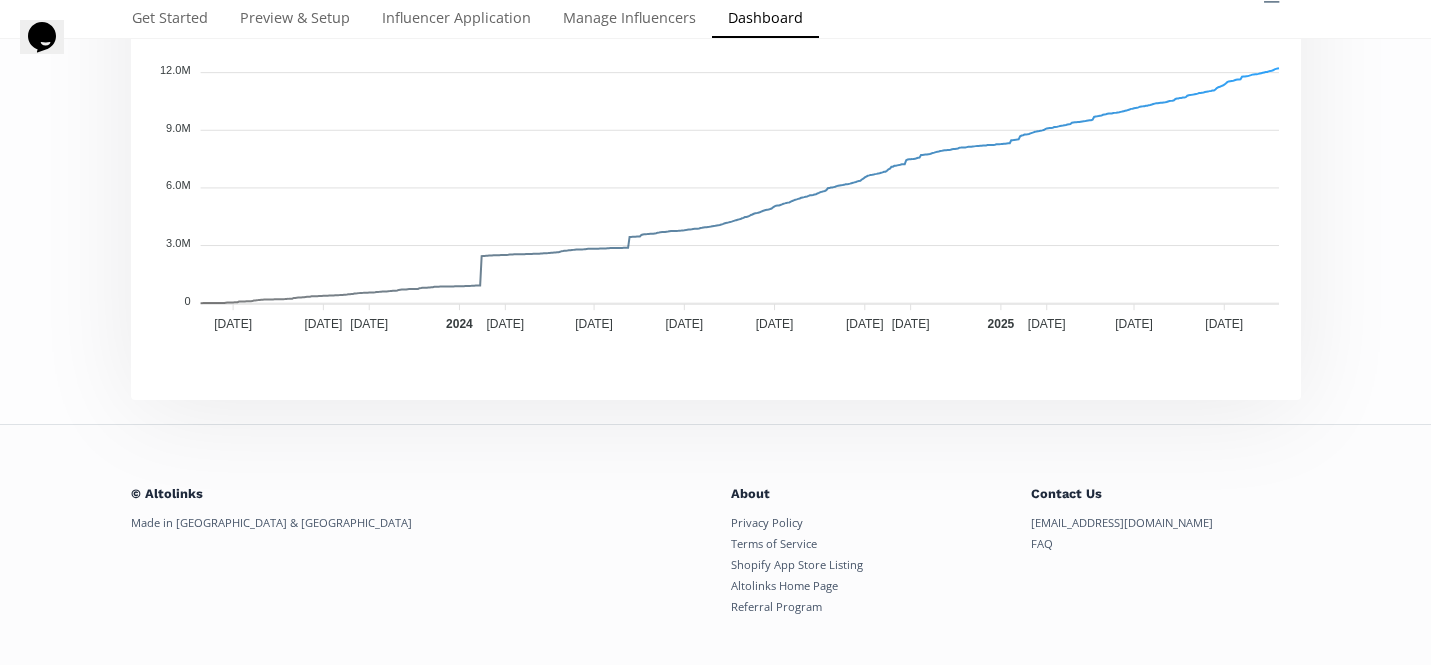 scroll, scrollTop: 0, scrollLeft: 0, axis: both 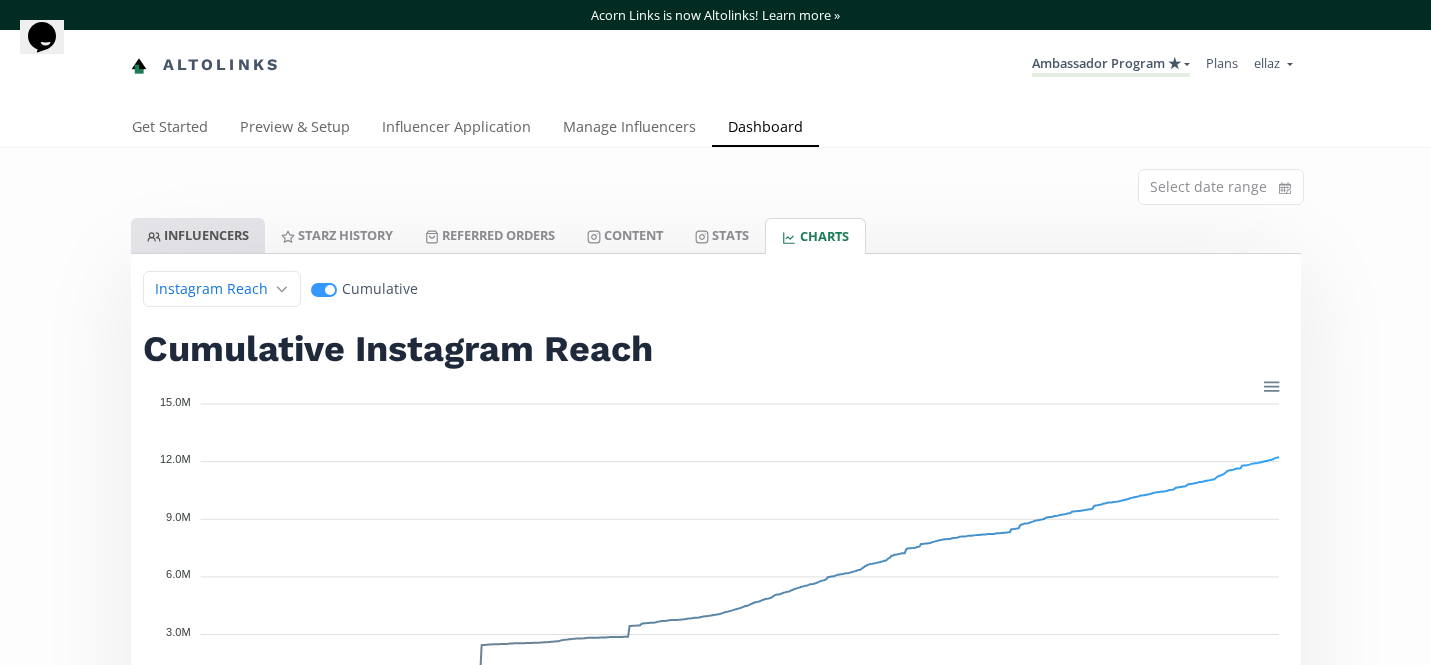 click on "INFLUENCERS" at bounding box center [198, 235] 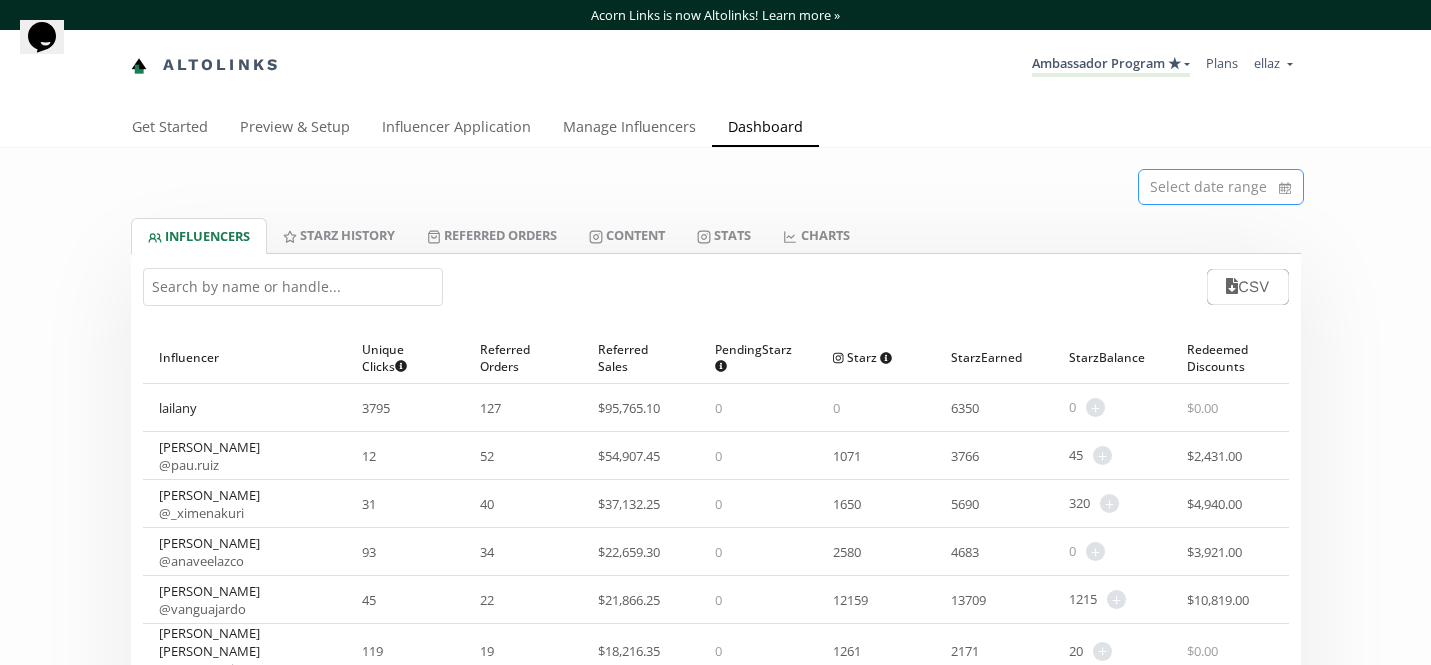 click at bounding box center (1221, 187) 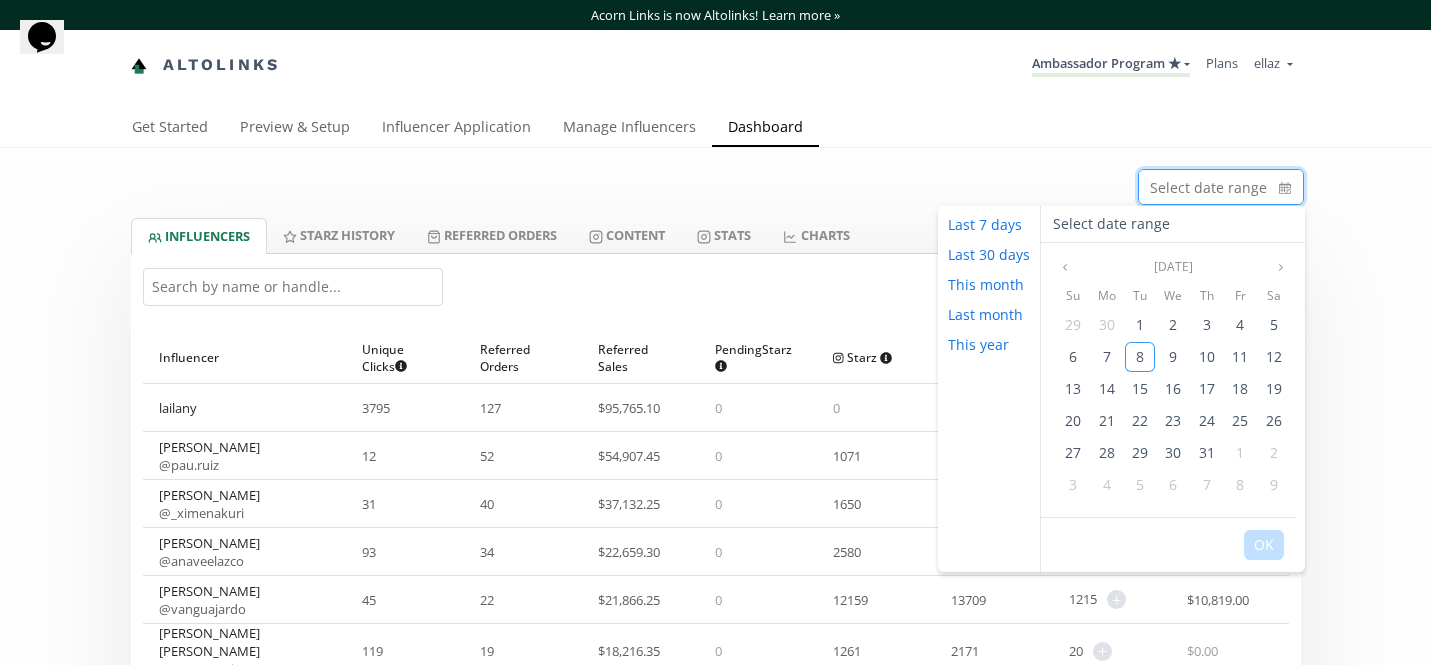 click on "Get Started
Preview & Setup
Influencer Application
Manage Influencers
Dashboard" at bounding box center [708, 128] 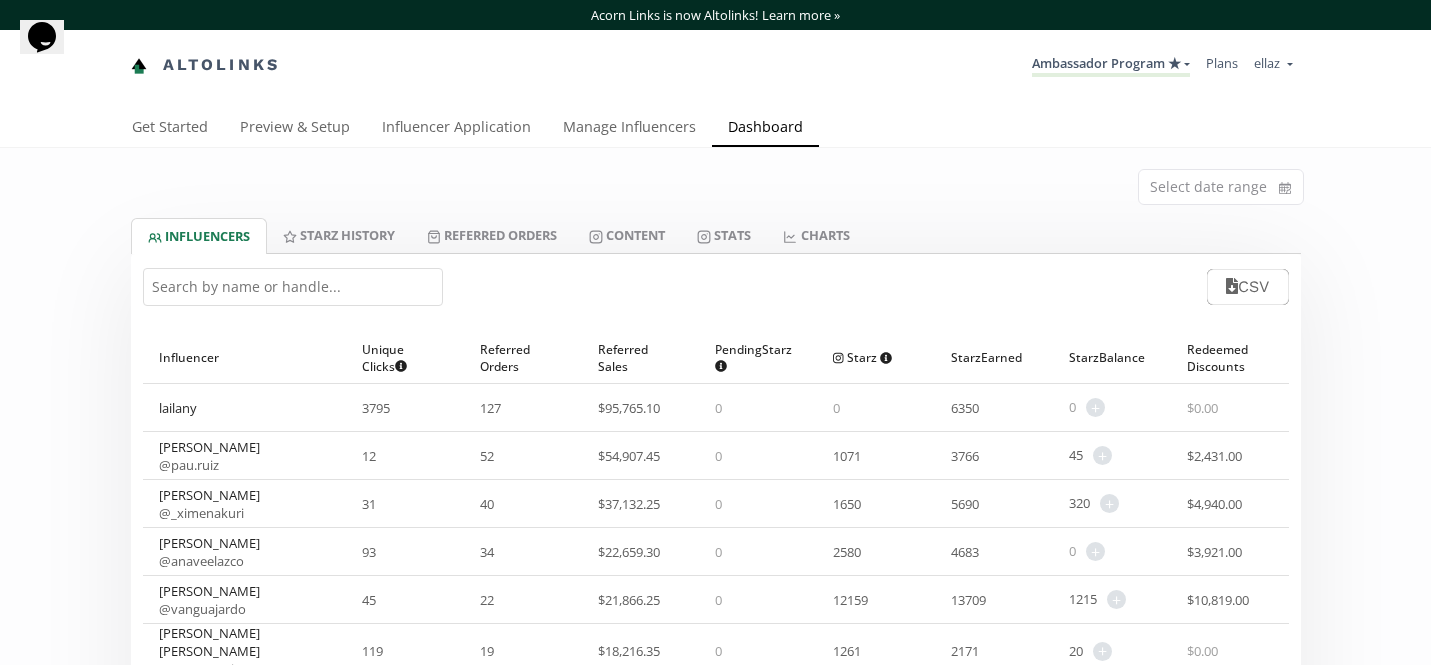 click on "Altolinks
Ambassador Program ★
KINEDU
MACRO INFLUENCERS (prog ventas)
Ambassador Program ⭐️⭐️ TOP ambassador program Ambassador Program ★" at bounding box center [716, 65] 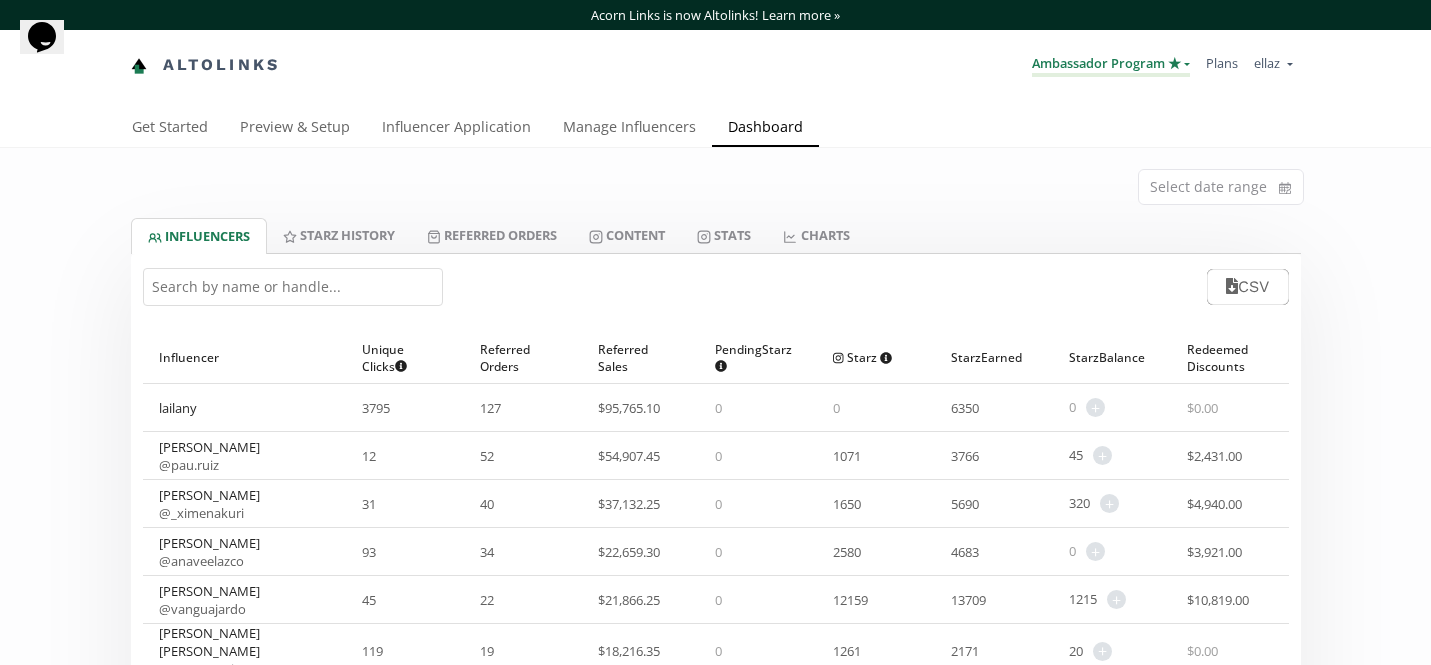click on "Ambassador Program ★" at bounding box center [1111, 65] 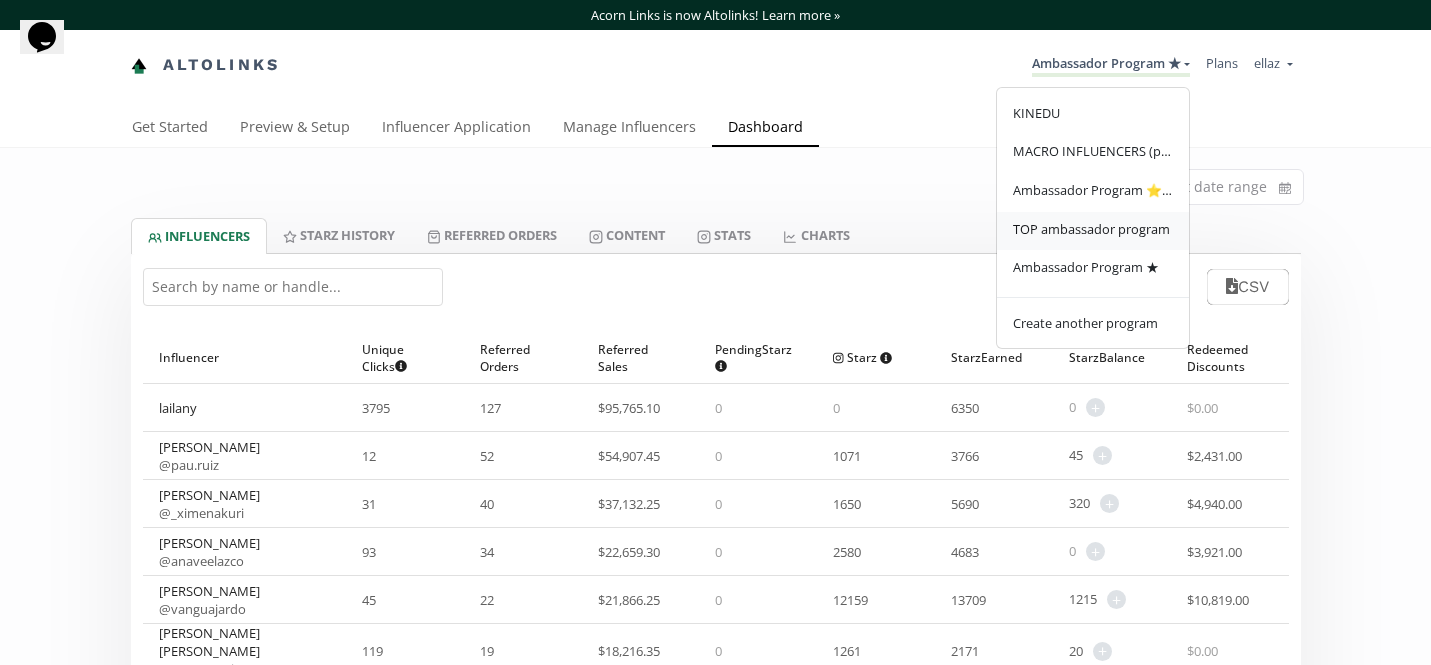 click on "TOP ambassador program" at bounding box center [1093, 231] 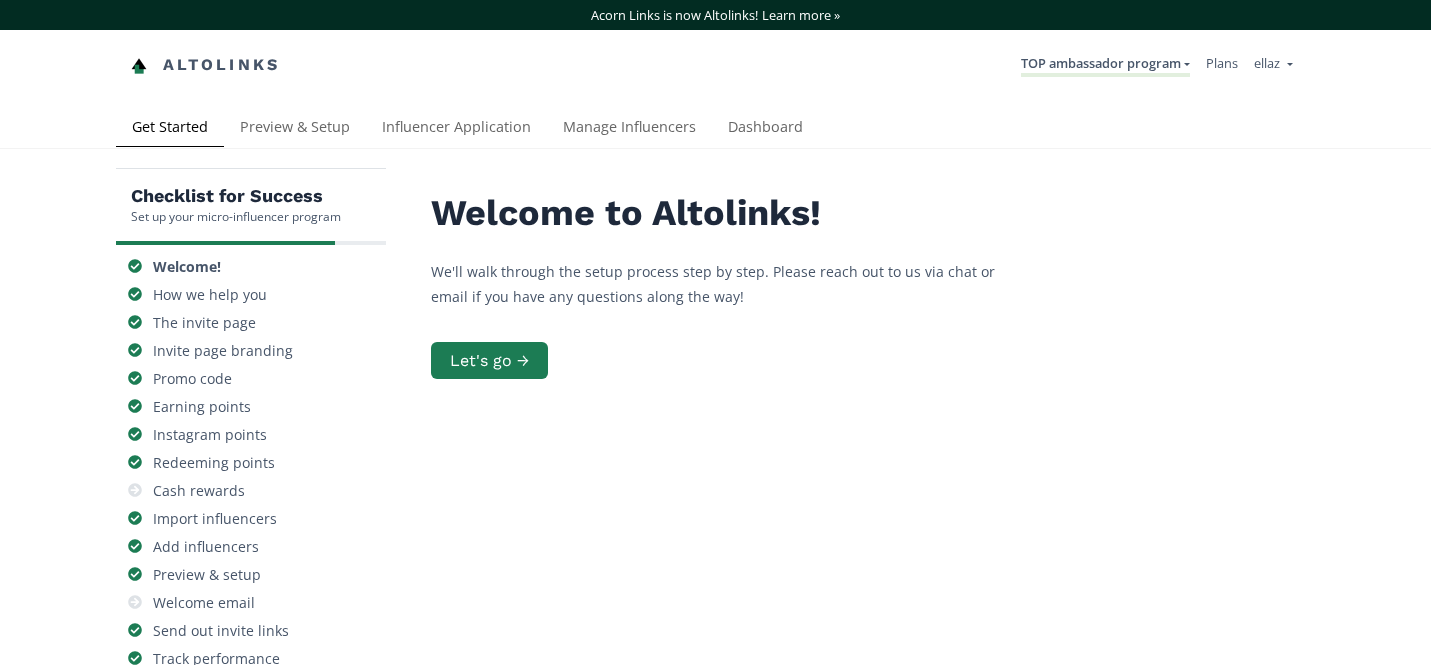 scroll, scrollTop: 0, scrollLeft: 0, axis: both 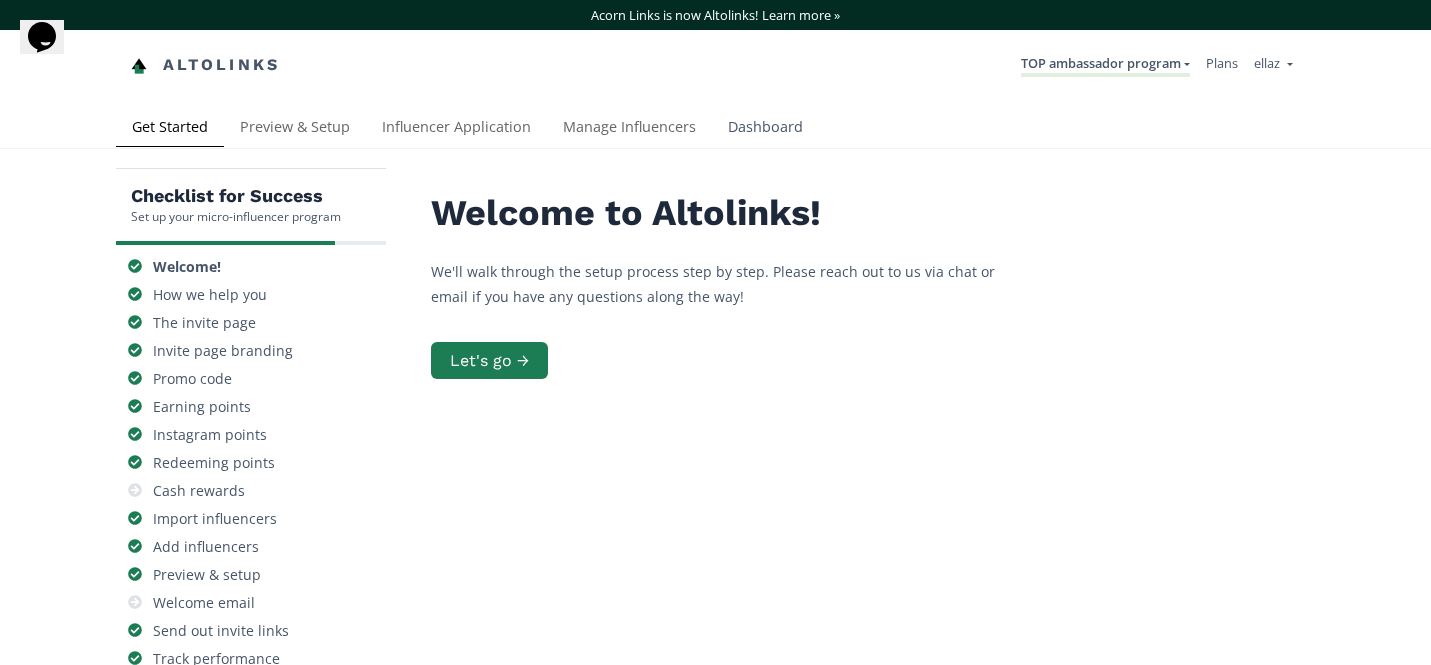 click on "Dashboard" at bounding box center [765, 129] 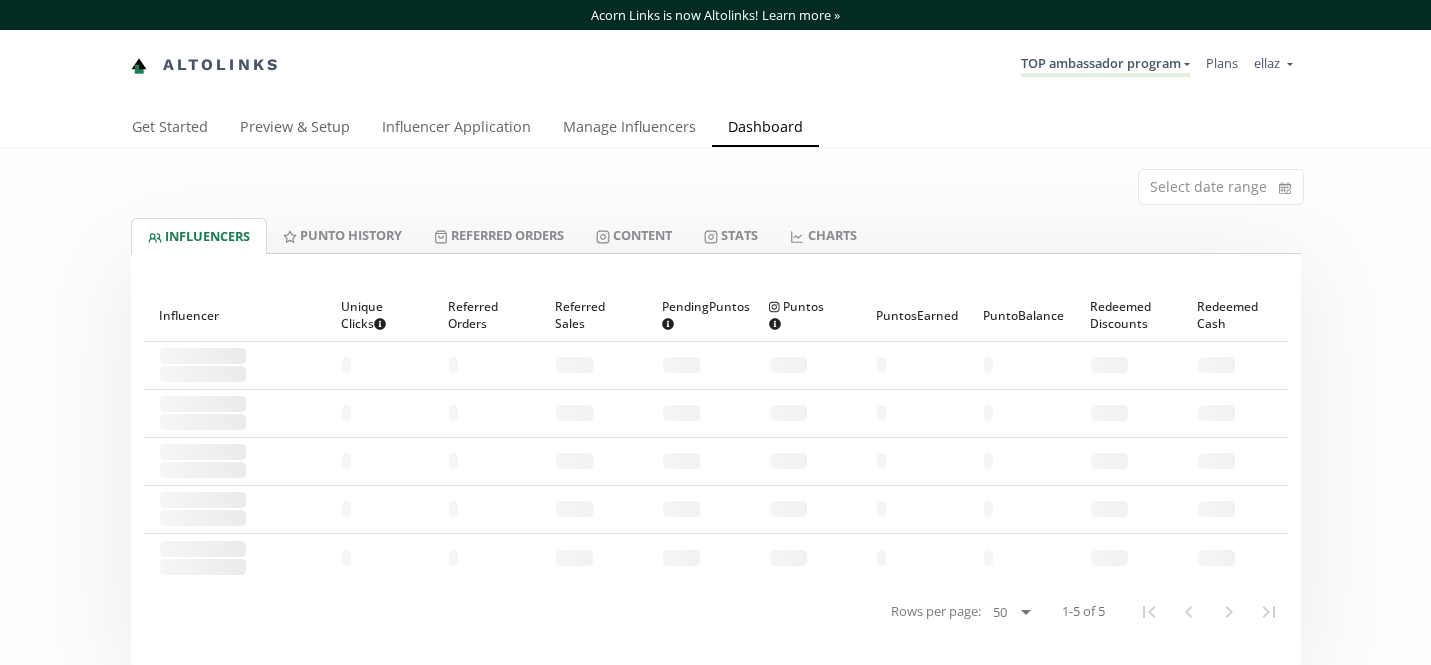 scroll, scrollTop: 0, scrollLeft: 0, axis: both 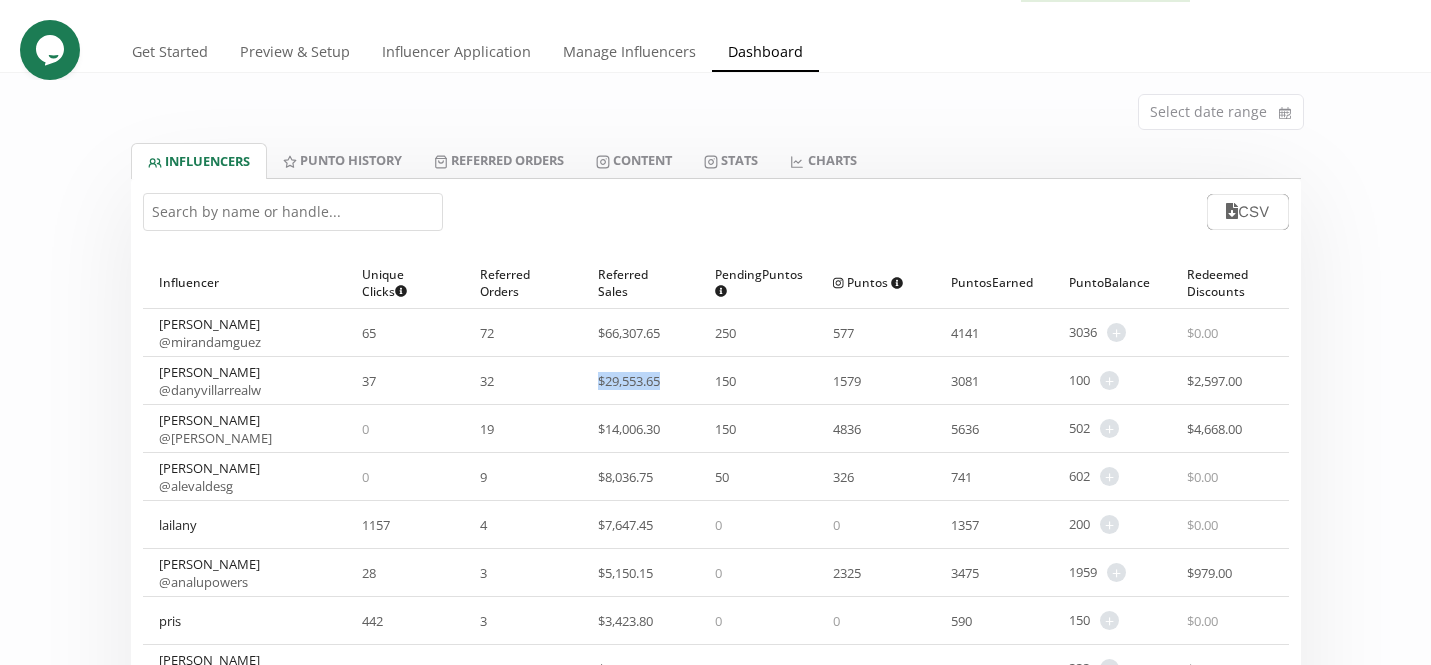 drag, startPoint x: 664, startPoint y: 383, endPoint x: 595, endPoint y: 386, distance: 69.065186 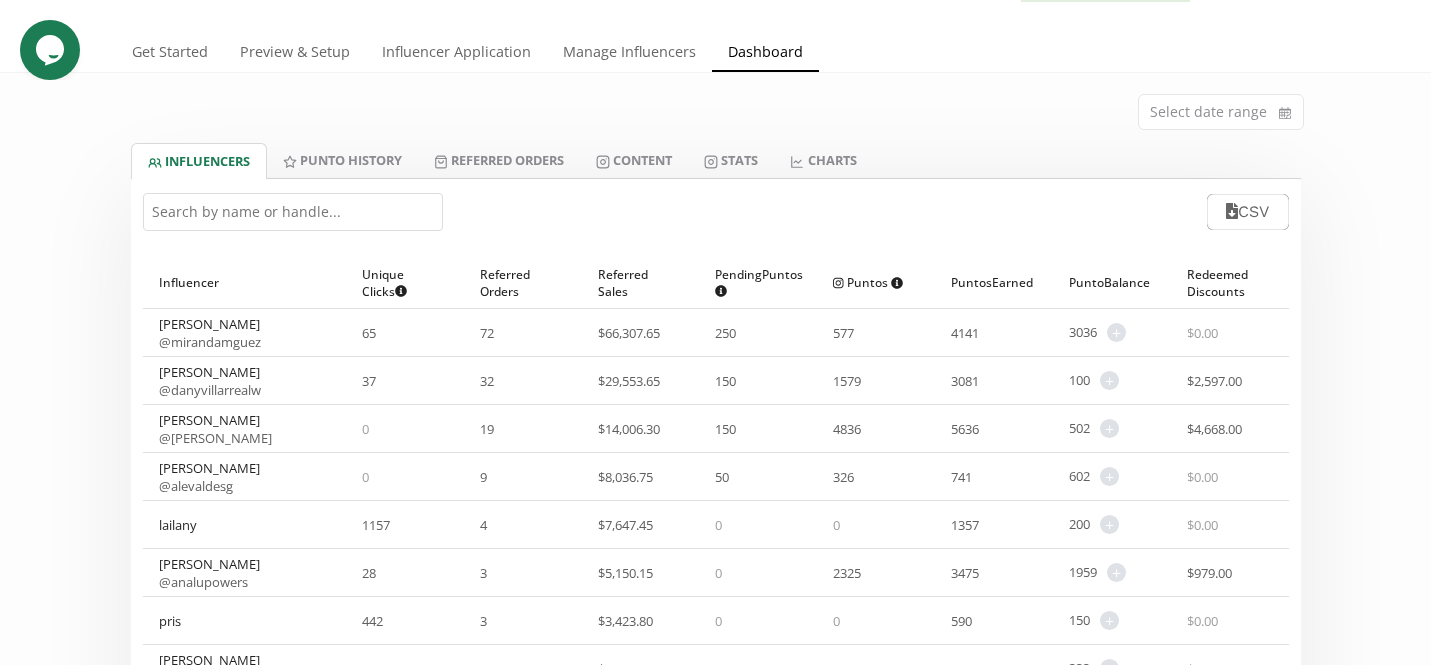 click on "$ 29,553.65" at bounding box center [641, 380] 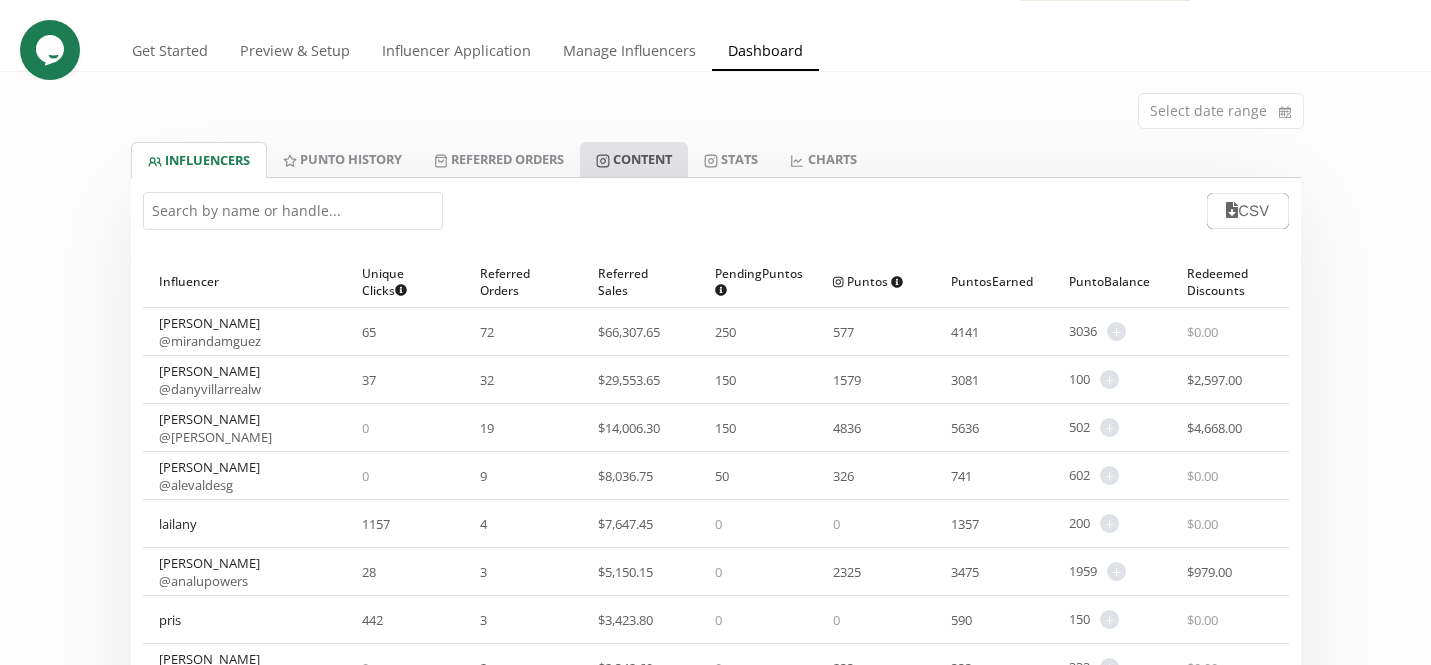 click on "Content" at bounding box center (634, 159) 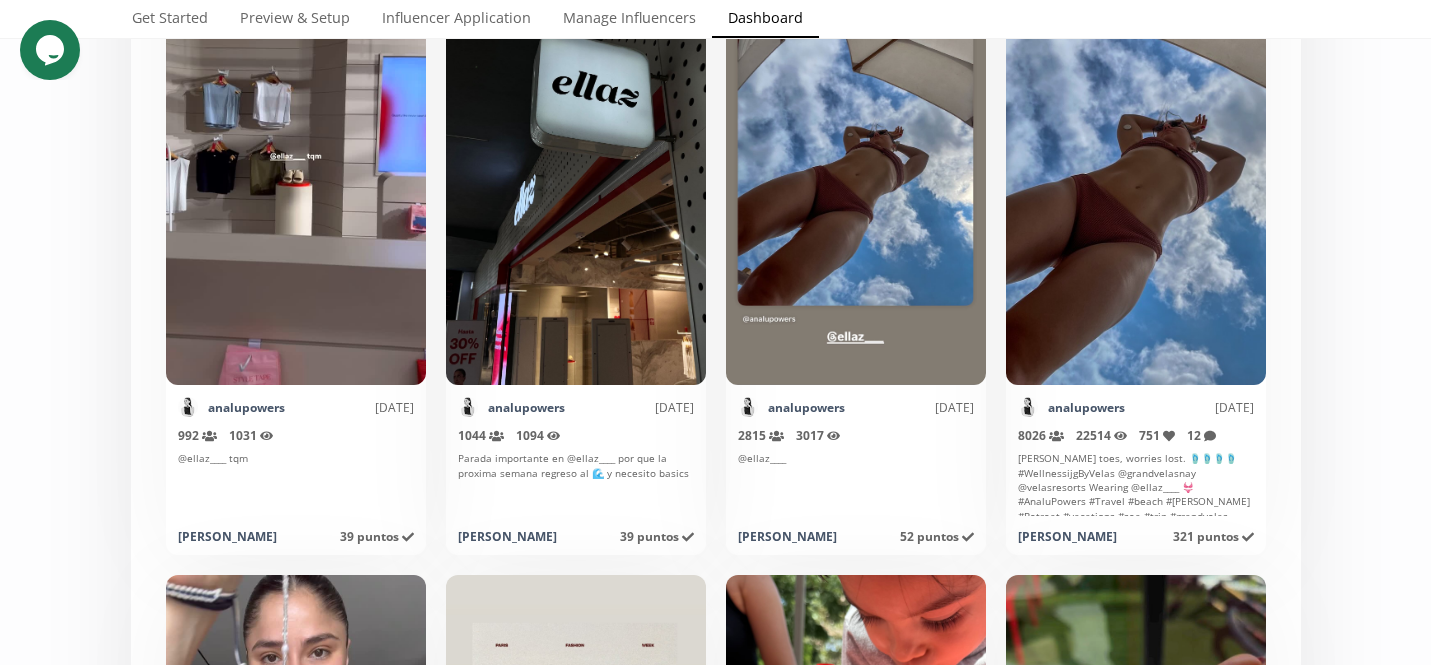 scroll, scrollTop: 2651, scrollLeft: 0, axis: vertical 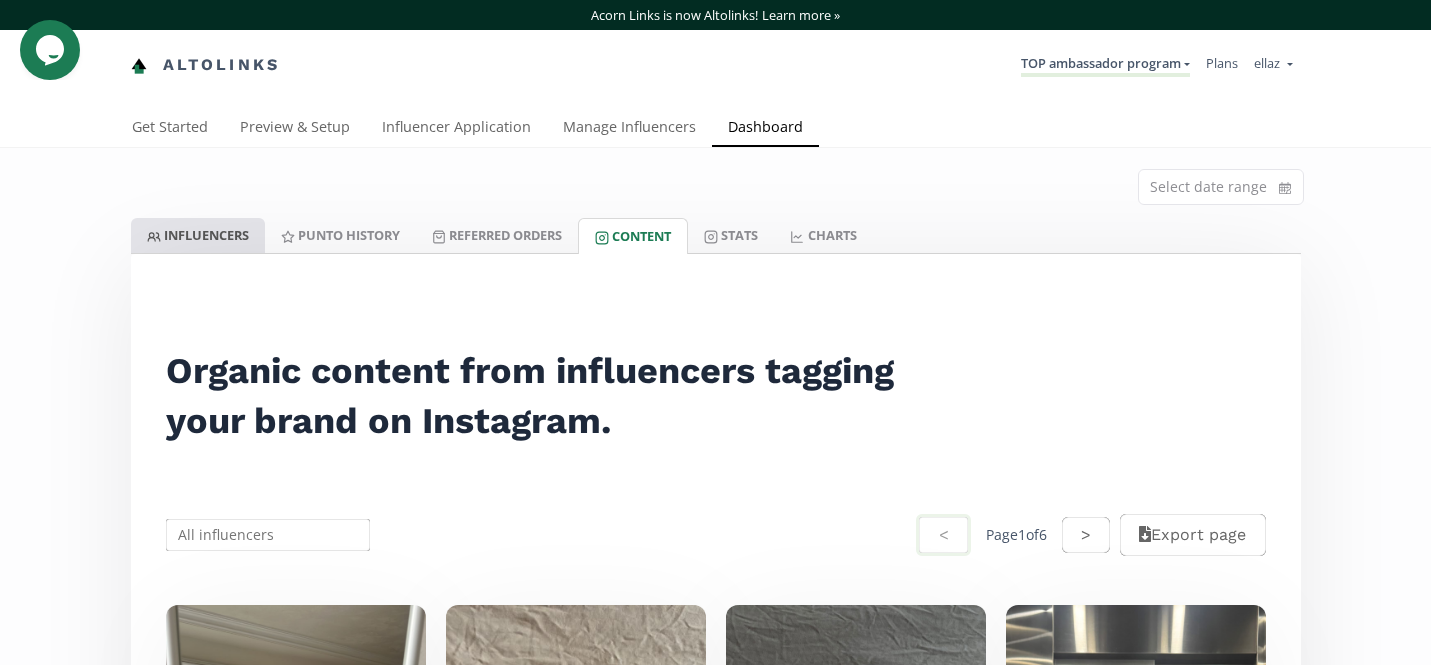 click on "INFLUENCERS" at bounding box center [198, 235] 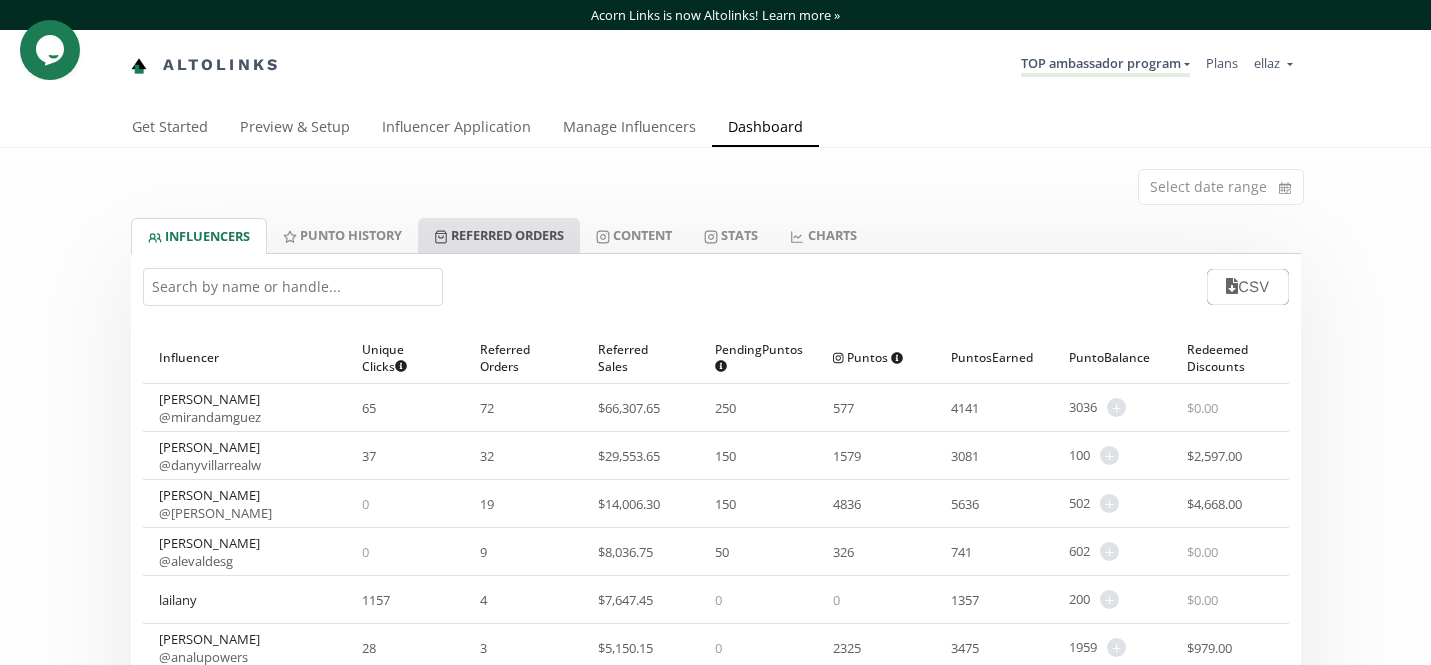 click on "Referred Orders" at bounding box center [499, 235] 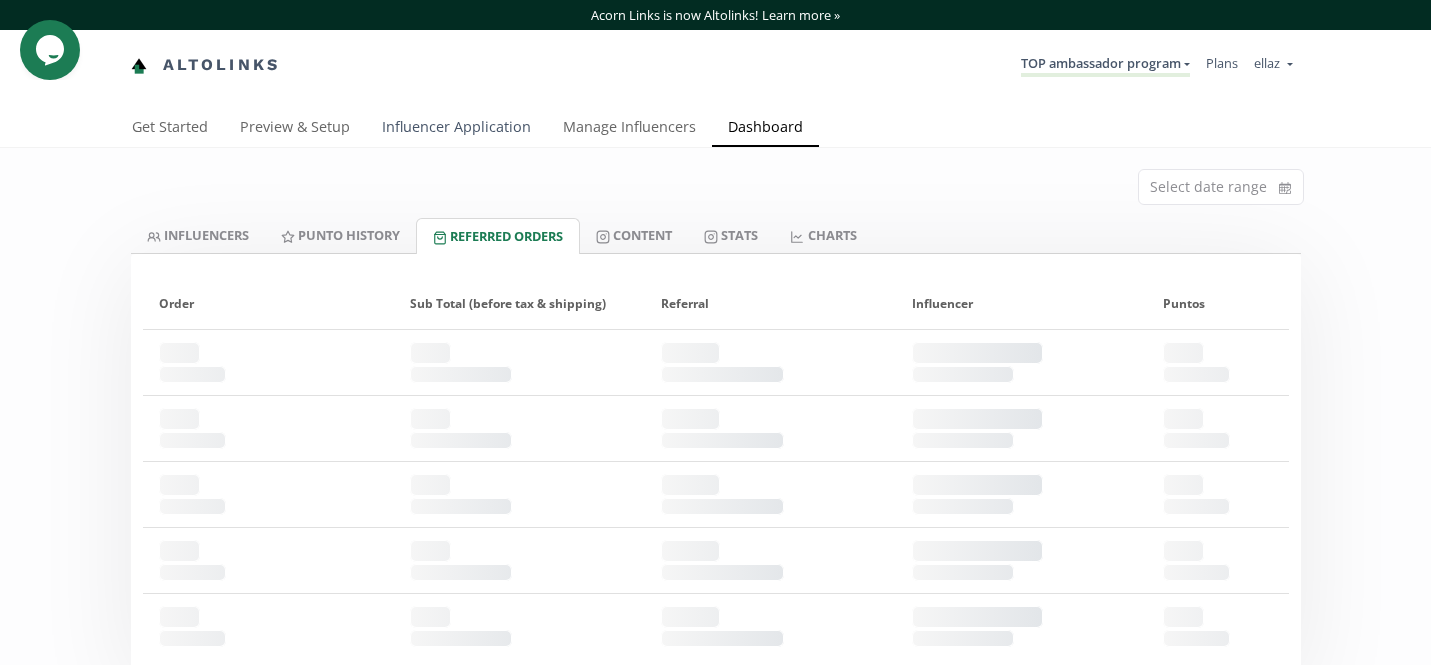 click on "Influencer Application" at bounding box center (456, 129) 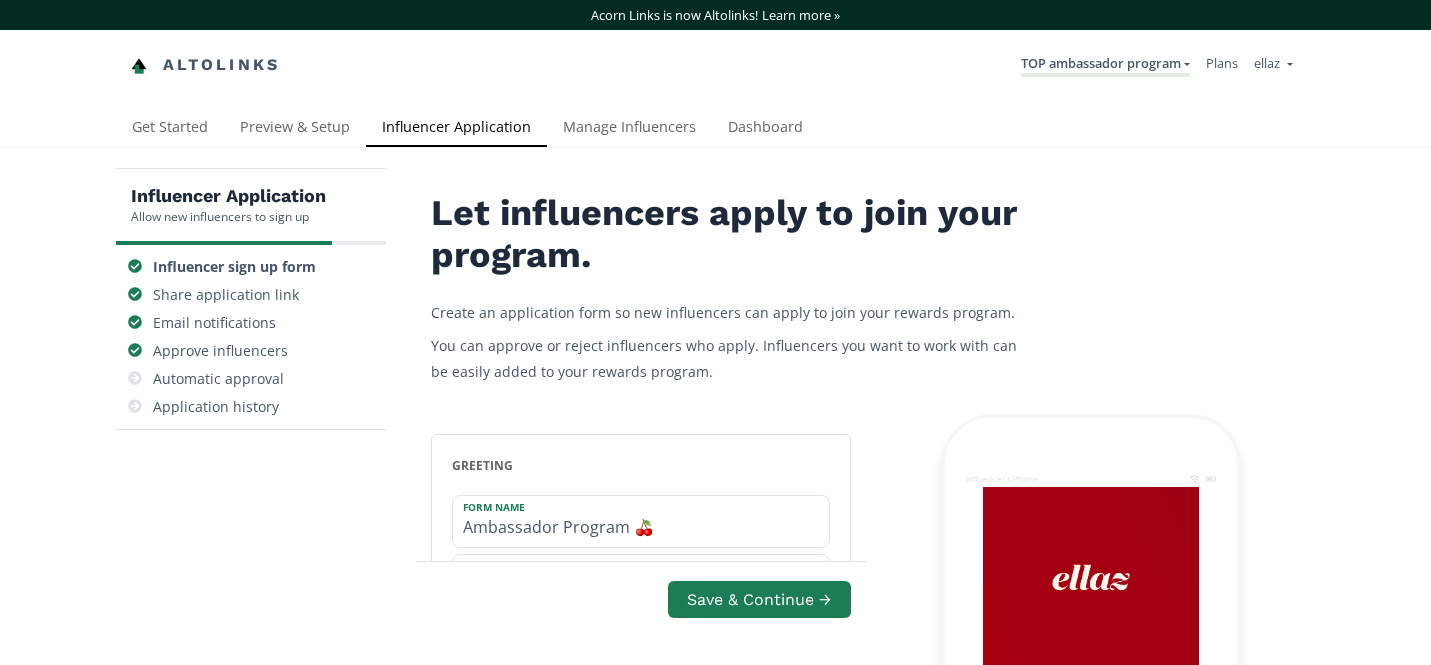 scroll, scrollTop: 0, scrollLeft: 0, axis: both 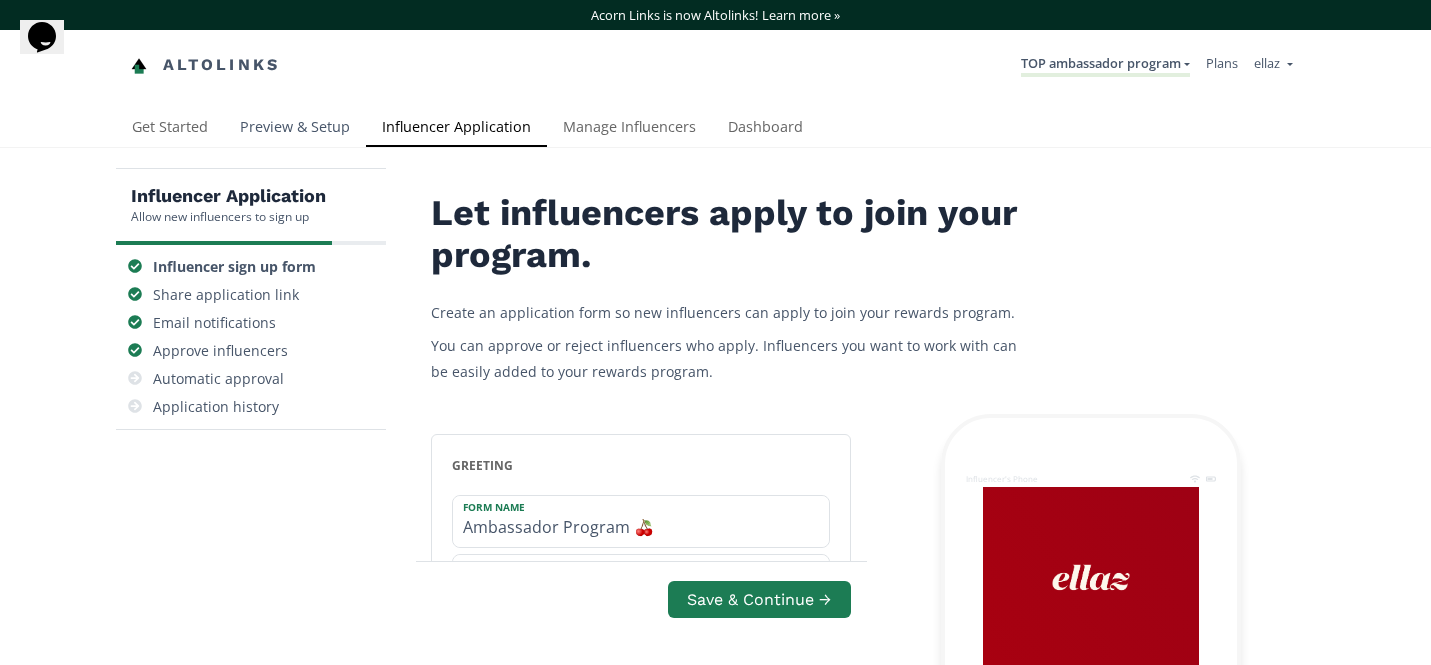 click on "Preview & Setup" at bounding box center (295, 129) 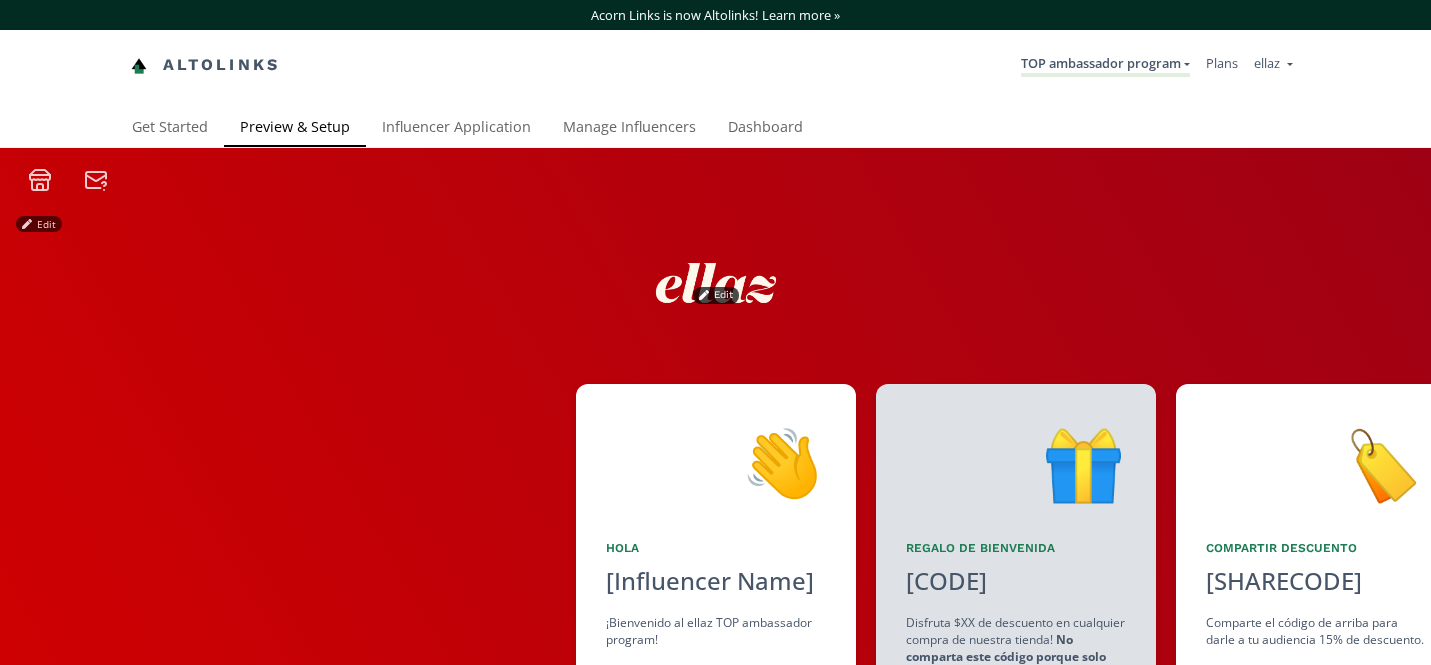 scroll, scrollTop: 0, scrollLeft: 0, axis: both 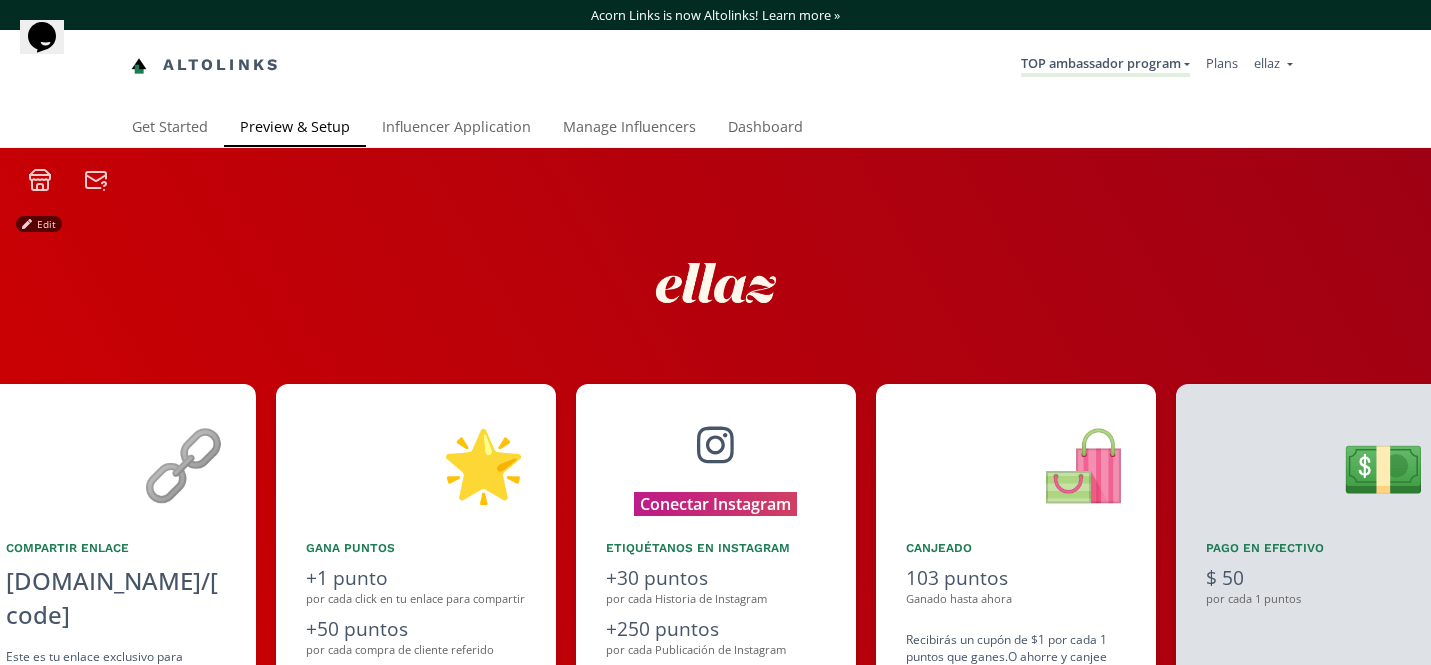 click on "TOP ambassador program
KINEDU
MACRO INFLUENCERS (prog ventas)
Ambassador Program ⭐️⭐️
TOP ambassador program
Ambassador Program ★
Create another program" at bounding box center [1105, 65] 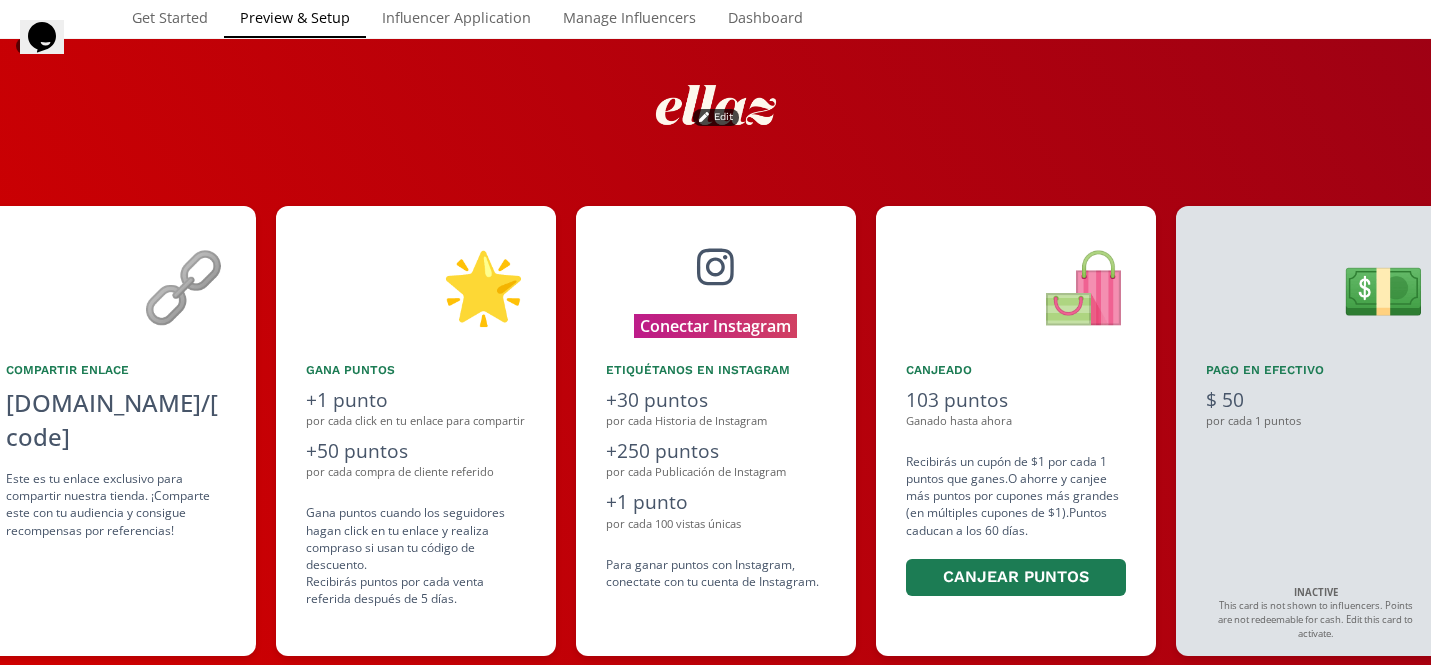 scroll, scrollTop: 236, scrollLeft: 0, axis: vertical 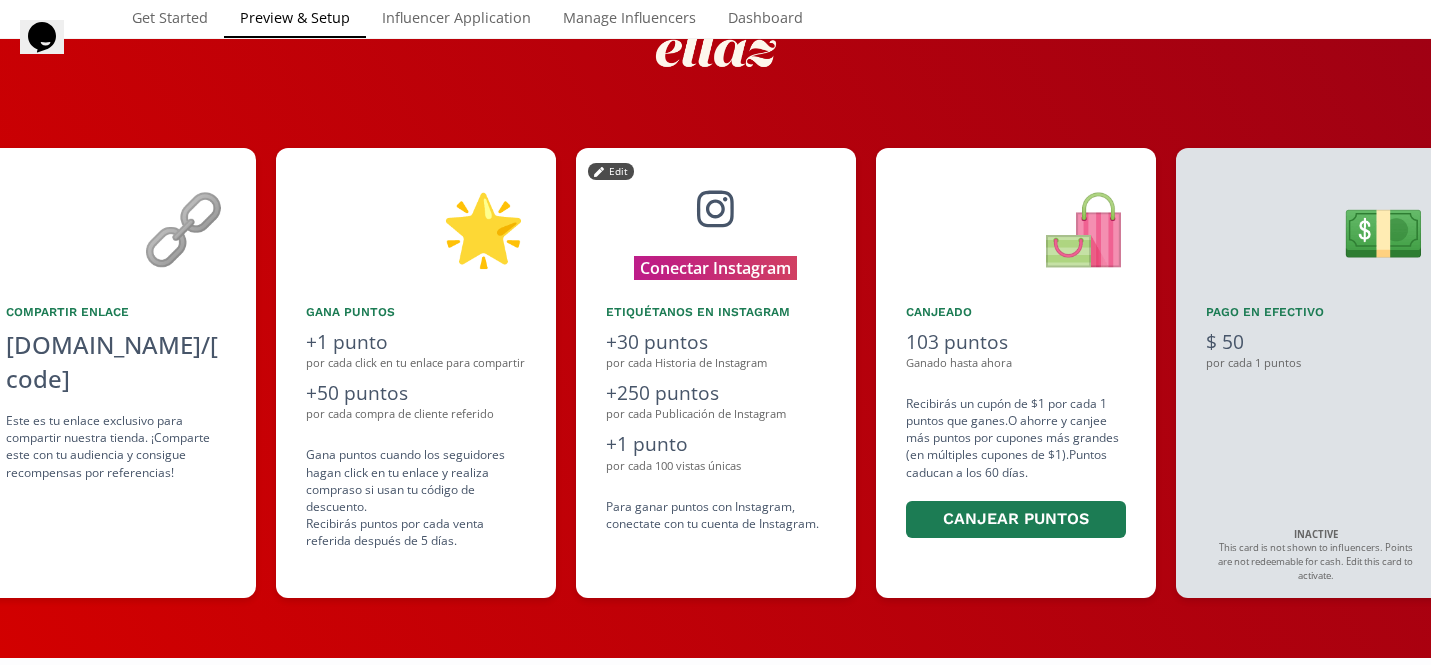 click at bounding box center [716, 208] 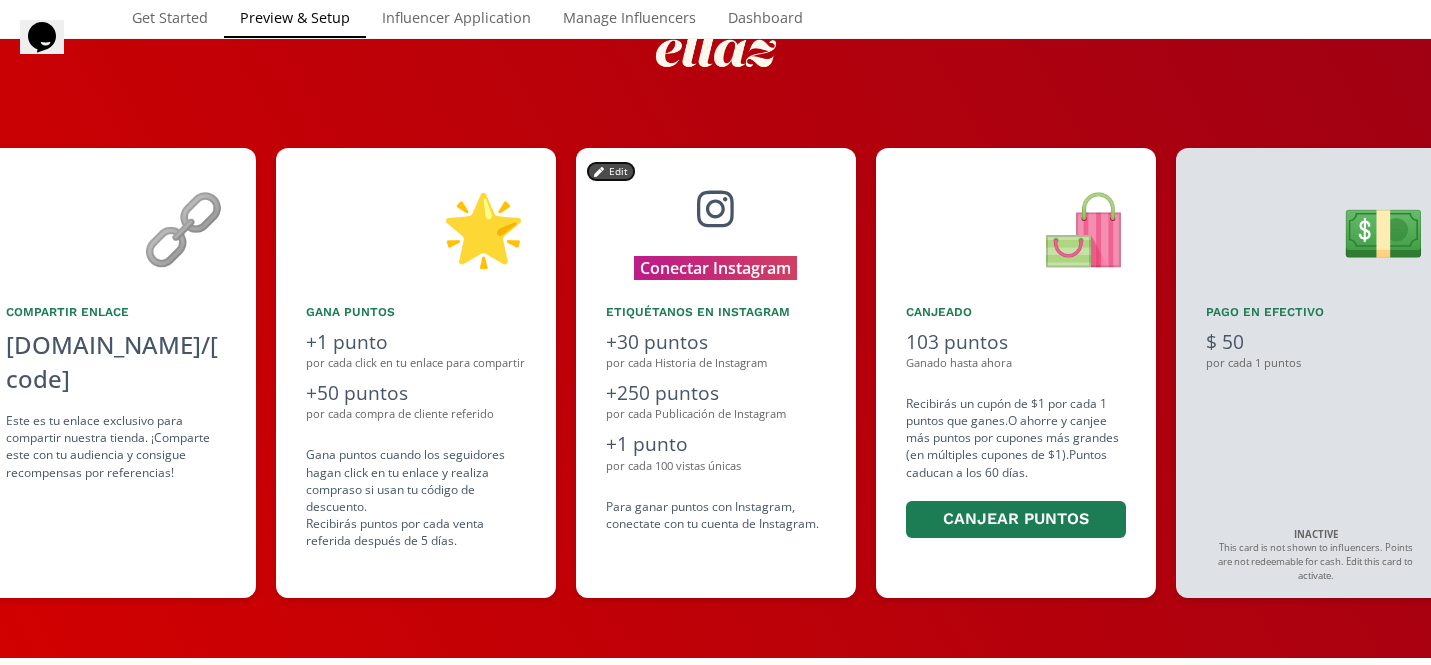 click on "Edit" at bounding box center (611, 171) 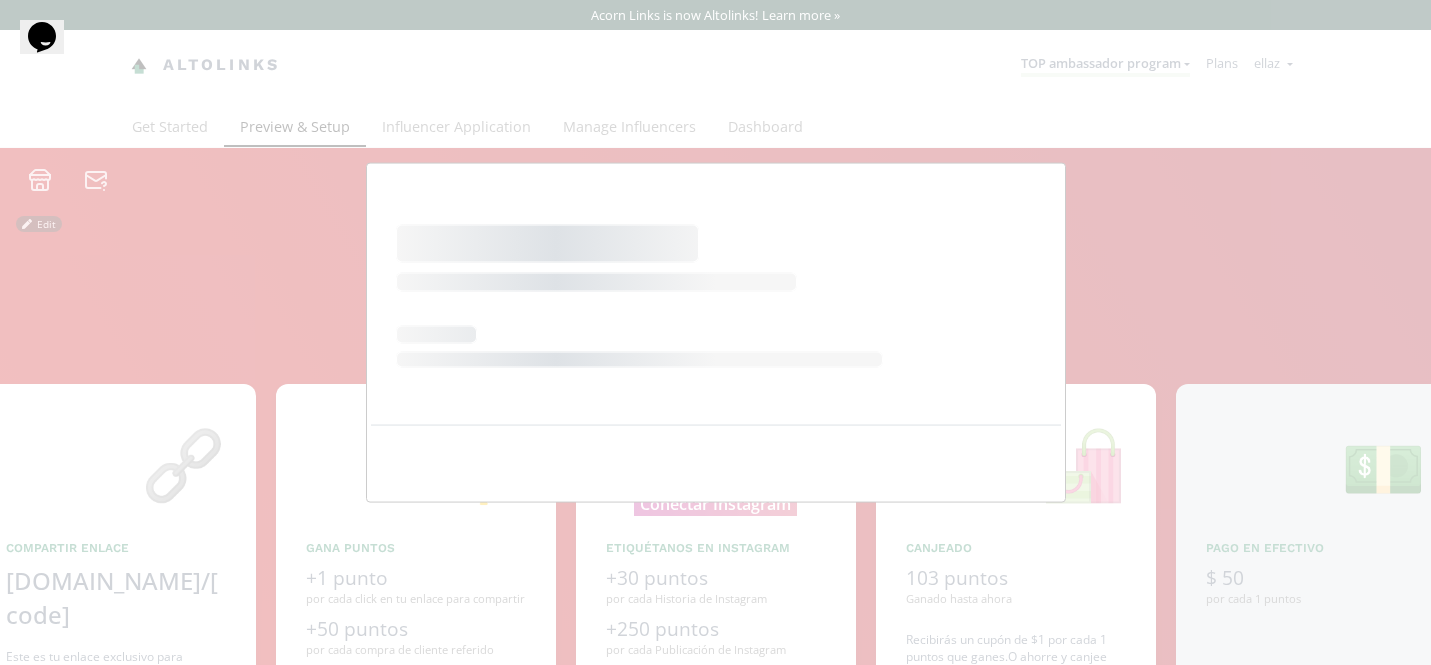 scroll, scrollTop: 0, scrollLeft: 0, axis: both 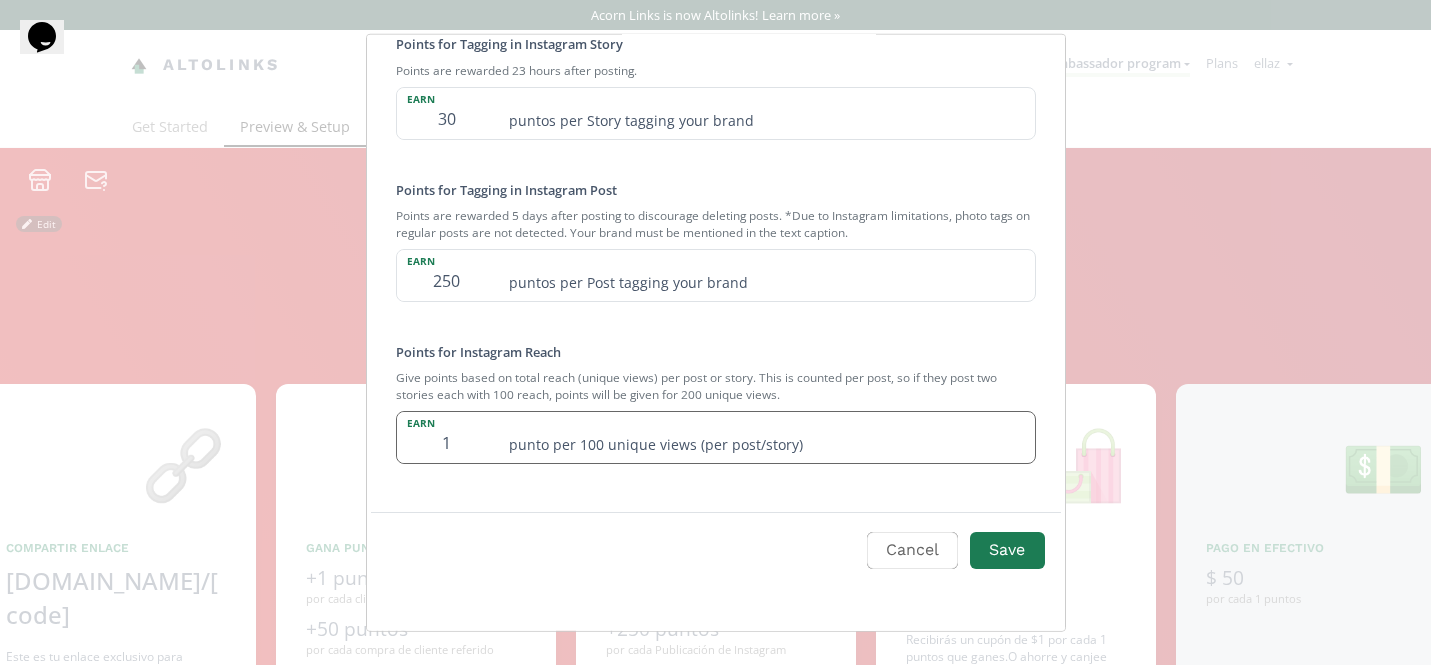 click on "1" at bounding box center (447, 437) 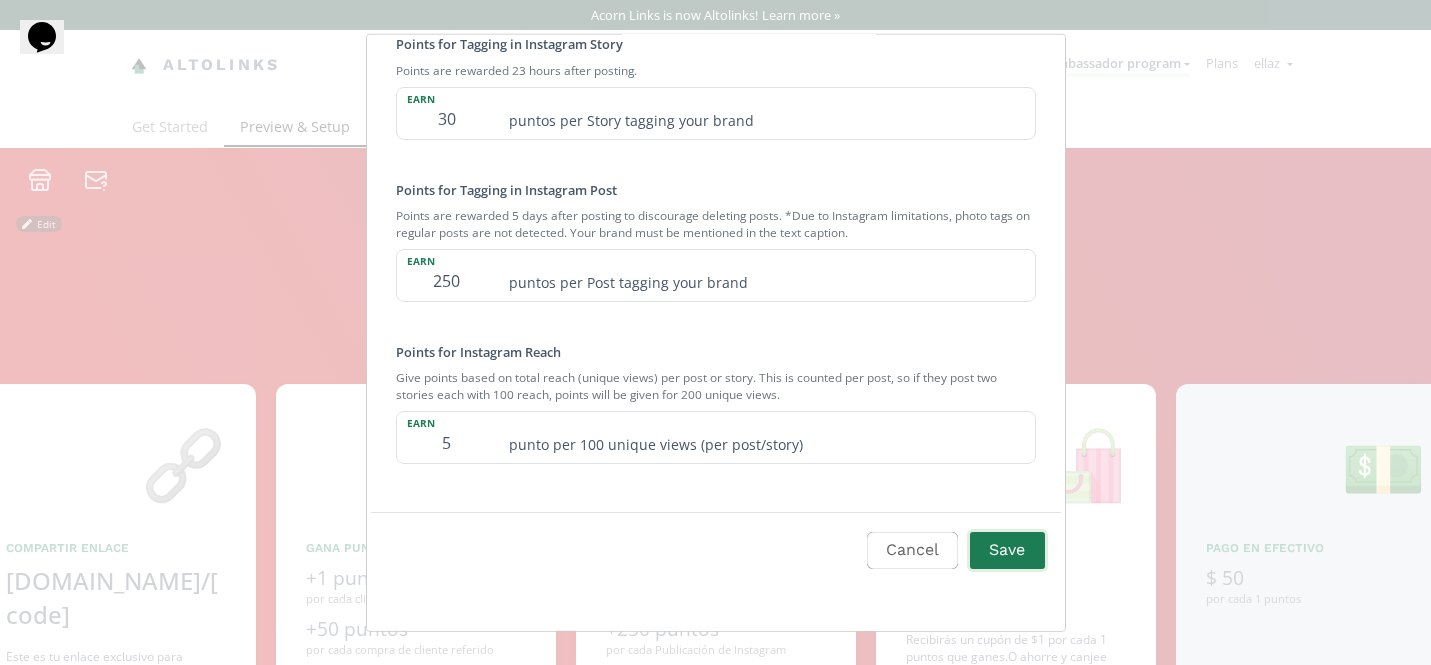 type on "5" 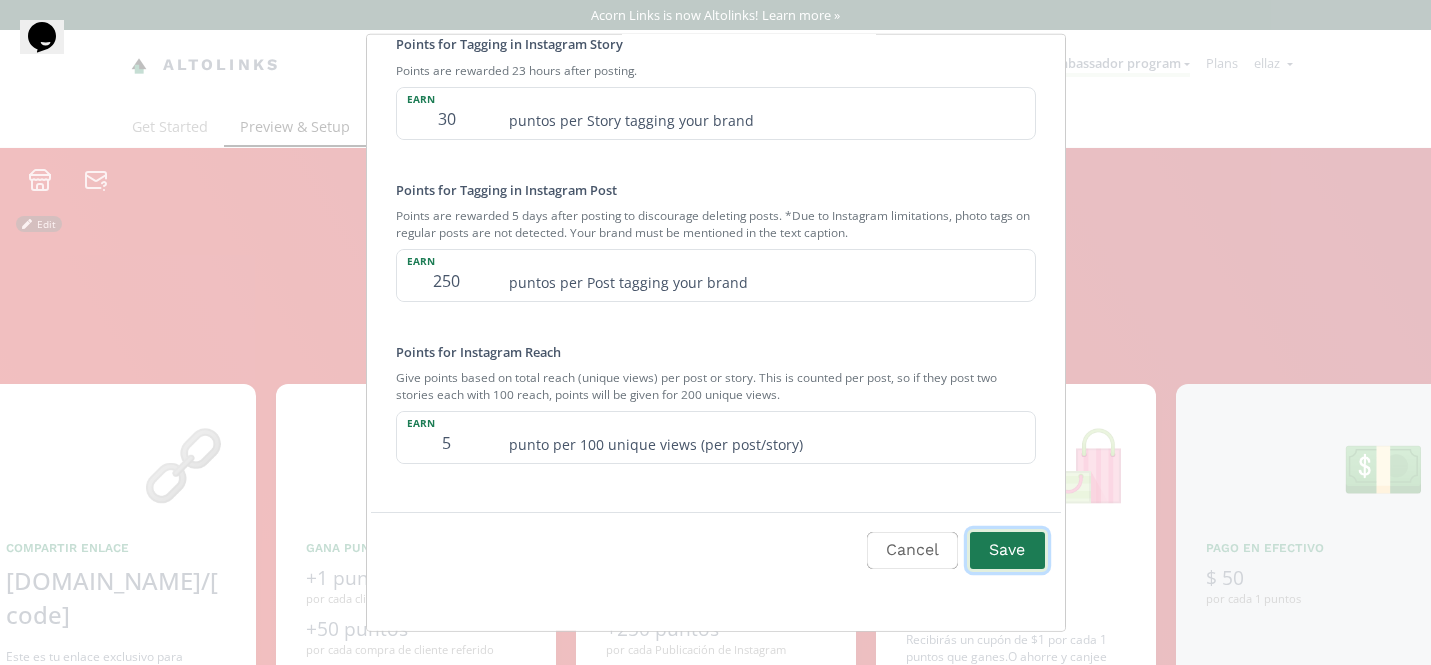 click on "Save" at bounding box center (1007, 550) 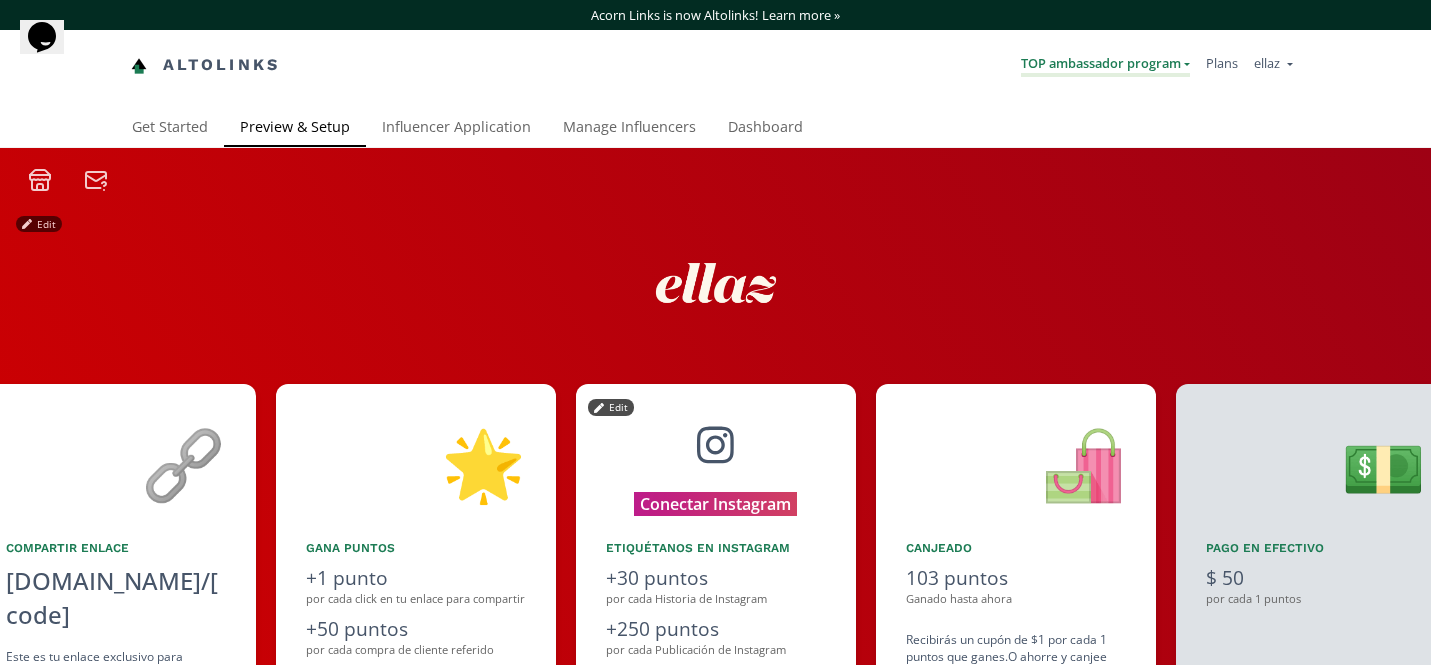 click on "TOP ambassador program" at bounding box center (1105, 65) 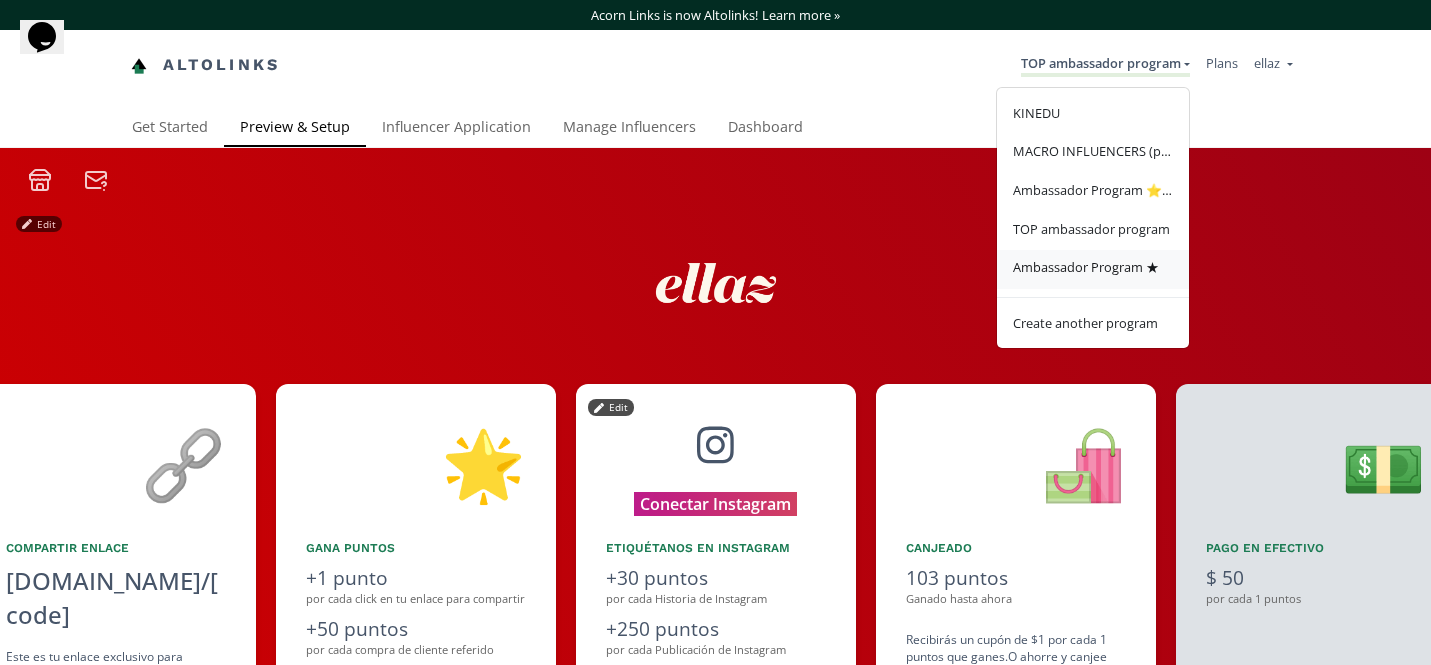 click on "Ambassador Program ★" at bounding box center [1086, 267] 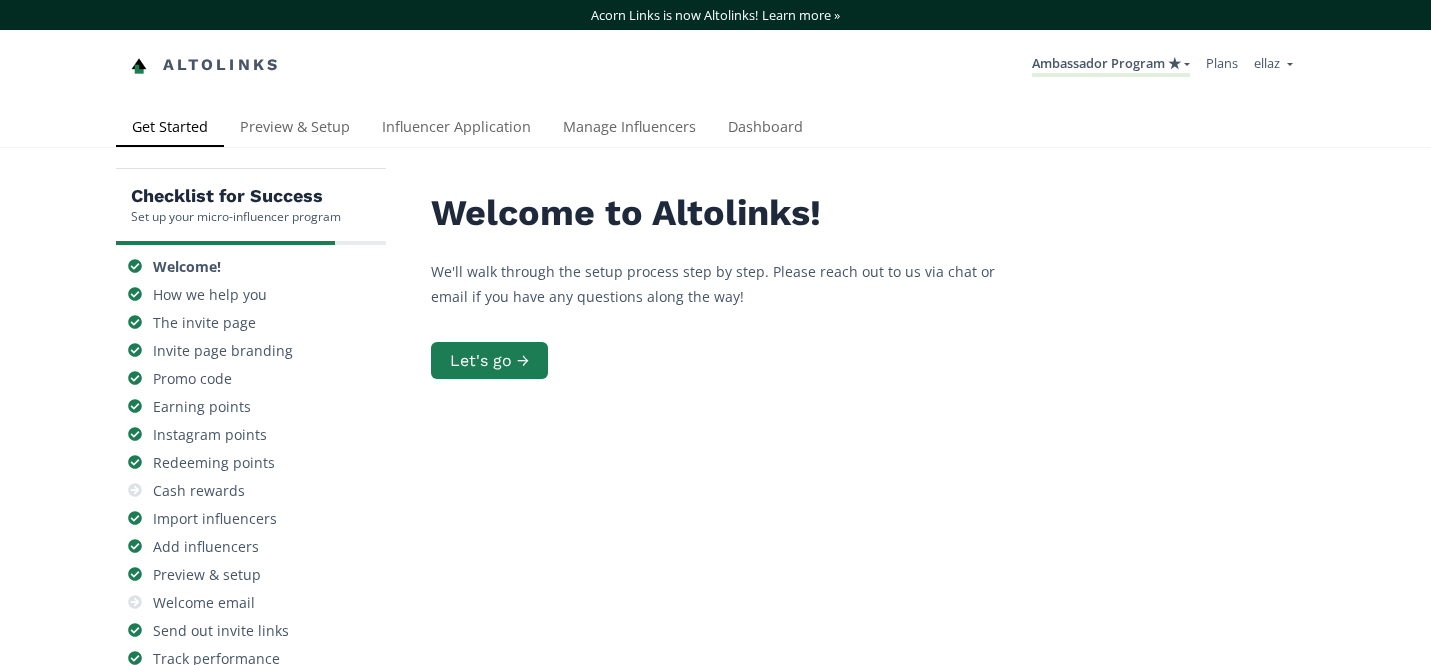scroll, scrollTop: 0, scrollLeft: 0, axis: both 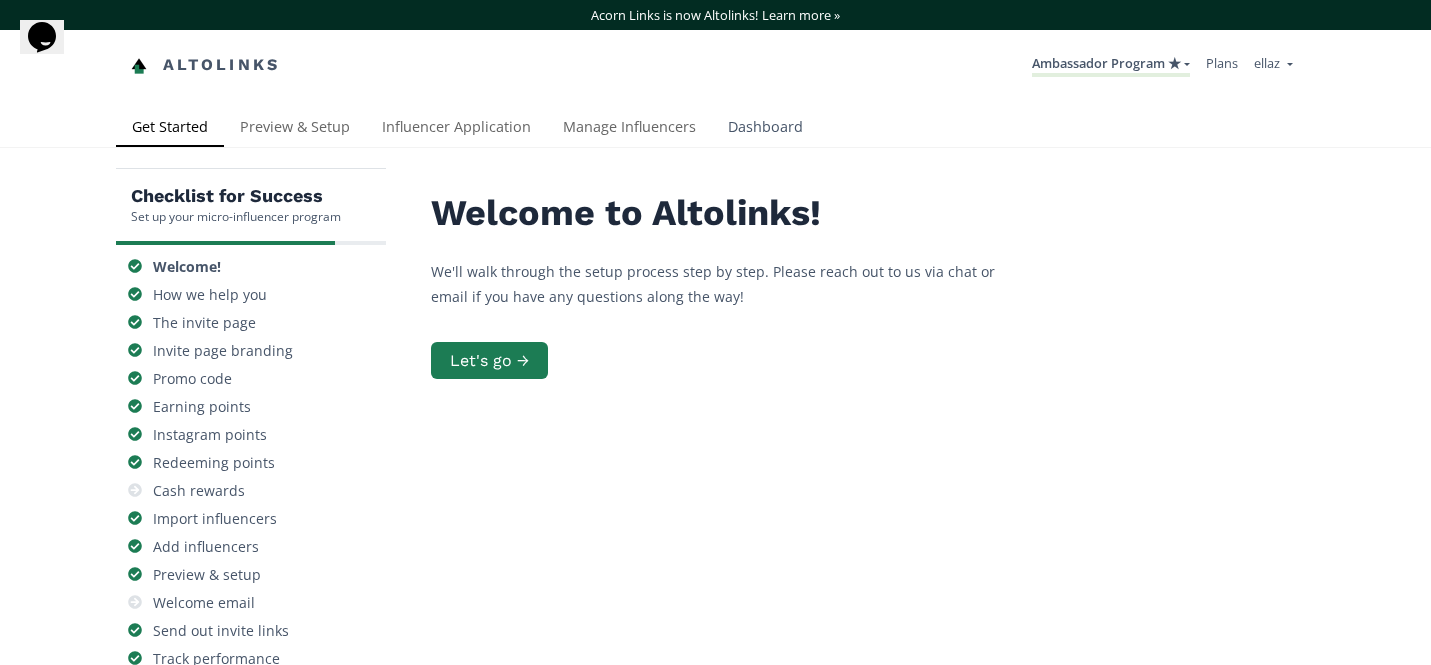 click on "Dashboard" at bounding box center (765, 129) 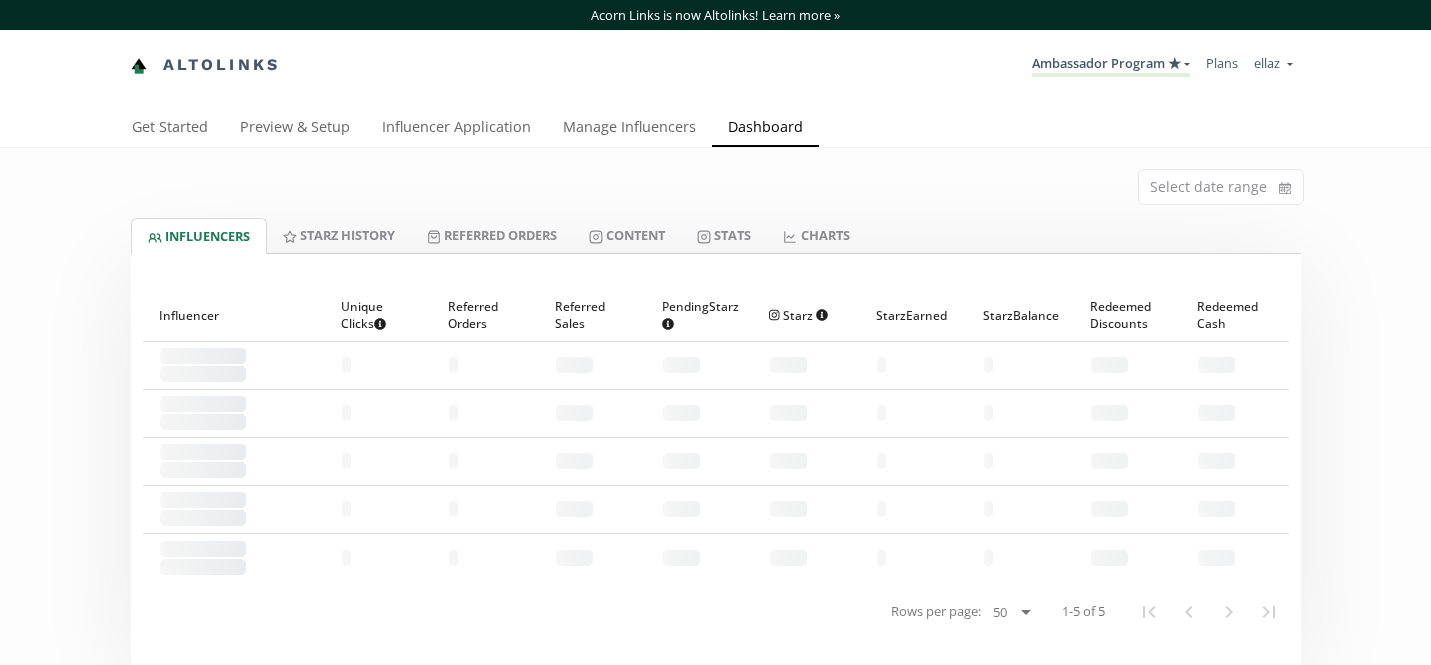 scroll, scrollTop: 0, scrollLeft: 0, axis: both 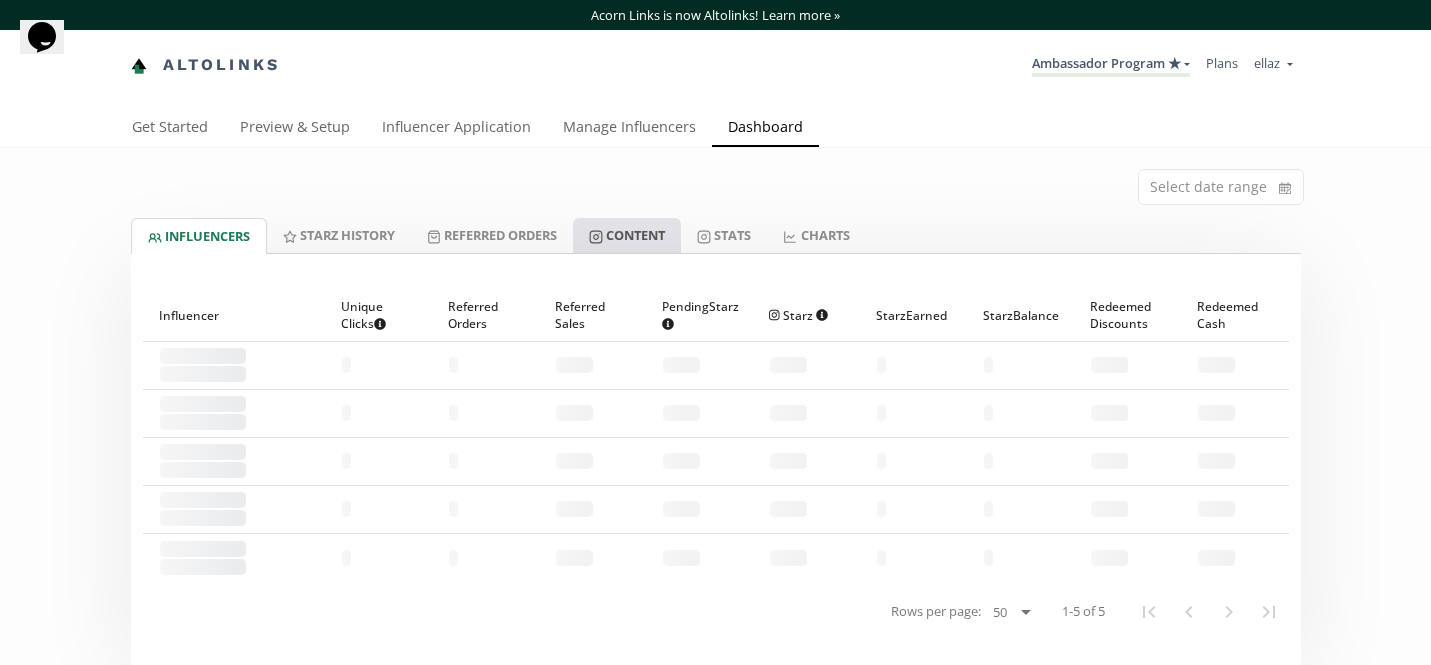 click on "Content" at bounding box center [627, 235] 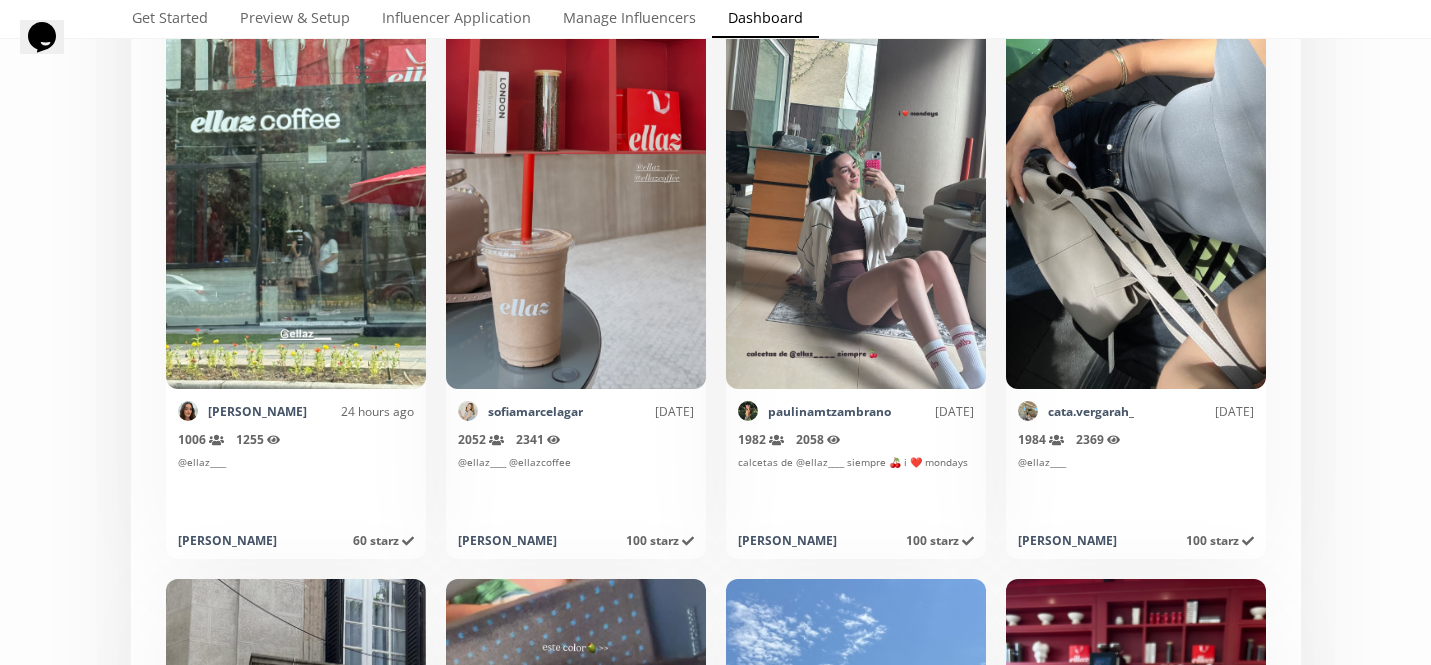 scroll, scrollTop: 3294, scrollLeft: 0, axis: vertical 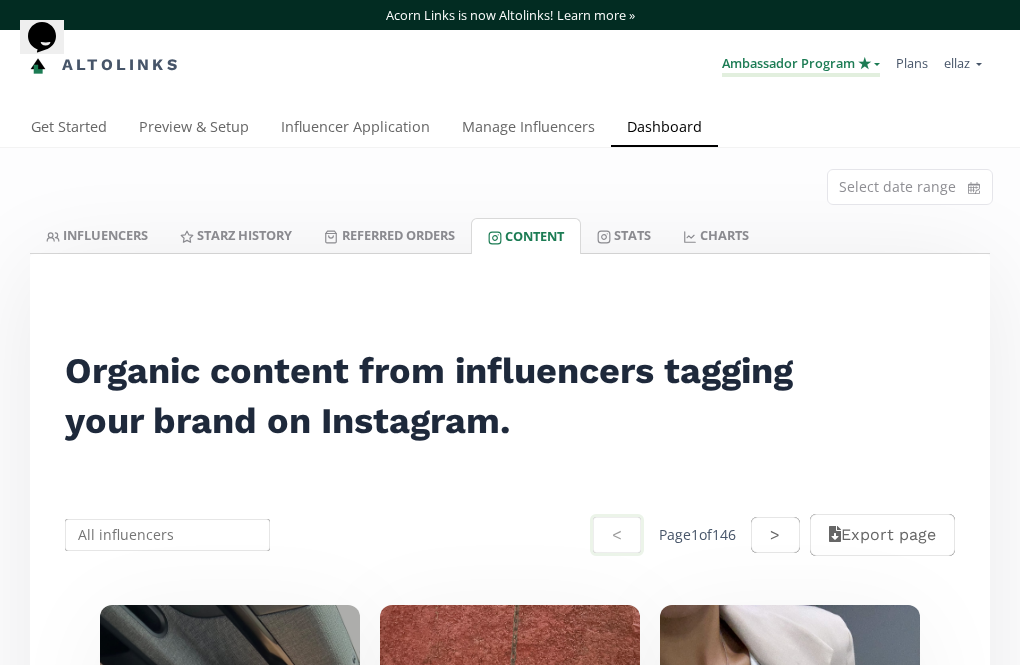 click on "Ambassador Program ★" at bounding box center (801, 65) 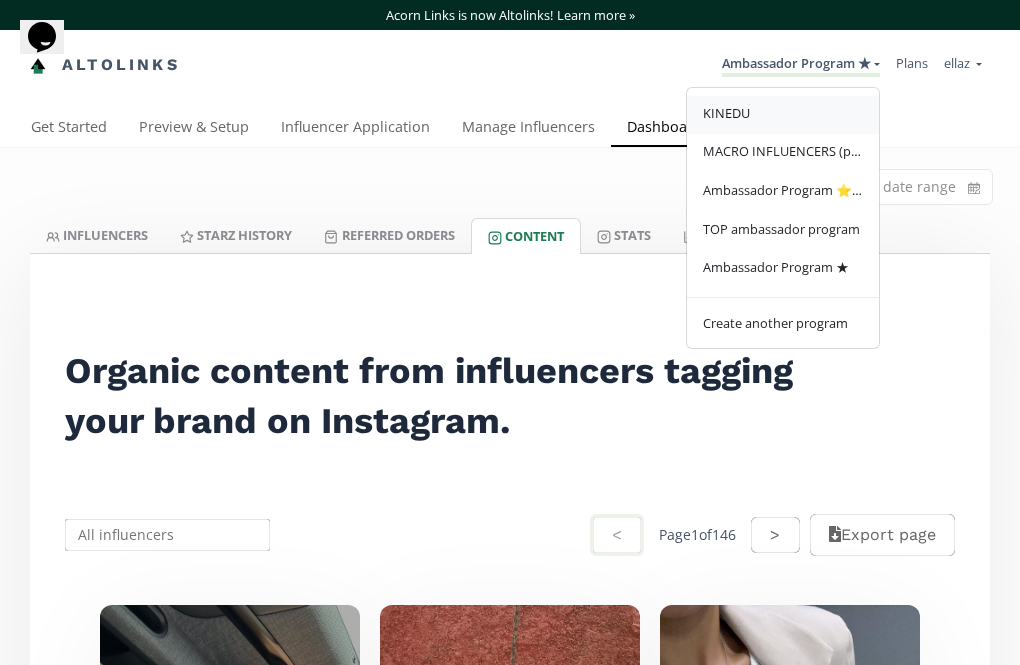 click on "KINEDU" at bounding box center [783, 115] 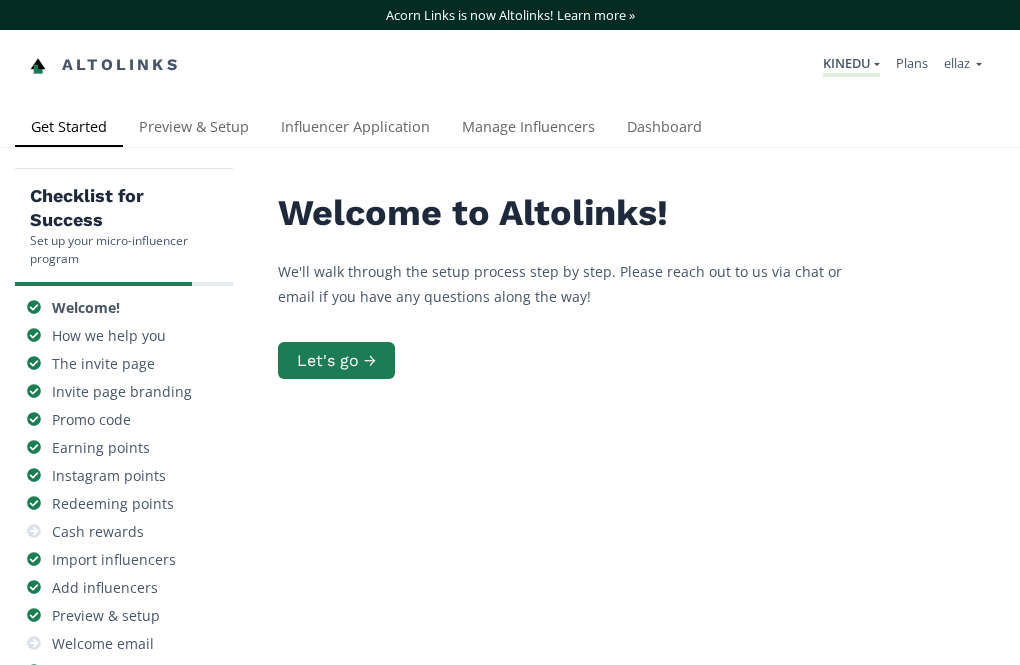 scroll, scrollTop: 0, scrollLeft: 0, axis: both 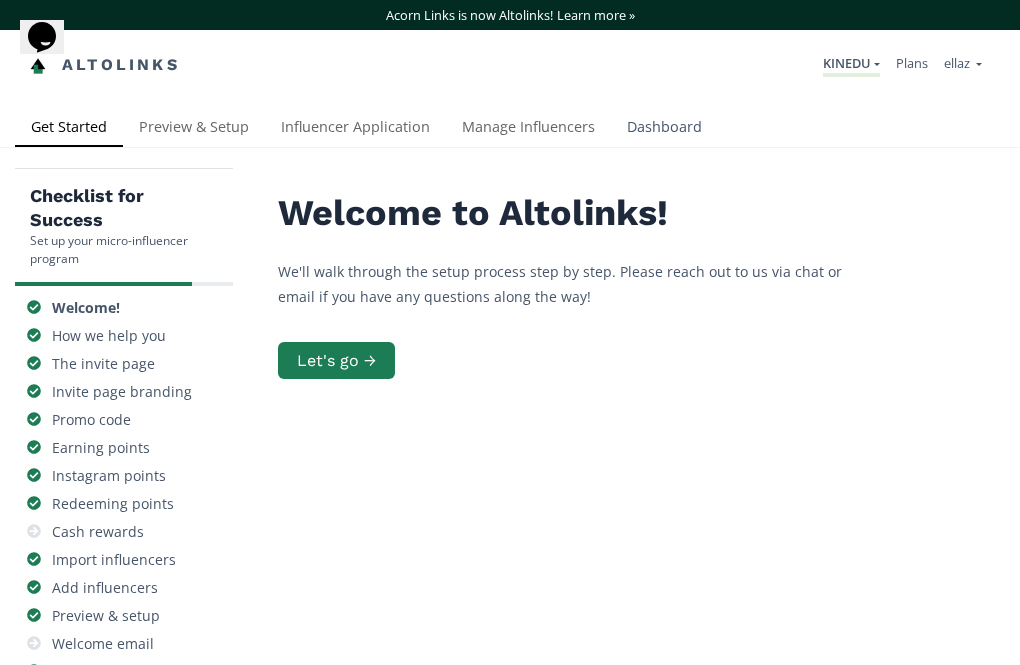 click on "Dashboard" at bounding box center [664, 129] 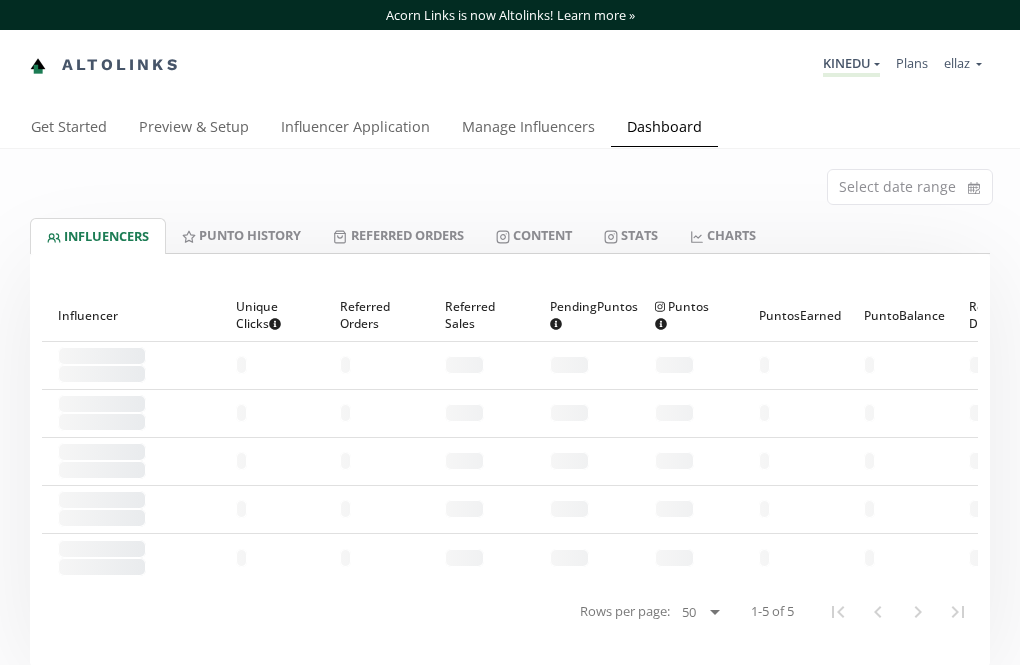 scroll, scrollTop: 0, scrollLeft: 0, axis: both 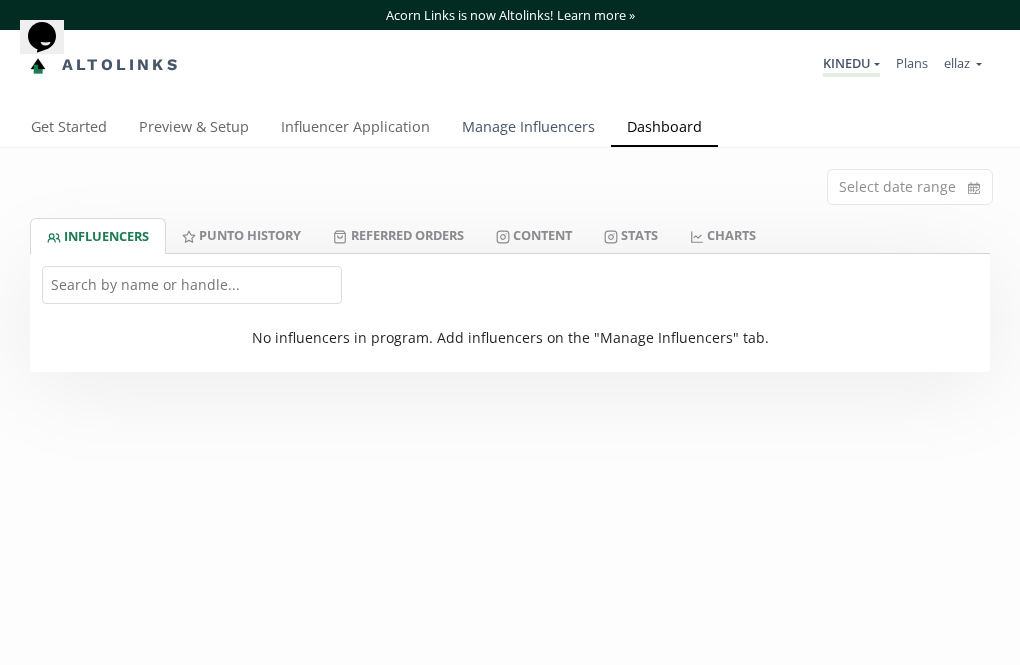 click on "Manage Influencers" at bounding box center [528, 129] 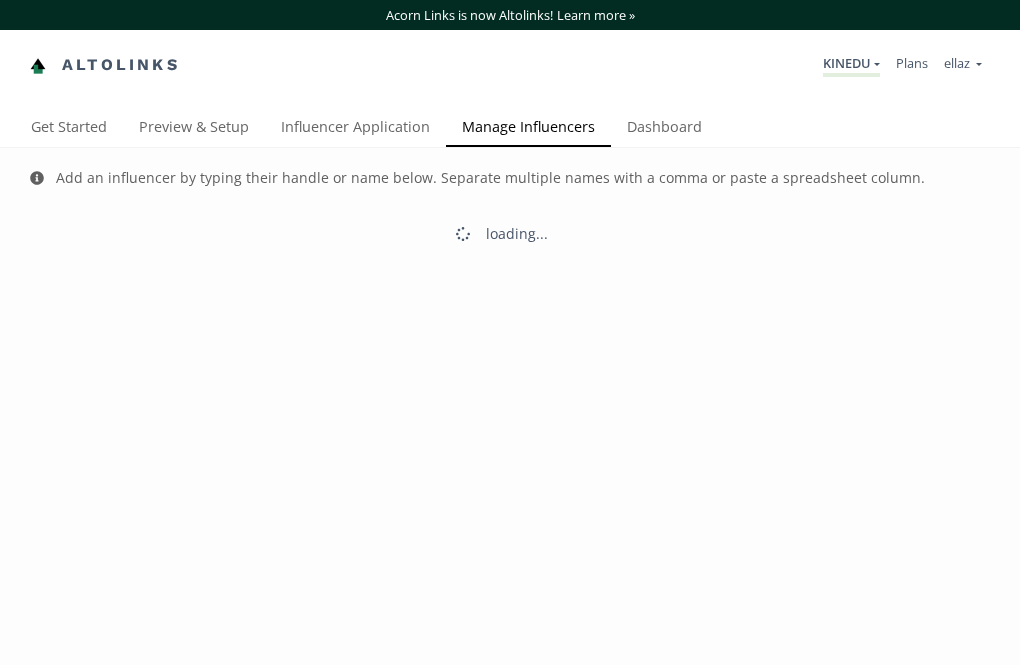 scroll, scrollTop: 0, scrollLeft: 0, axis: both 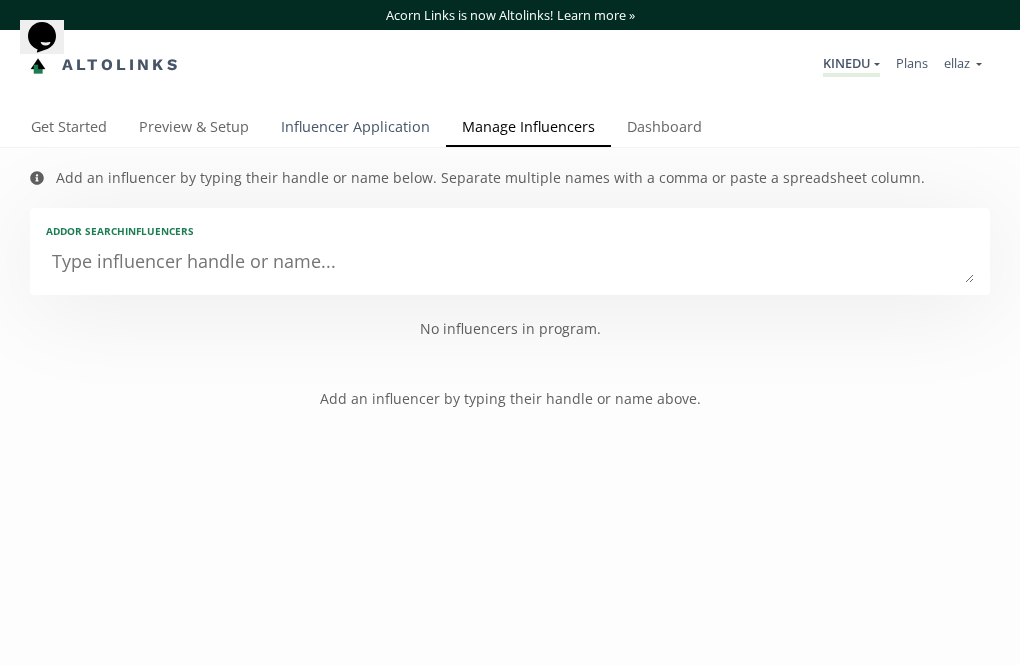 click on "Influencer Application" at bounding box center (355, 129) 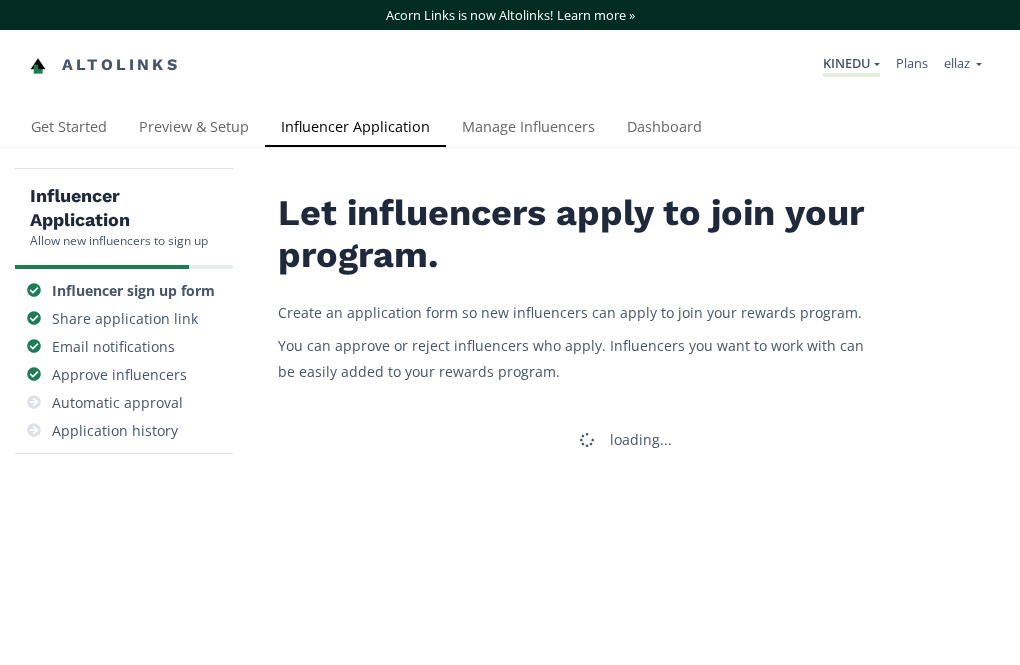 scroll, scrollTop: 0, scrollLeft: 0, axis: both 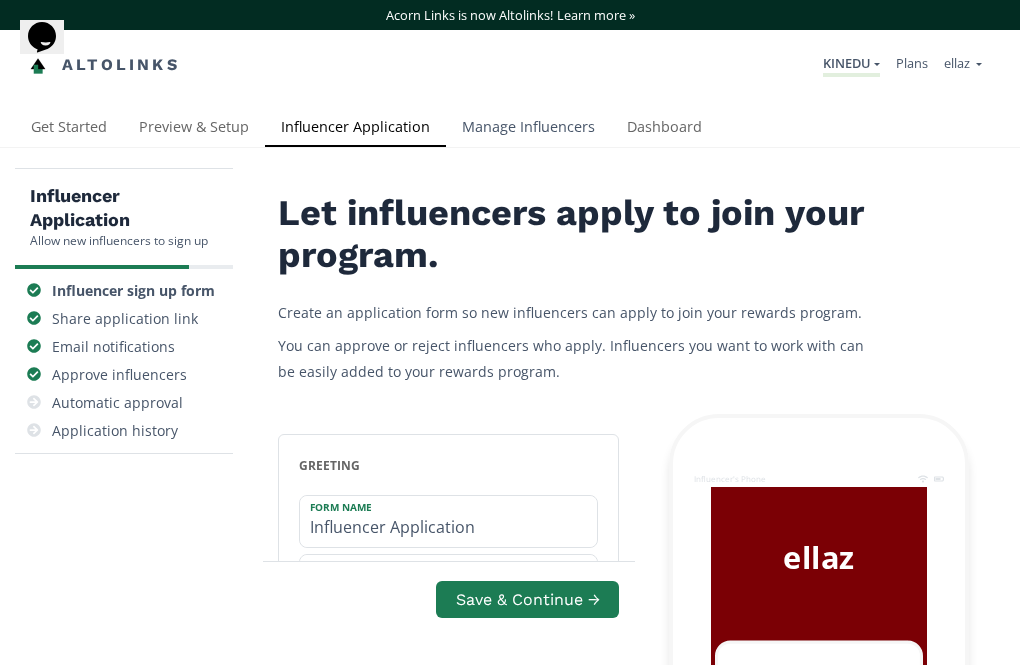 click on "Manage Influencers" at bounding box center (528, 129) 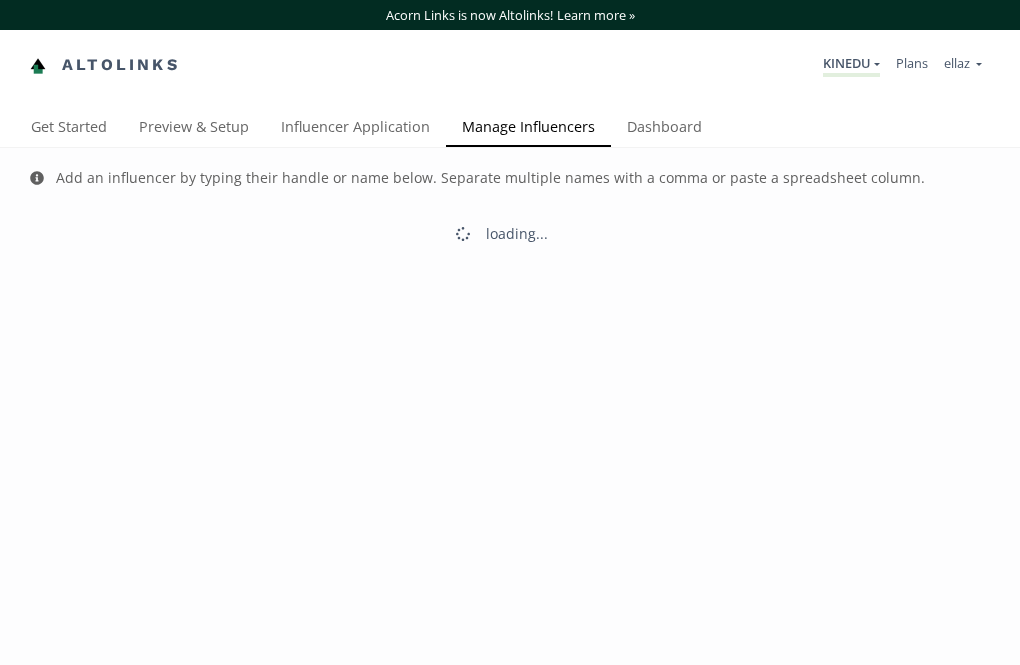 scroll, scrollTop: 0, scrollLeft: 0, axis: both 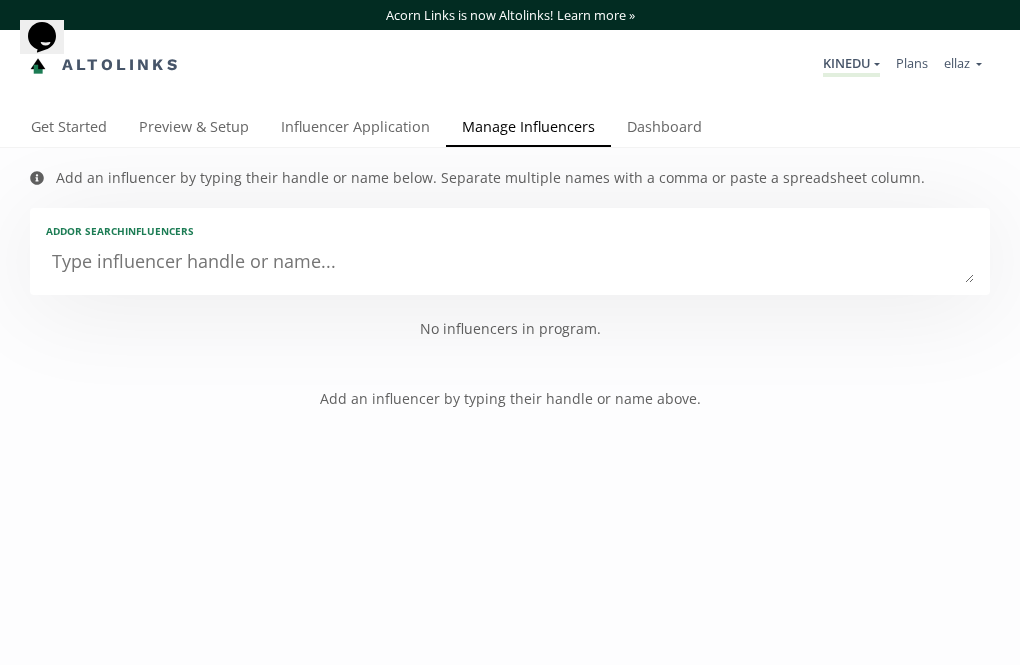 click at bounding box center [510, 263] 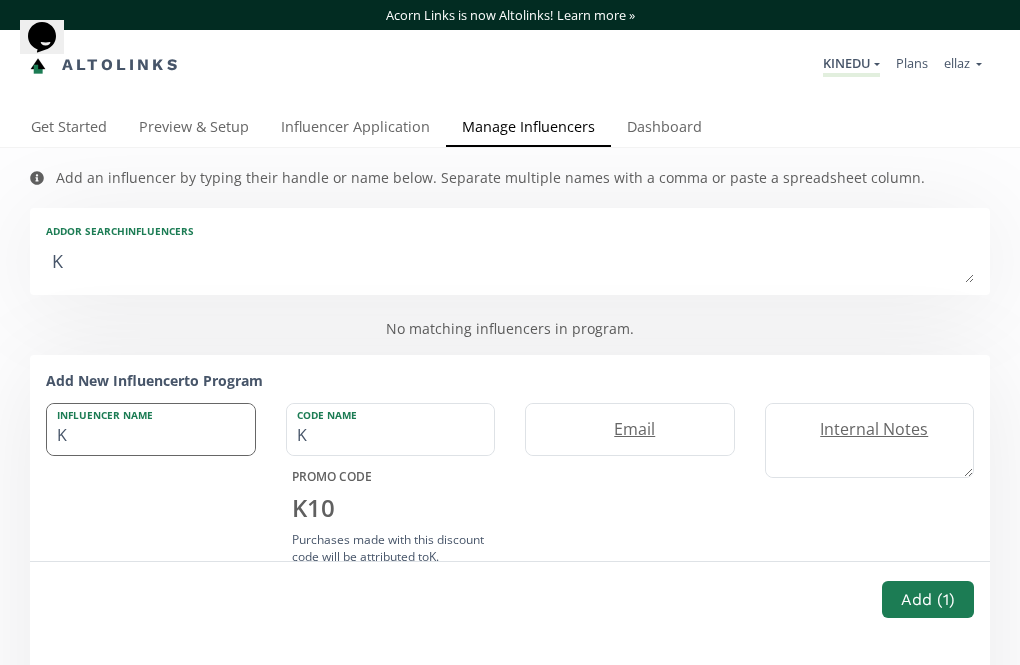 type on "K" 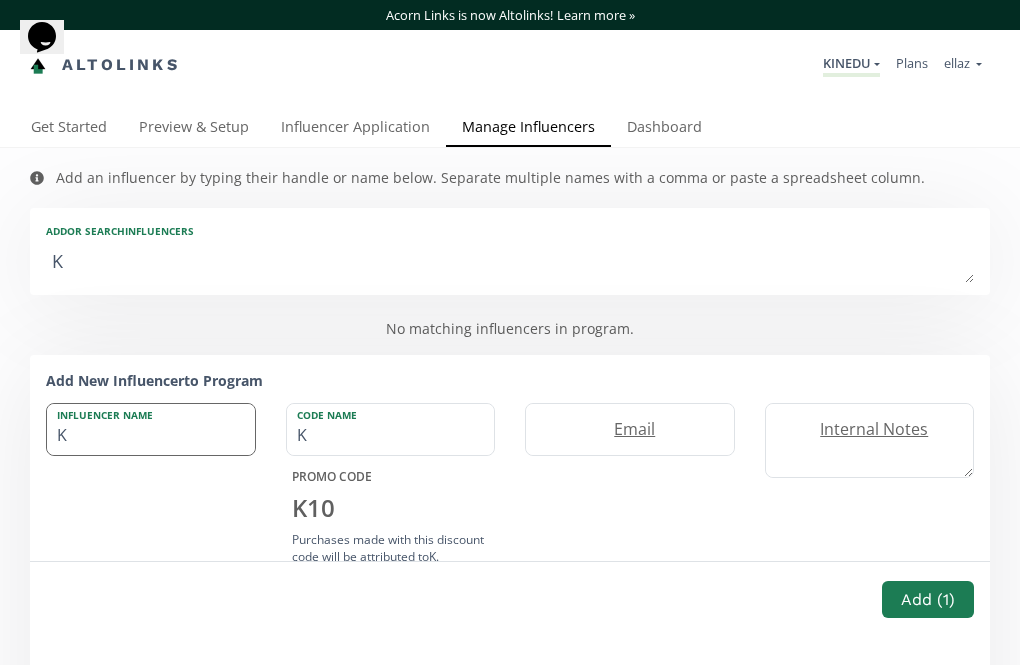 type on "KI" 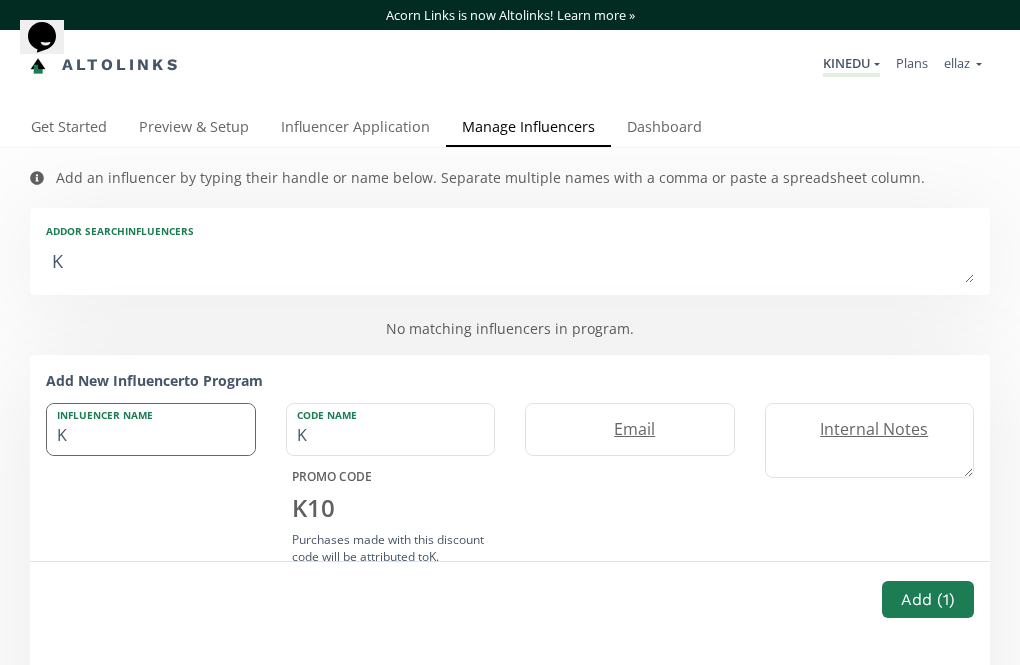 type on "KI" 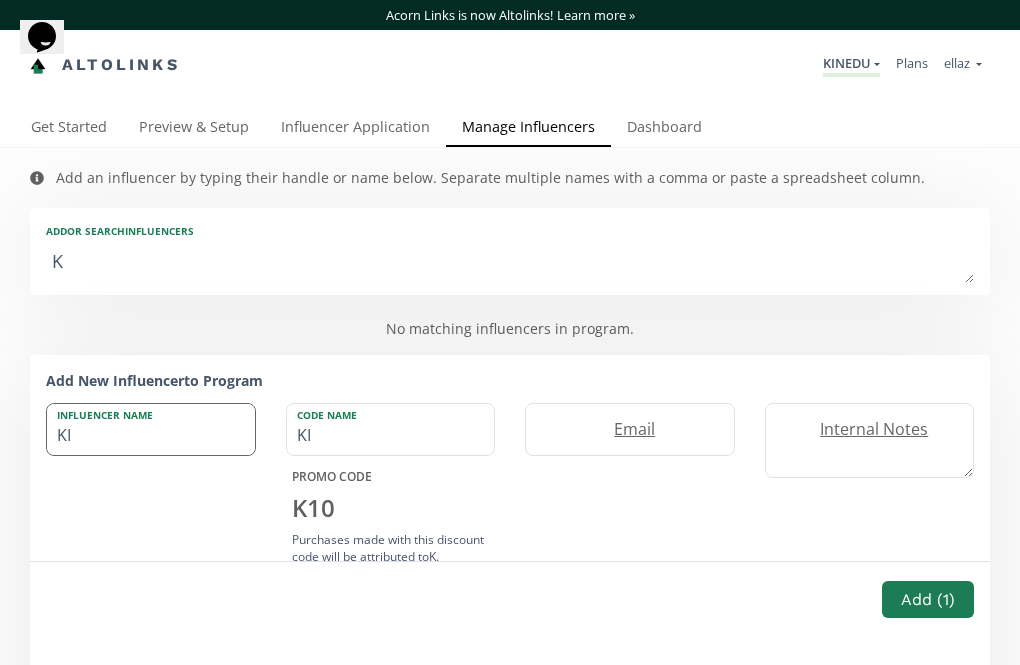 type on "KIN" 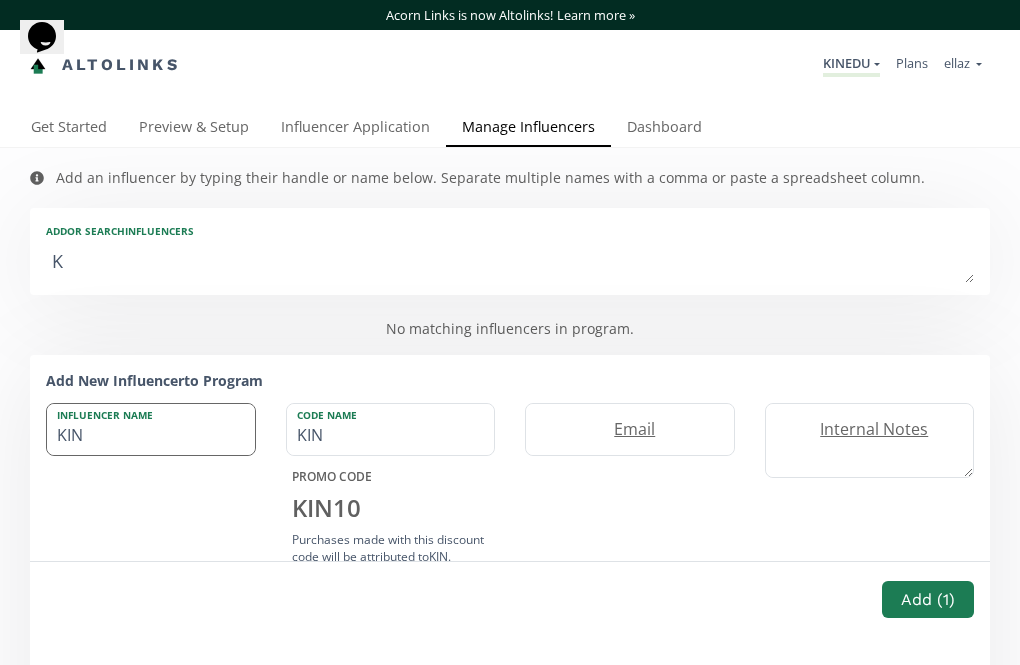 type on "KINE" 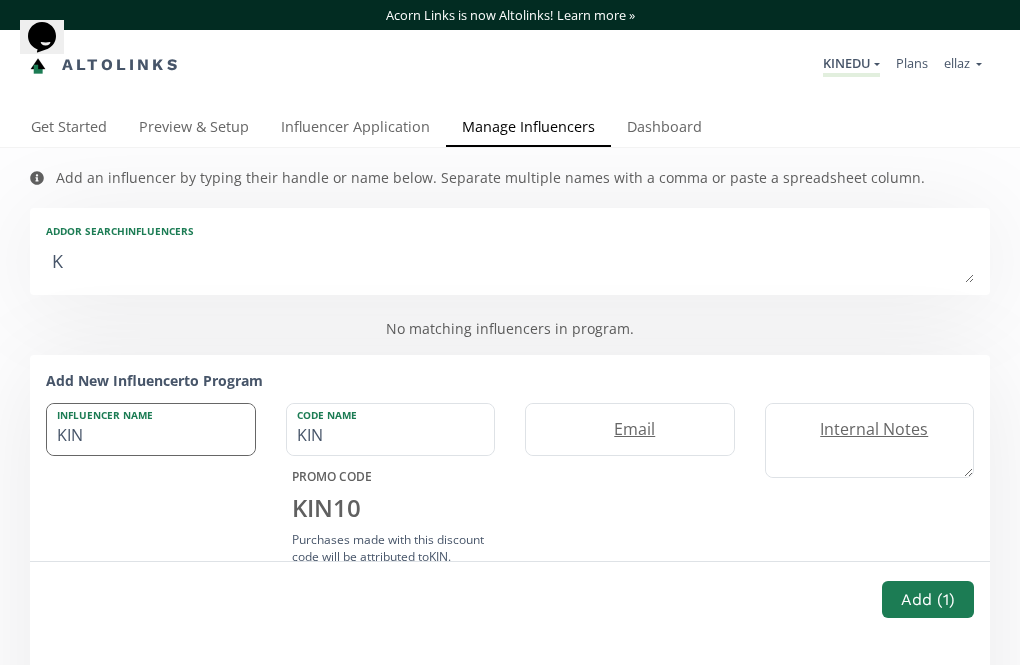 type on "KINE" 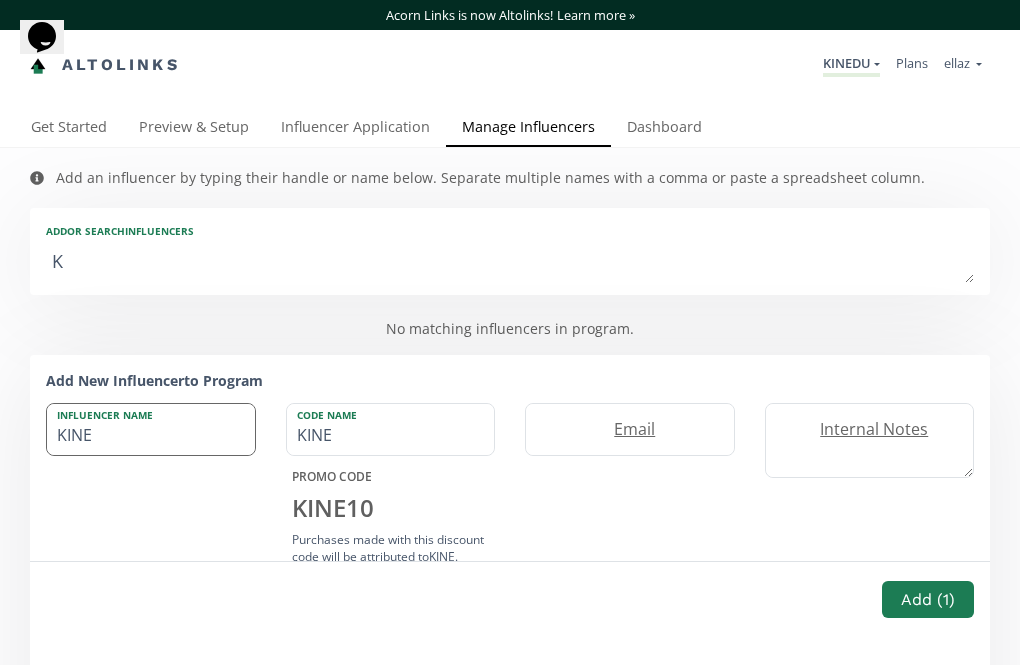 type on "KINED" 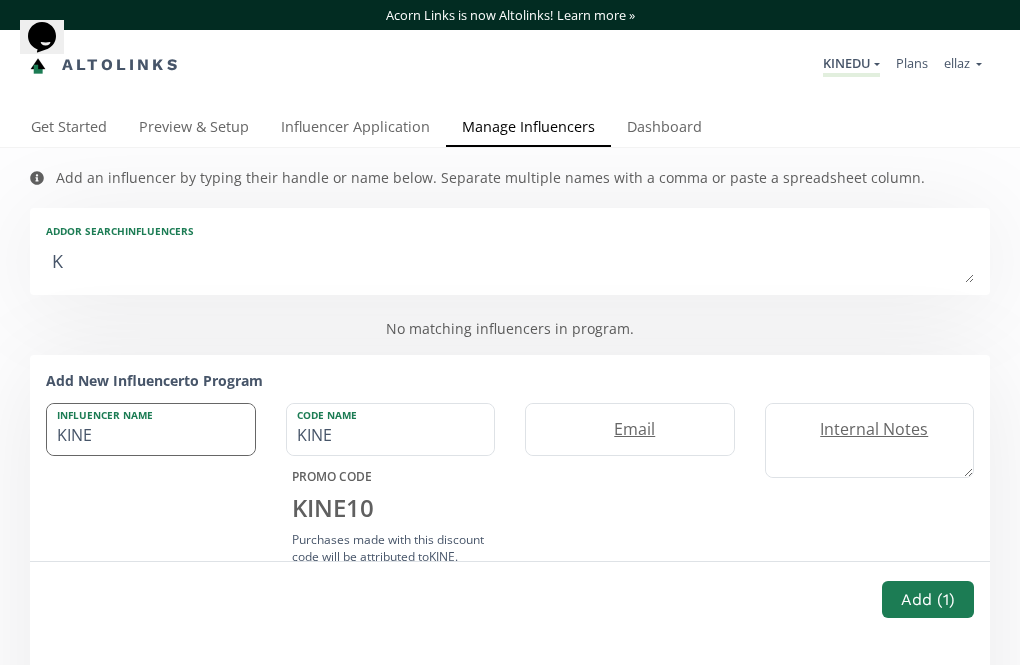 type on "KINED" 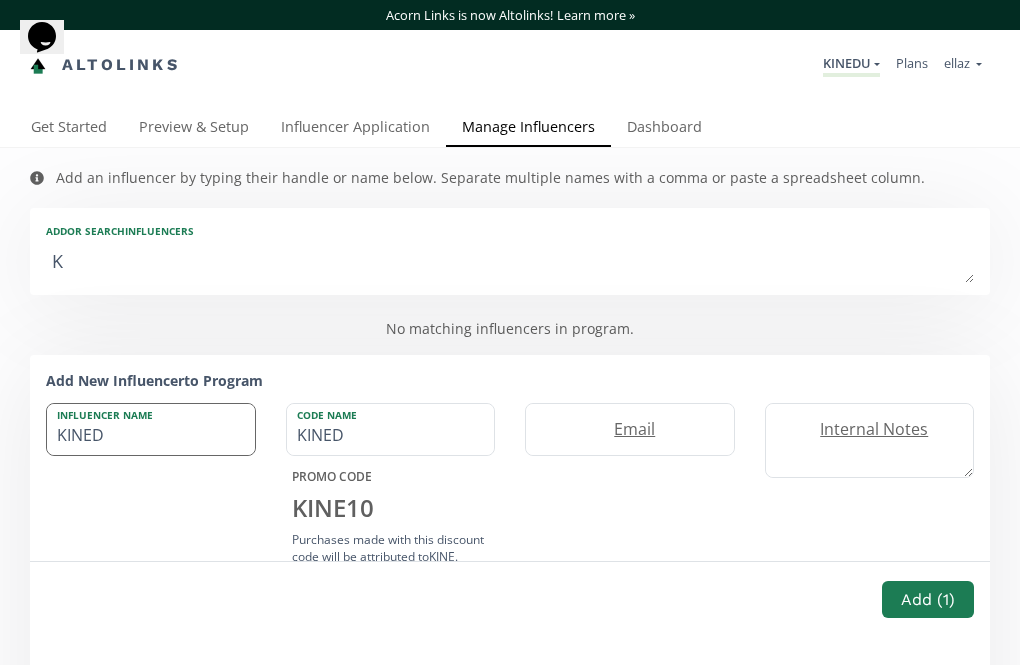 type on "KINEDY" 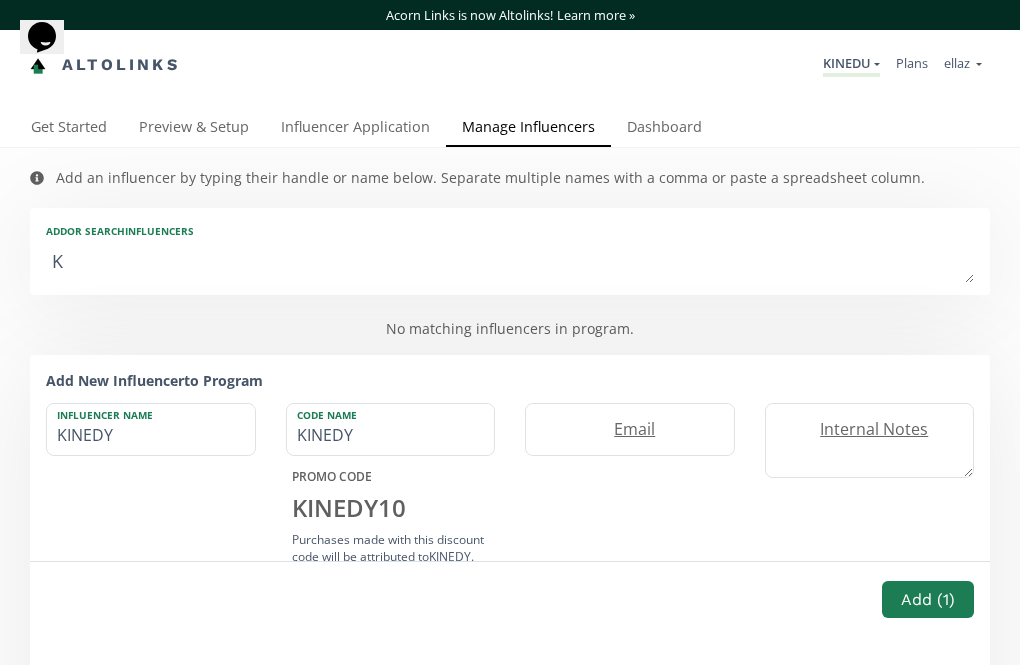 type on "KINED" 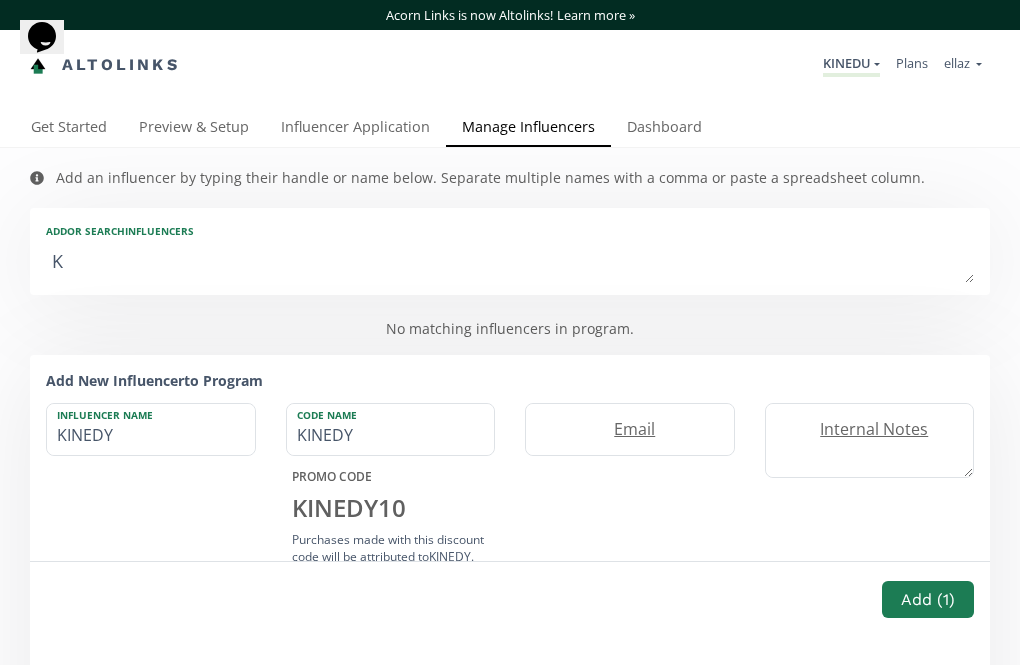 type on "KINED" 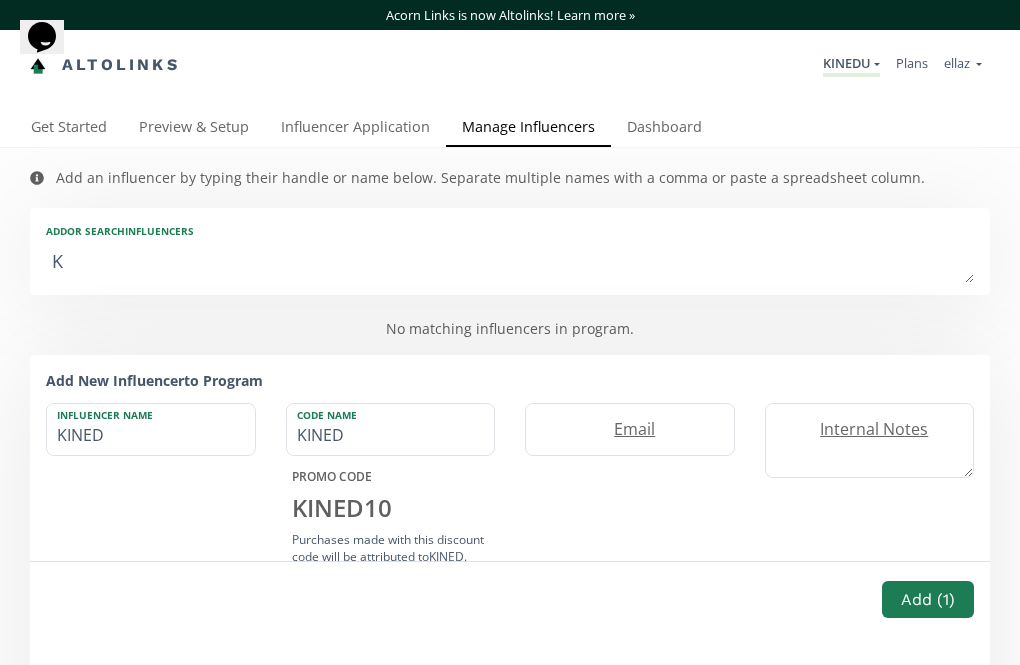 type on "KINEDU" 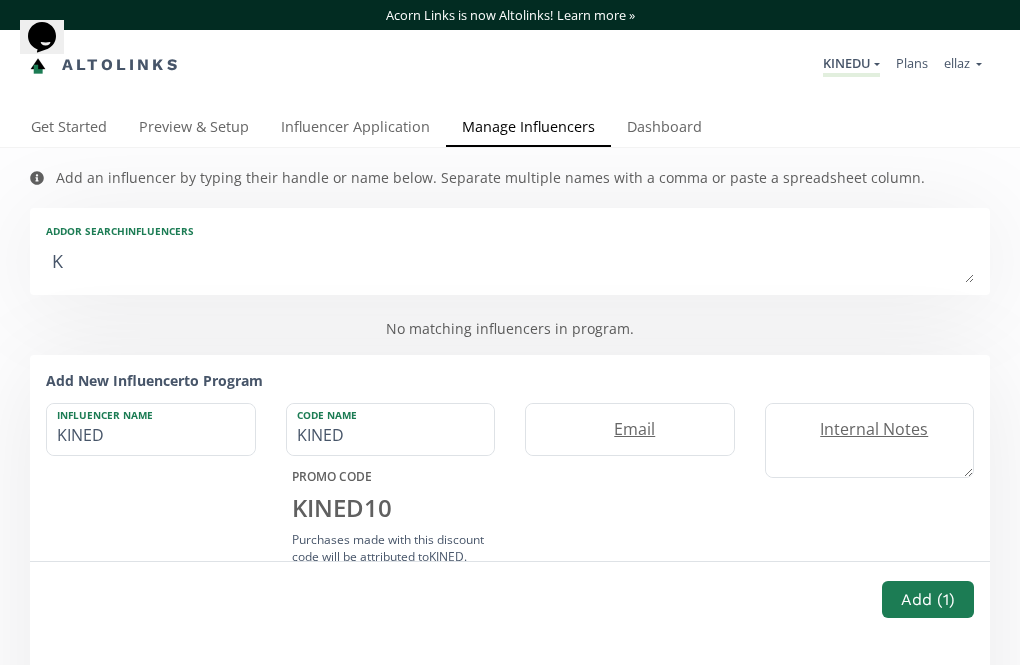 type on "KINEDU" 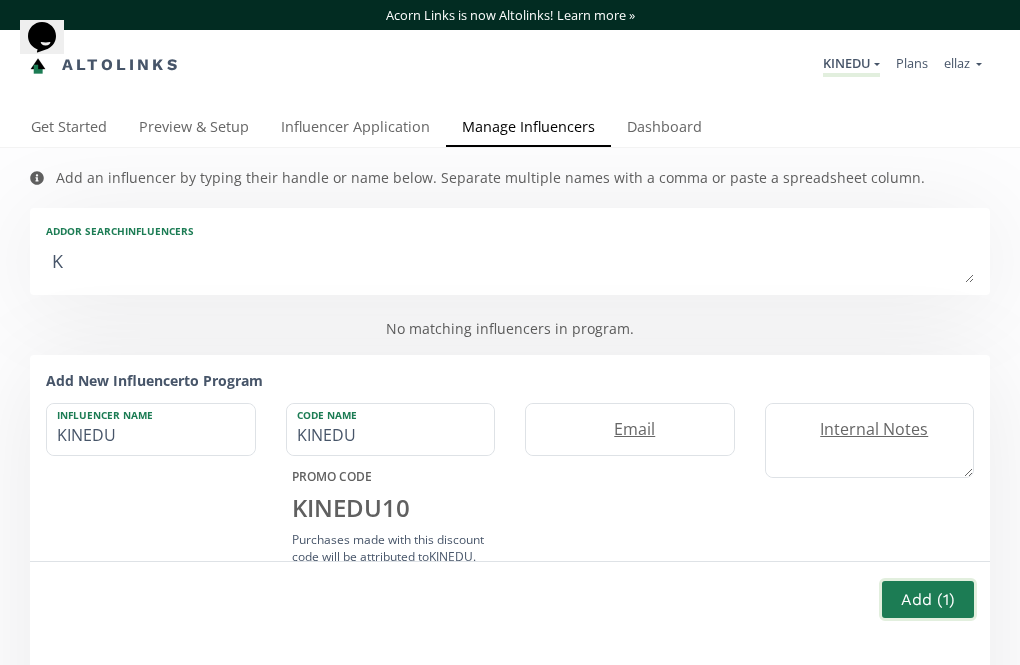type on "KINEDU" 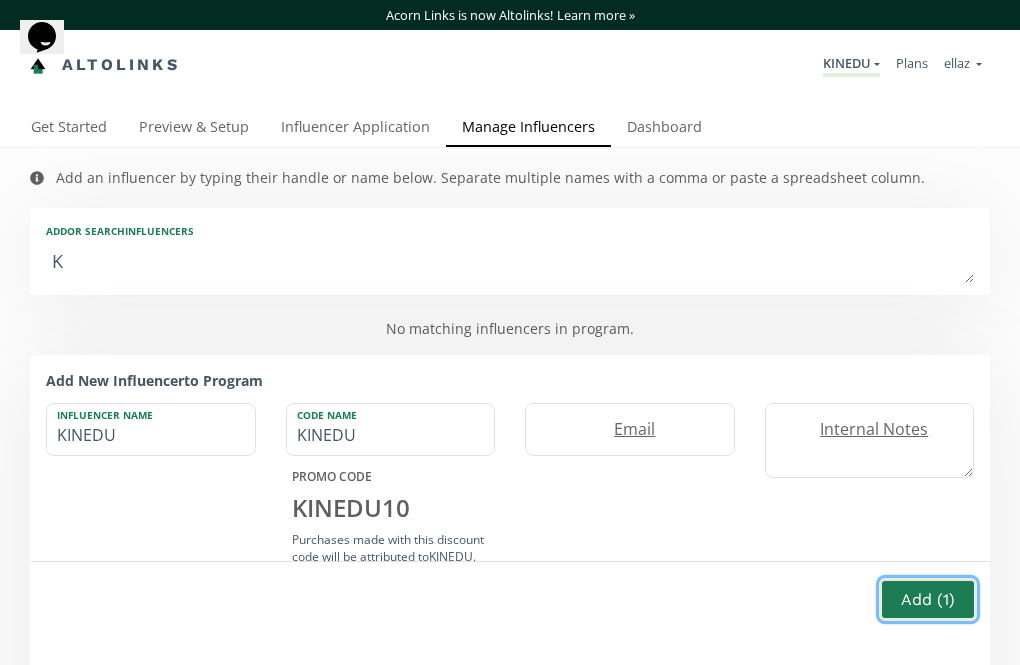 click on "Add ( 1 )" at bounding box center (928, 599) 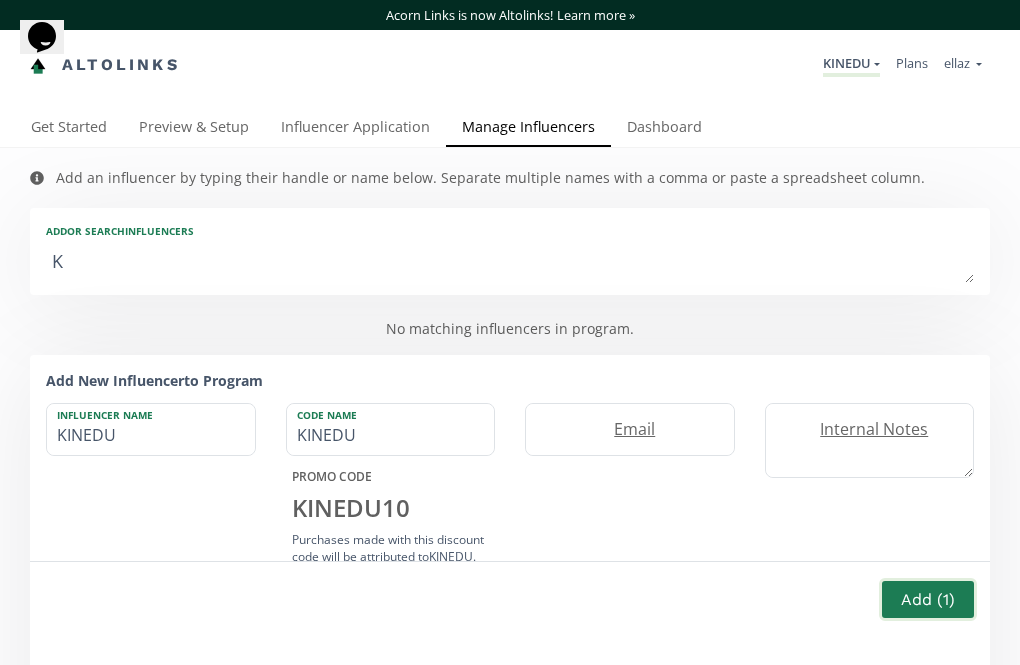 type 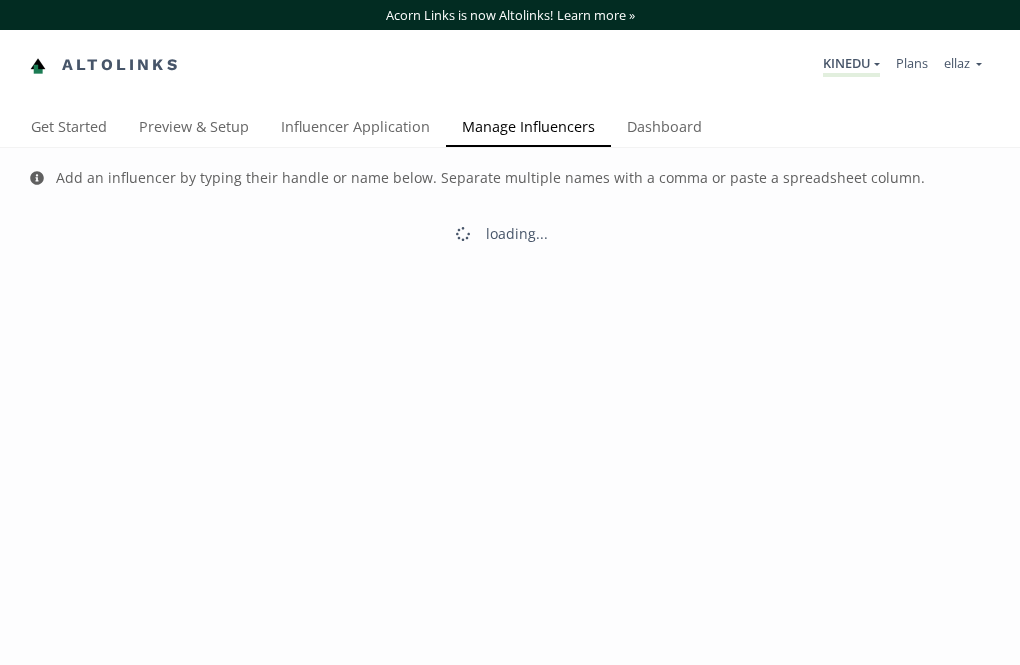 scroll, scrollTop: 0, scrollLeft: 0, axis: both 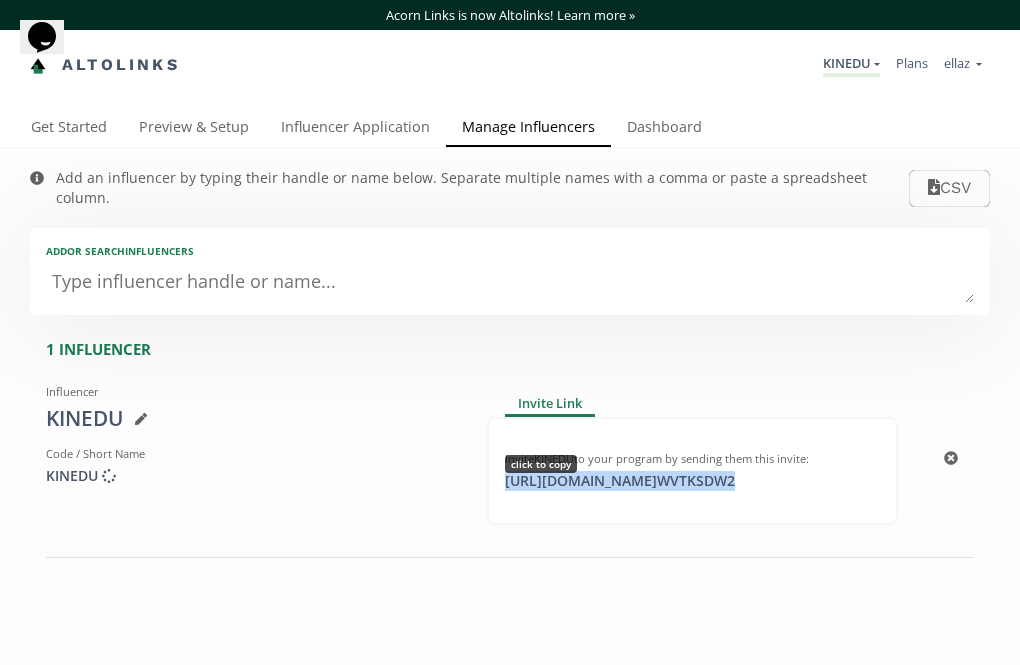click on "https://app.altolinks.com/invite/ WVTKSDW2 click to copy" at bounding box center [620, 481] 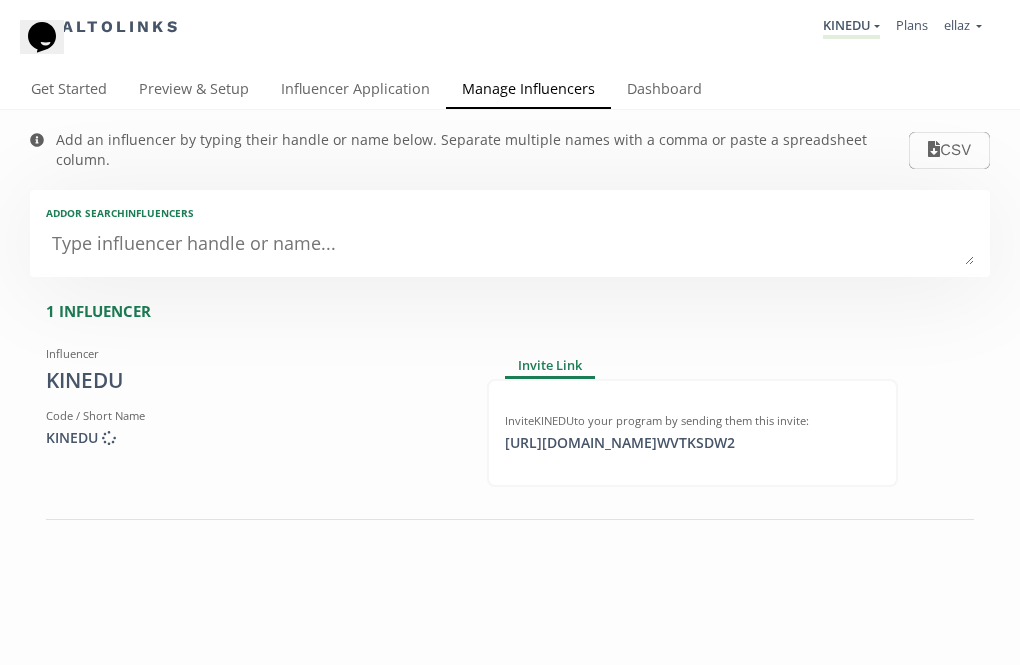 scroll, scrollTop: 0, scrollLeft: 0, axis: both 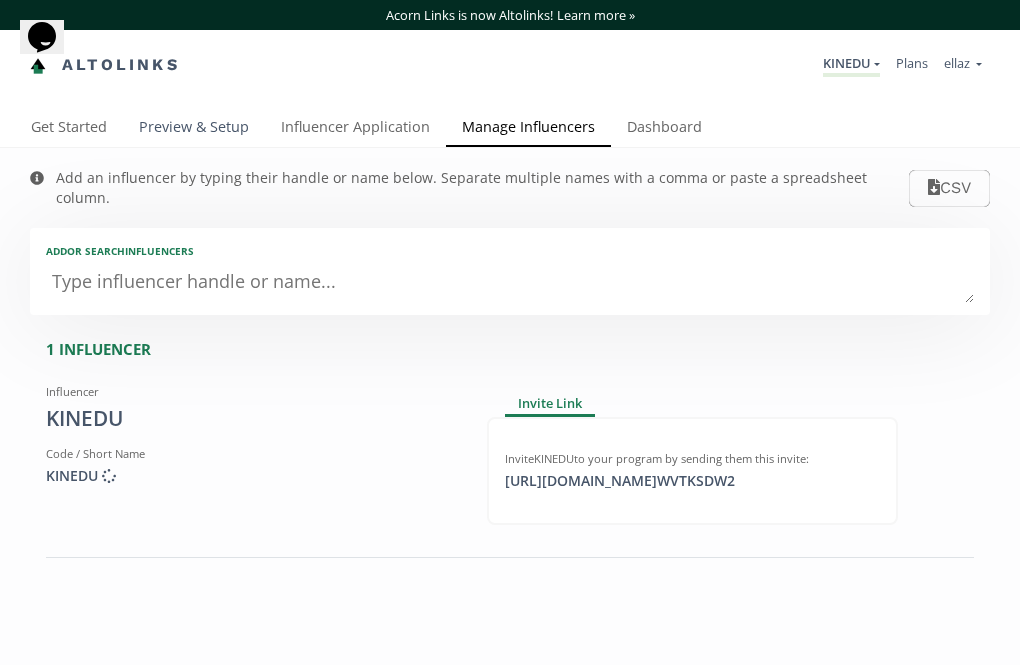 click on "Preview & Setup" at bounding box center (194, 129) 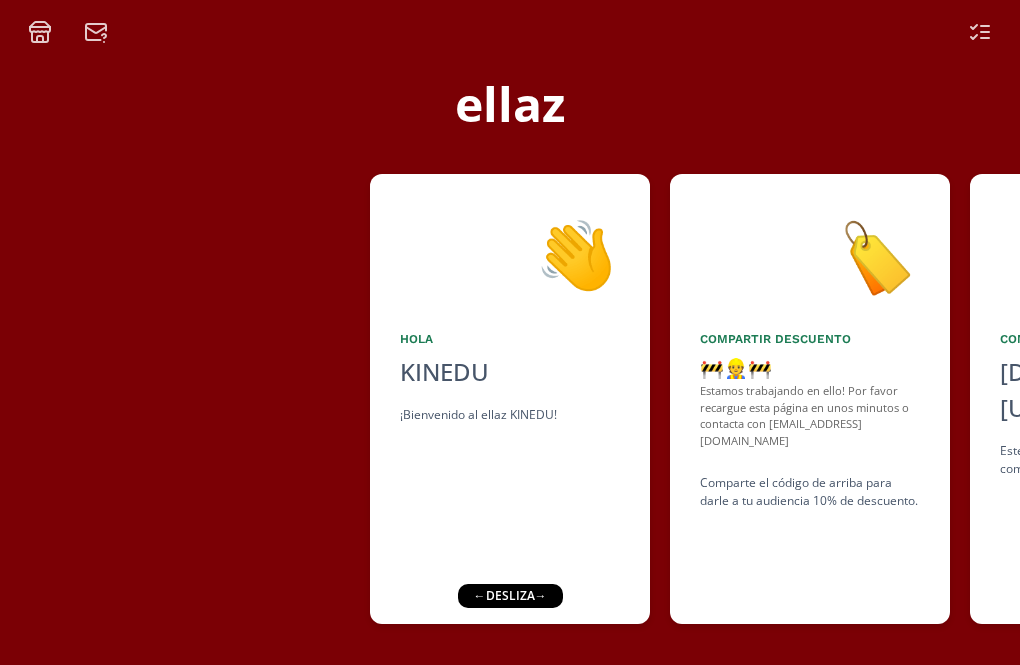 scroll, scrollTop: 0, scrollLeft: 0, axis: both 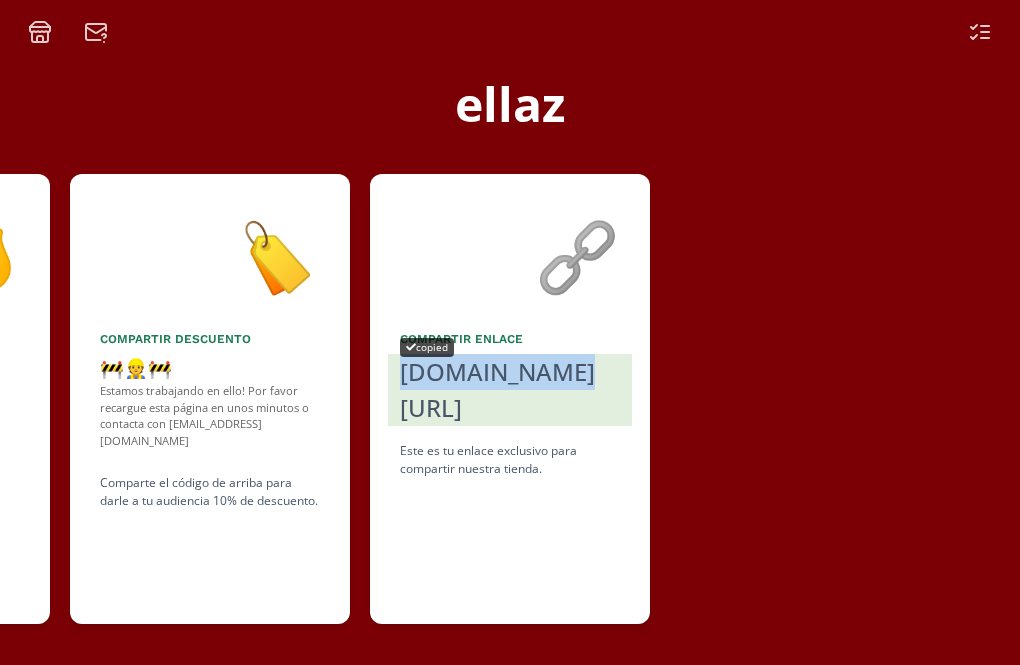 click on "[DOMAIN_NAME][URL]" at bounding box center [510, 390] 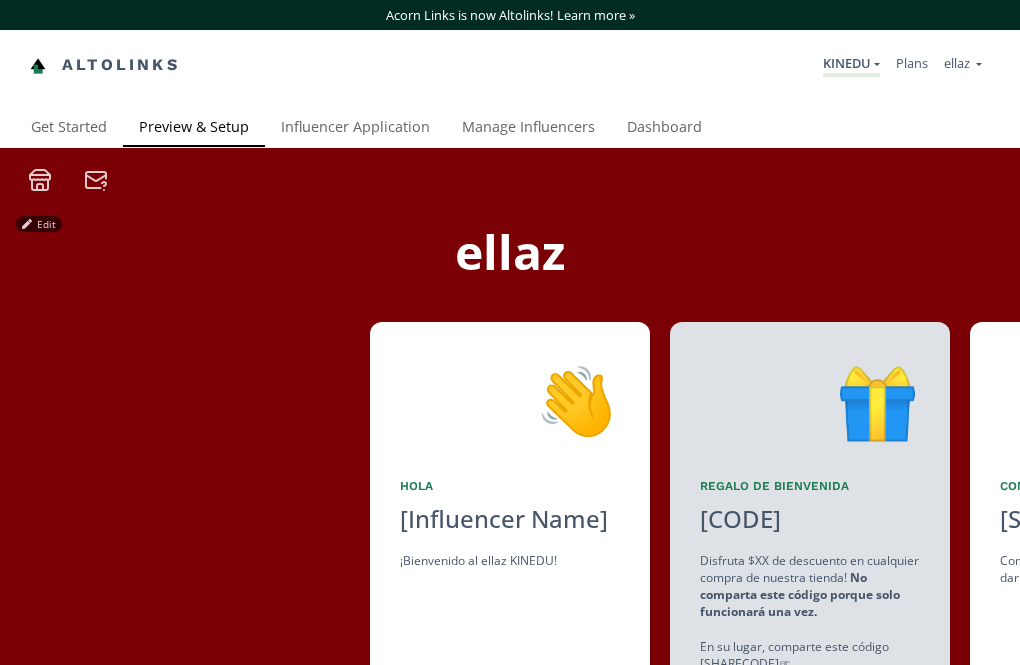 scroll, scrollTop: 0, scrollLeft: 0, axis: both 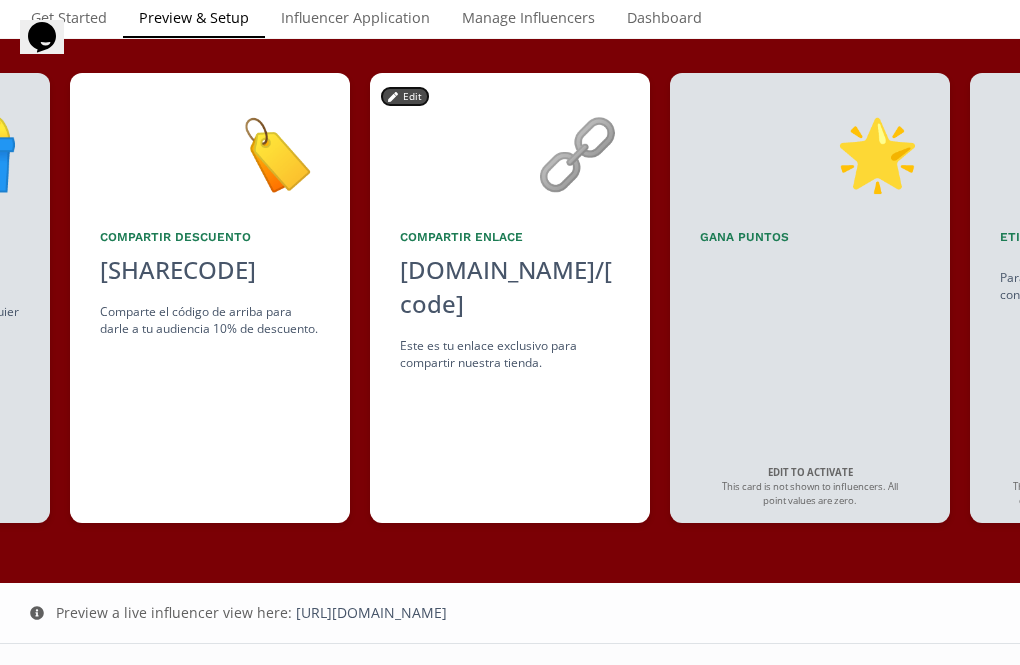 click on "Edit" at bounding box center (405, 96) 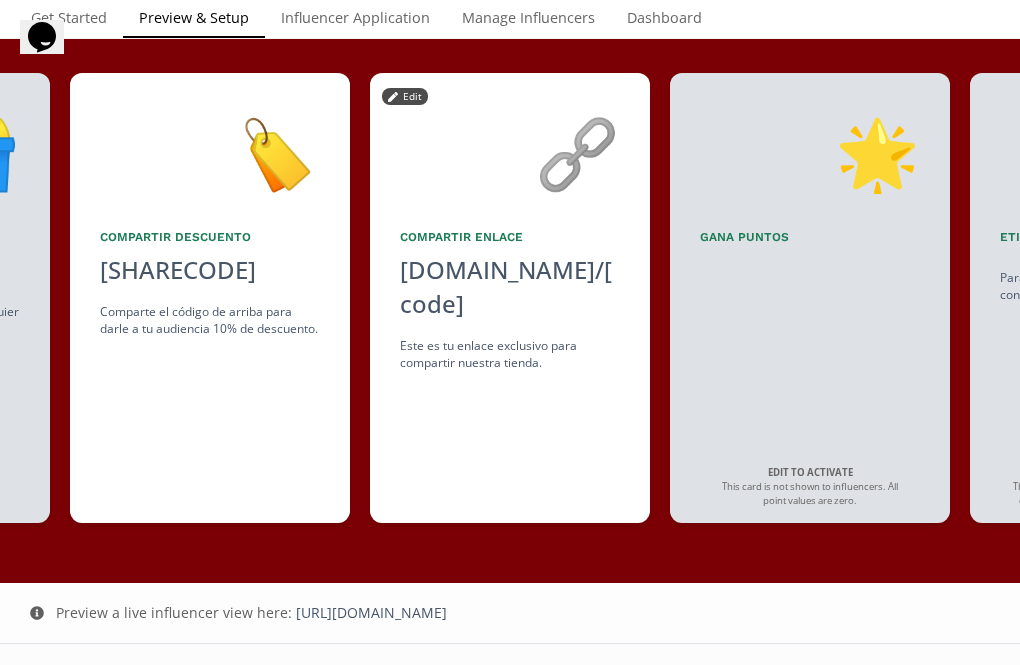 scroll, scrollTop: 0, scrollLeft: 0, axis: both 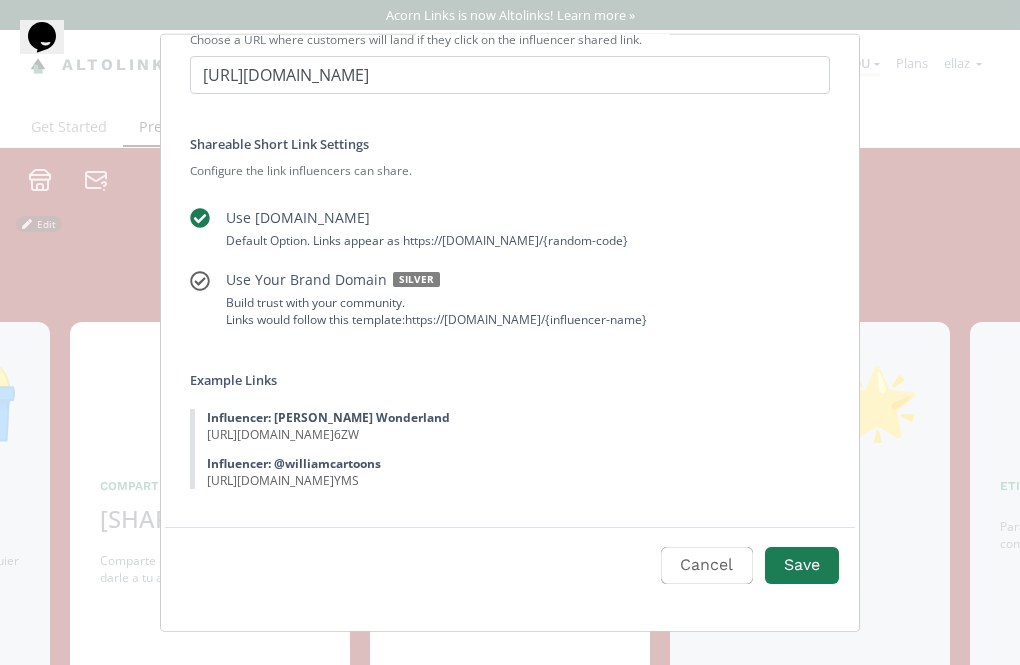 click 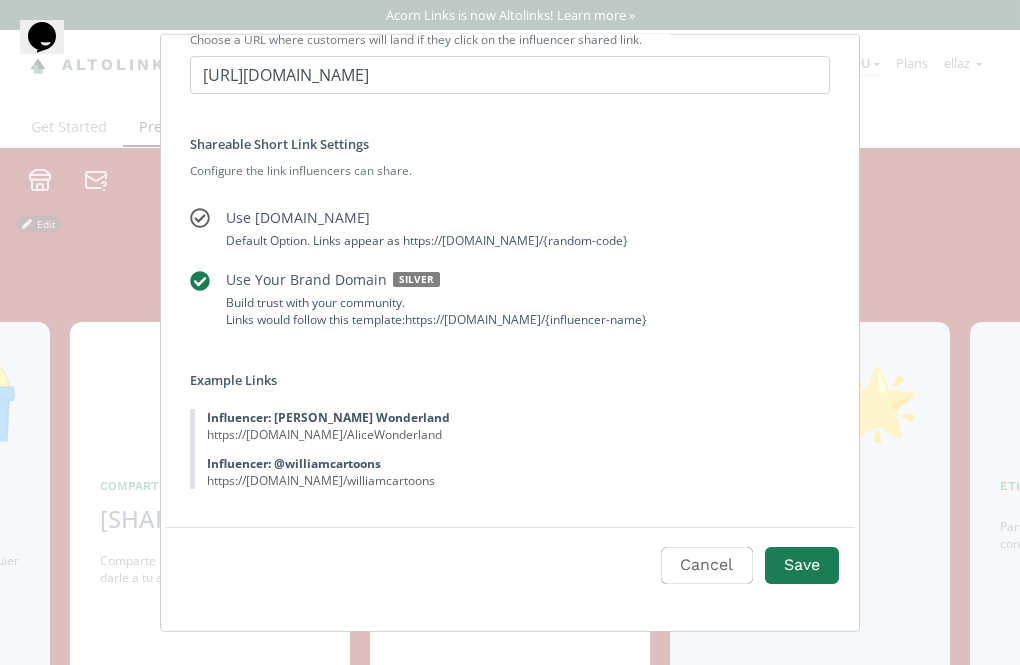 scroll, scrollTop: 329, scrollLeft: 0, axis: vertical 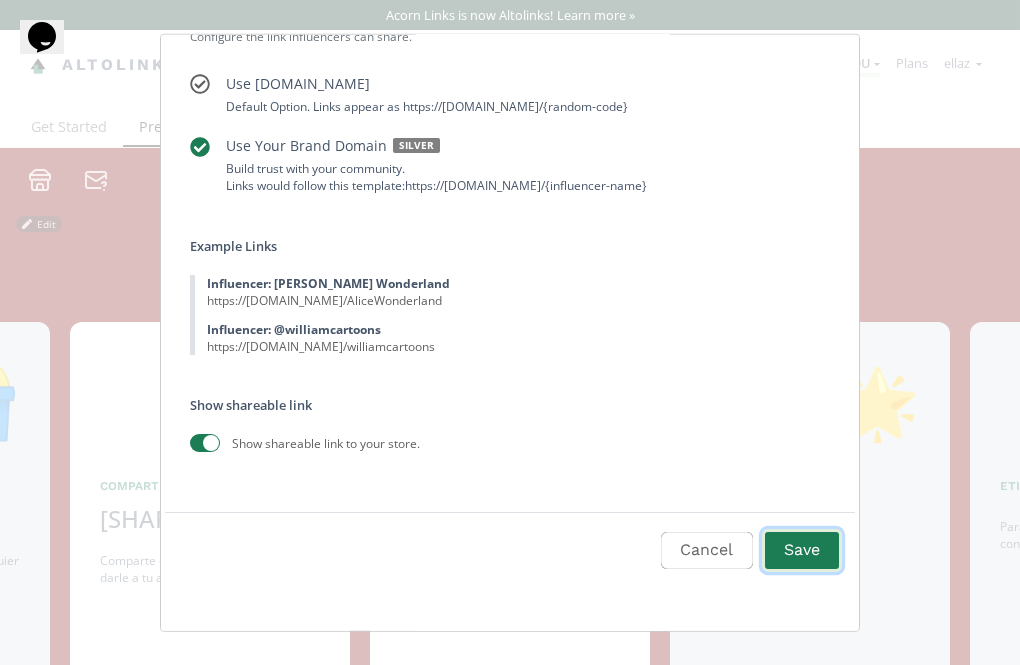 click on "Save" at bounding box center (802, 550) 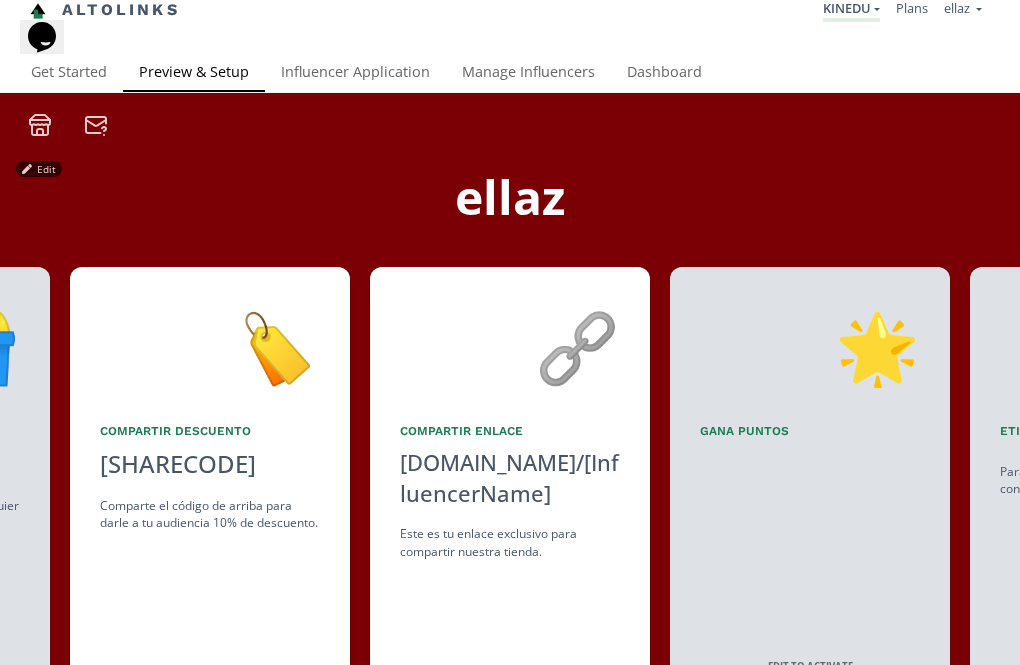 scroll, scrollTop: 70, scrollLeft: 0, axis: vertical 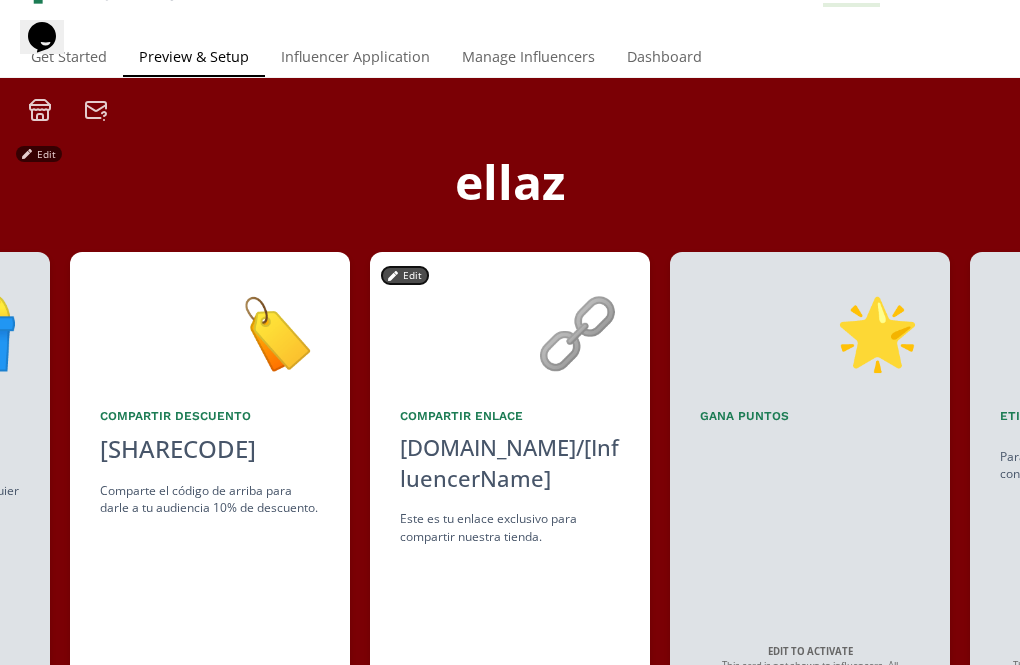 click on "Edit" at bounding box center (405, 275) 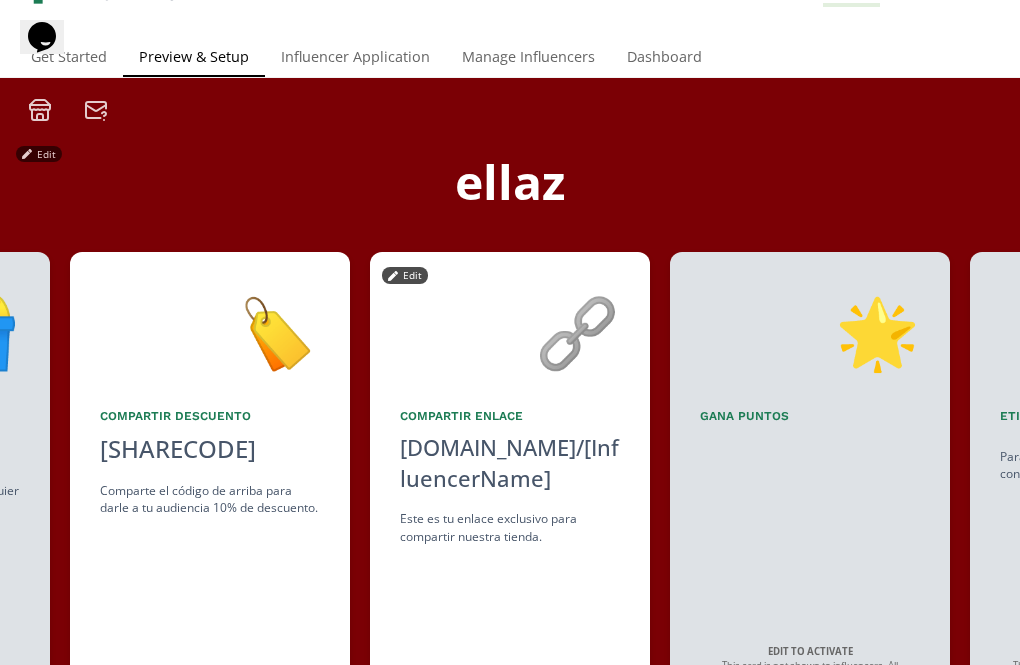 scroll, scrollTop: 0, scrollLeft: 0, axis: both 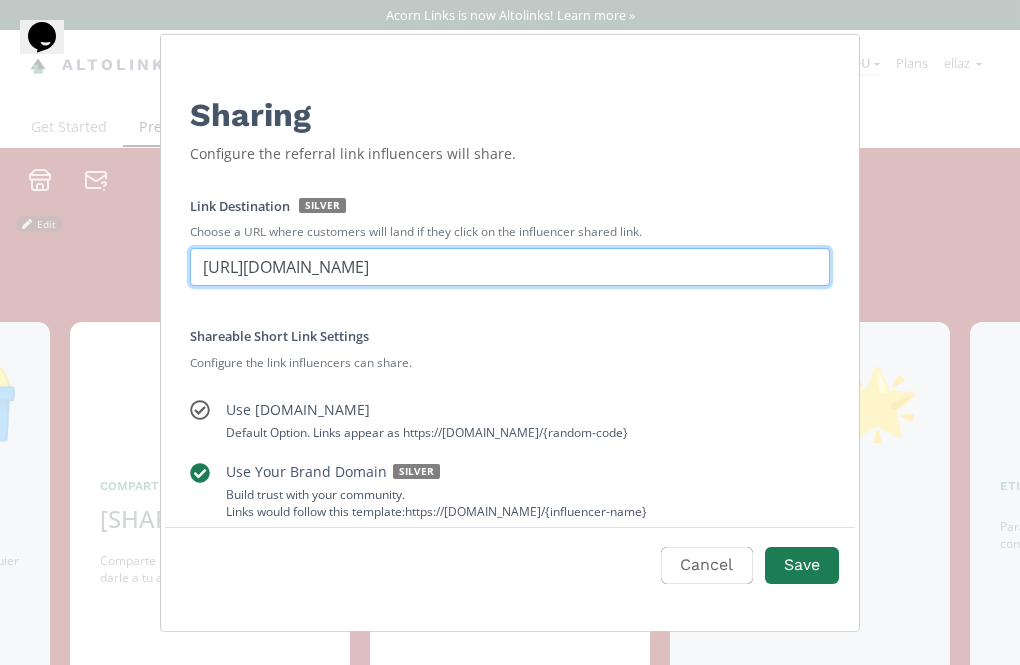 click on "[URL][DOMAIN_NAME]" at bounding box center (510, 267) 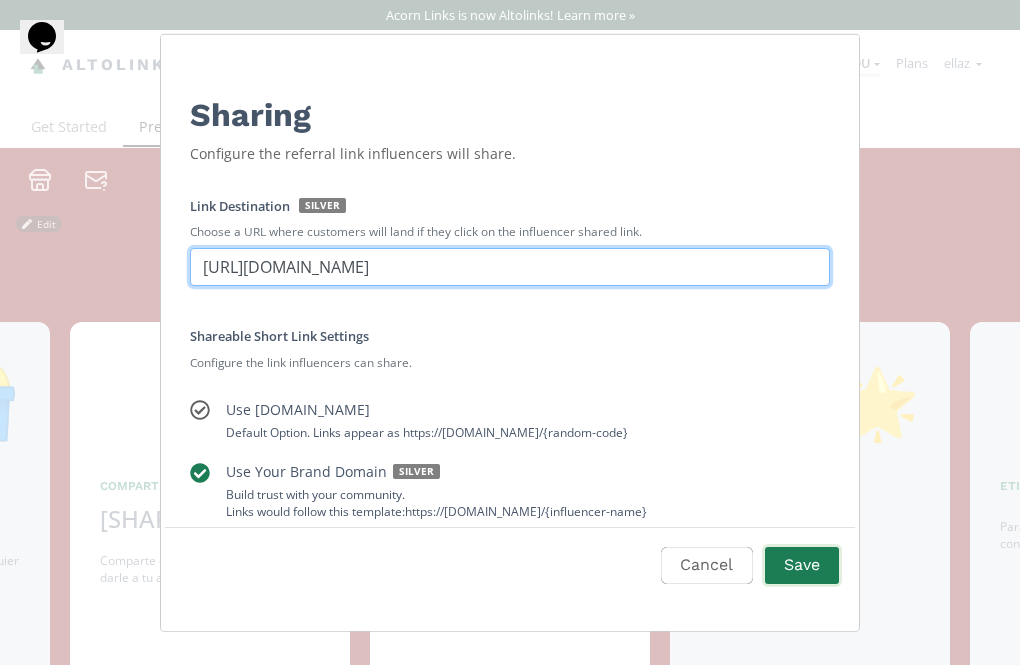 type on "[URL][DOMAIN_NAME]" 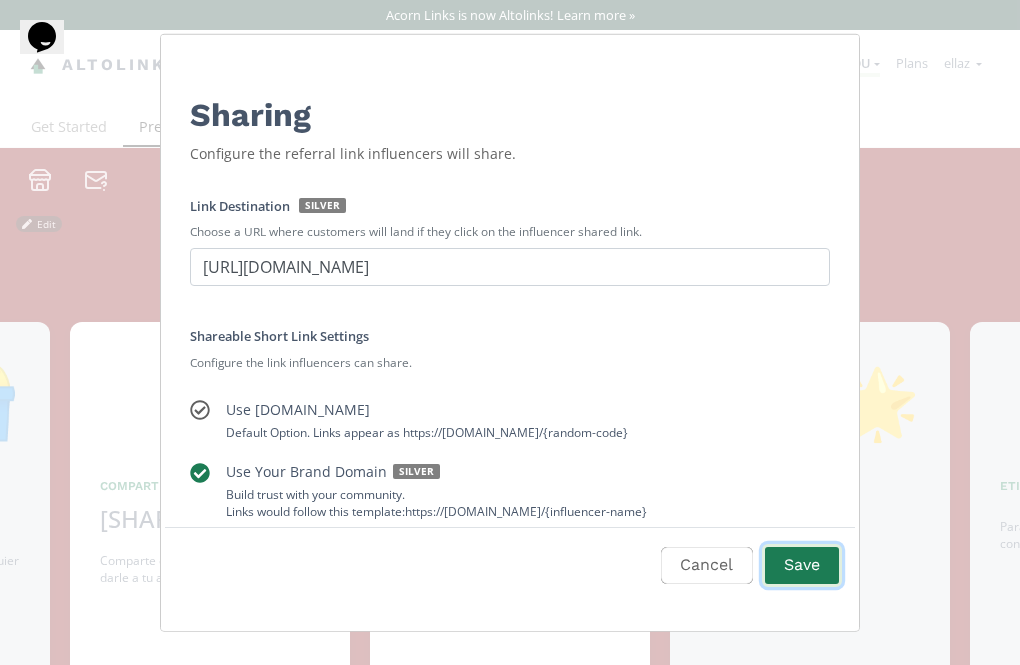 click on "Save" at bounding box center [802, 565] 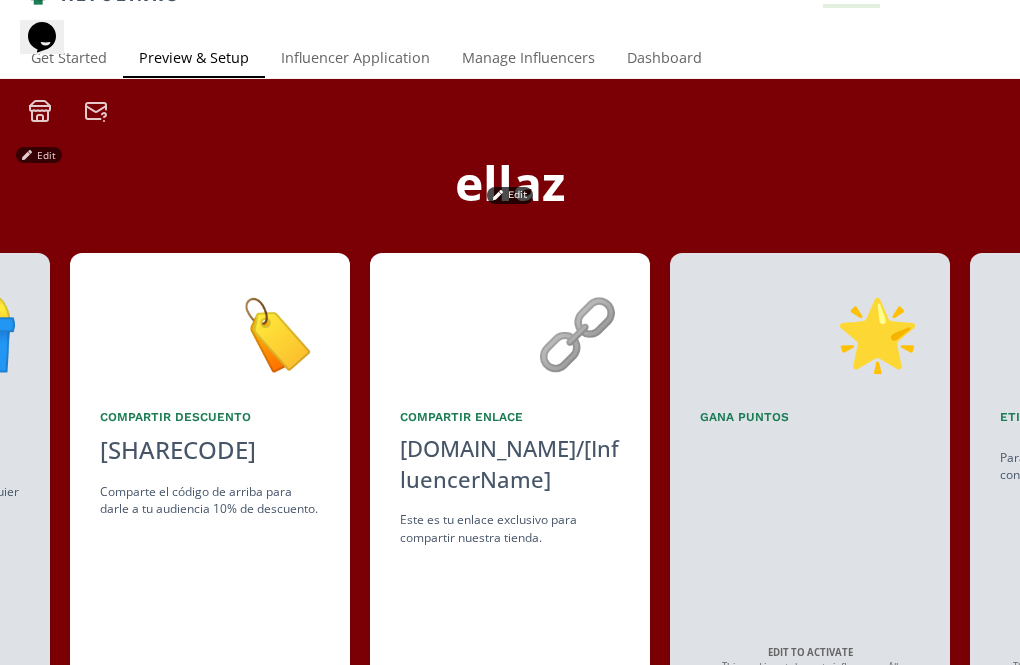 scroll, scrollTop: 100, scrollLeft: 0, axis: vertical 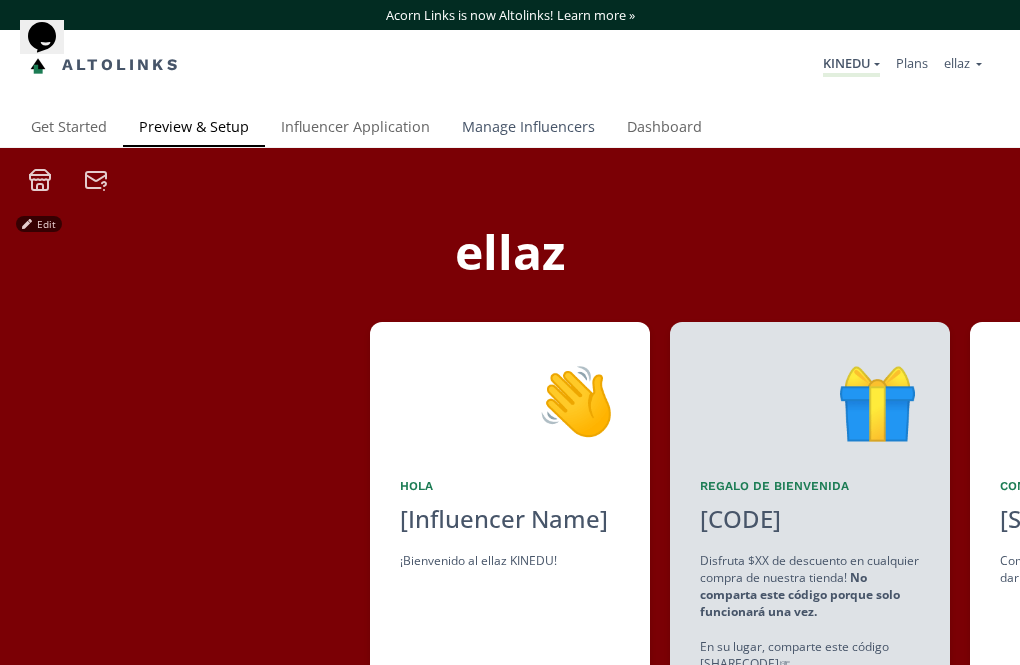 click on "Manage Influencers" at bounding box center [528, 129] 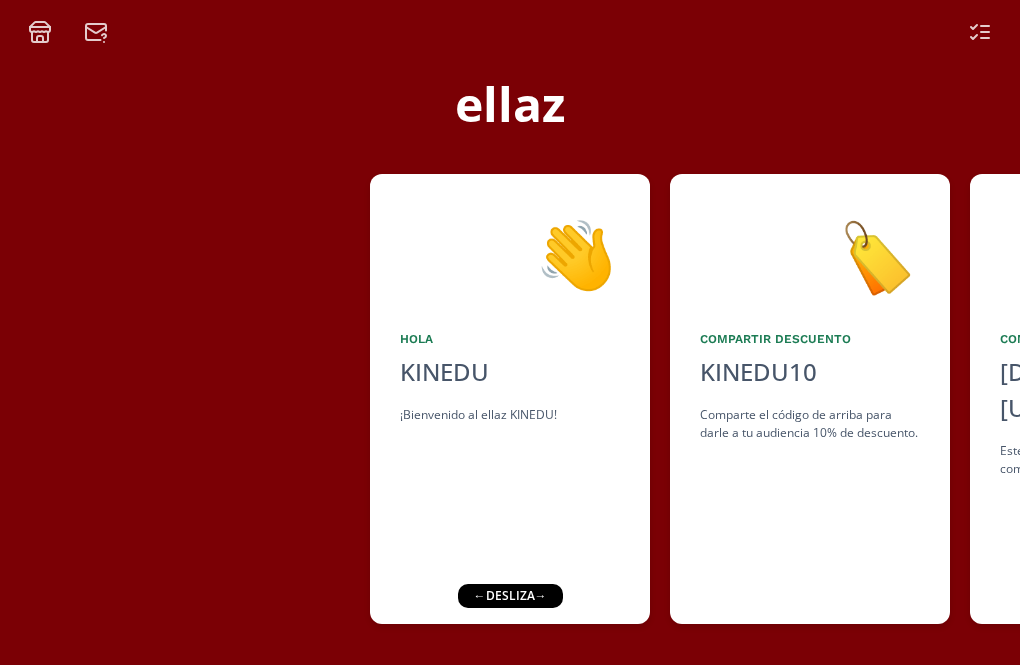 scroll, scrollTop: 0, scrollLeft: 0, axis: both 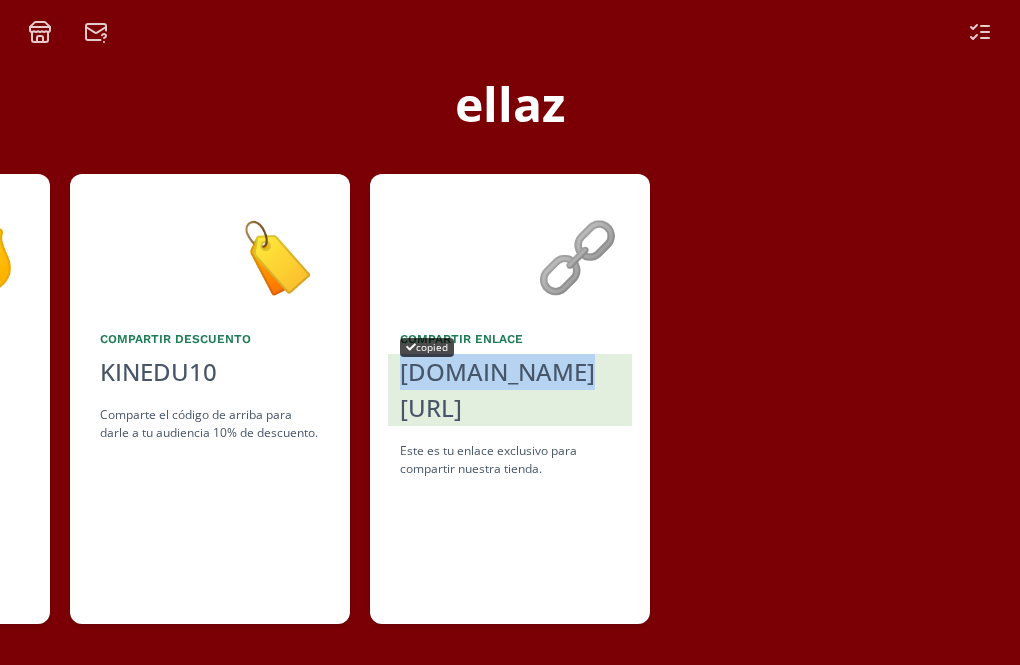 click on "[DOMAIN_NAME][URL]" at bounding box center [510, 390] 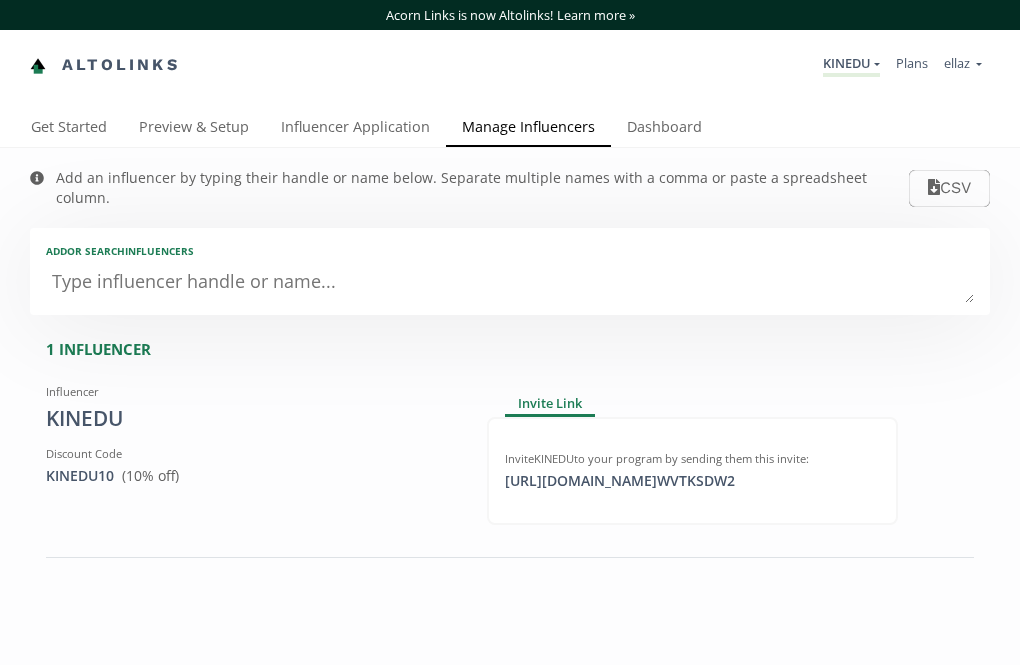 scroll, scrollTop: 0, scrollLeft: 0, axis: both 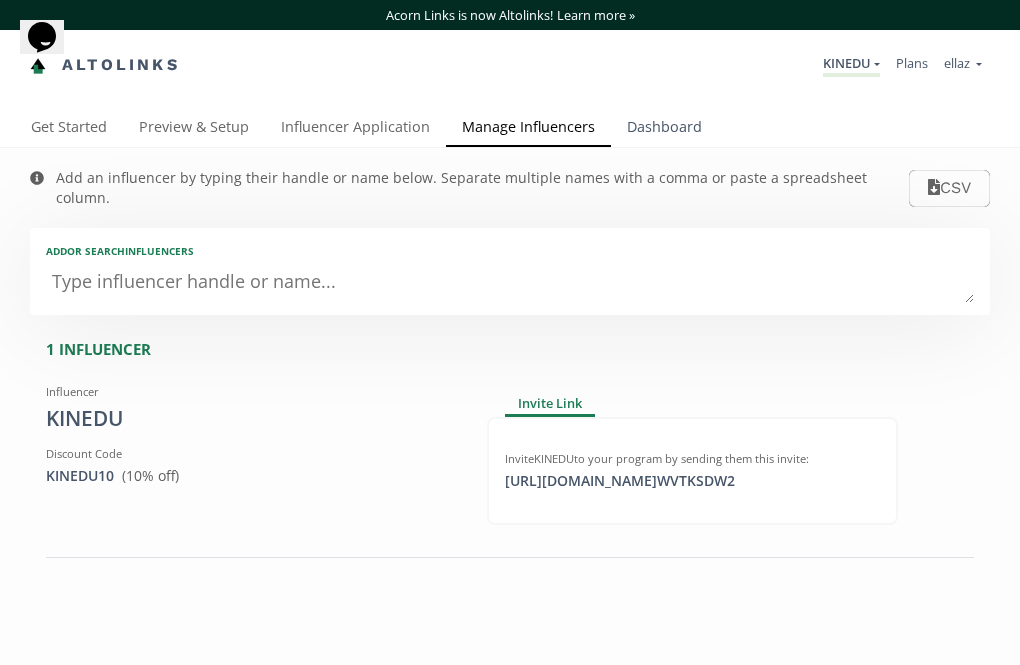 click on "Dashboard" at bounding box center (664, 129) 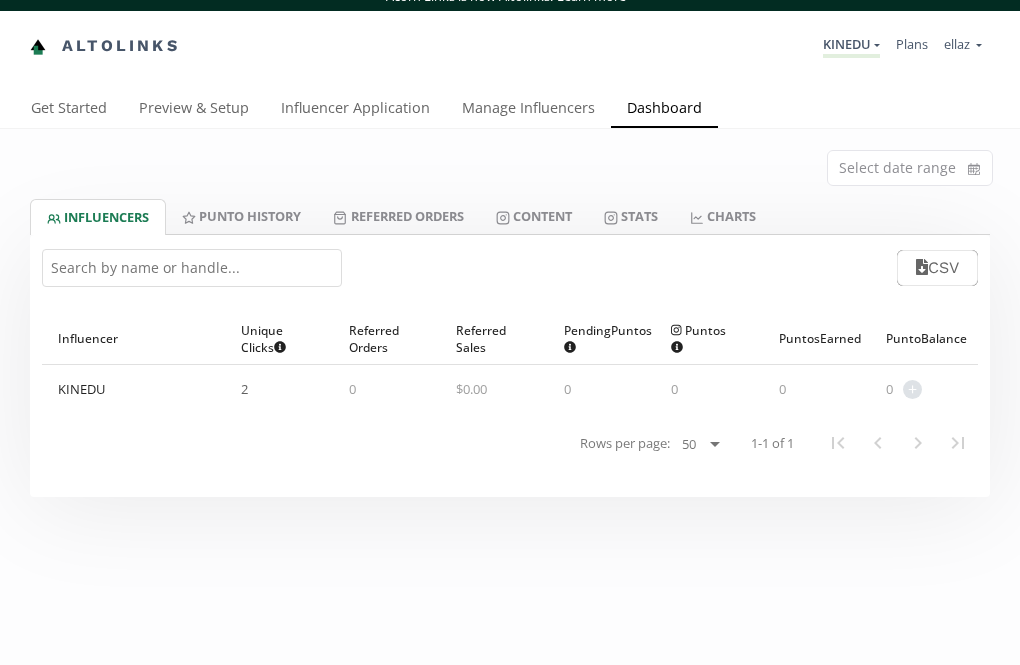 scroll, scrollTop: 21, scrollLeft: 0, axis: vertical 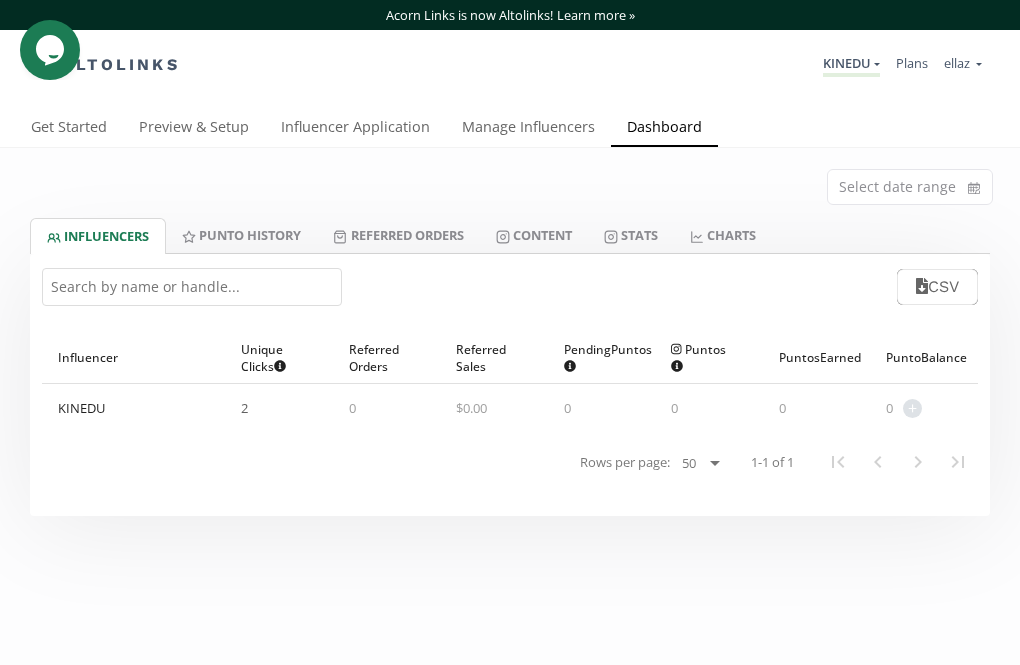 click on "KINEDU" at bounding box center (81, 408) 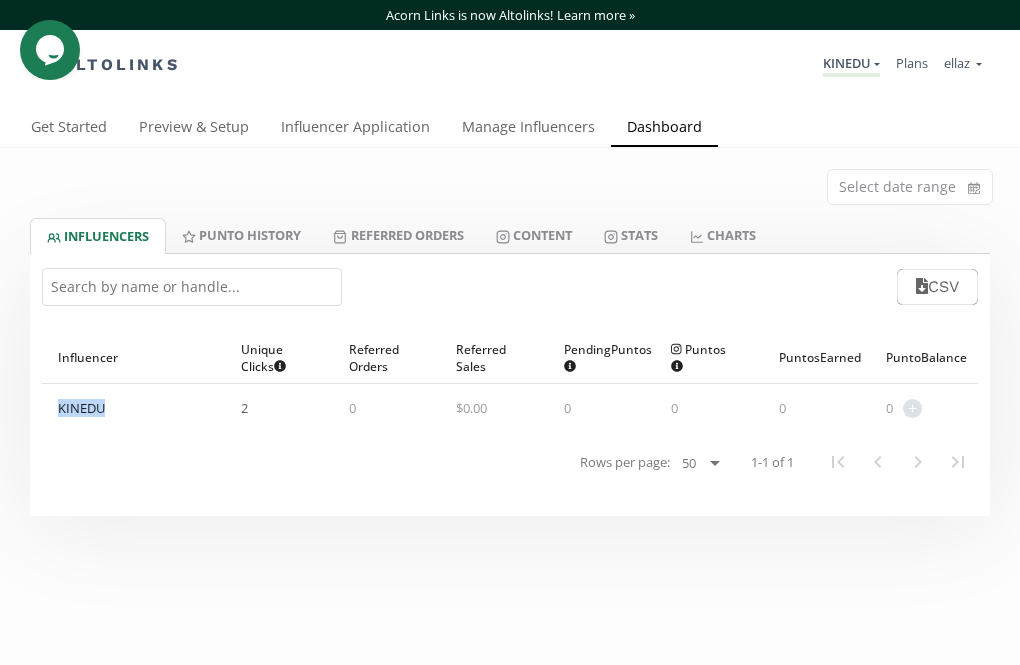 click on "KINEDU" at bounding box center [81, 408] 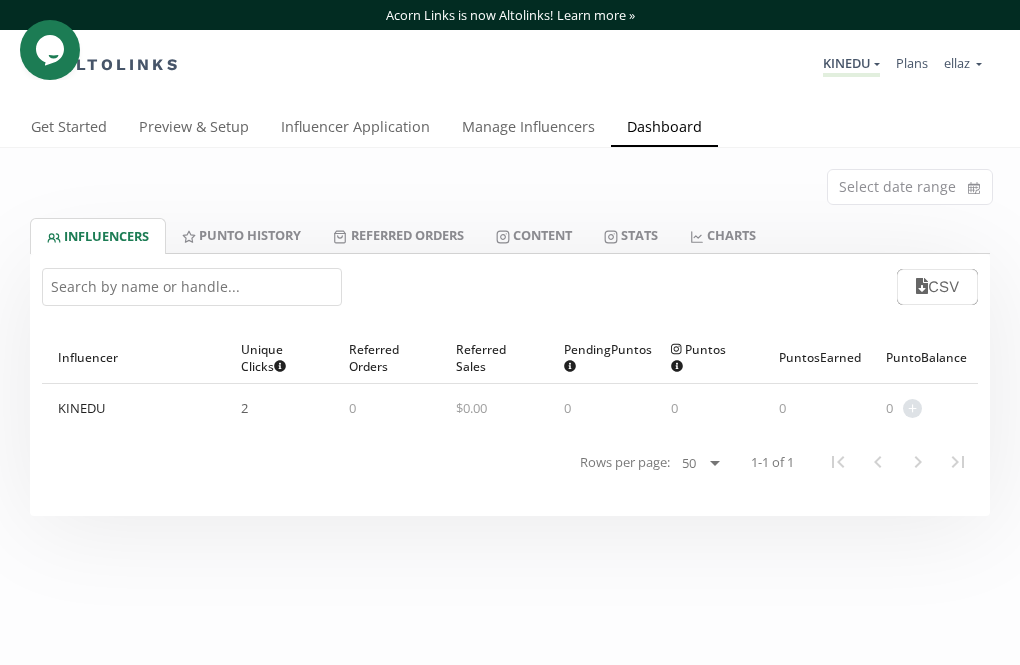 click on "Rows per page: 25 50 100 All 1-1 of 1" at bounding box center [510, 462] 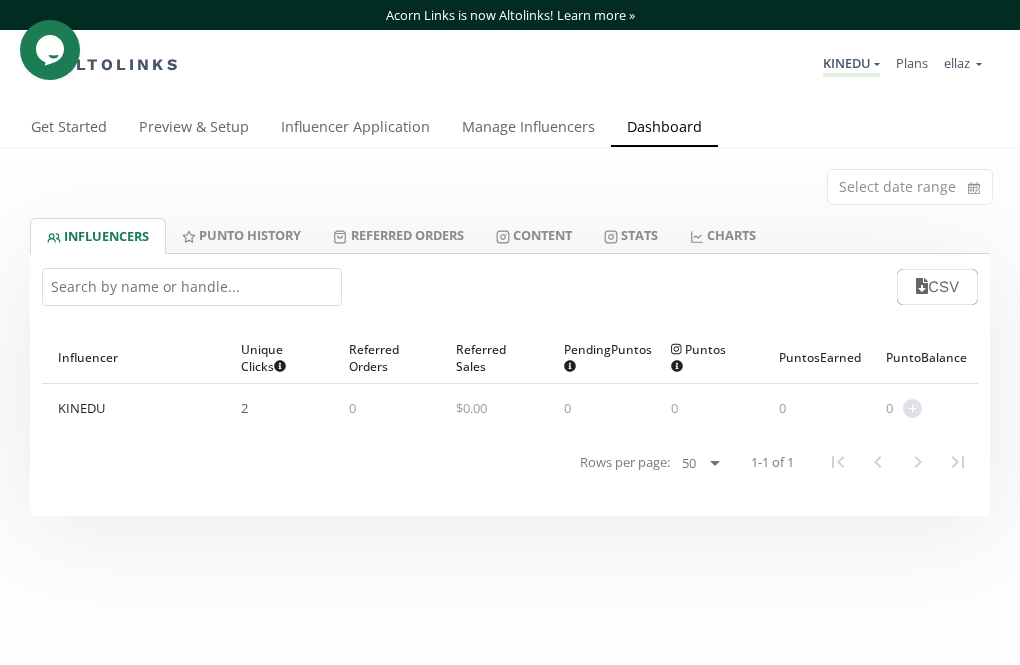 click on "2" at bounding box center (244, 408) 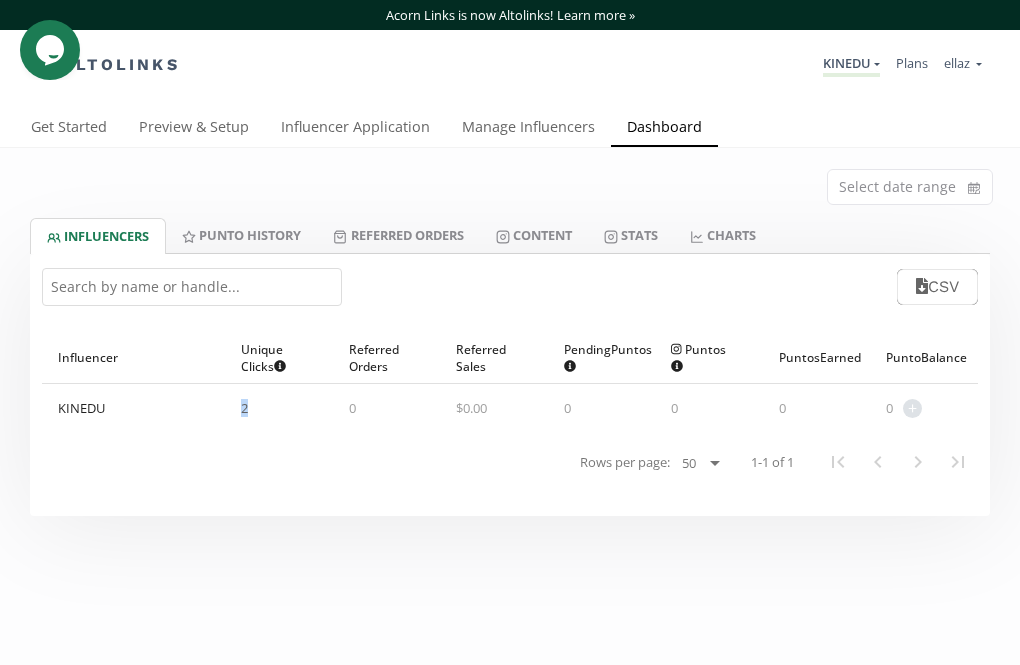 click on "2" at bounding box center (244, 408) 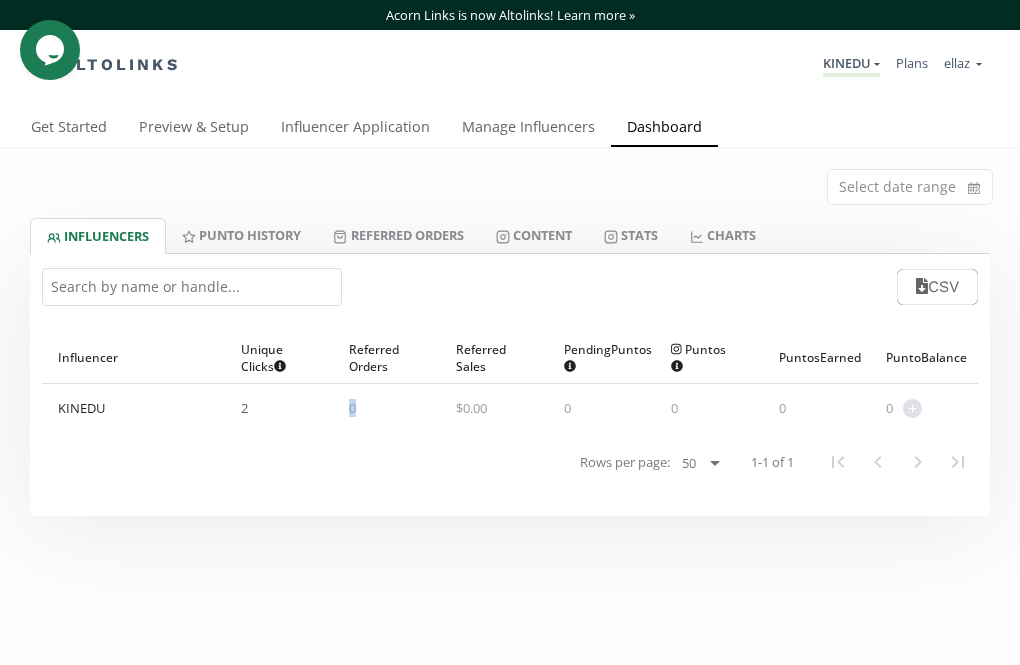 drag, startPoint x: 360, startPoint y: 408, endPoint x: 341, endPoint y: 408, distance: 19 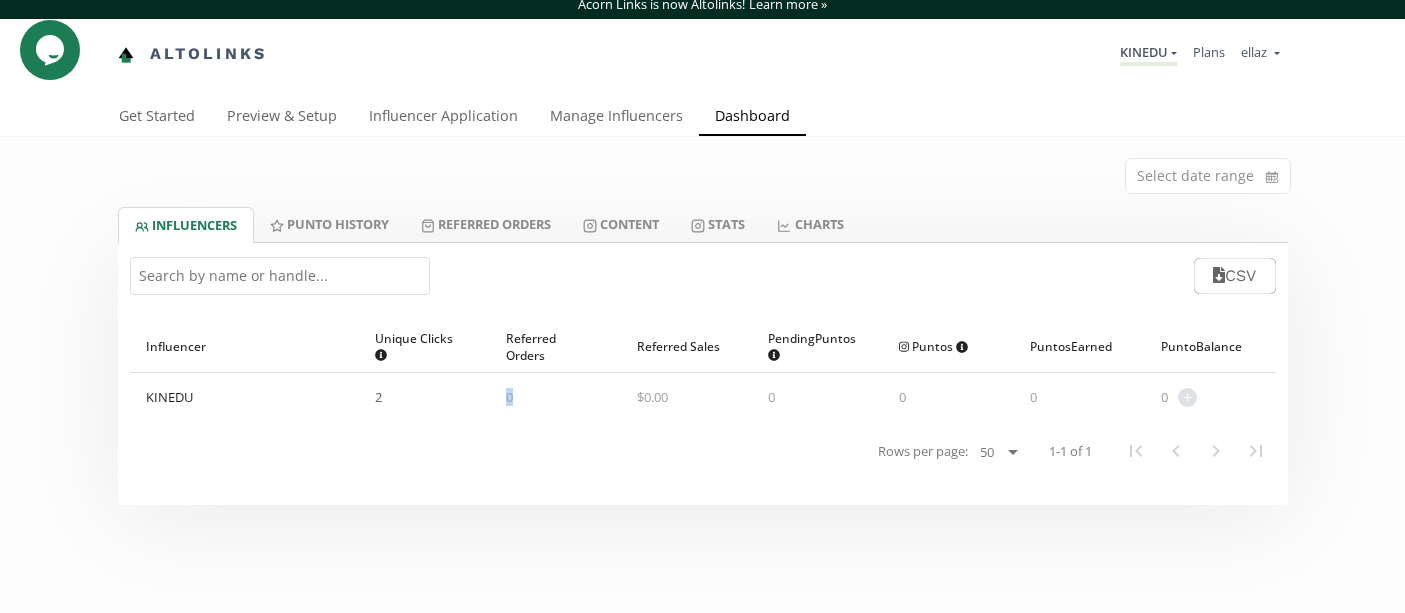 scroll, scrollTop: 3, scrollLeft: 0, axis: vertical 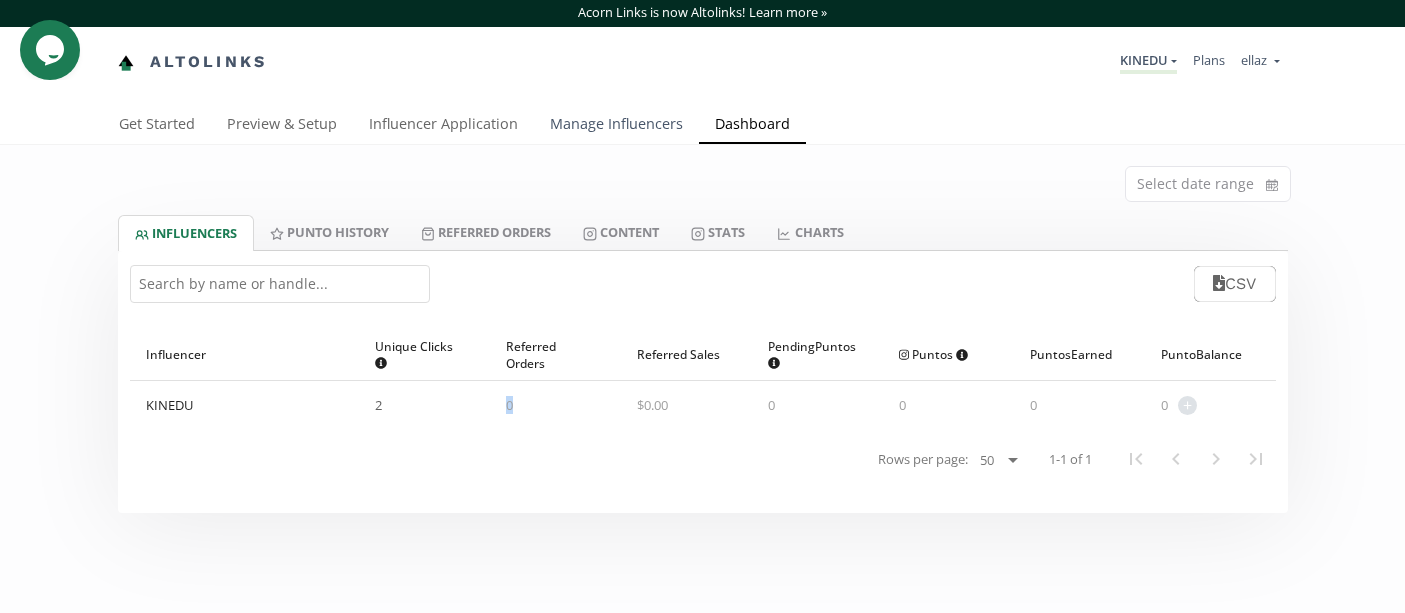 click on "Manage Influencers" at bounding box center (616, 126) 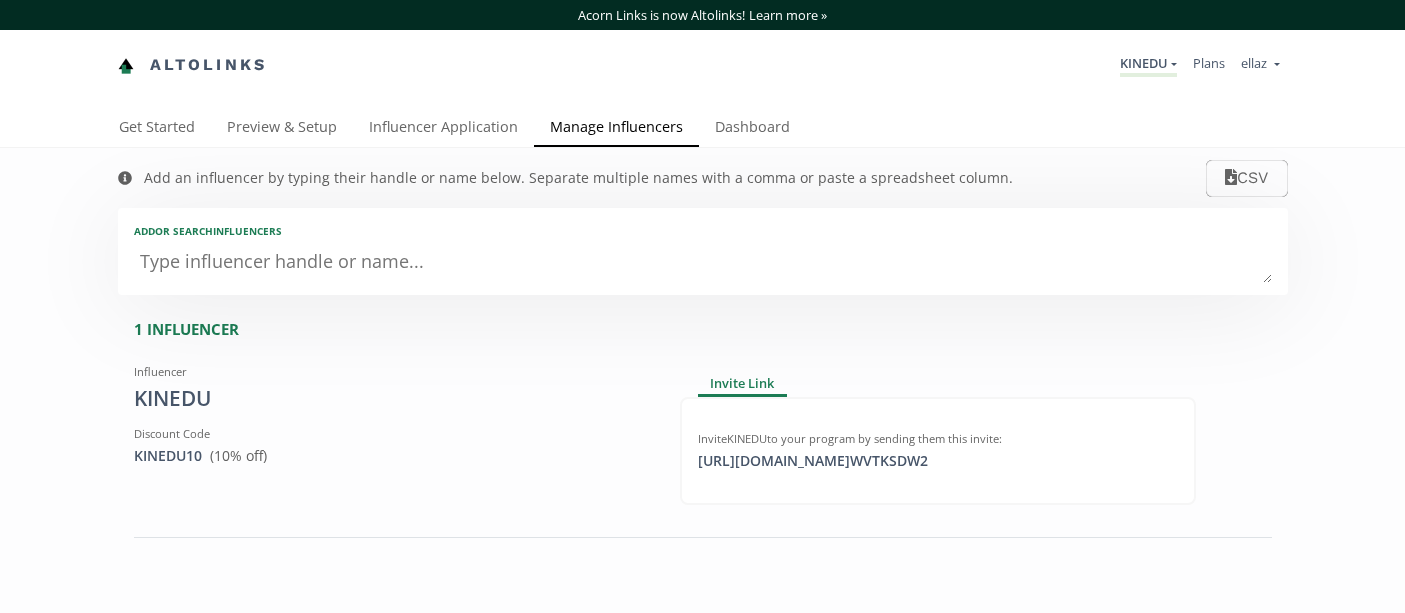 scroll, scrollTop: 0, scrollLeft: 0, axis: both 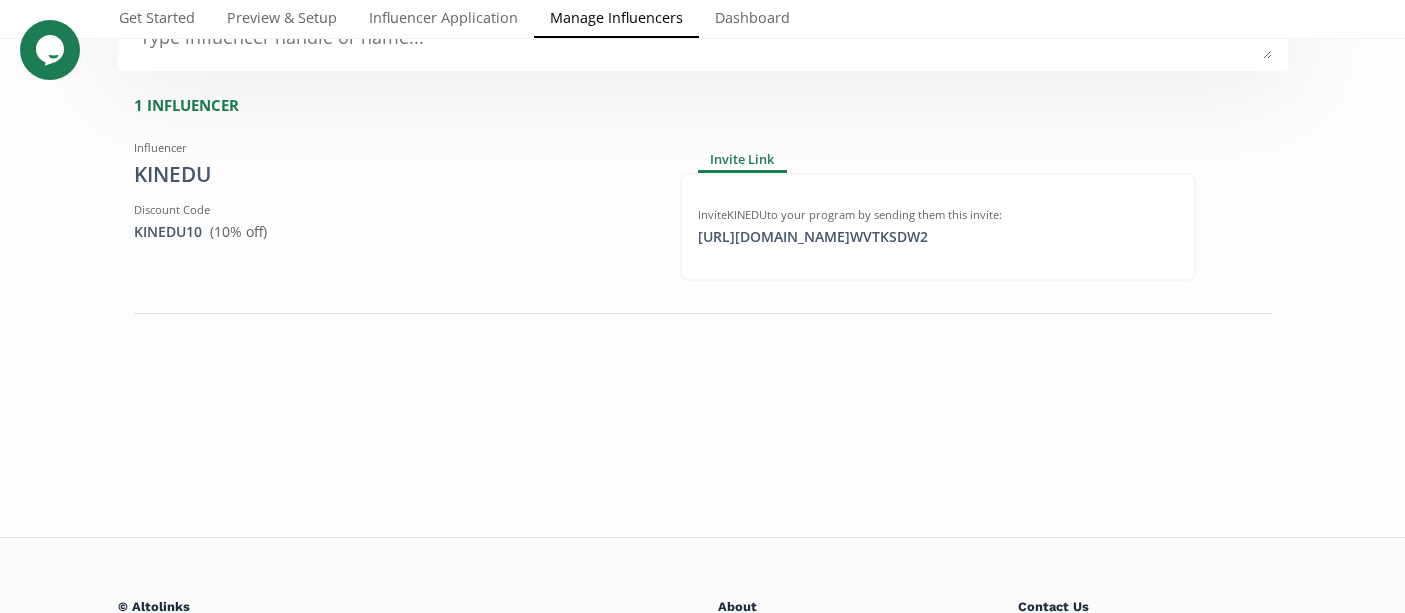 click at bounding box center (703, 39) 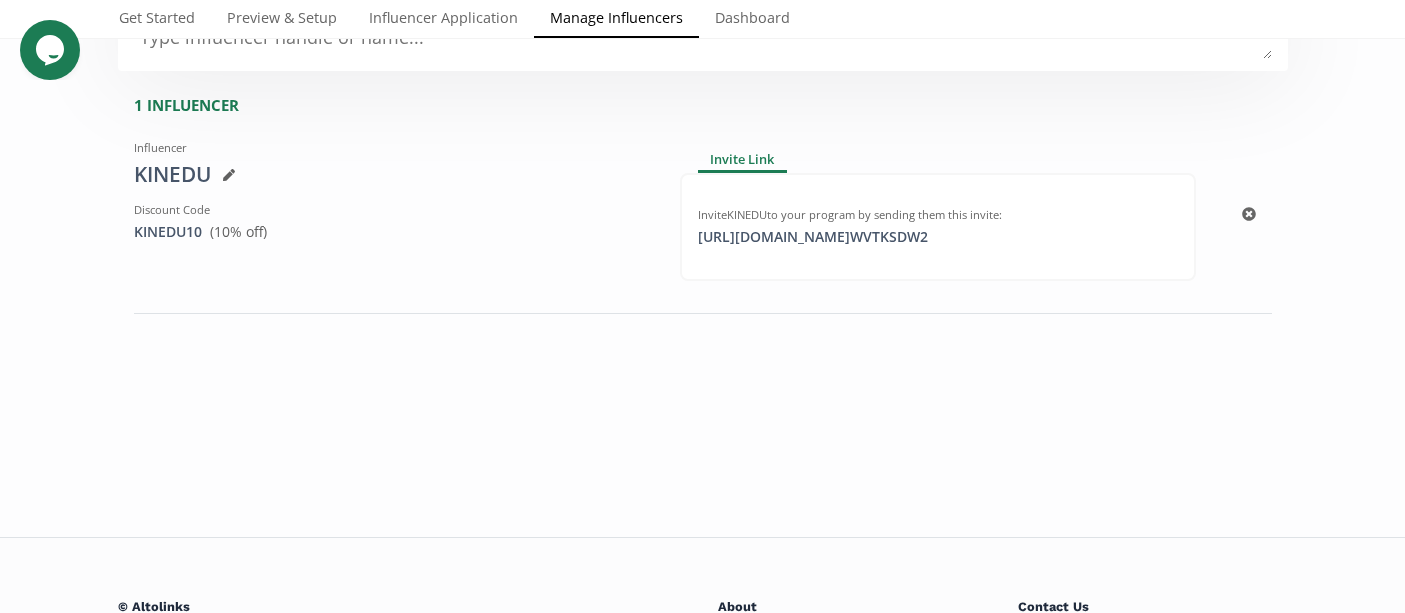 scroll, scrollTop: 33, scrollLeft: 0, axis: vertical 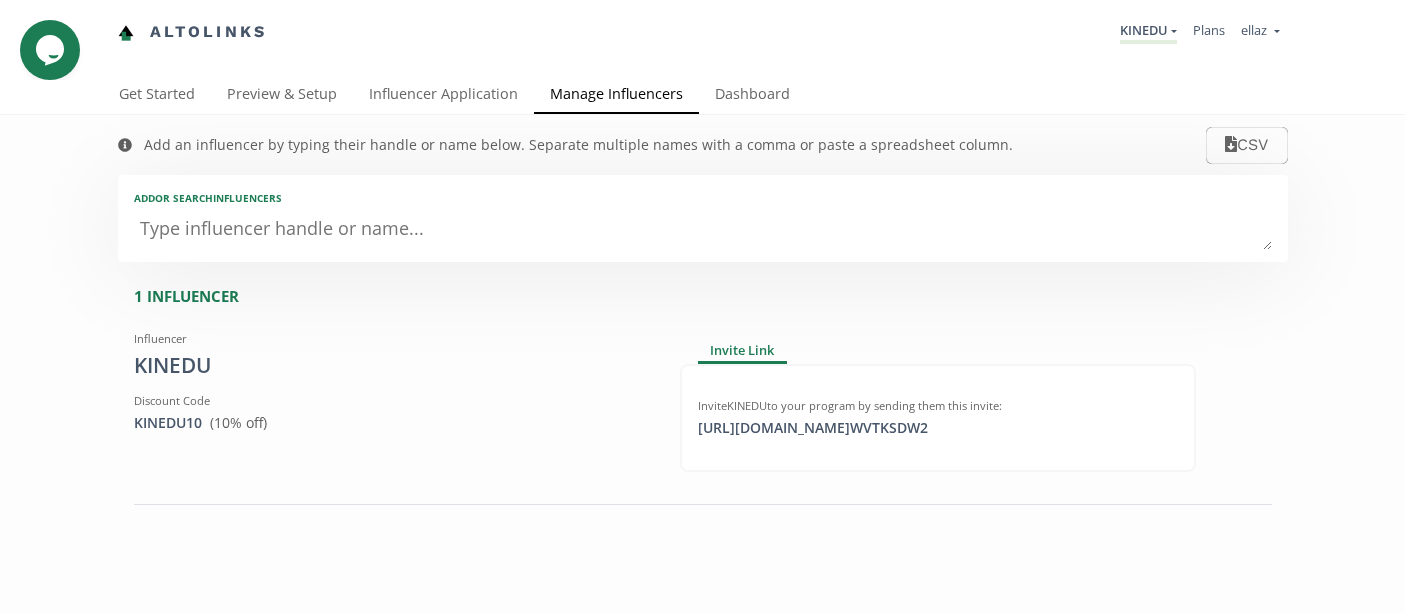 click at bounding box center (703, 230) 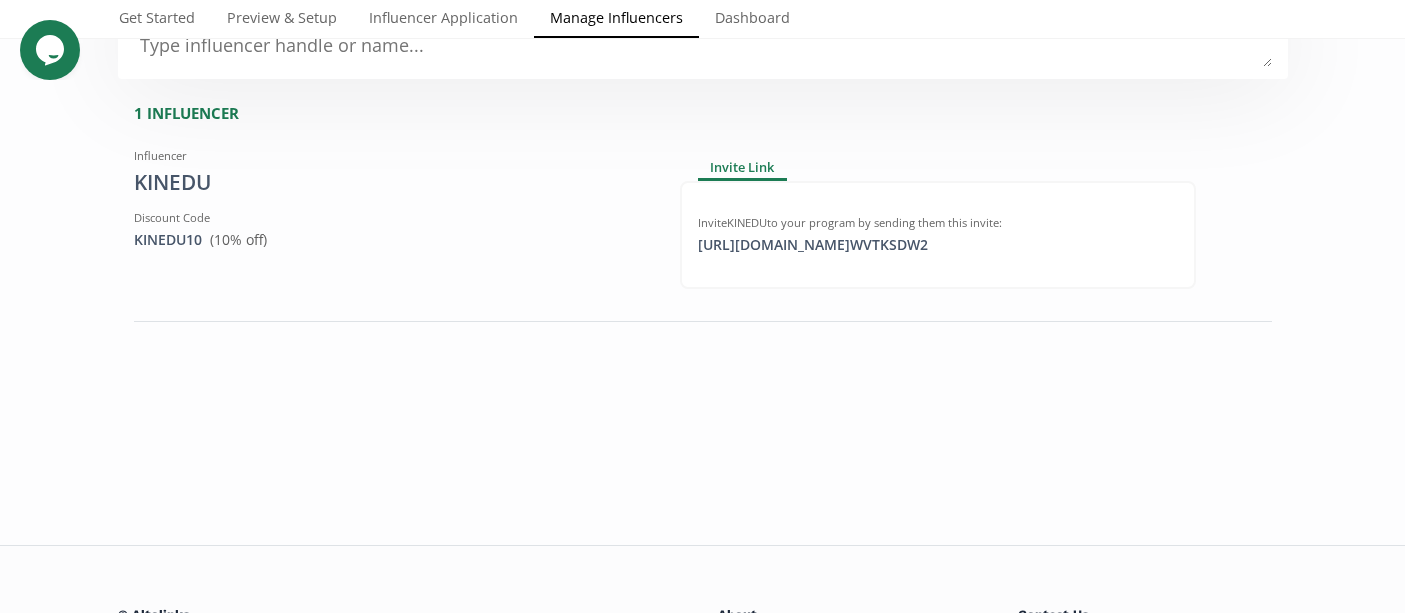 scroll, scrollTop: 165, scrollLeft: 0, axis: vertical 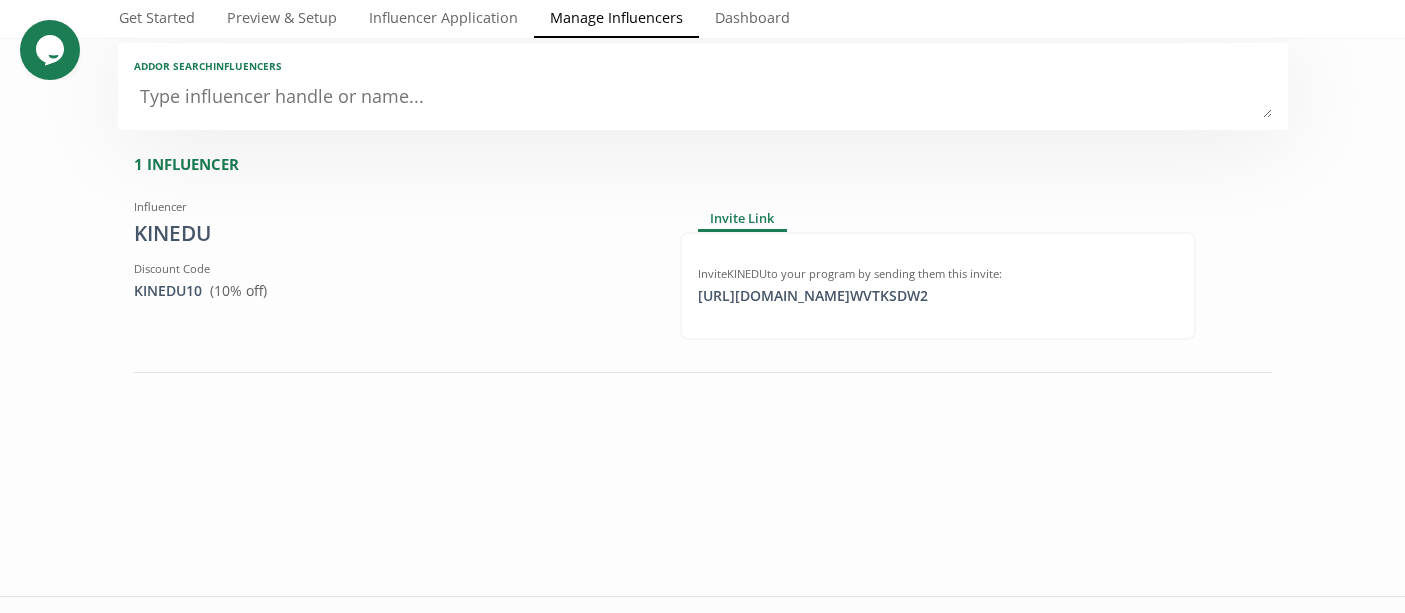 click at bounding box center (703, 98) 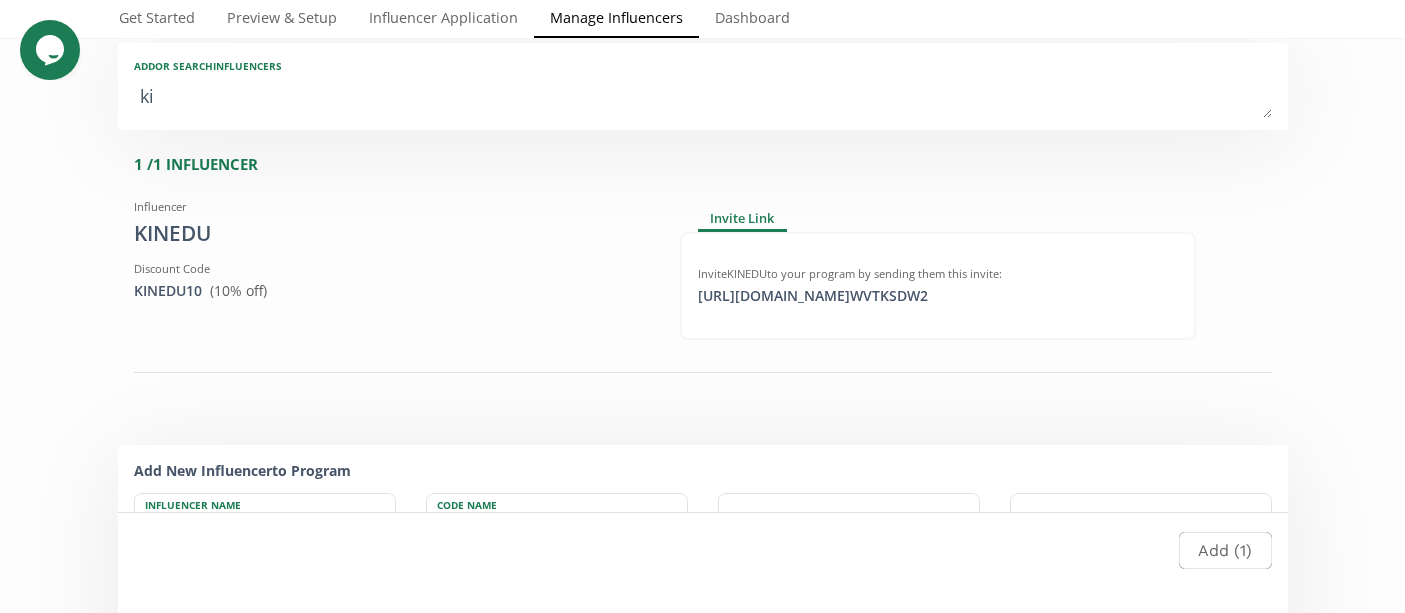type on "kin" 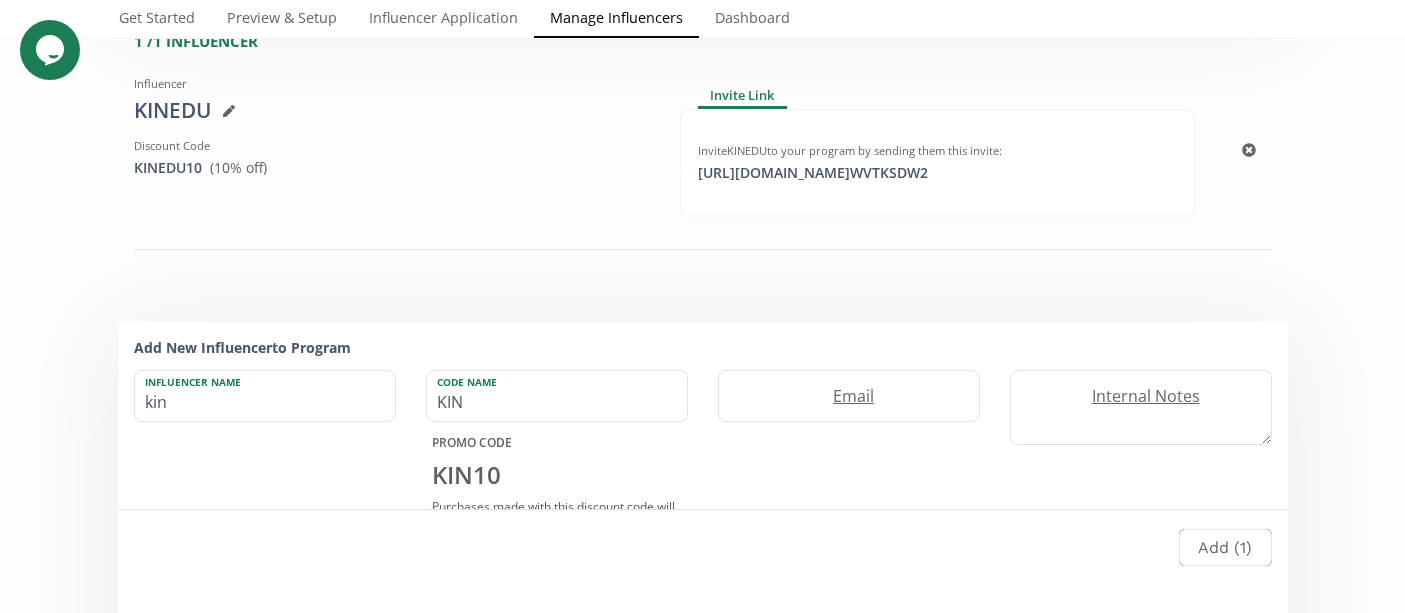 scroll, scrollTop: 310, scrollLeft: 0, axis: vertical 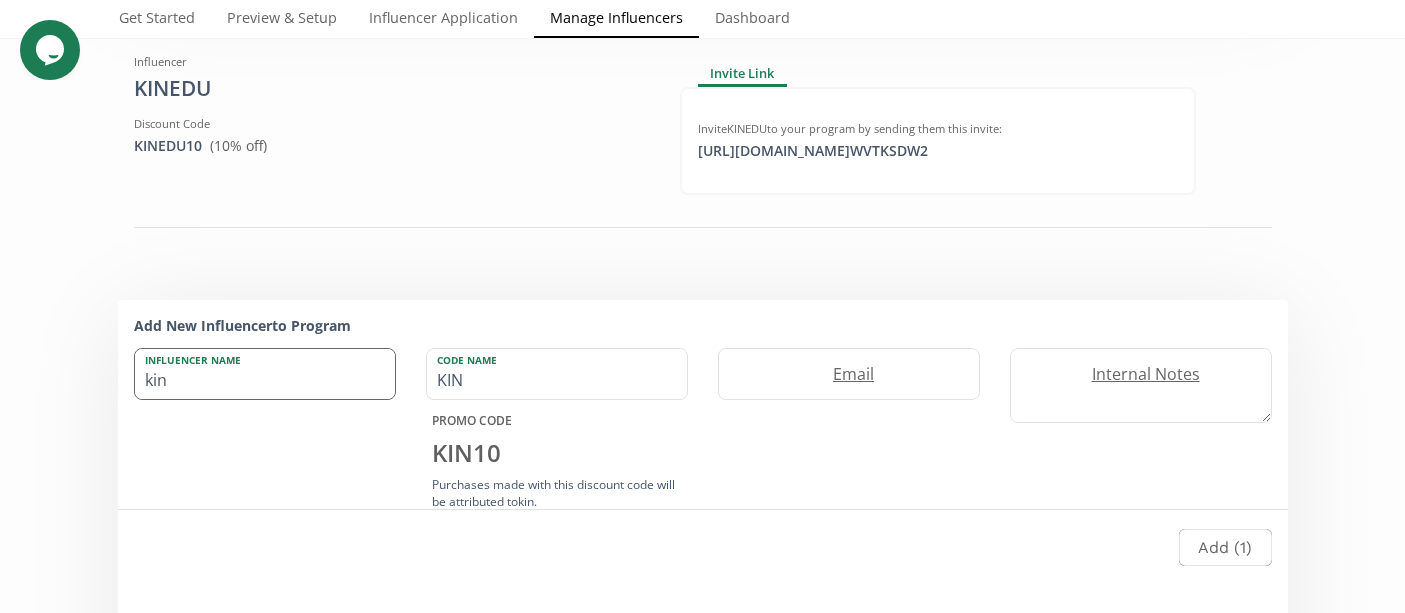 type on "kin" 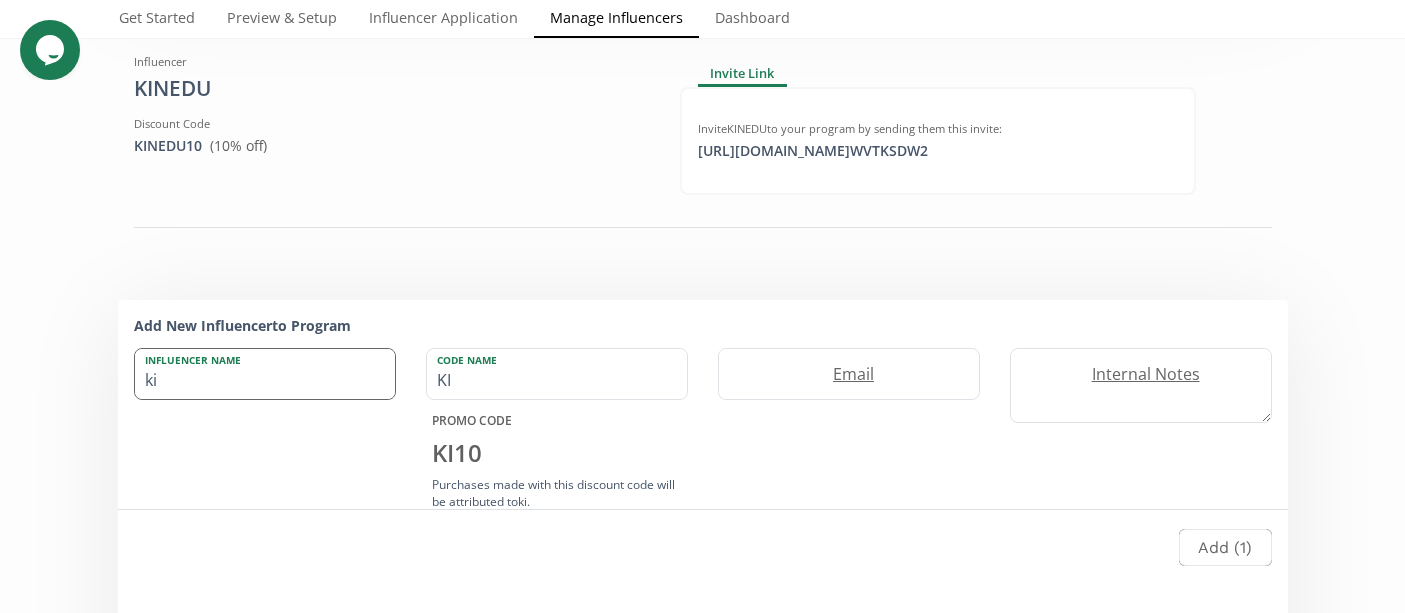 type on "k" 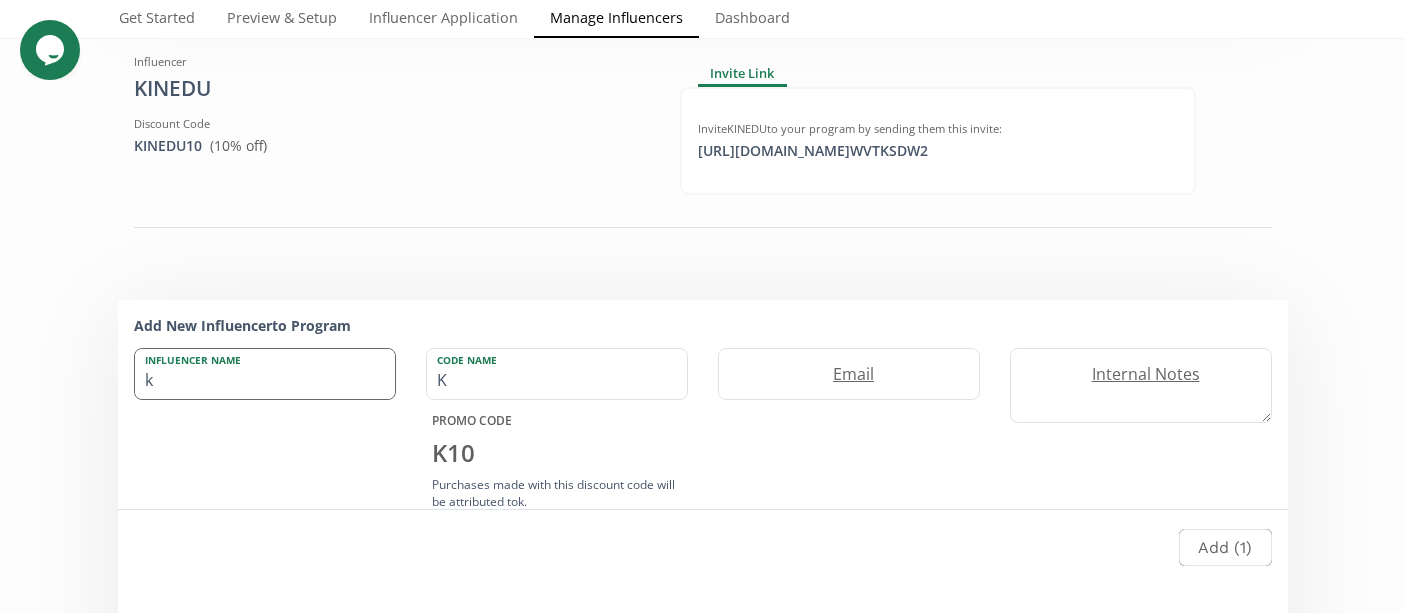 type 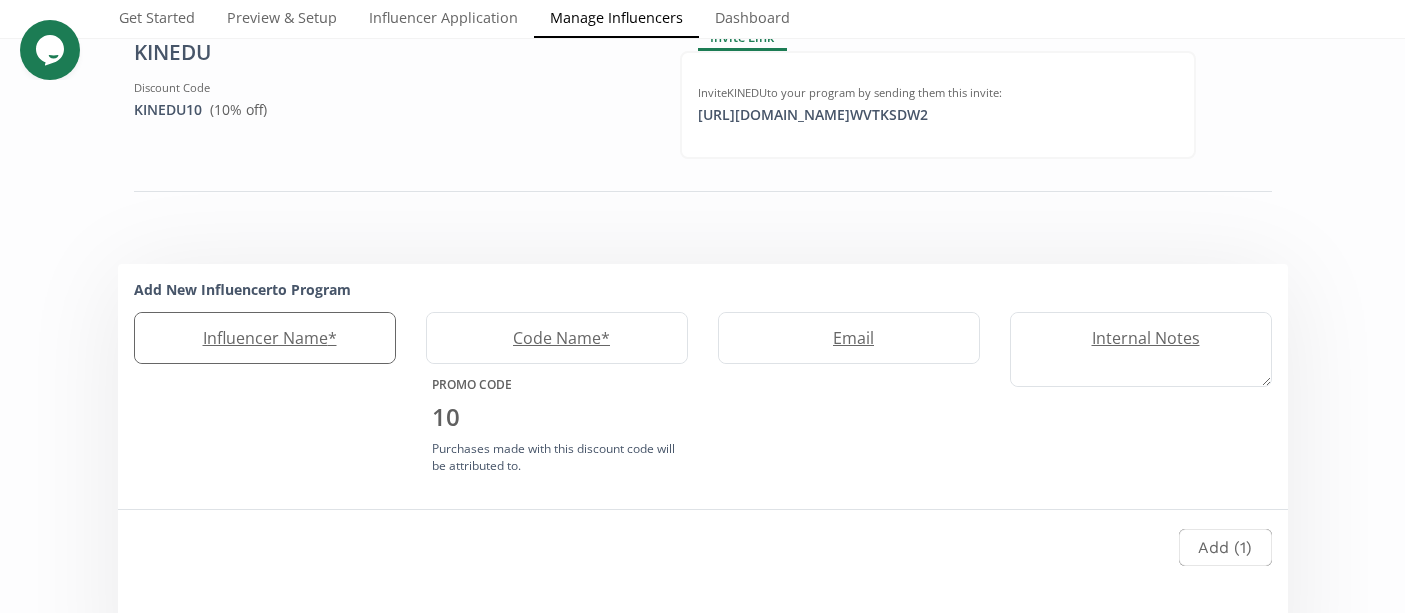 scroll, scrollTop: 355, scrollLeft: 0, axis: vertical 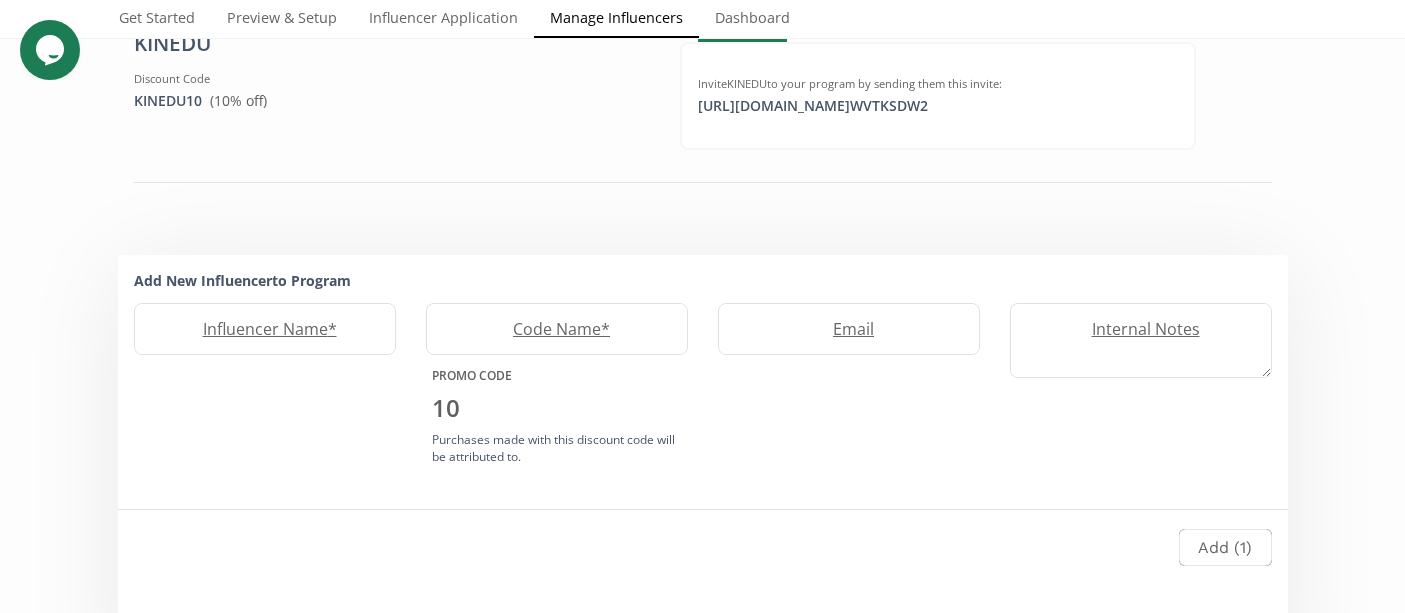 drag, startPoint x: 134, startPoint y: 281, endPoint x: 457, endPoint y: 281, distance: 323 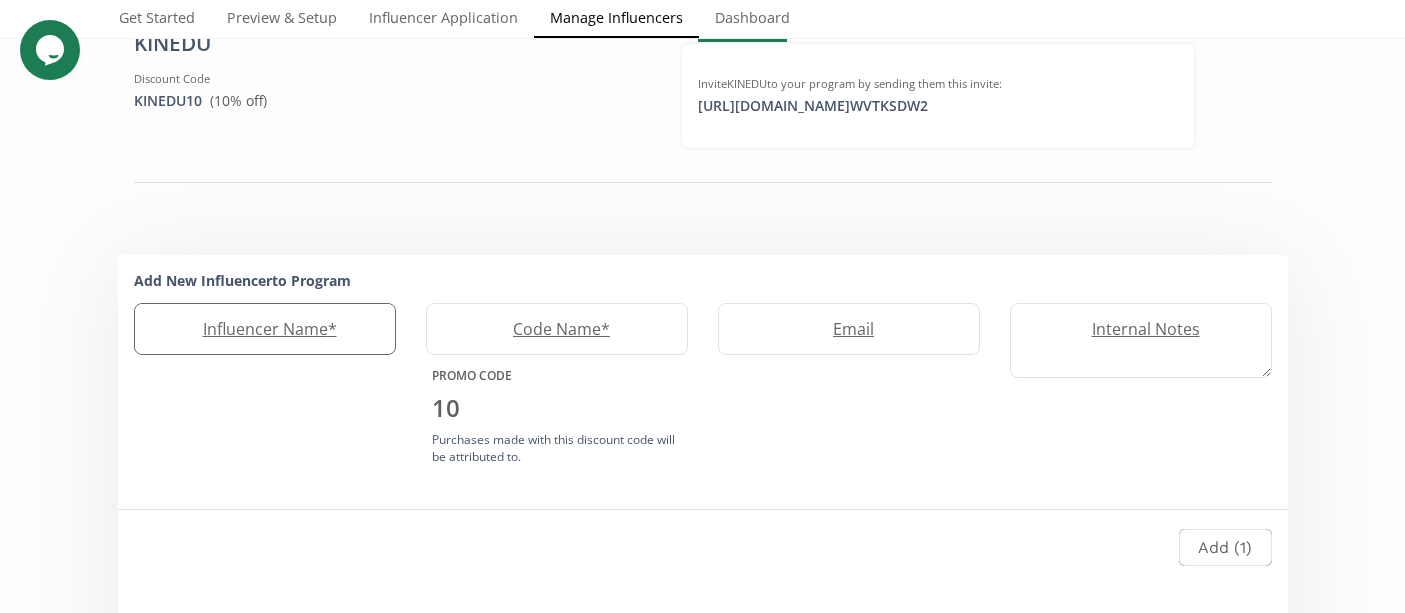 scroll, scrollTop: 389, scrollLeft: 0, axis: vertical 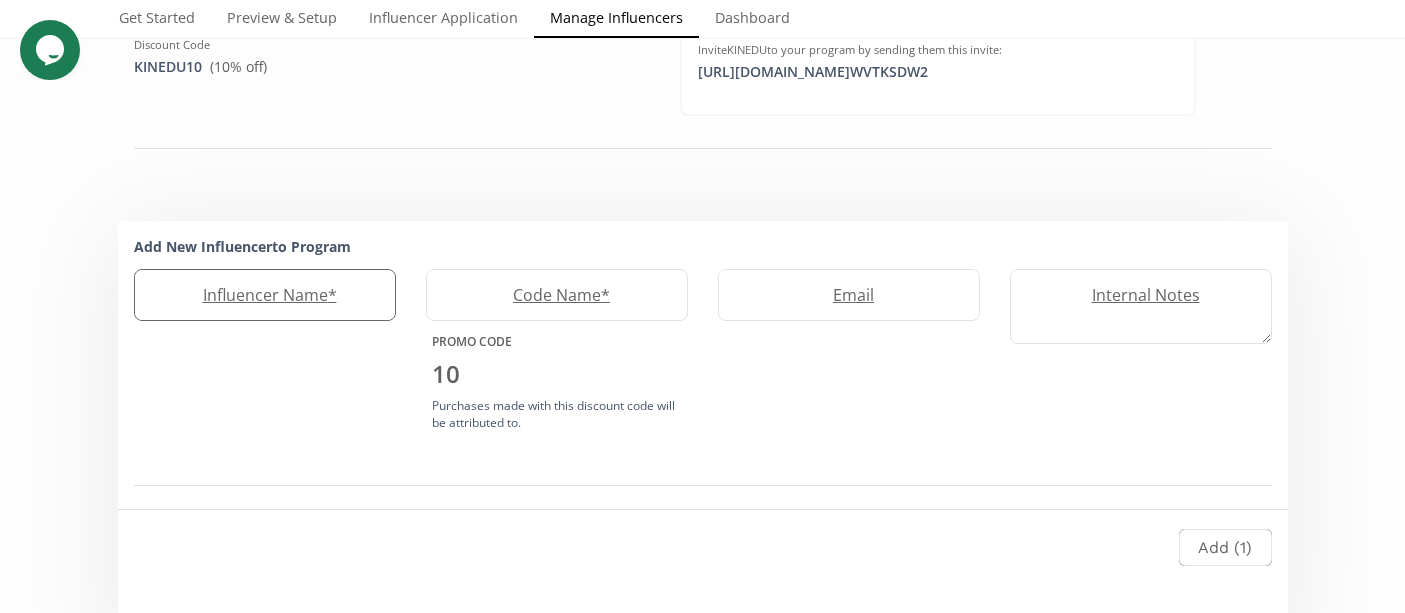click on "Influencer Name *" at bounding box center (265, 295) 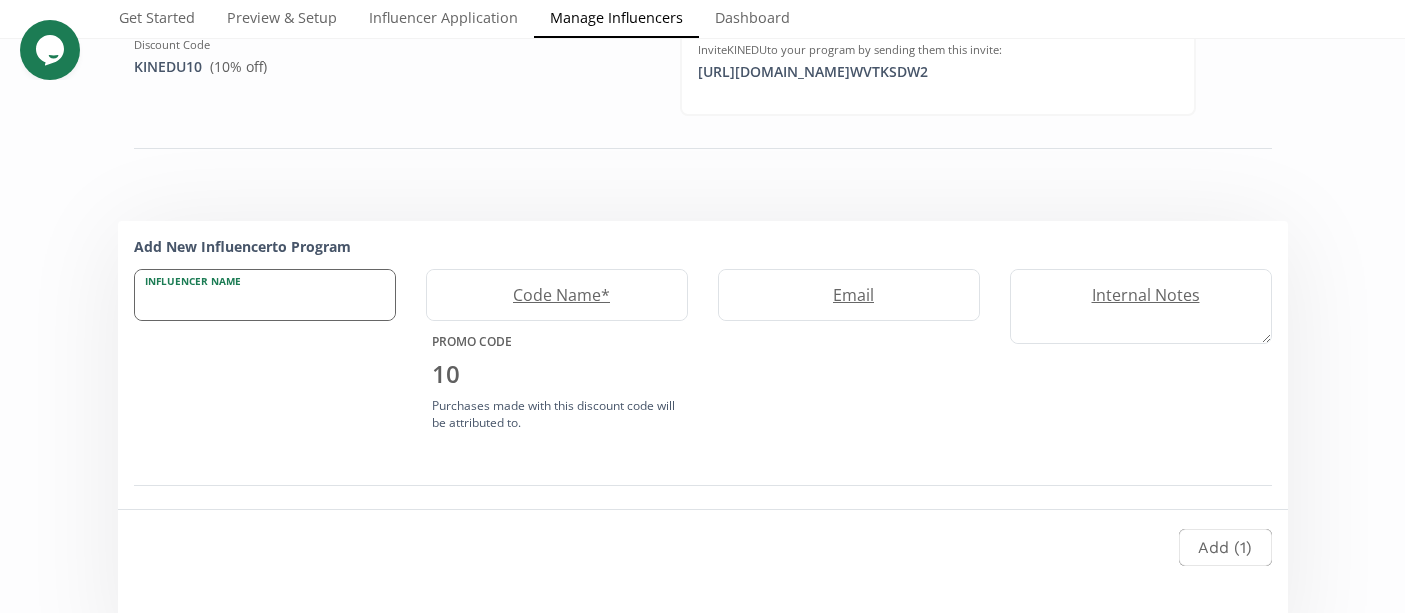 type on "A" 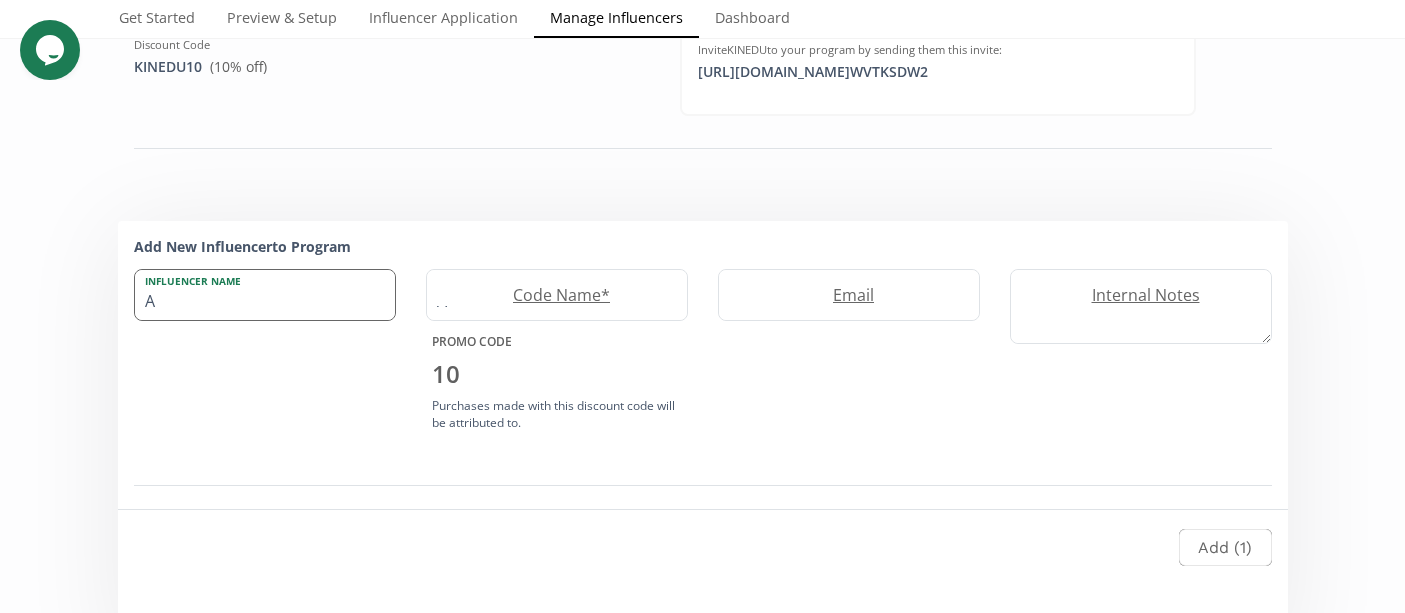 type on "AB" 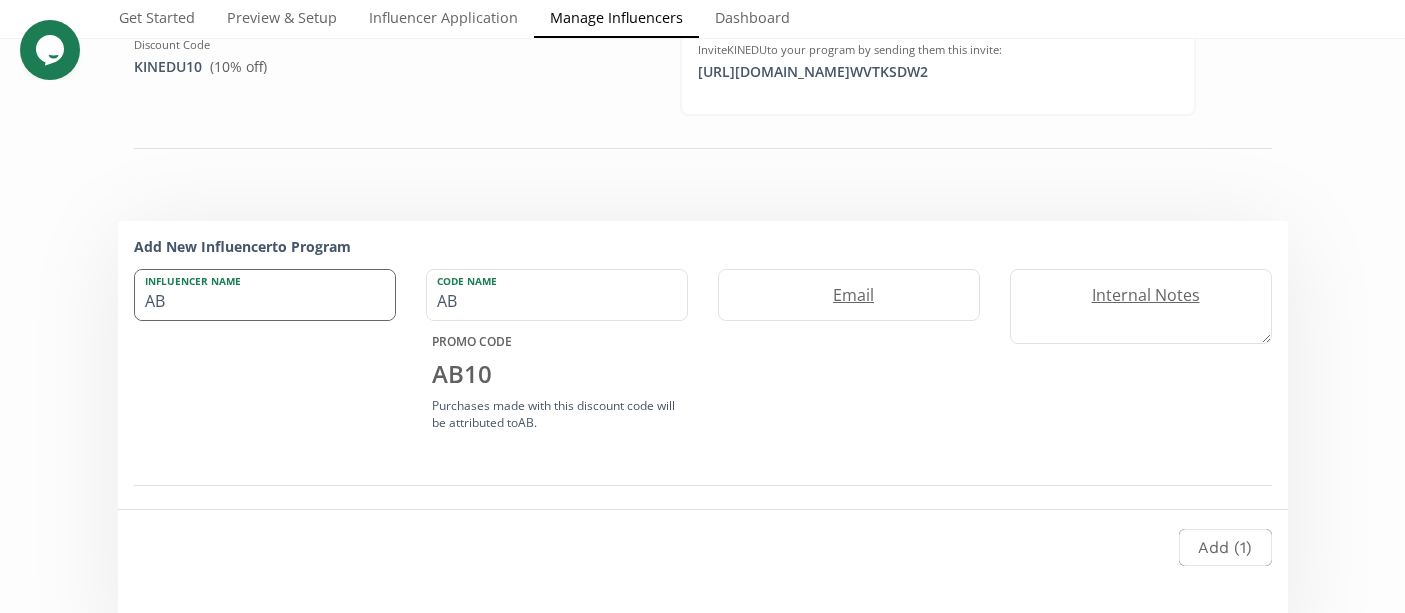 type on "ABR" 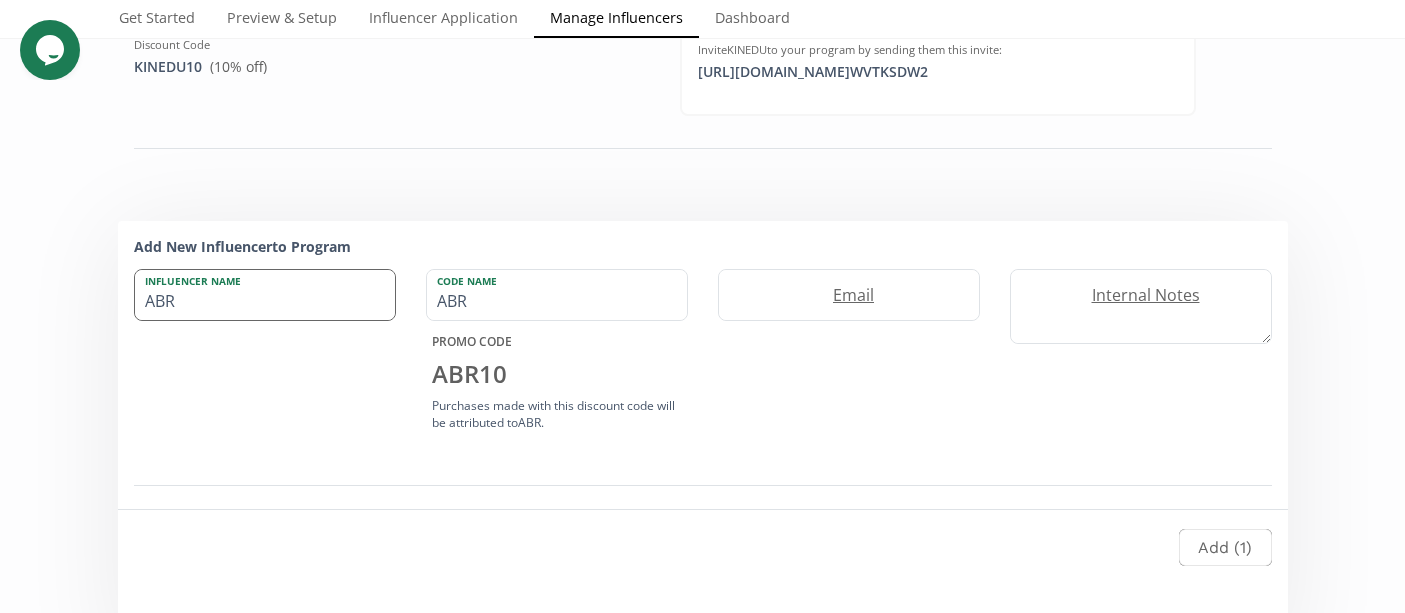 type on "ABRI" 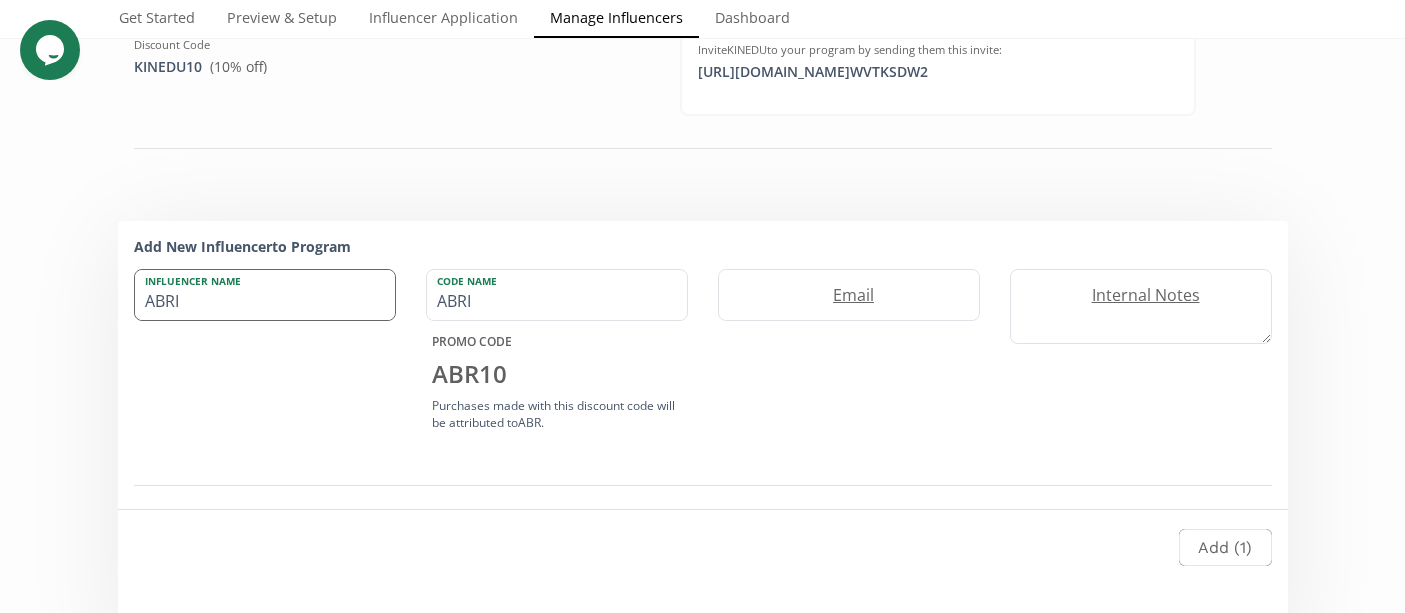 type on "ABRIL" 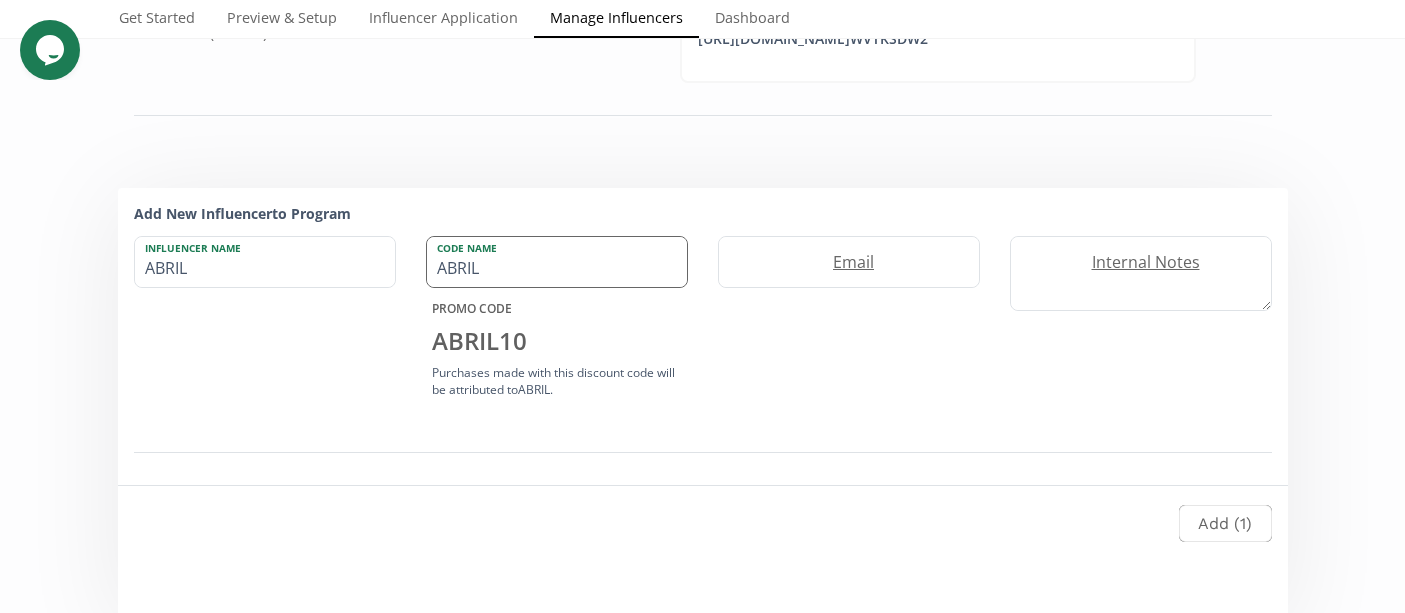 scroll, scrollTop: 425, scrollLeft: 0, axis: vertical 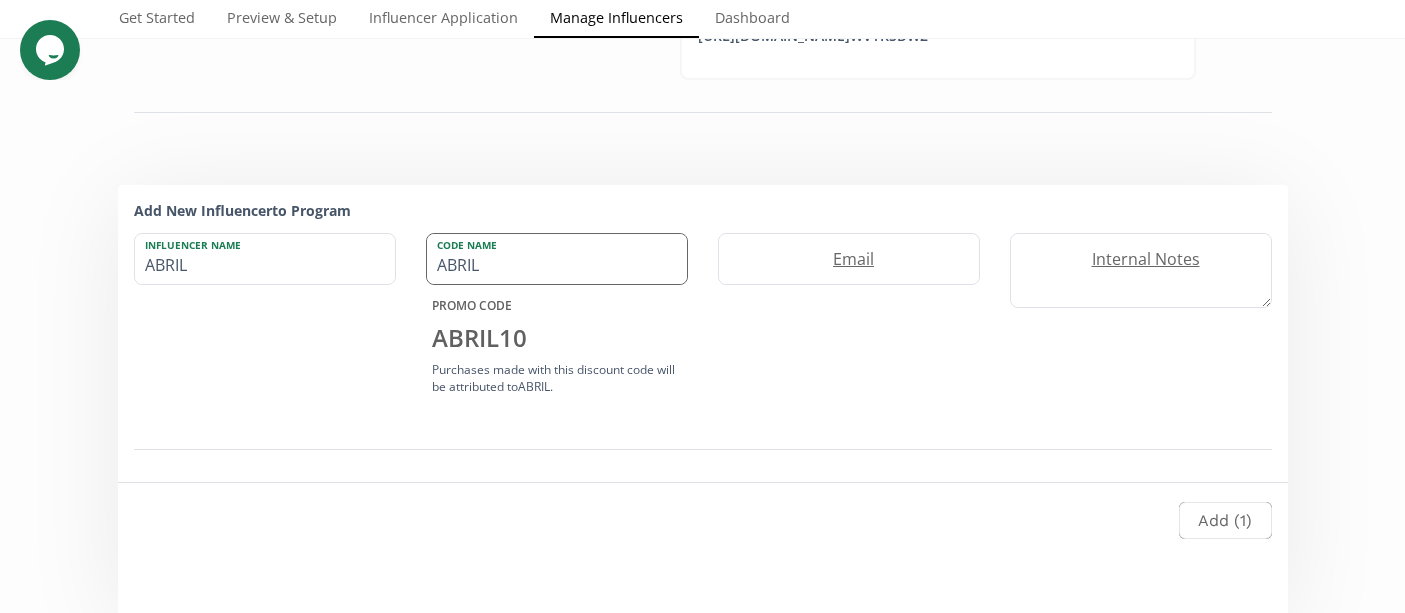 type on "ABRIL" 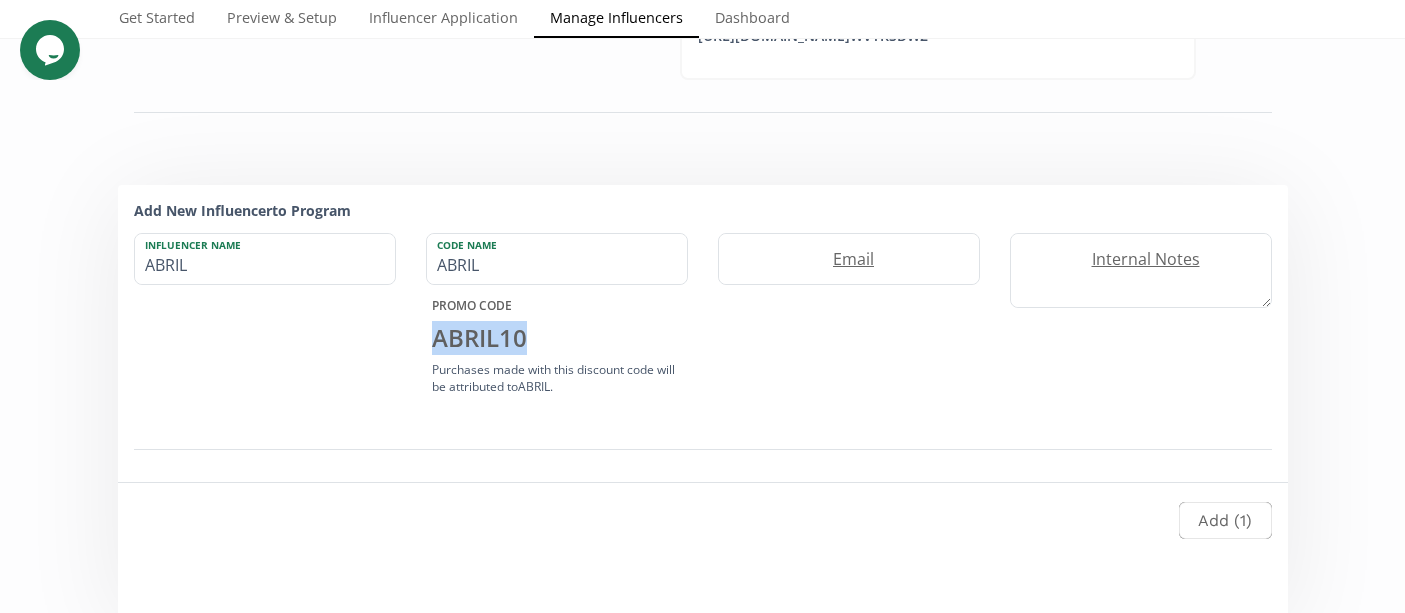 drag, startPoint x: 536, startPoint y: 338, endPoint x: 423, endPoint y: 340, distance: 113.0177 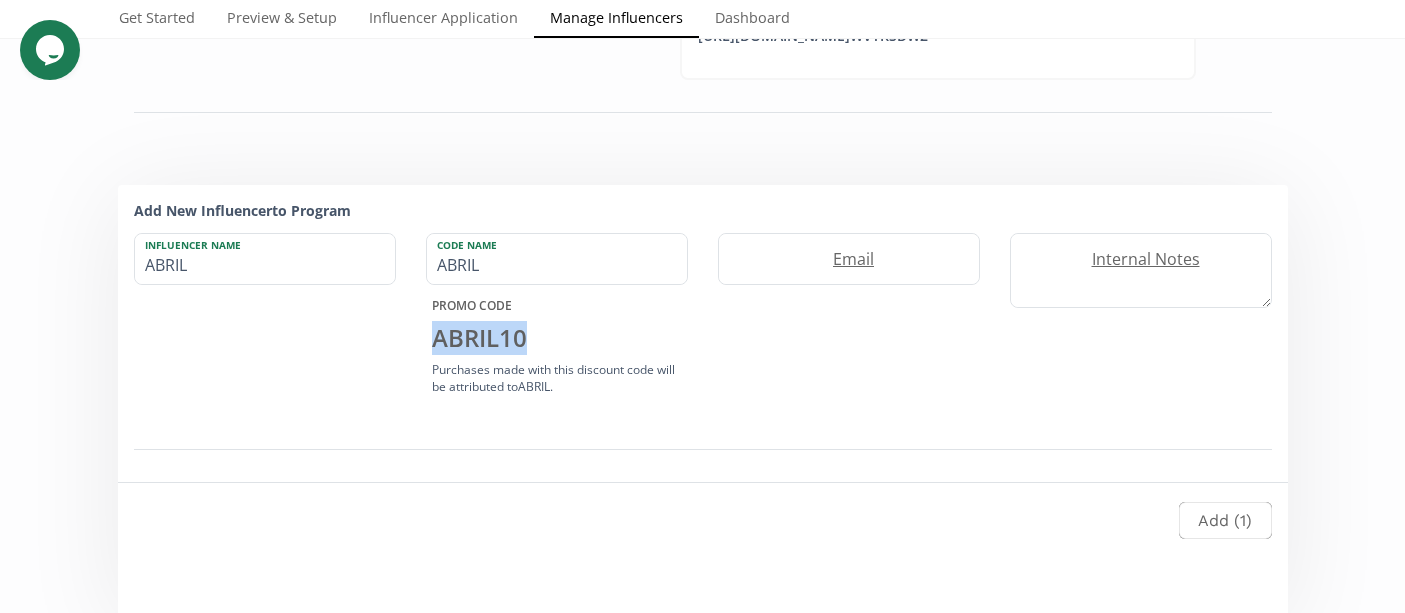scroll, scrollTop: 427, scrollLeft: 0, axis: vertical 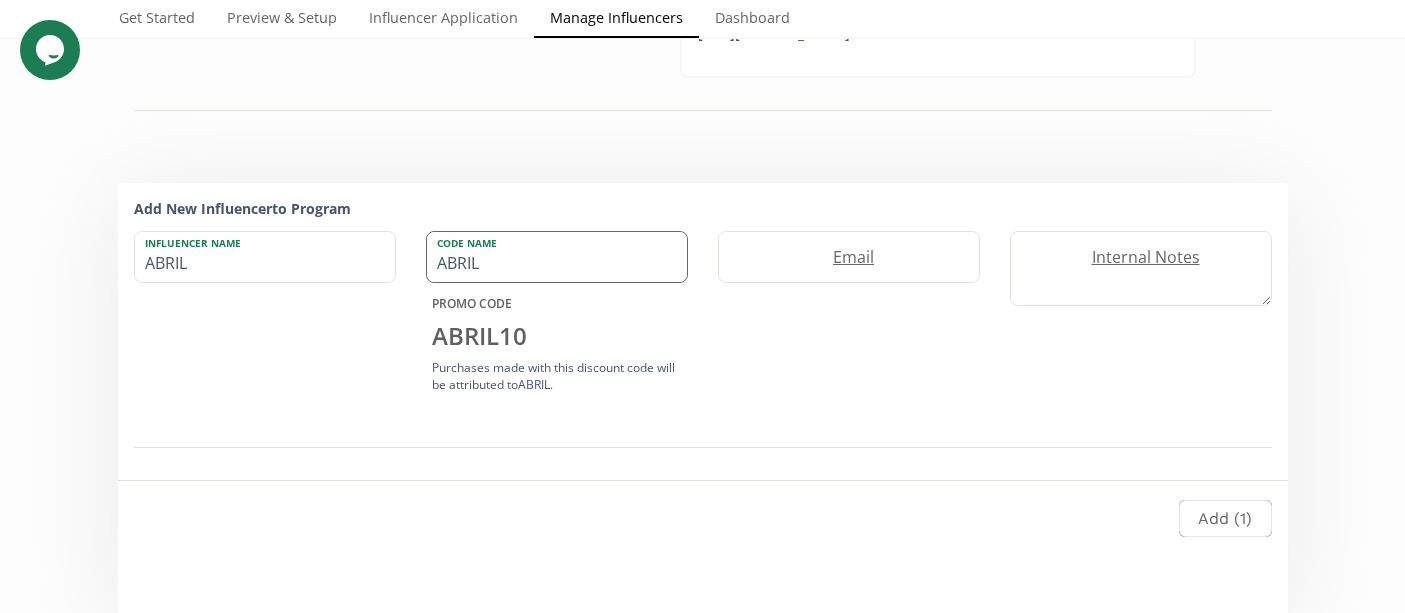 click on "ABRIL" at bounding box center (557, 257) 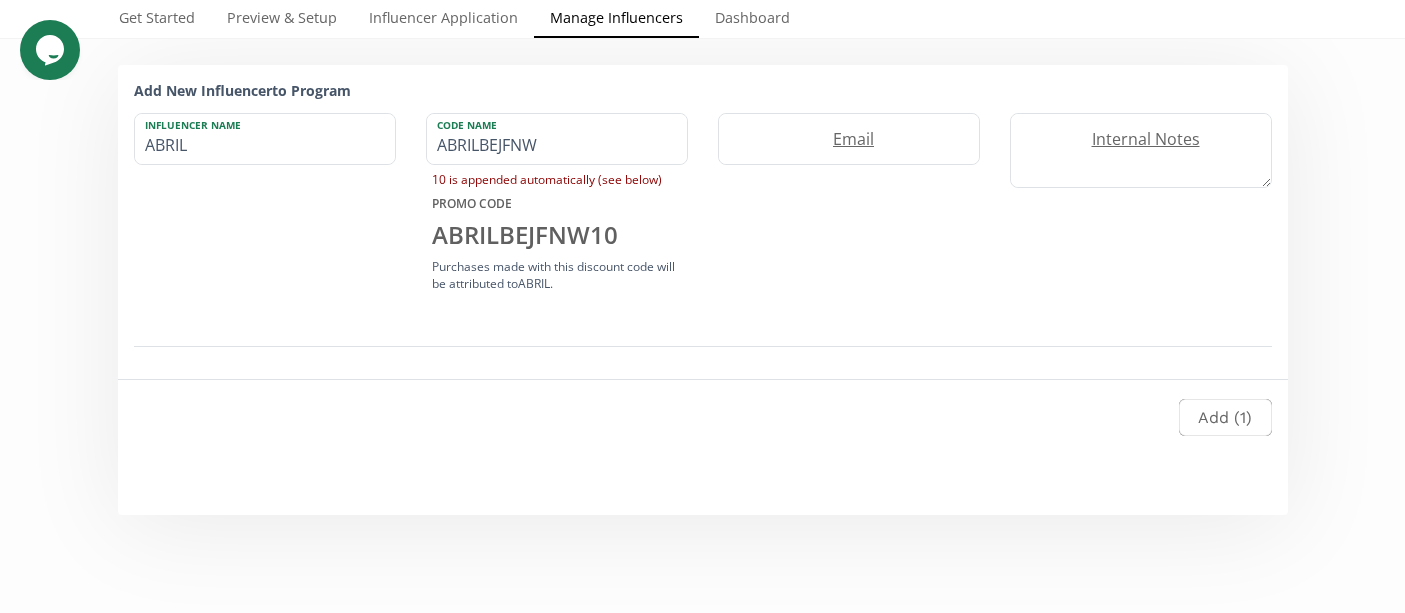 scroll, scrollTop: 541, scrollLeft: 0, axis: vertical 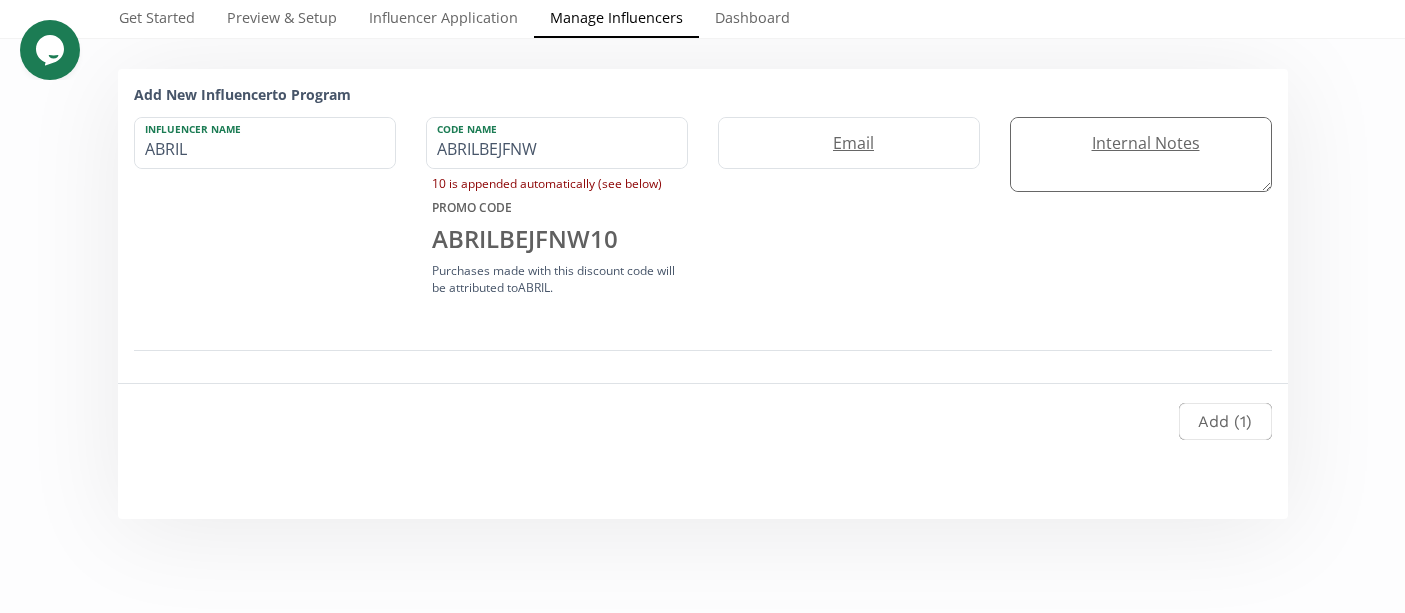 type on "ABRILBEJFNW" 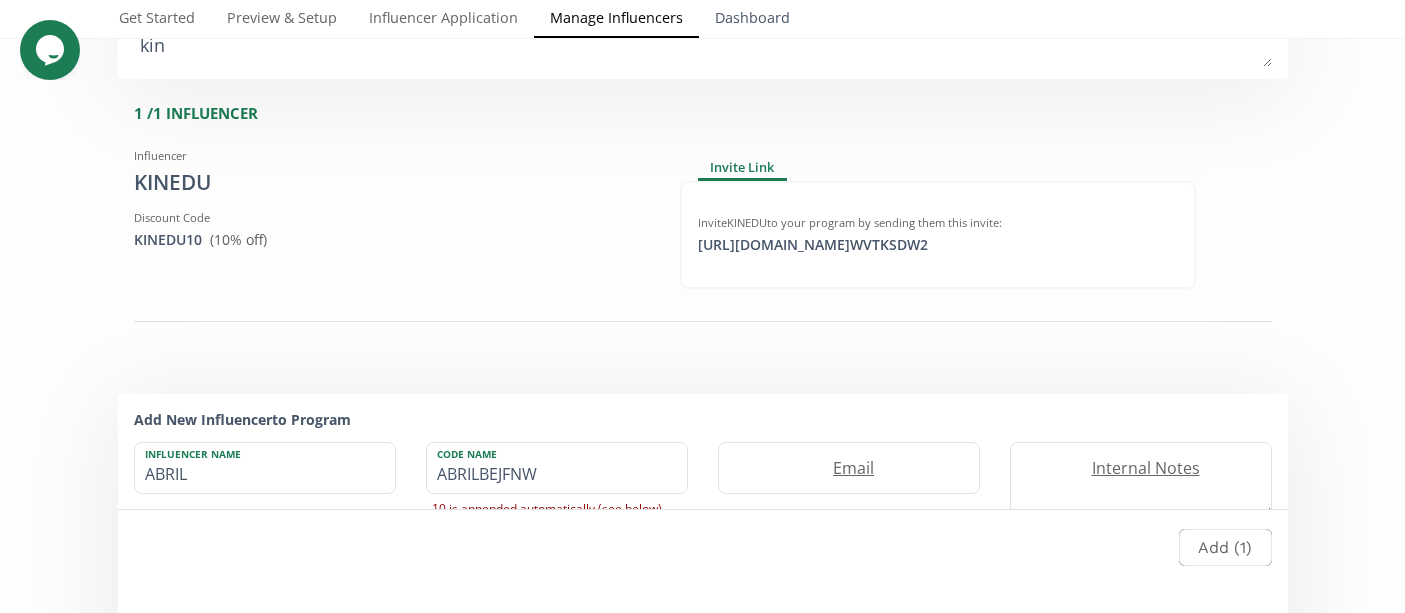 scroll, scrollTop: 208, scrollLeft: 0, axis: vertical 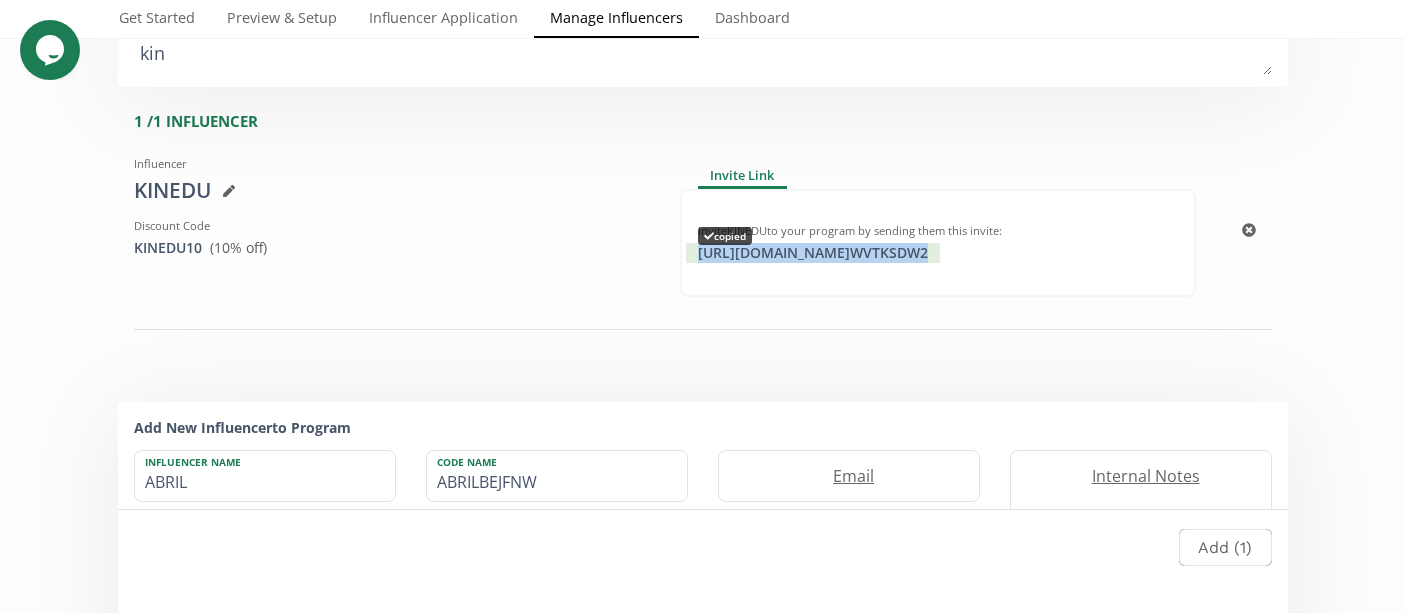 click on "https://app.altolinks.com/invite/ WVTKSDW2  copied" at bounding box center (813, 253) 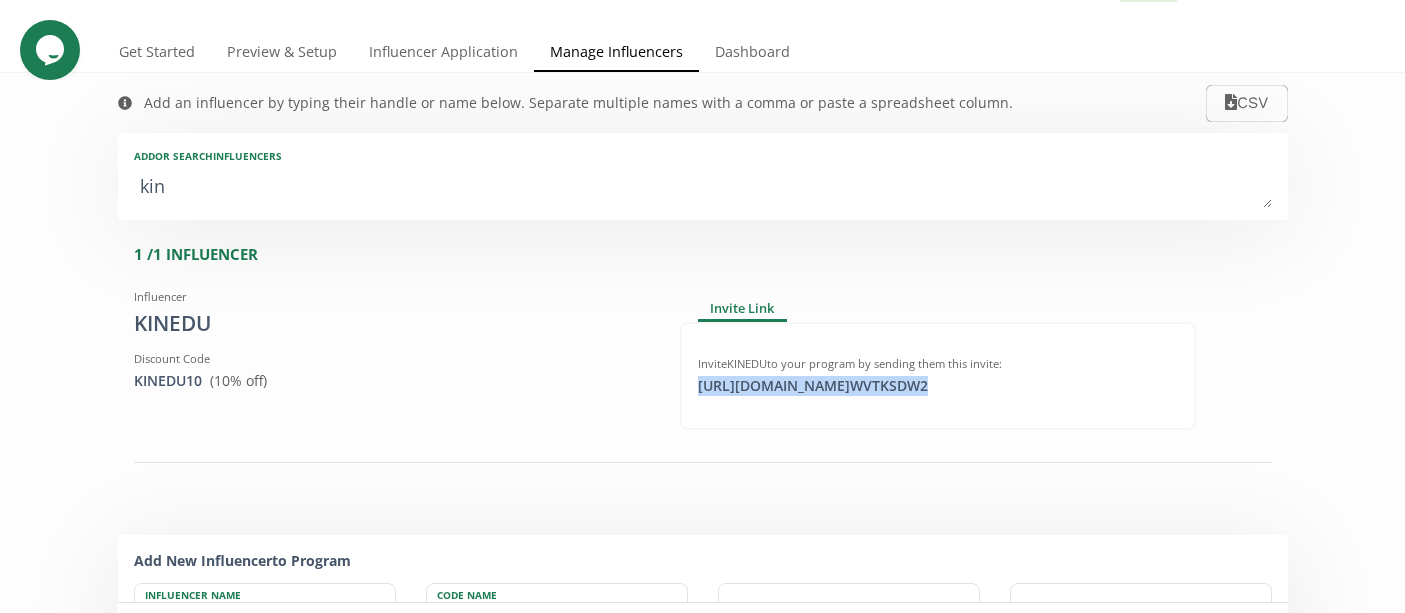 scroll, scrollTop: 0, scrollLeft: 0, axis: both 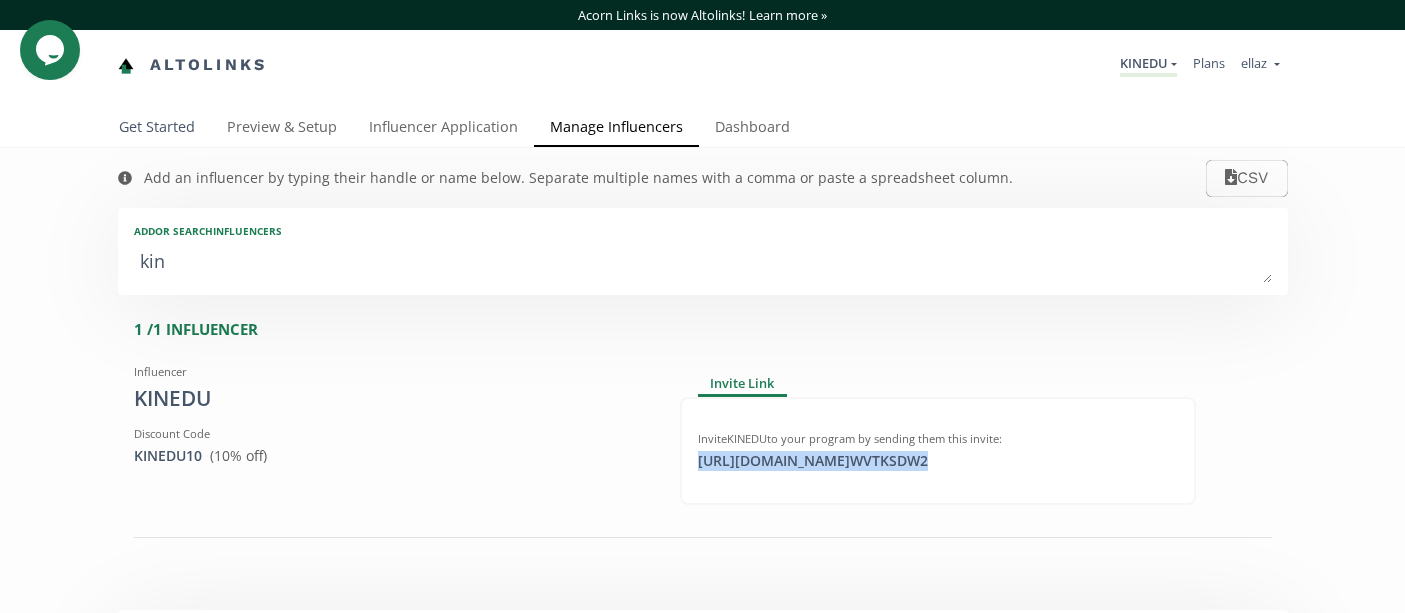 click on "Get Started" at bounding box center (157, 129) 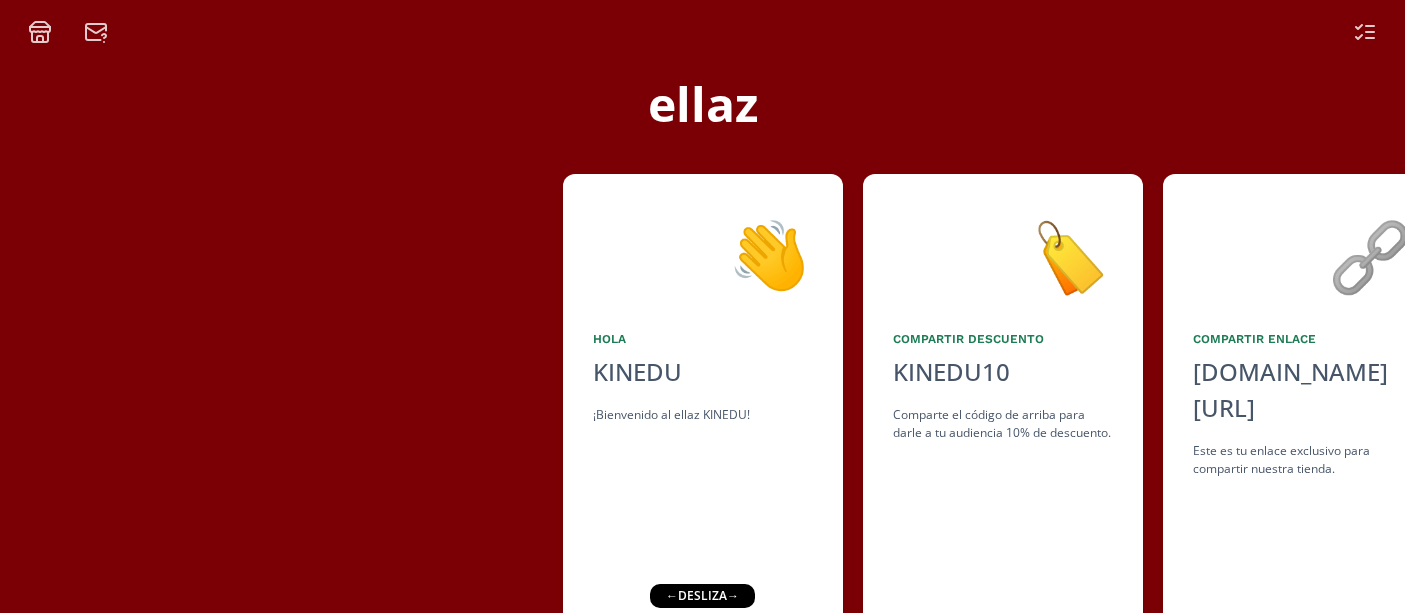 scroll, scrollTop: 0, scrollLeft: 0, axis: both 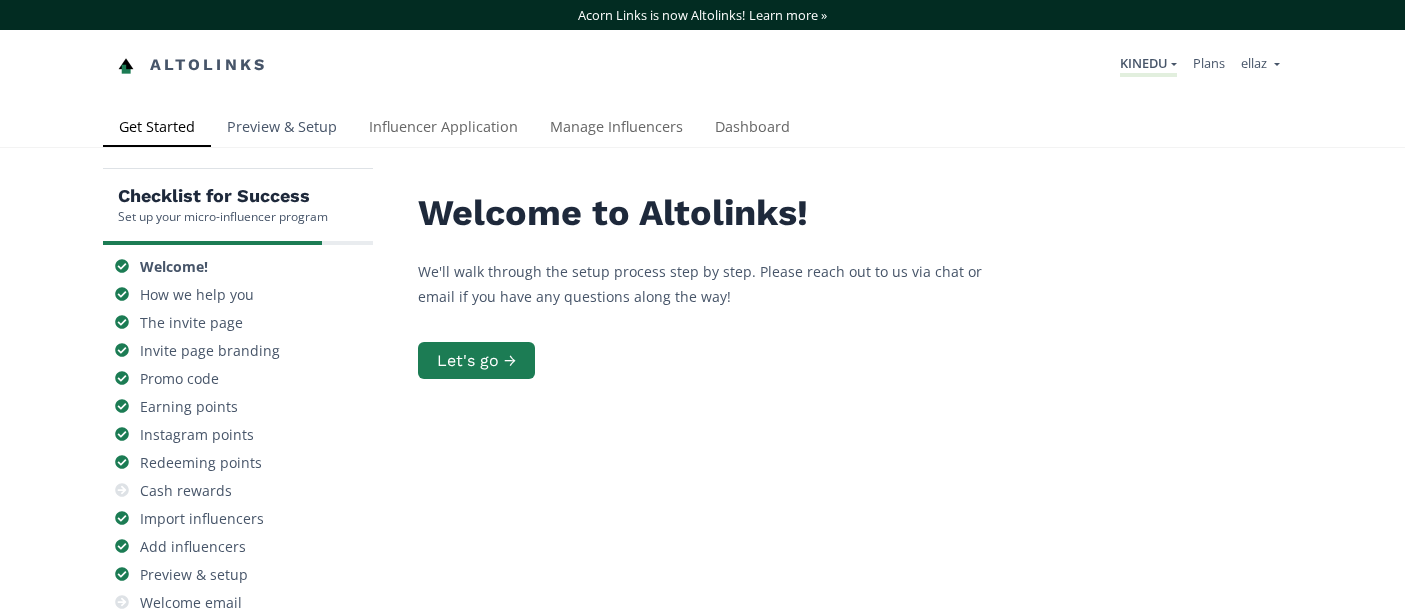 click on "Preview & Setup" at bounding box center [282, 129] 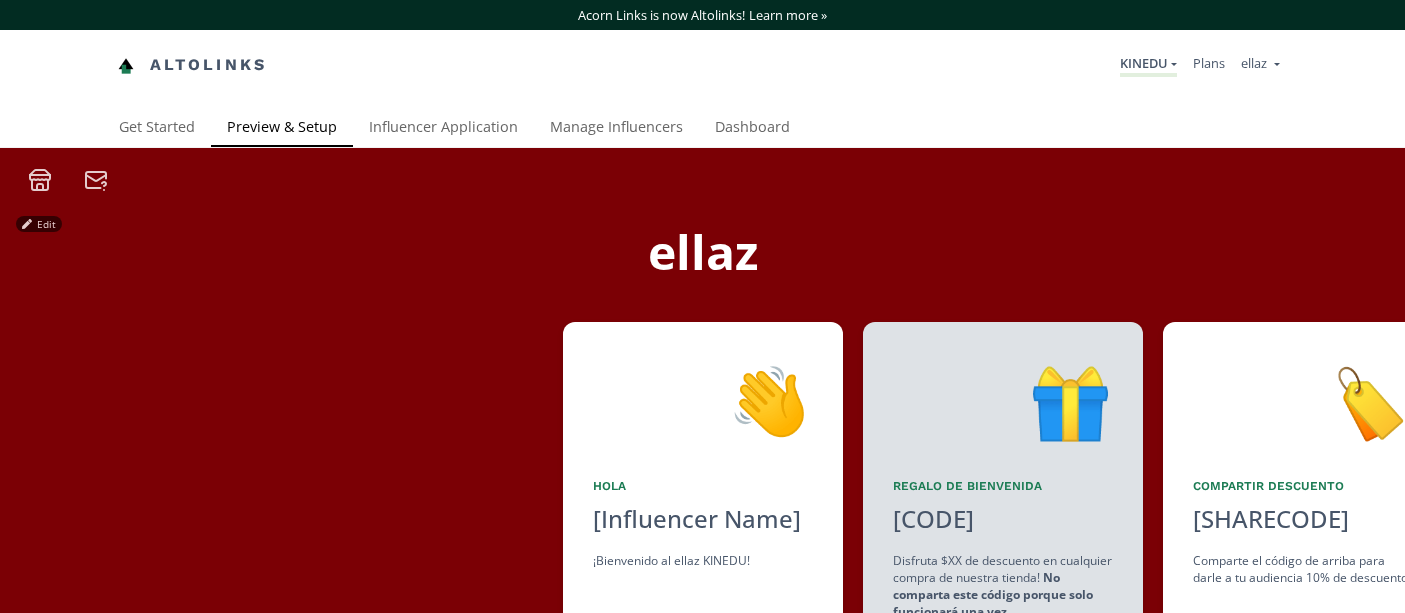 scroll, scrollTop: 0, scrollLeft: 0, axis: both 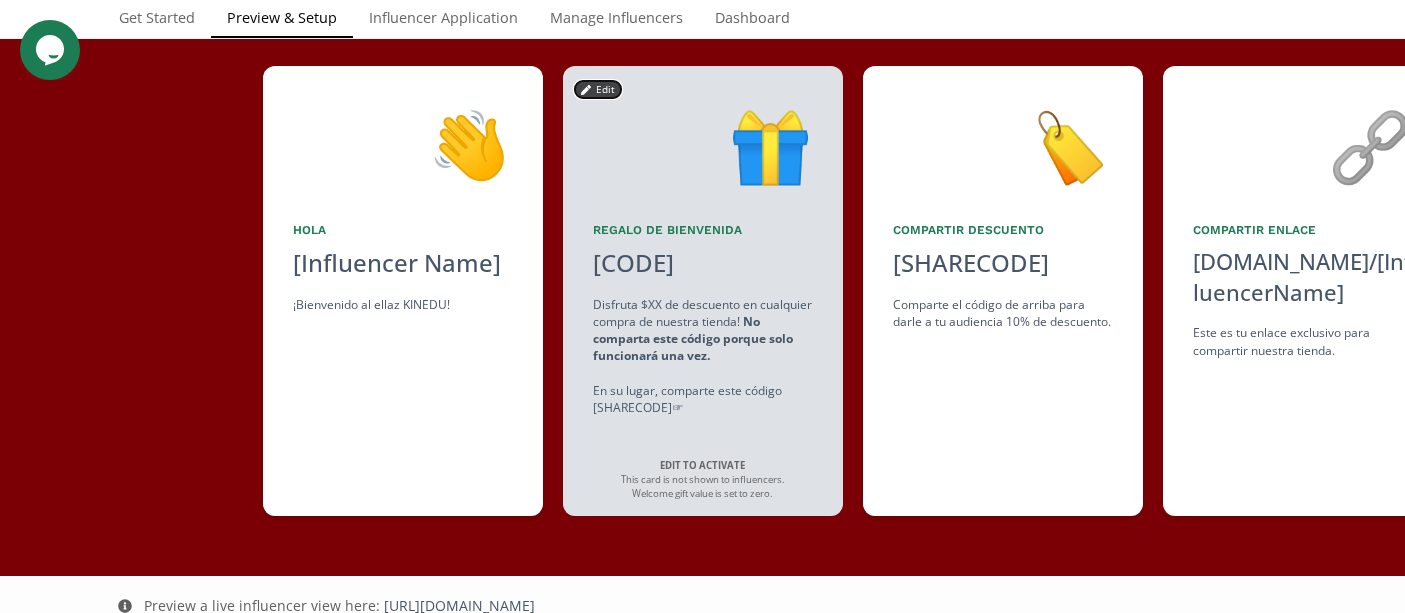 click 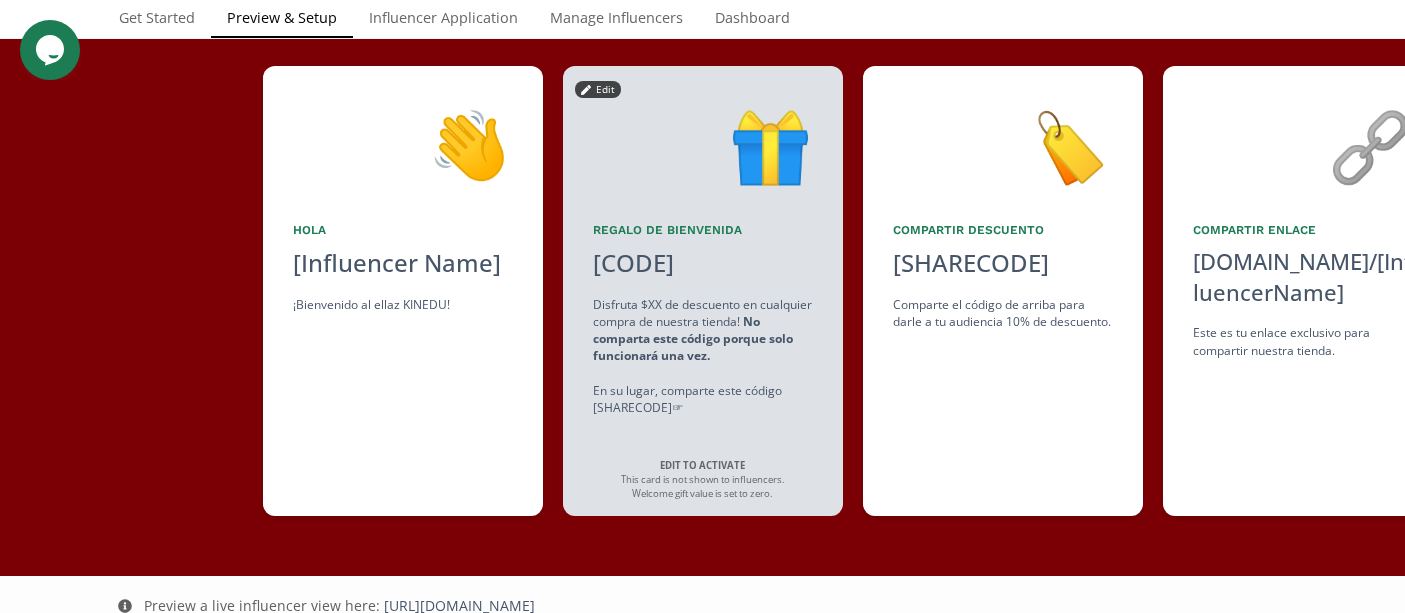scroll, scrollTop: 0, scrollLeft: 0, axis: both 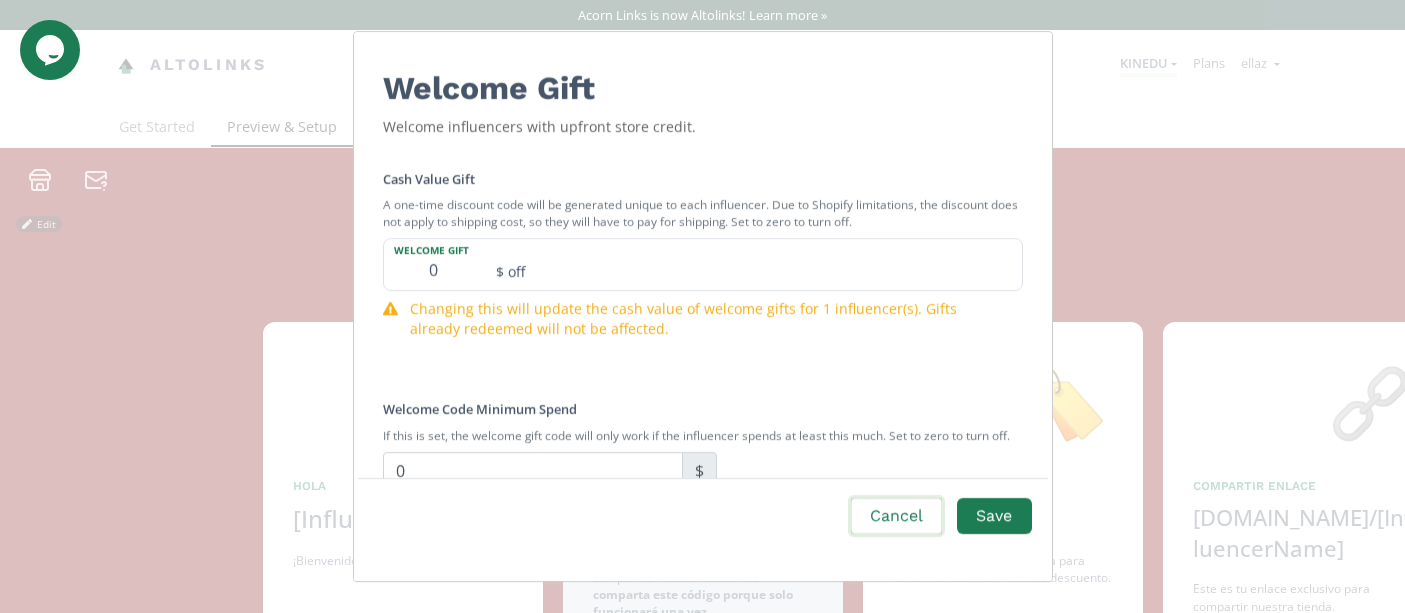 click on "Cancel" at bounding box center (896, 516) 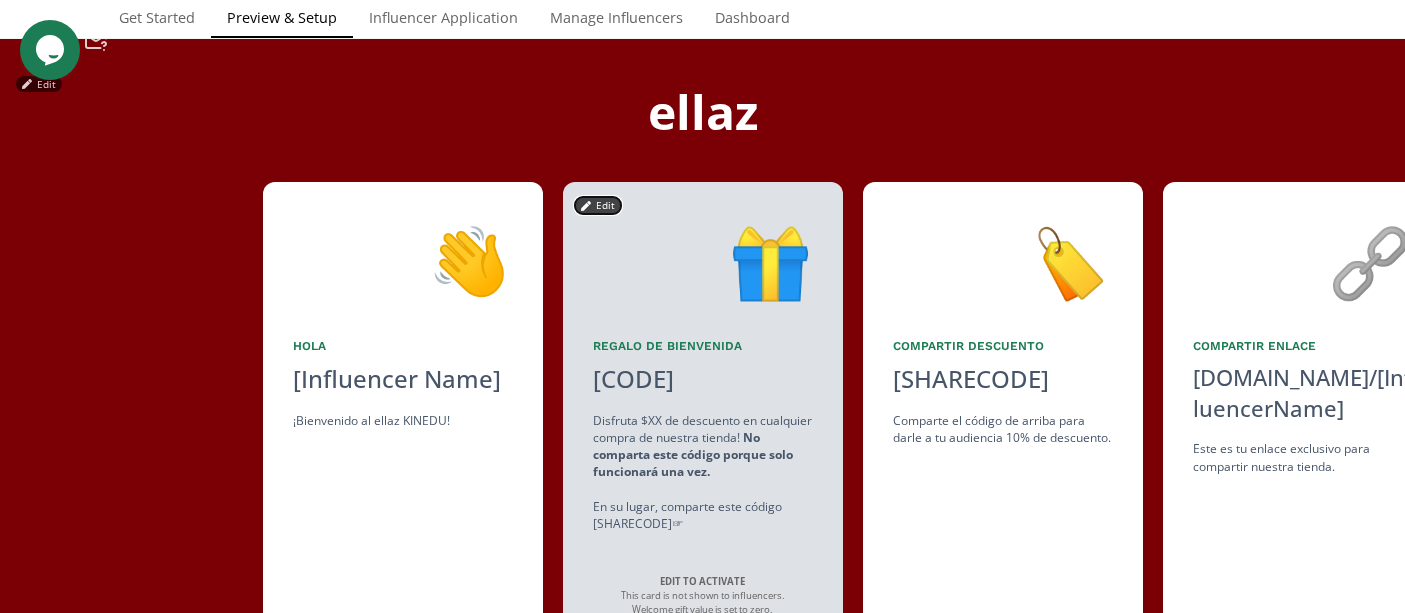 scroll, scrollTop: 142, scrollLeft: 0, axis: vertical 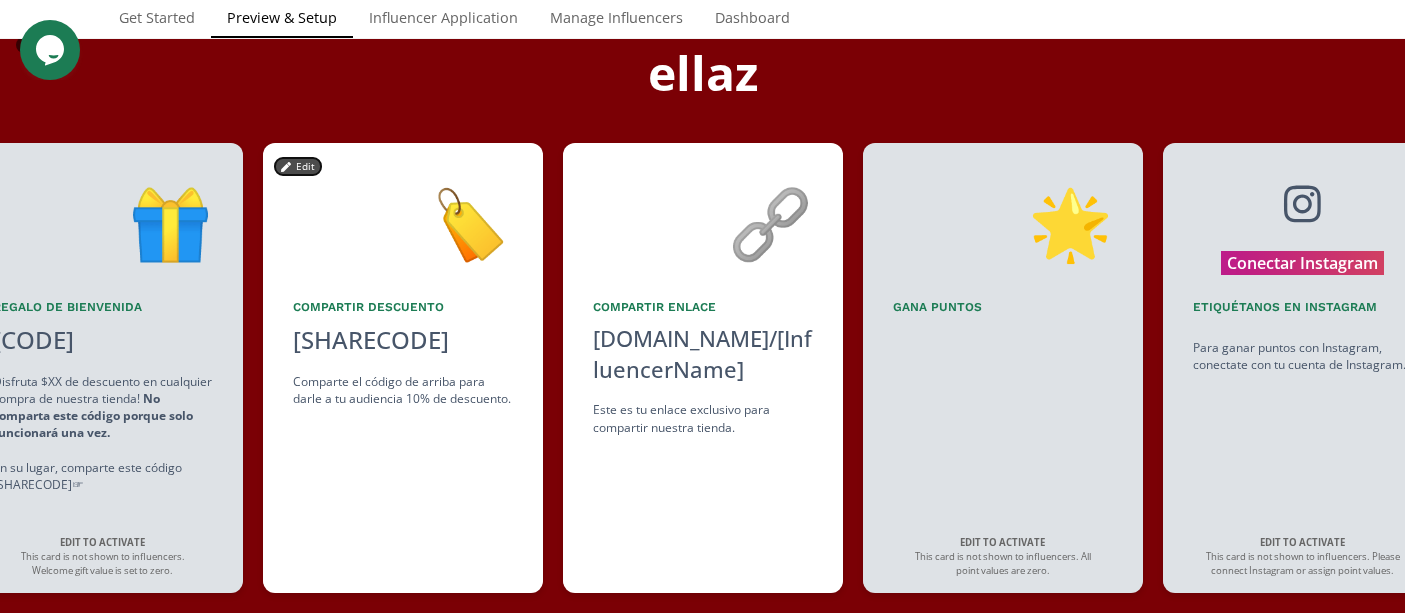 click on "Edit" at bounding box center [298, 166] 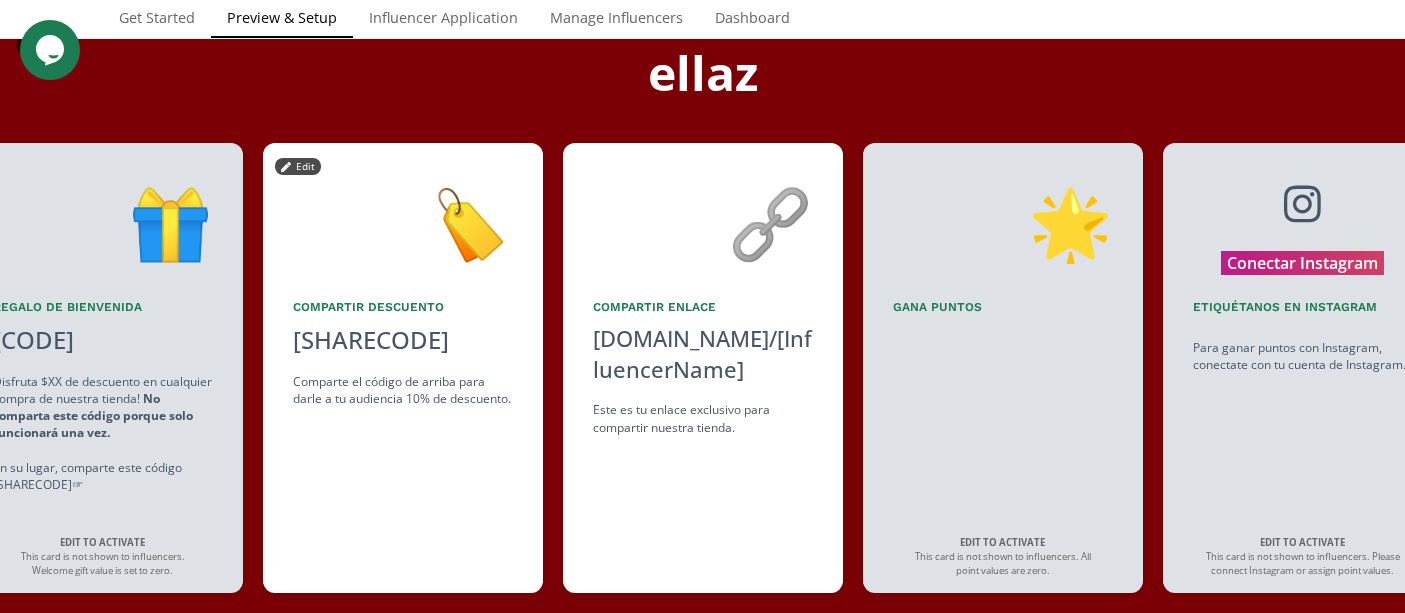 scroll, scrollTop: 0, scrollLeft: 0, axis: both 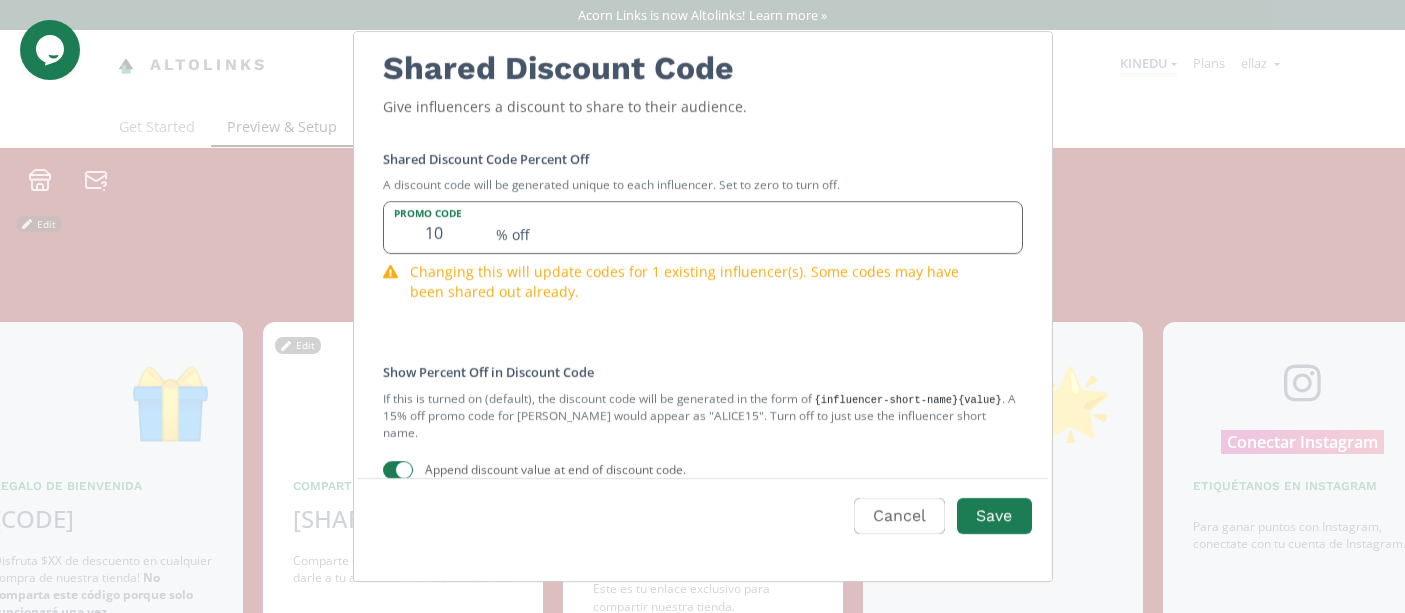 click on "10" at bounding box center [434, 228] 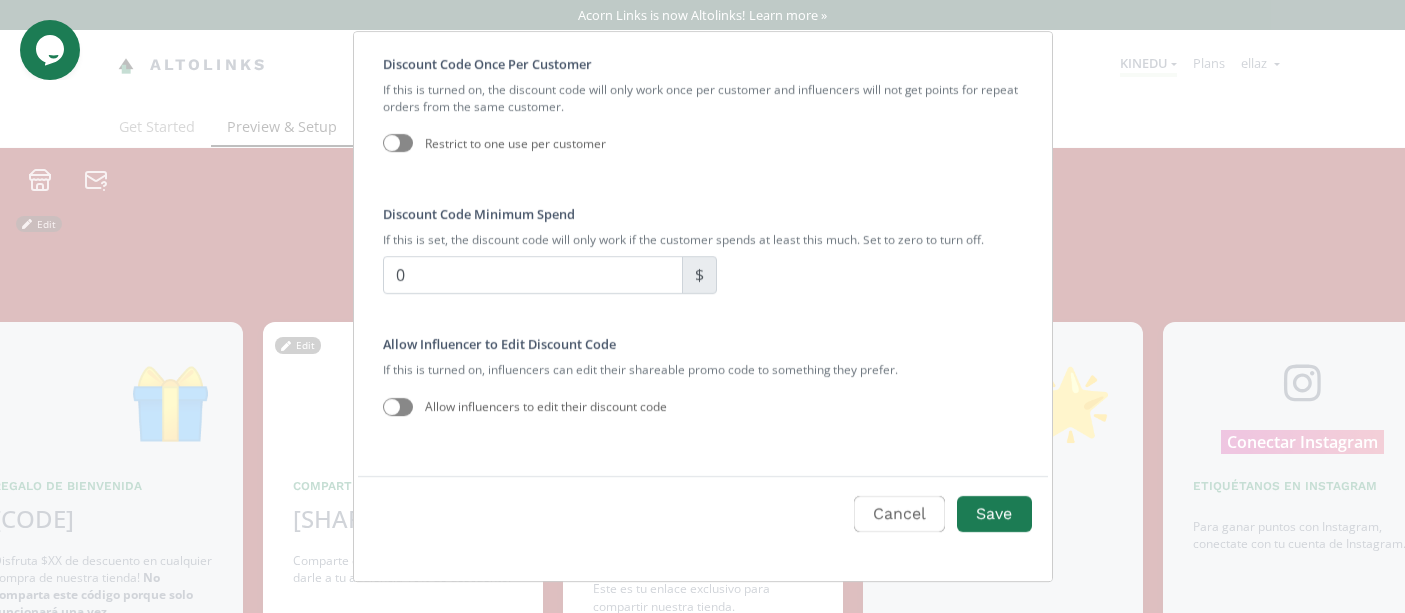 scroll, scrollTop: 590, scrollLeft: 0, axis: vertical 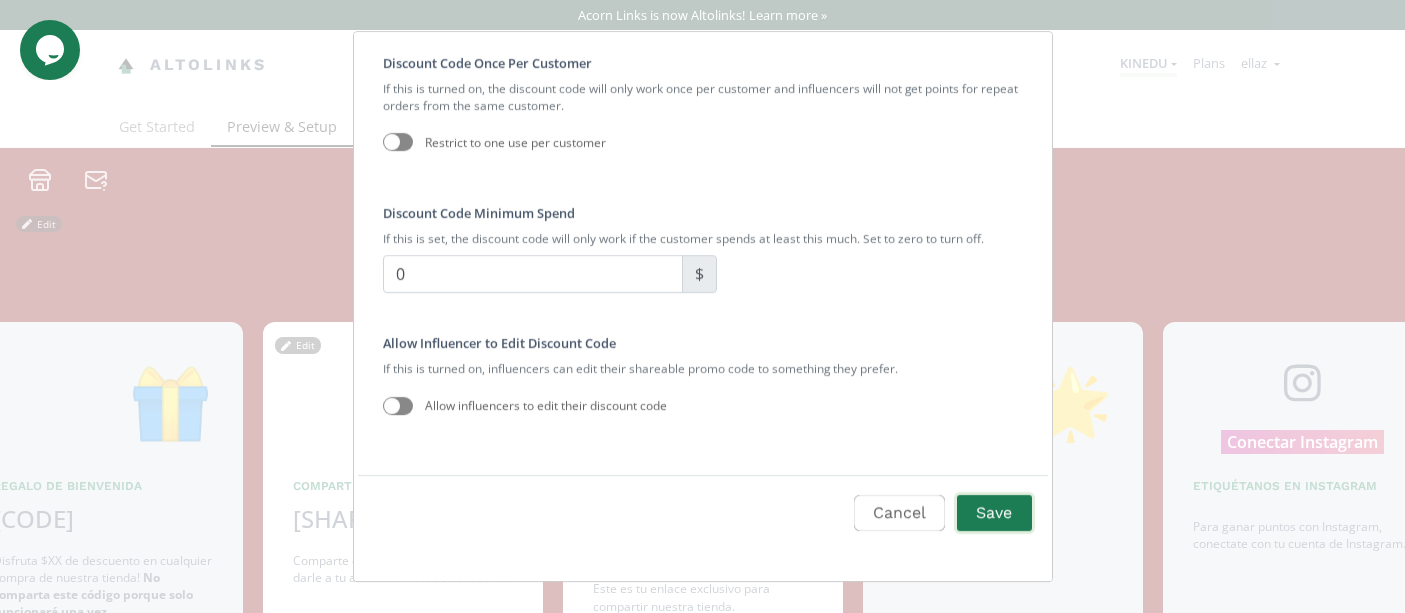 type on "15" 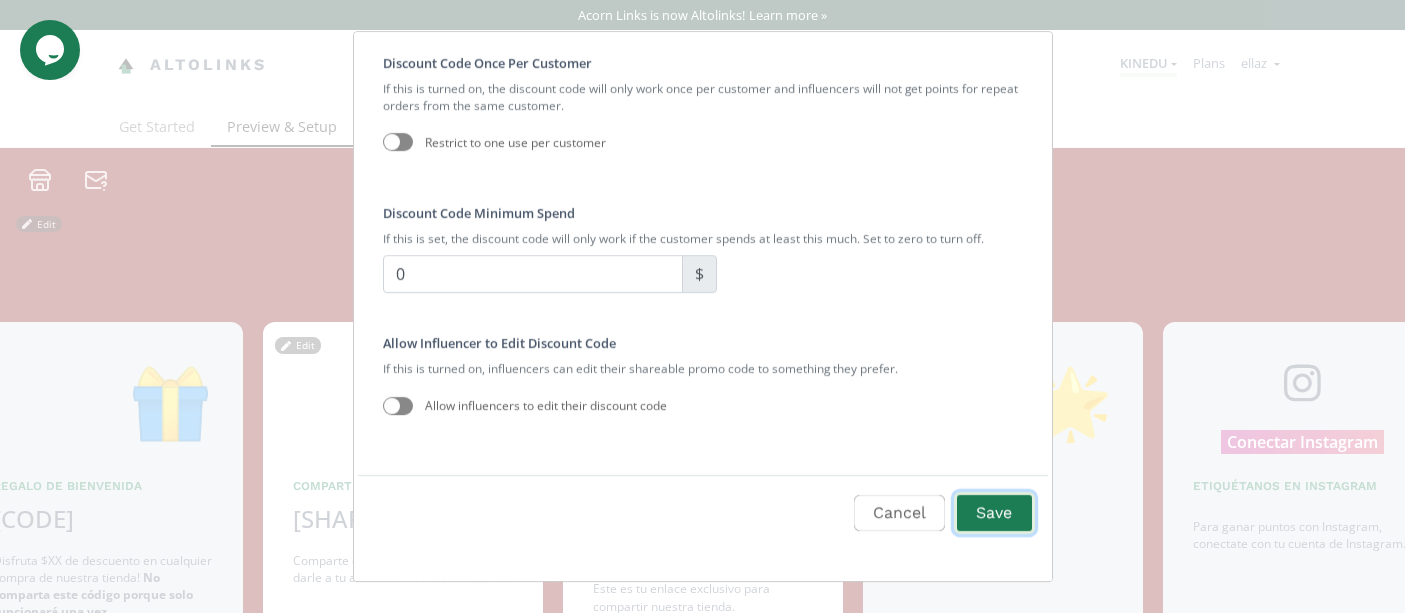 click on "Save" at bounding box center [994, 513] 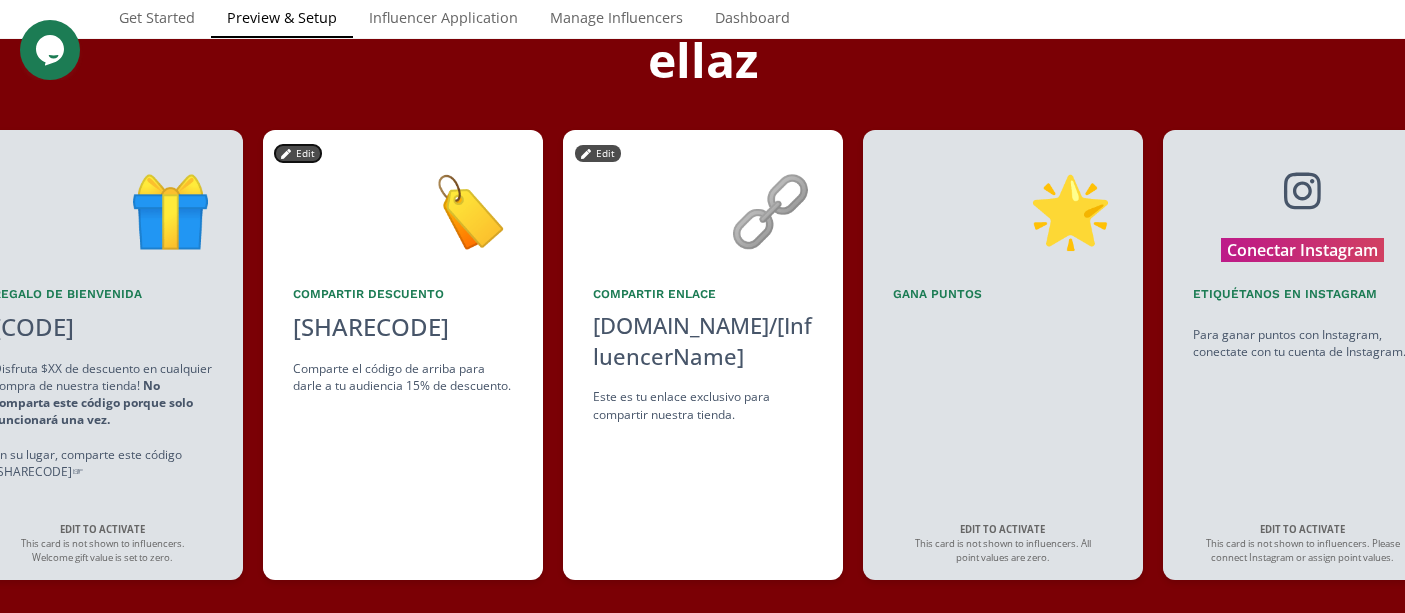 scroll, scrollTop: 194, scrollLeft: 0, axis: vertical 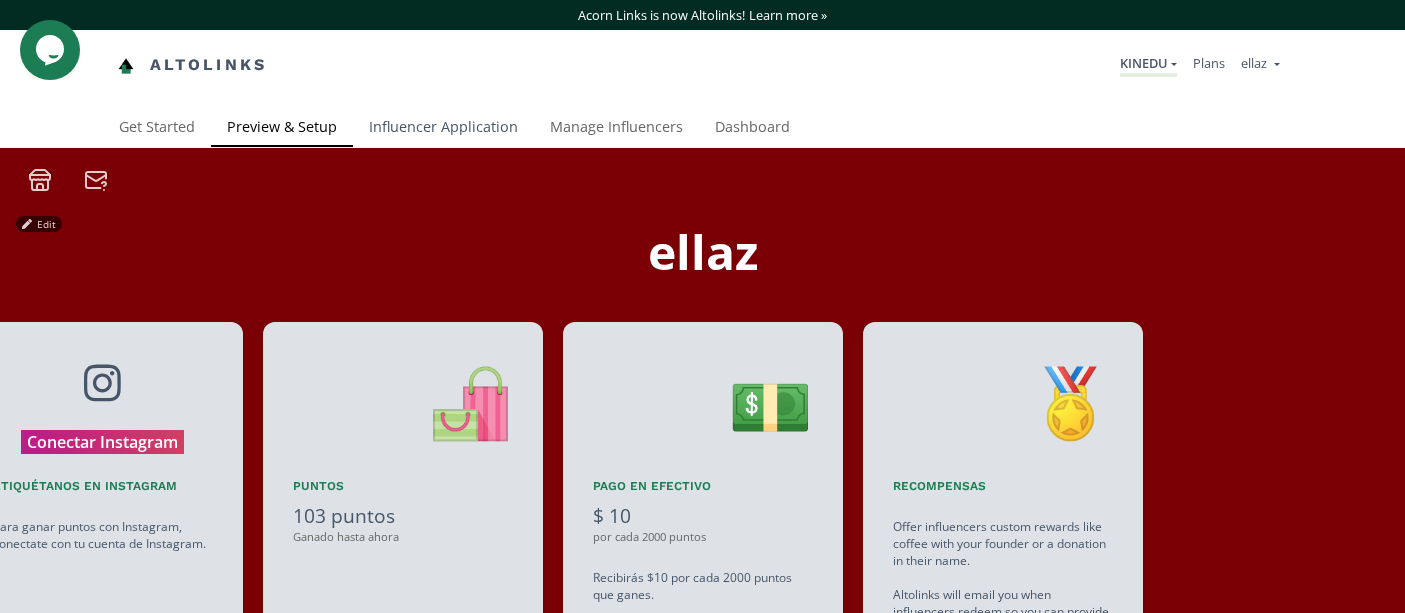 click on "Influencer Application" at bounding box center [443, 129] 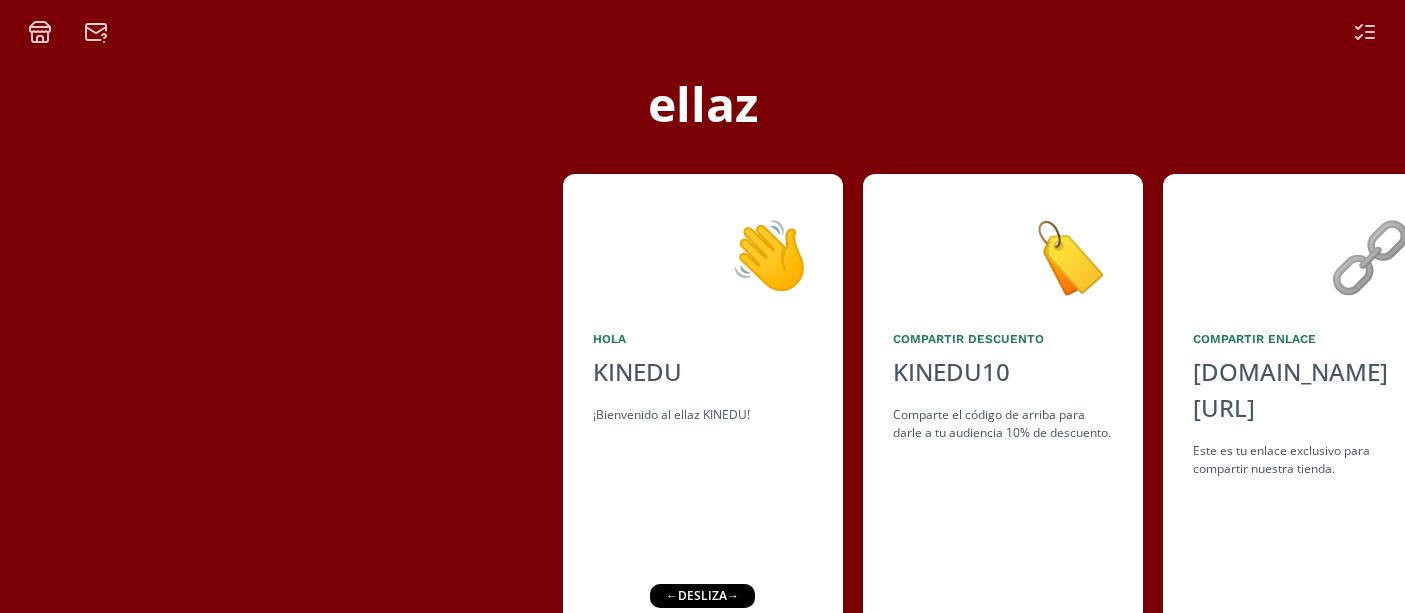 scroll, scrollTop: 0, scrollLeft: 0, axis: both 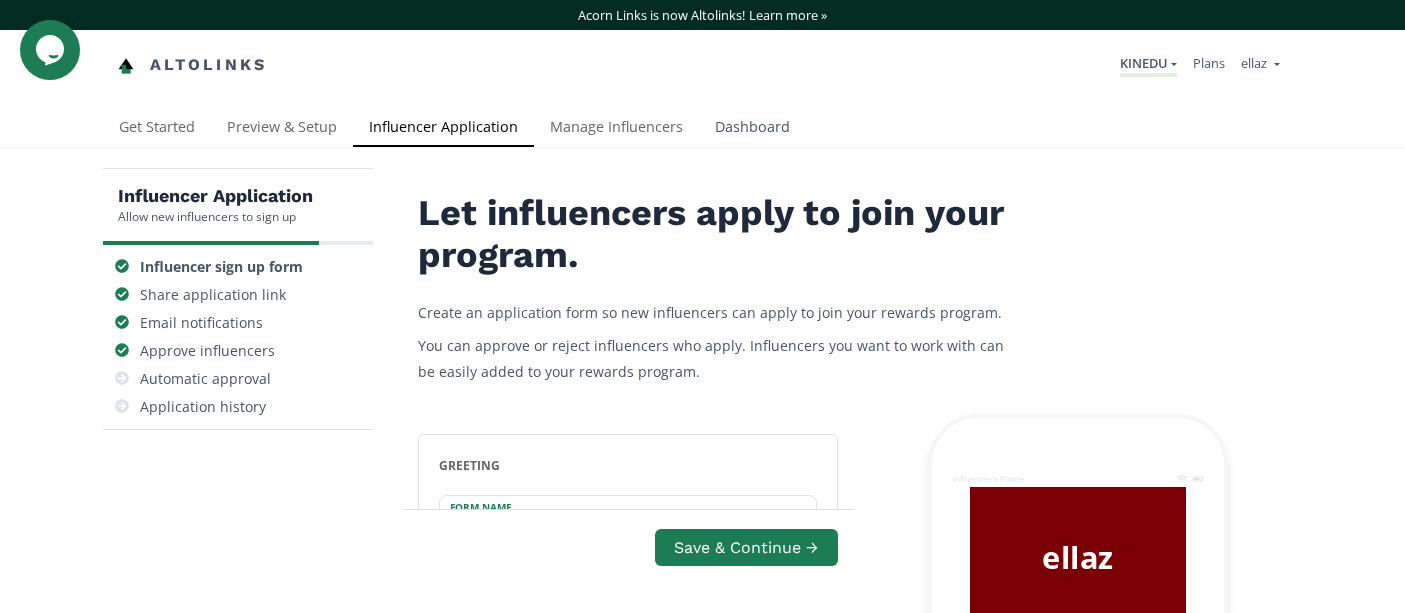 click on "Dashboard" at bounding box center [752, 129] 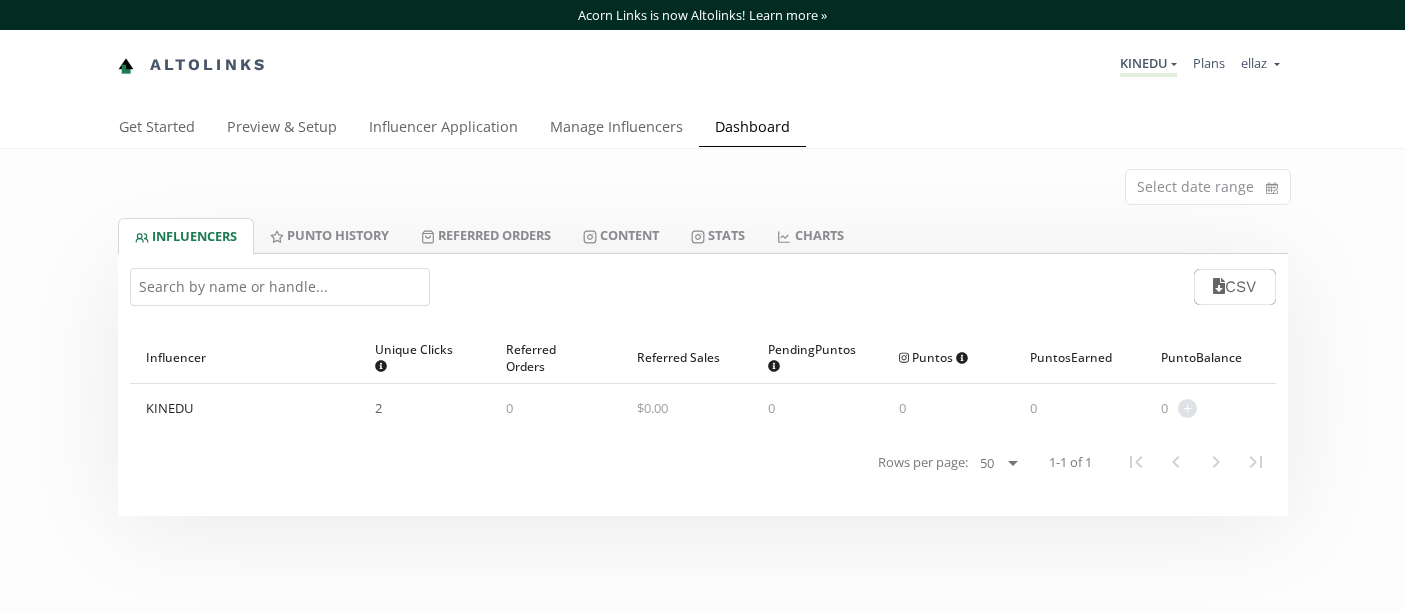 scroll, scrollTop: 0, scrollLeft: 0, axis: both 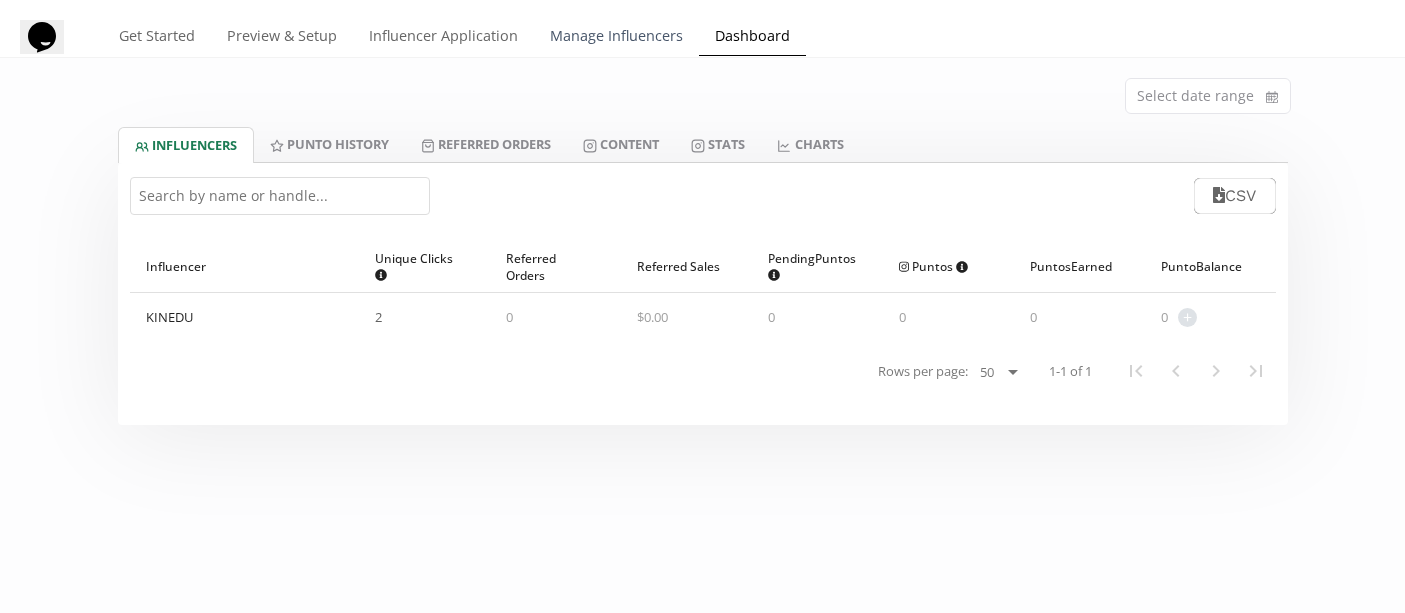 click on "Manage Influencers" at bounding box center [616, 38] 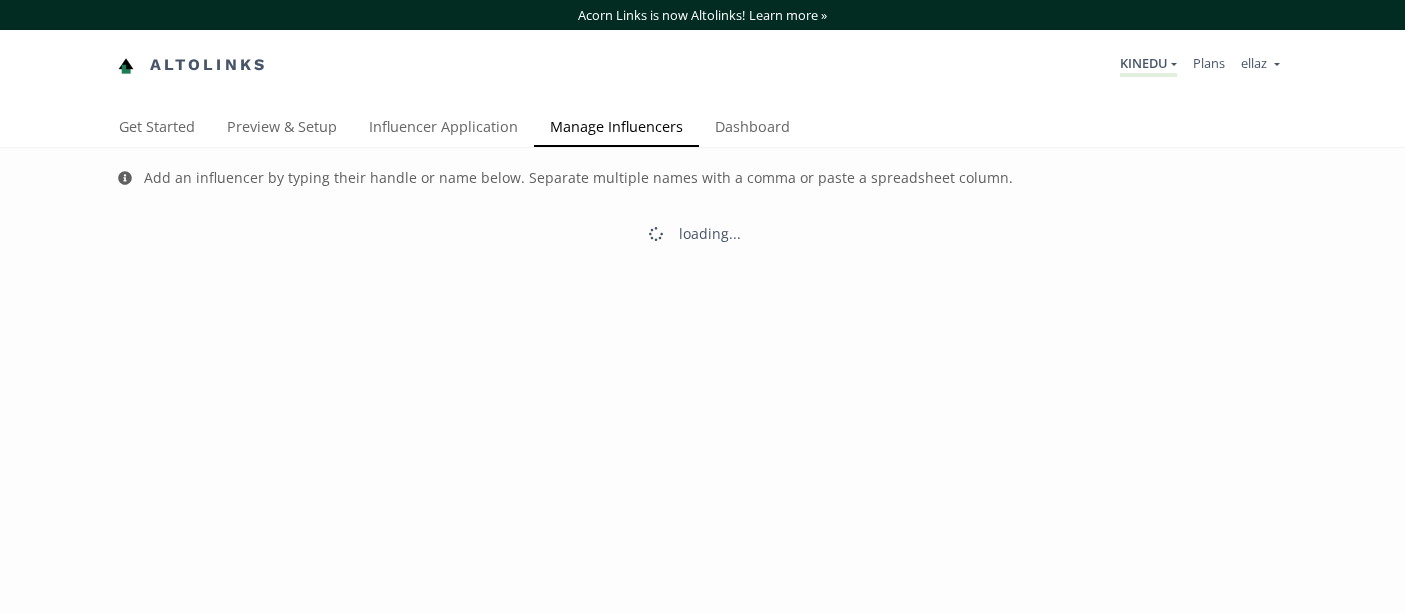 scroll, scrollTop: 0, scrollLeft: 0, axis: both 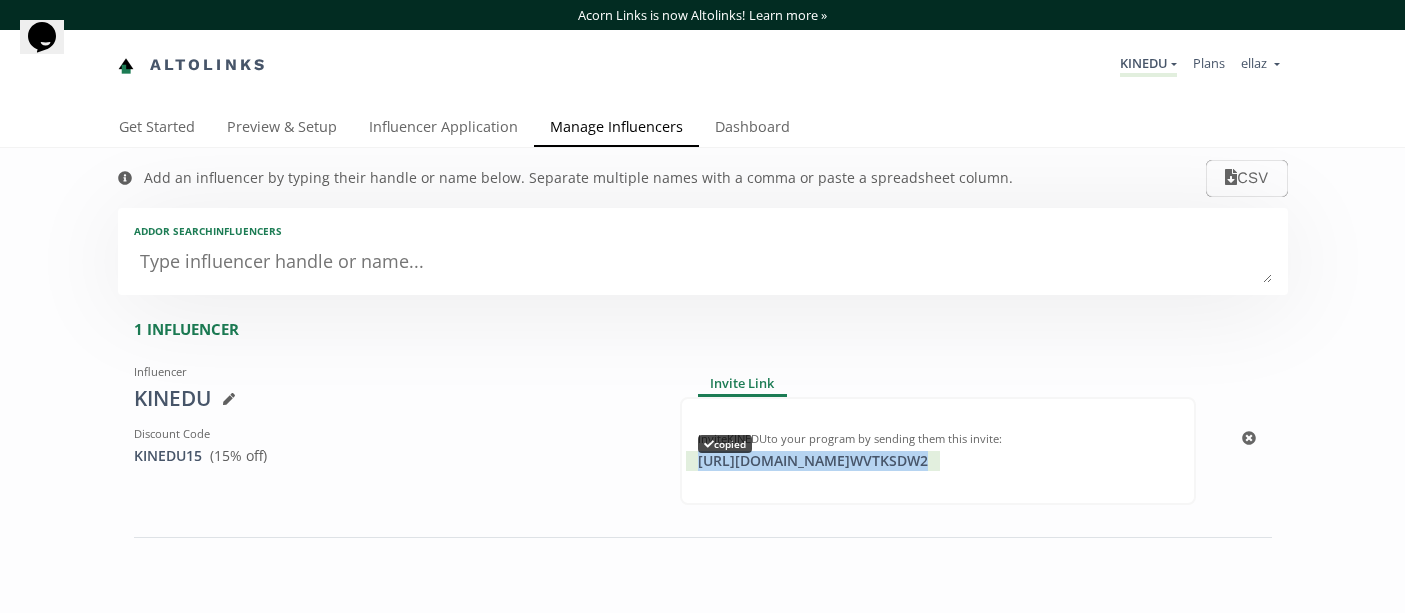 click on "[URL][DOMAIN_NAME] WVTKSDW2  copied" at bounding box center [813, 461] 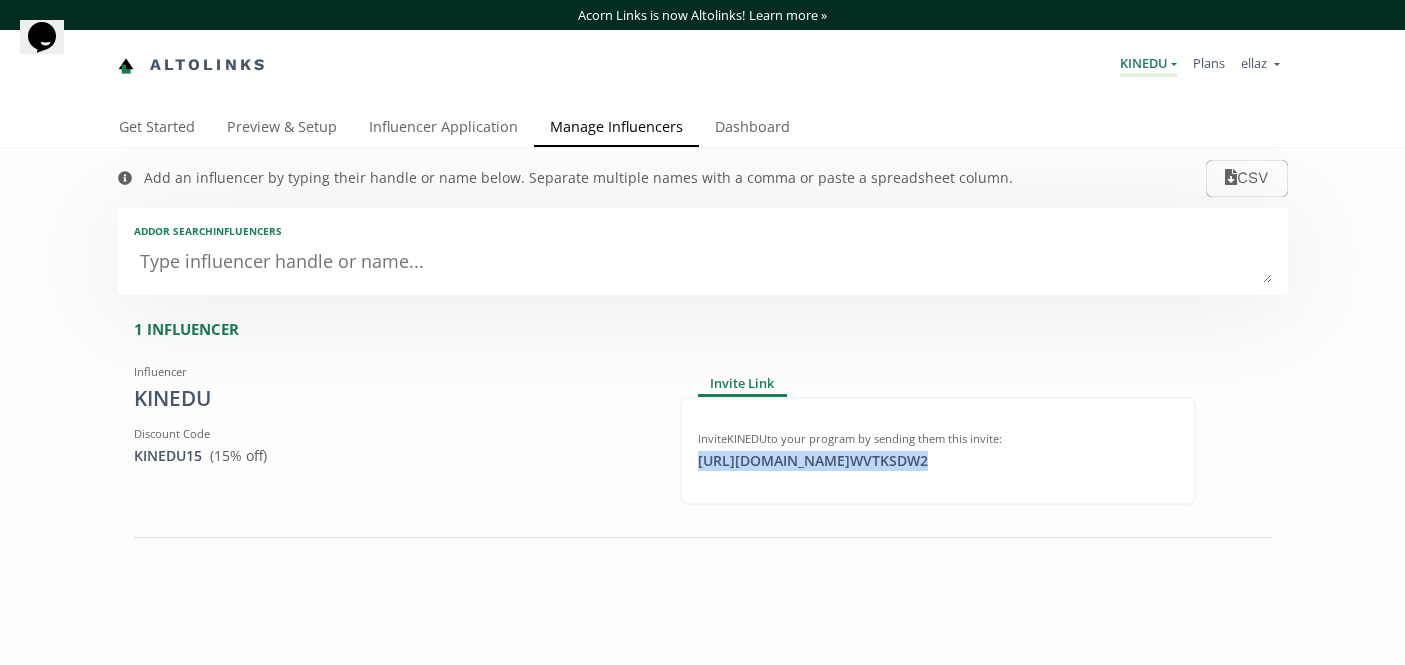 click on "KINEDU" at bounding box center [1148, 65] 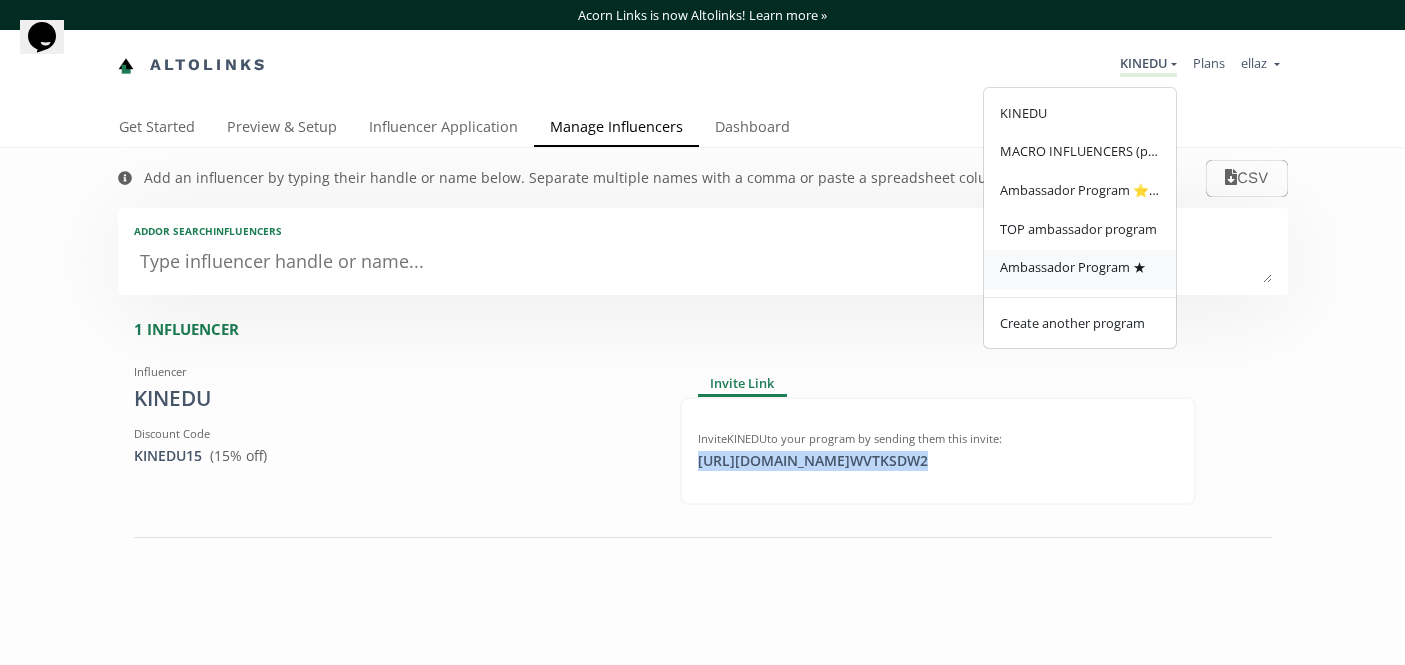click on "Ambassador Program ★" at bounding box center [1080, 269] 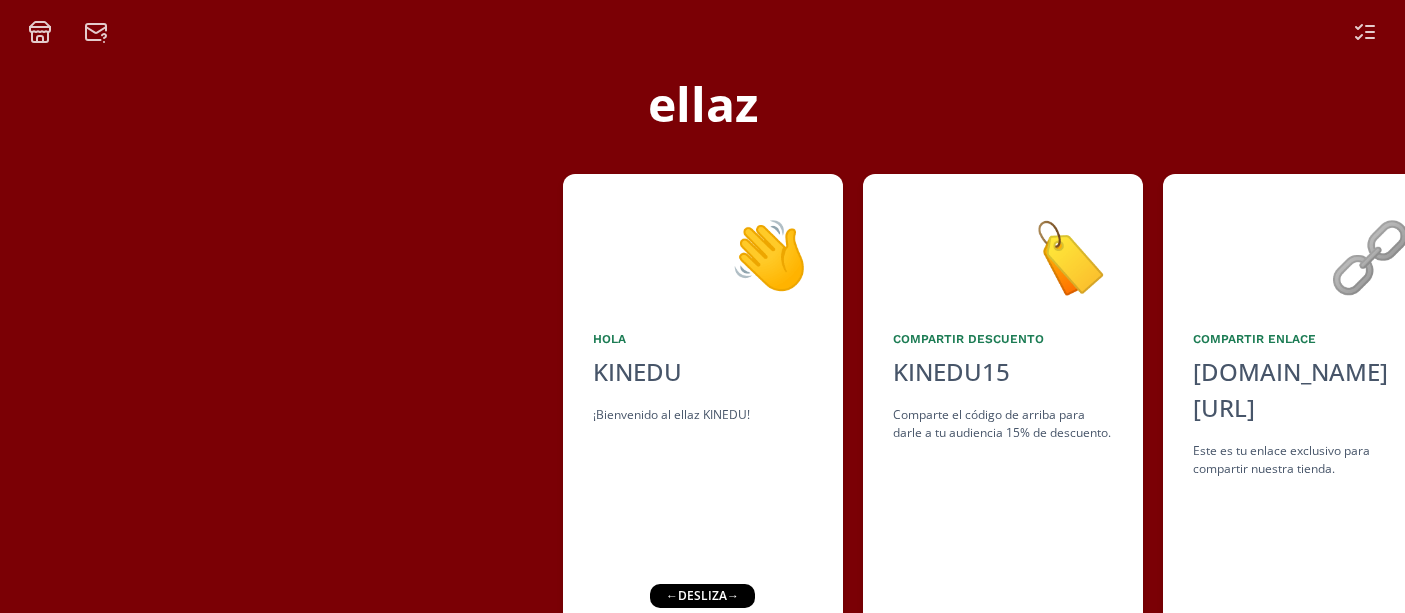 scroll, scrollTop: 0, scrollLeft: 0, axis: both 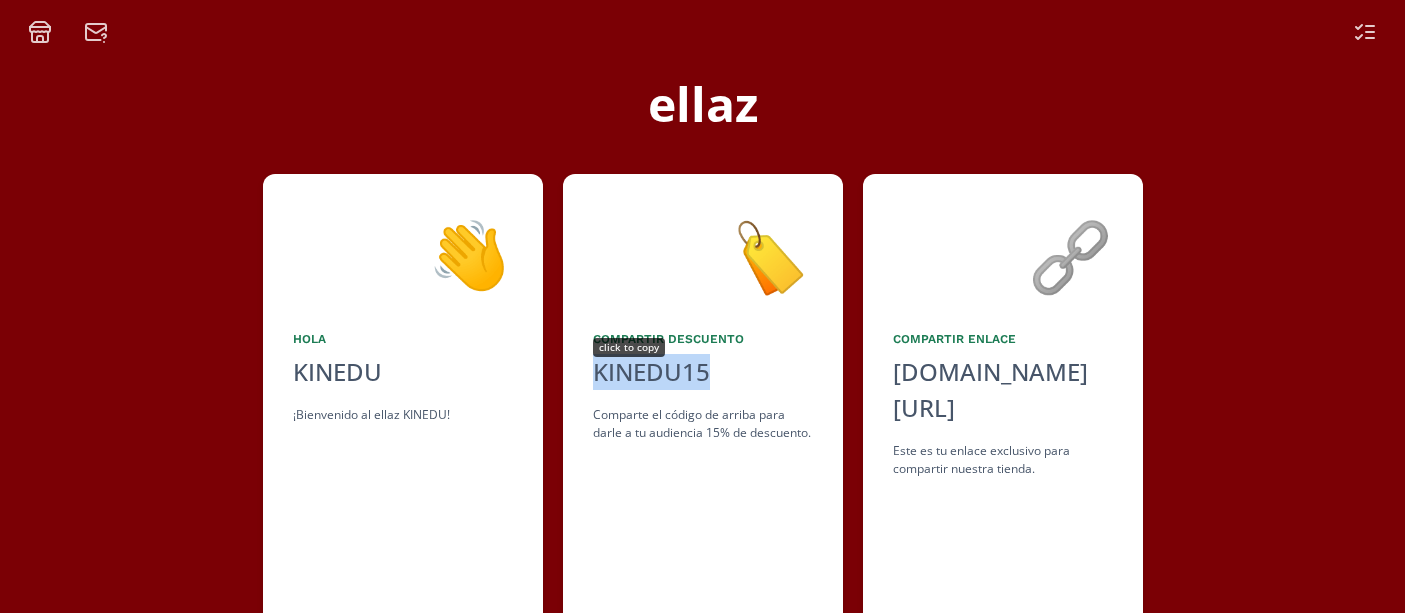 click on "KINEDU15" at bounding box center (651, 372) 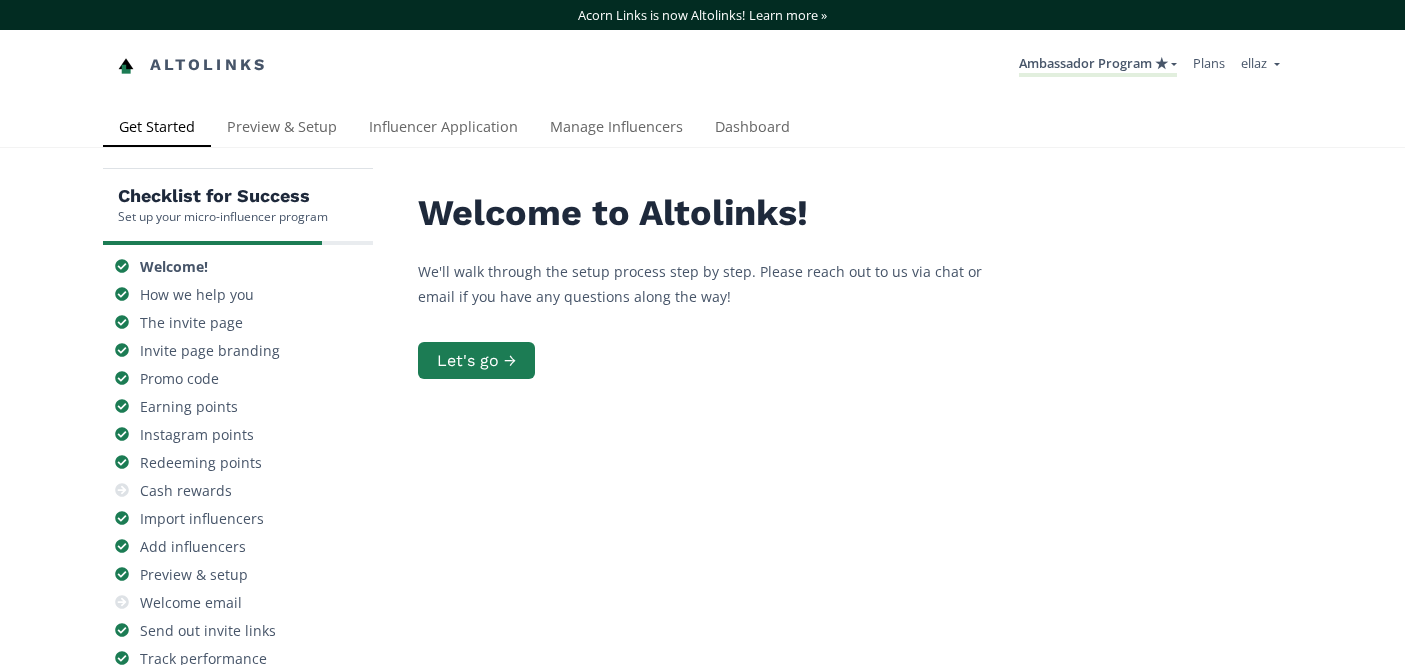 scroll, scrollTop: 0, scrollLeft: 0, axis: both 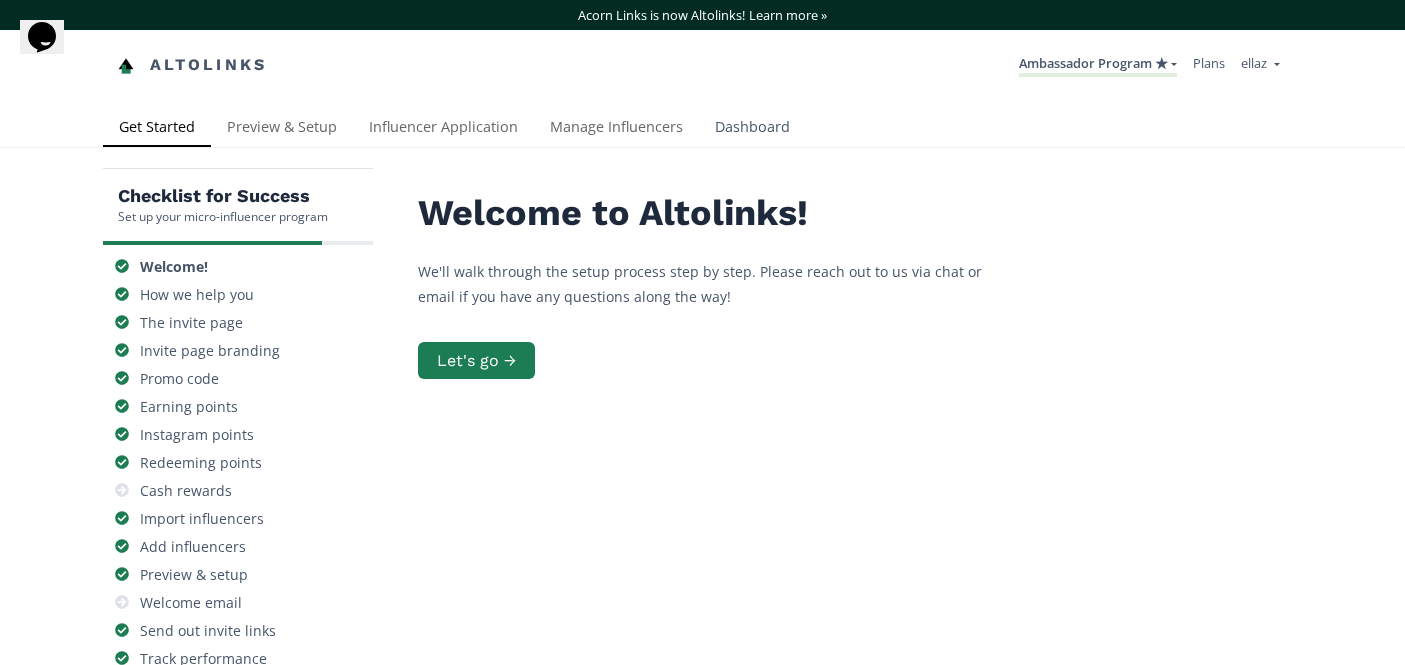 click on "Dashboard" at bounding box center (752, 129) 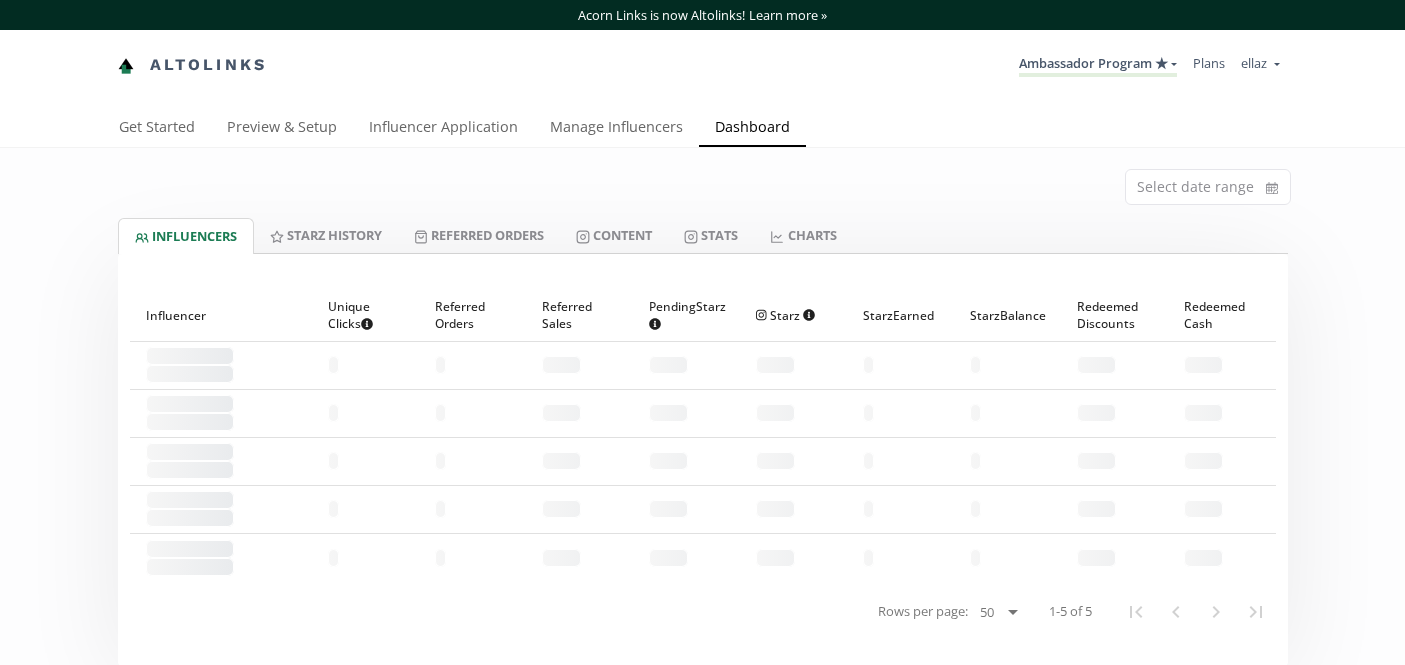 scroll, scrollTop: 0, scrollLeft: 0, axis: both 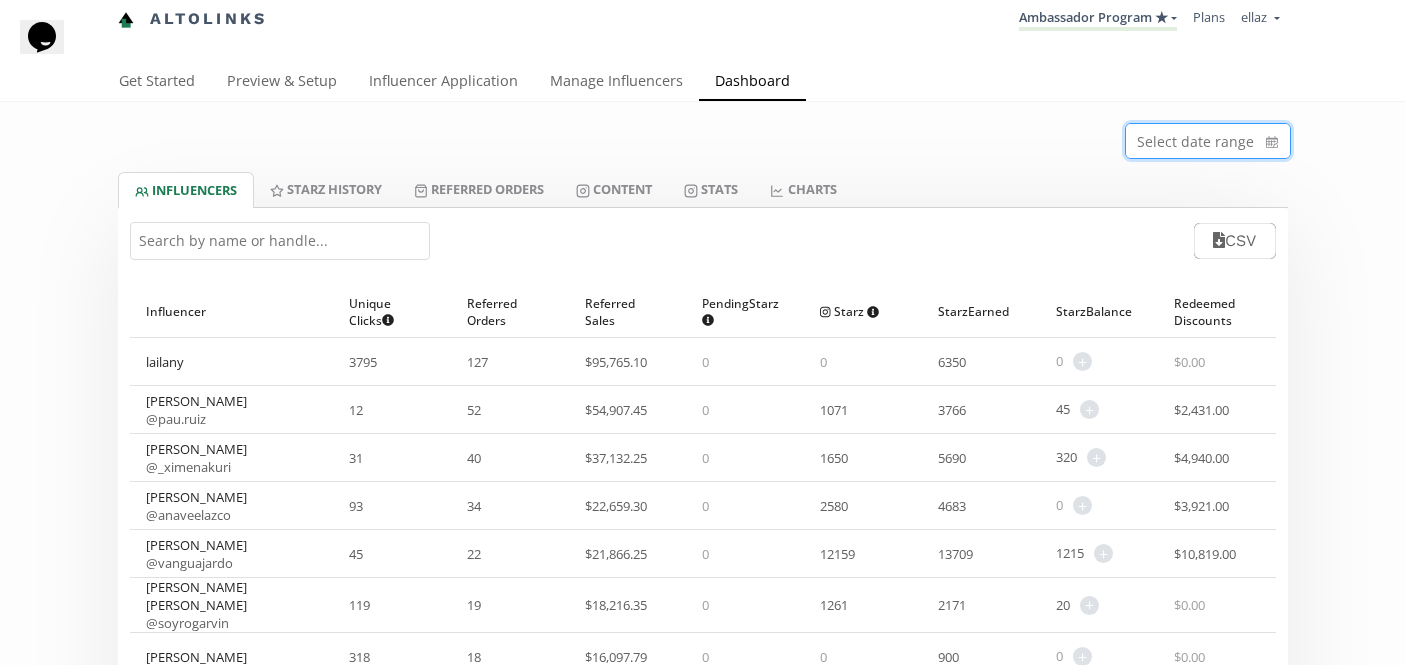 click at bounding box center (1208, 141) 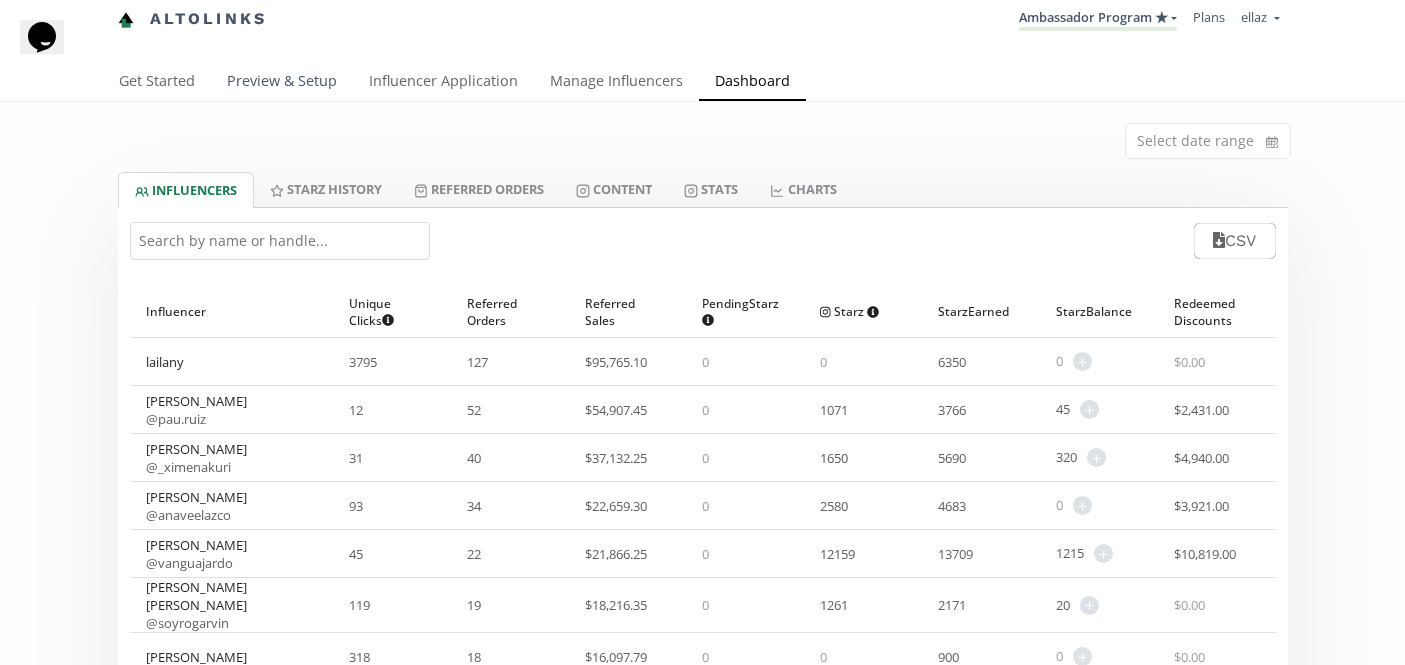 click on "Preview & Setup" at bounding box center [282, 83] 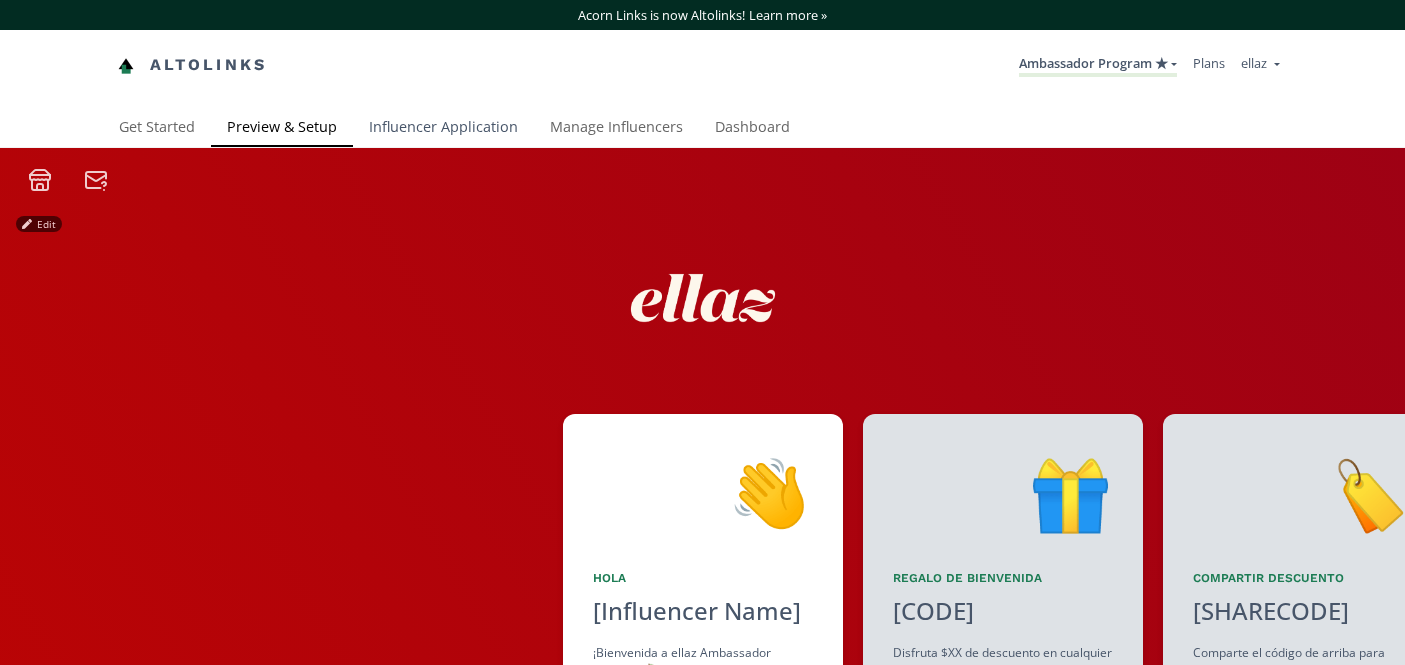 scroll, scrollTop: 0, scrollLeft: 0, axis: both 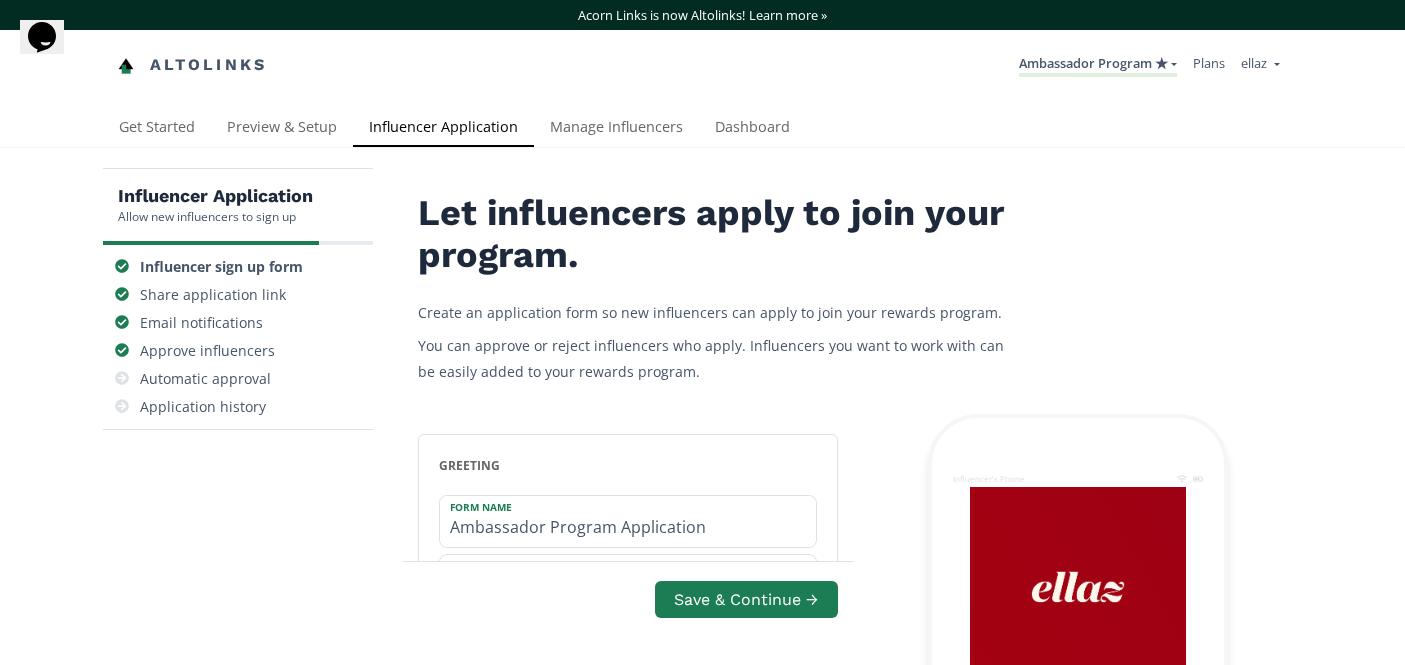 click on "Influencer Application Allow new influencers to sign up Influencer sign up form Share application link Email notifications Approve influencers Automatic approval Application history Let influencers apply to join your program. Create an application form so new influencers can apply to join your rewards program. You can approve or reject influencers who apply. Influencers you want to work with can be easily added to your rewards program. greeting Form Name Ambassador Program Application Description Estamos muy emocionadas de que formes parte de nuestro Programa🍒 name This is required. email This is required. instagram In order to connect Instagram, the influencer must have an Instagram Business or Creator account.   Any personal account can be switched to a Creator account for free. Show option to connect Instagram Require Instagram custom question  Question Title Teléfono Question Description Escribe aquí tu respuesta... Placeholder / Example Type your answer here... Required custom question  Required" at bounding box center (702, 2932) 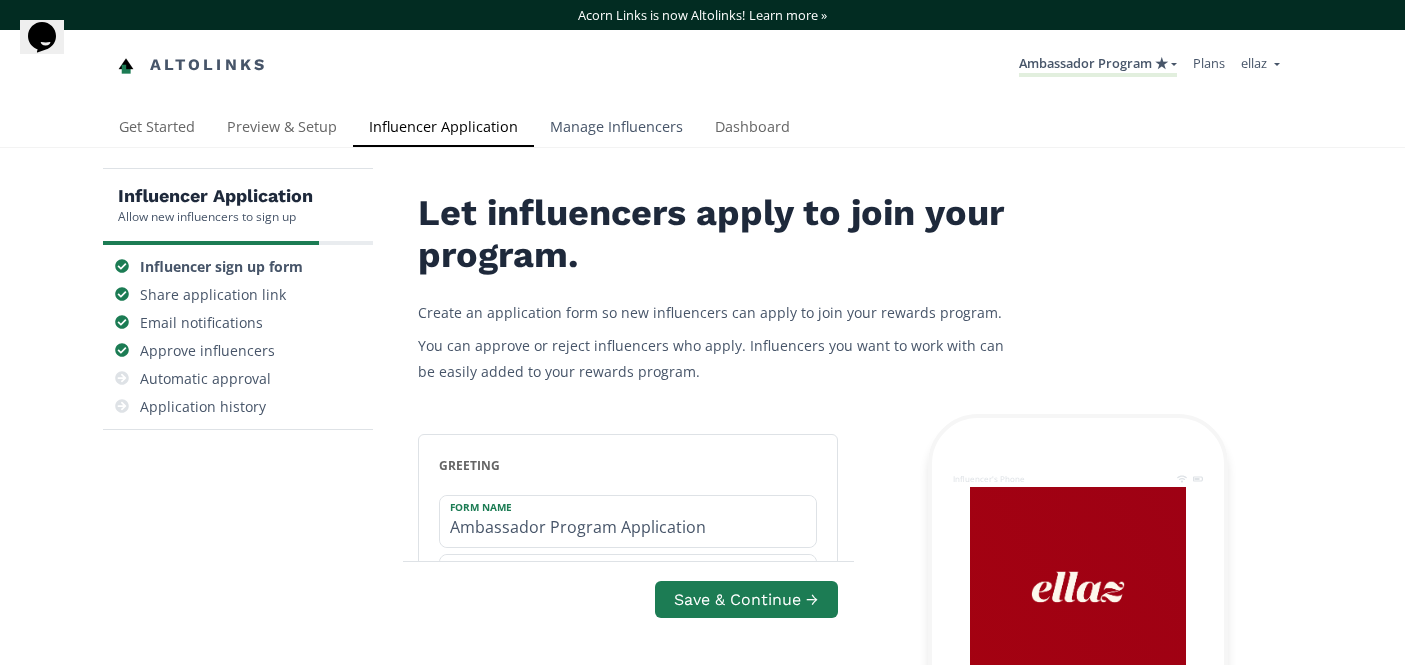 click on "Manage Influencers" at bounding box center [616, 129] 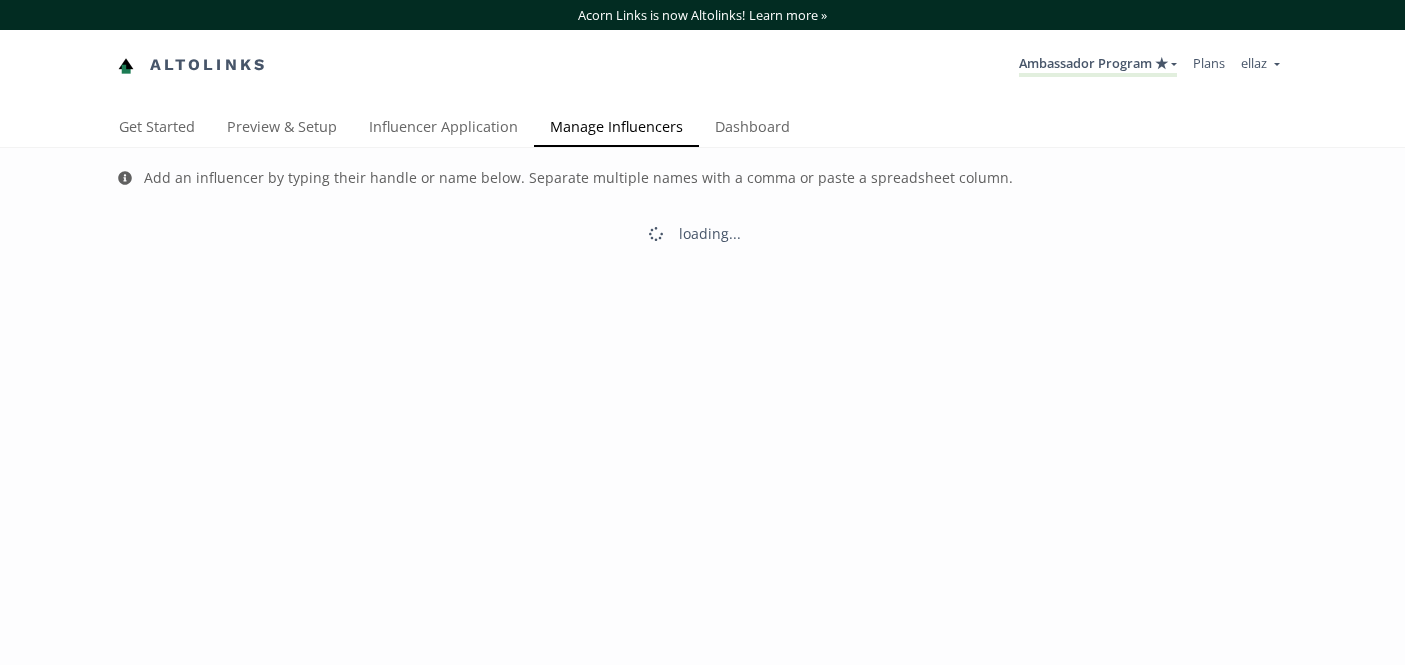 scroll, scrollTop: 0, scrollLeft: 0, axis: both 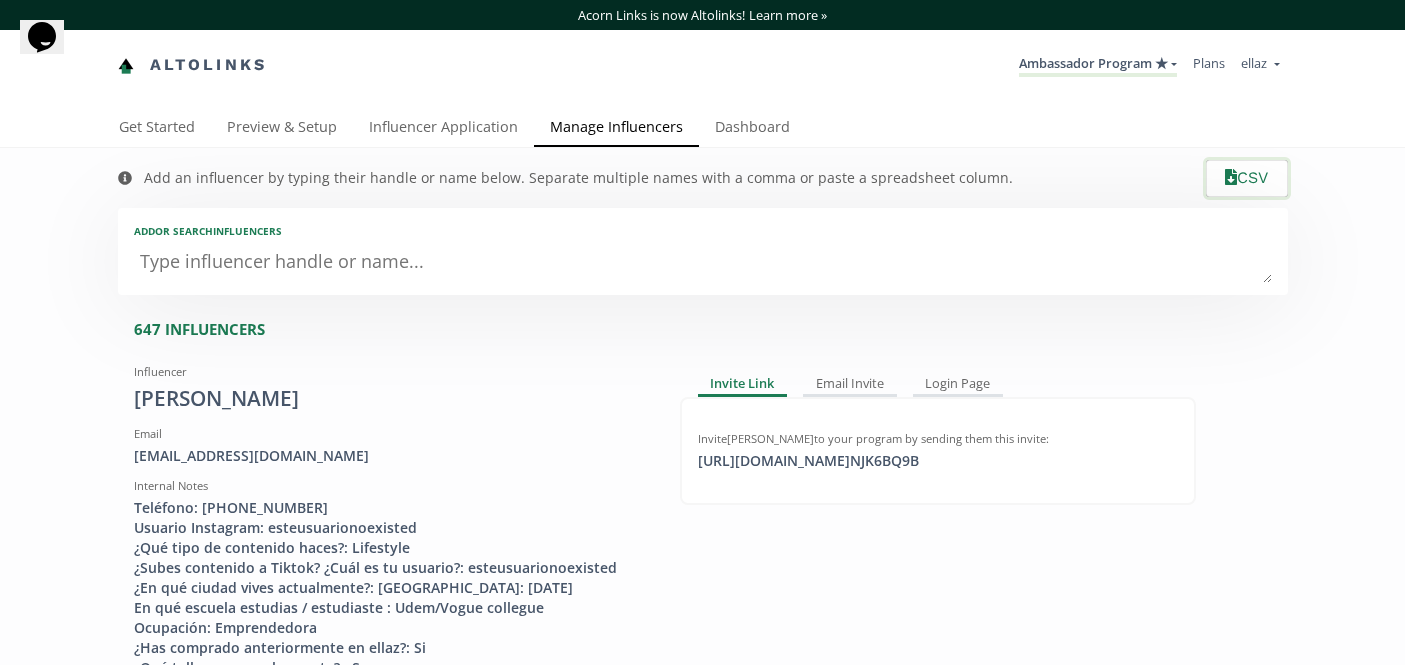 click on "CSV" at bounding box center (1246, 178) 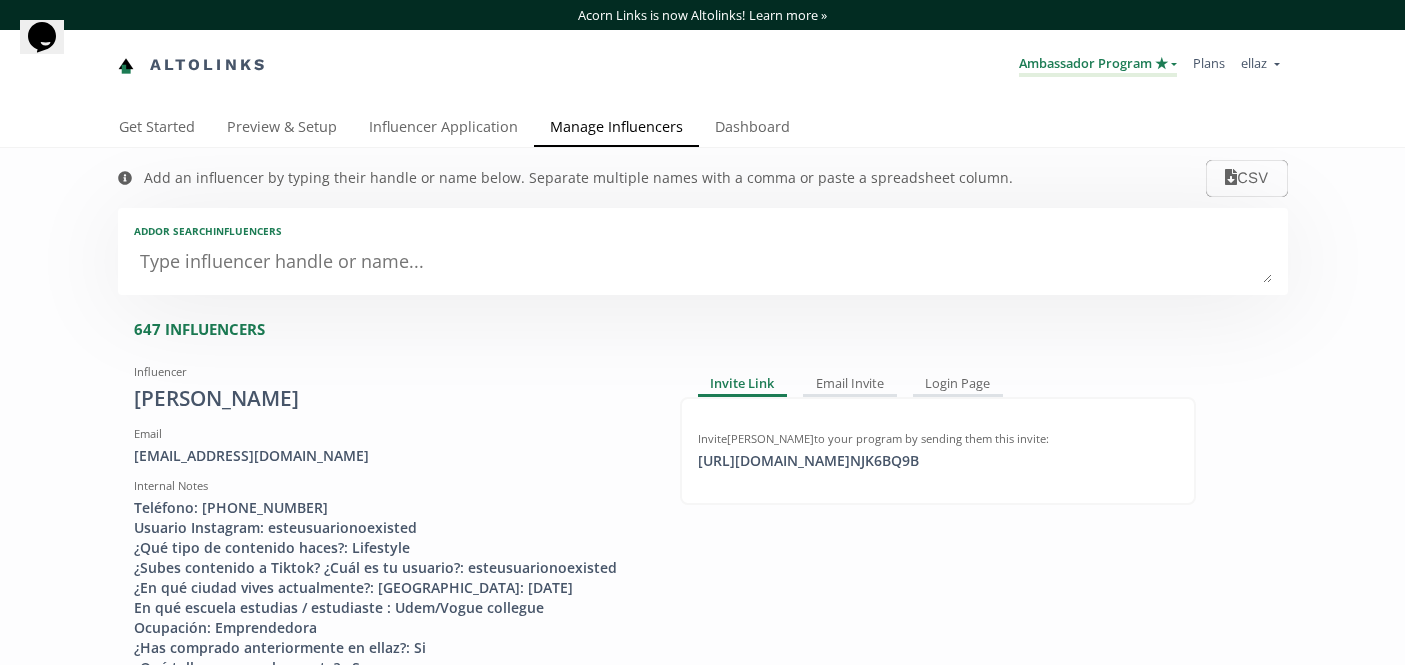 click on "Ambassador Program ★" at bounding box center (1098, 65) 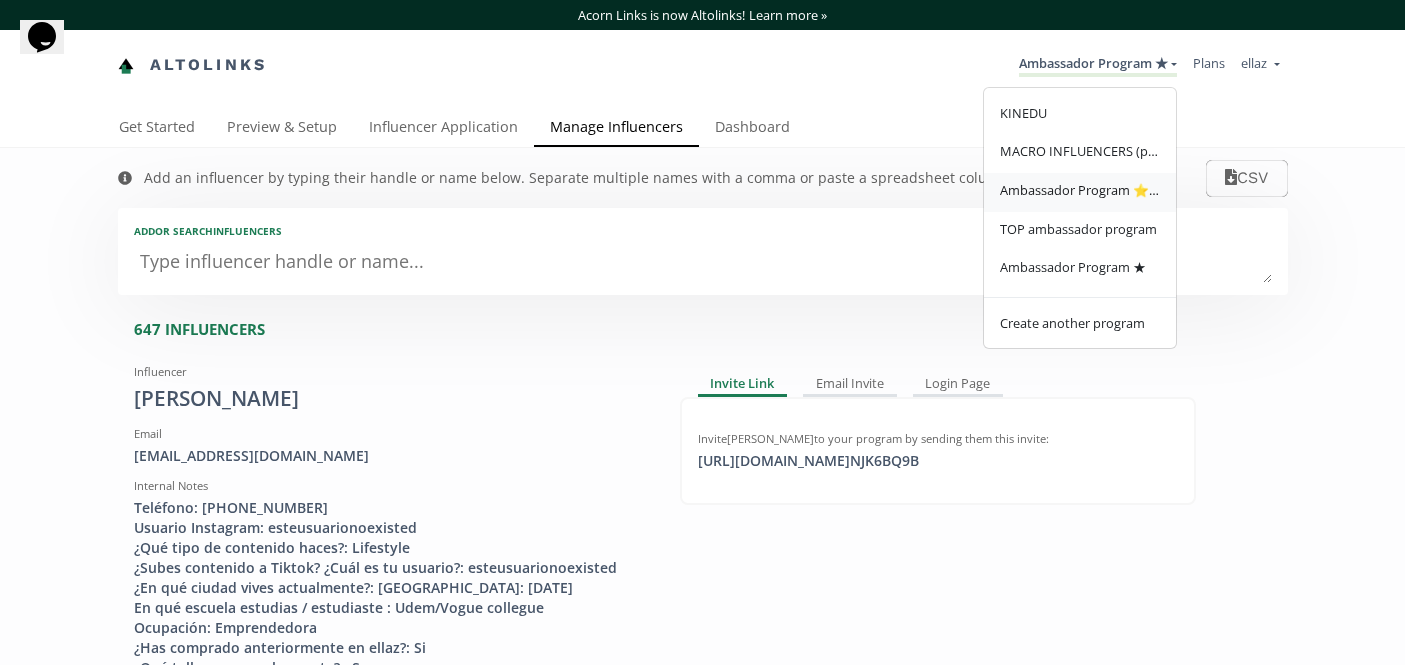 click on "Ambassador Program ⭐️⭐️" at bounding box center [1080, 190] 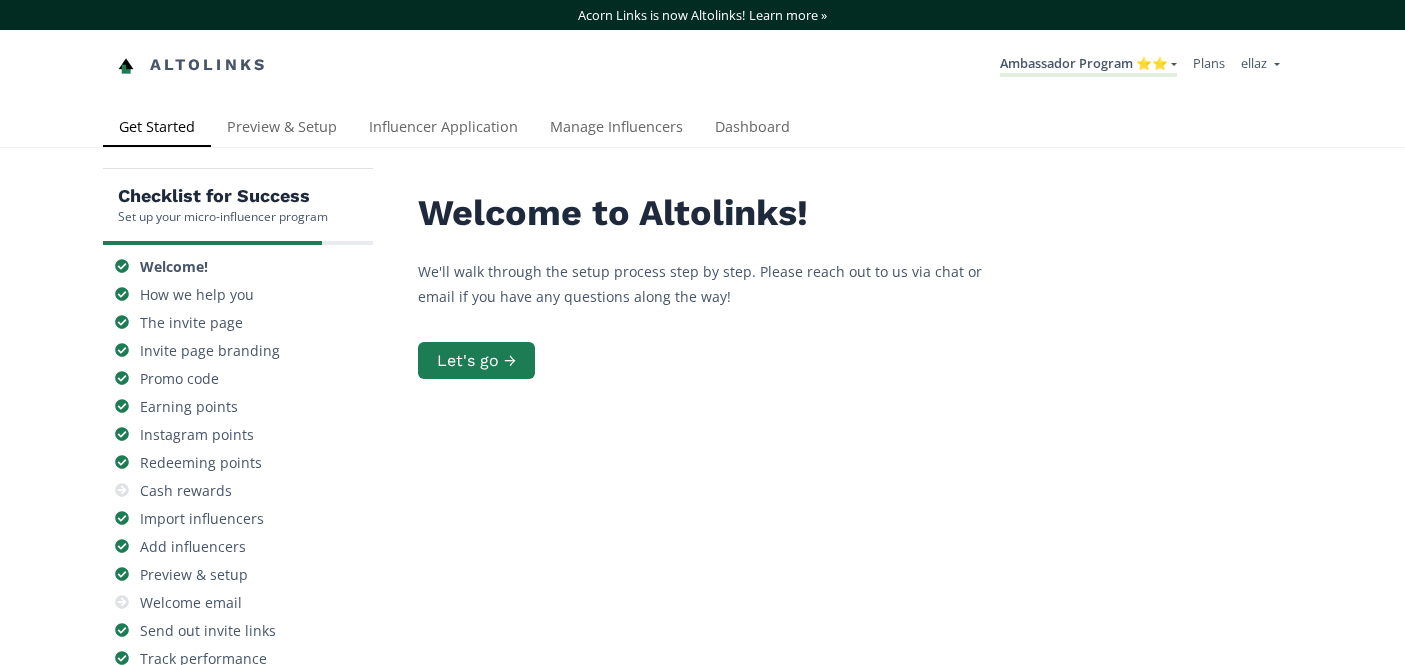 scroll, scrollTop: 0, scrollLeft: 0, axis: both 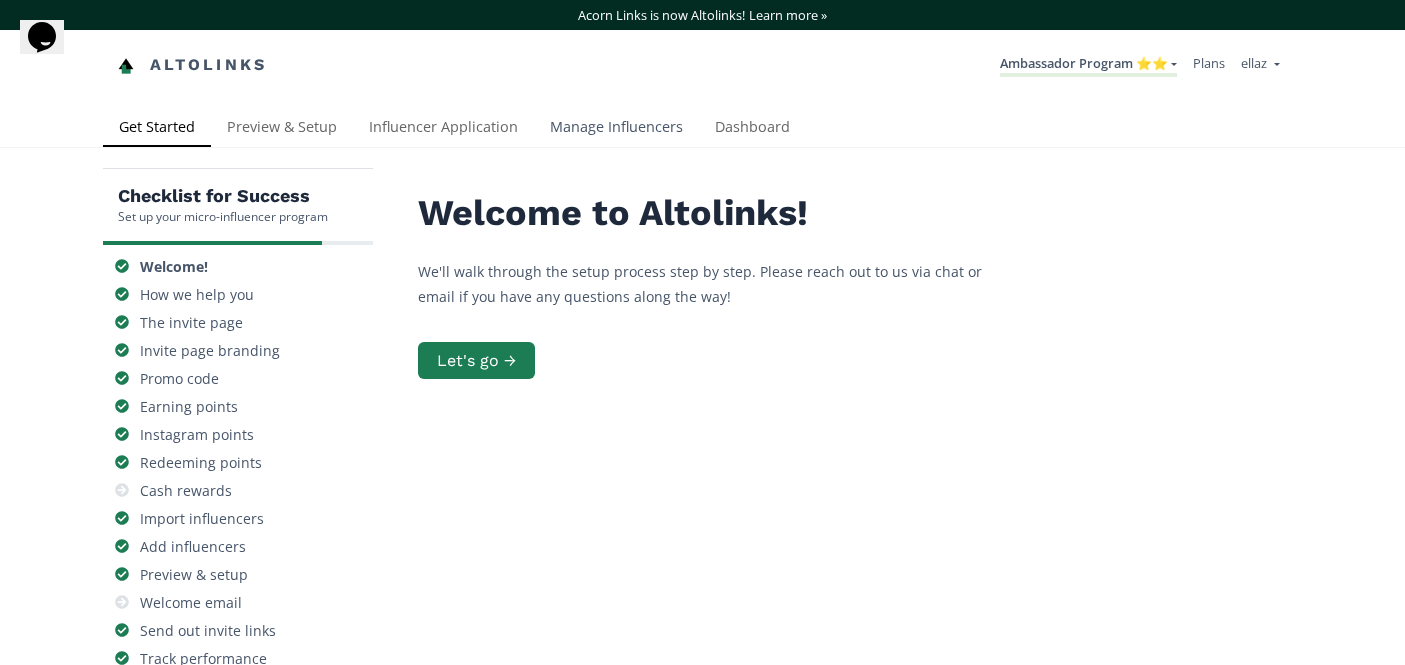 click on "Manage Influencers" at bounding box center [616, 129] 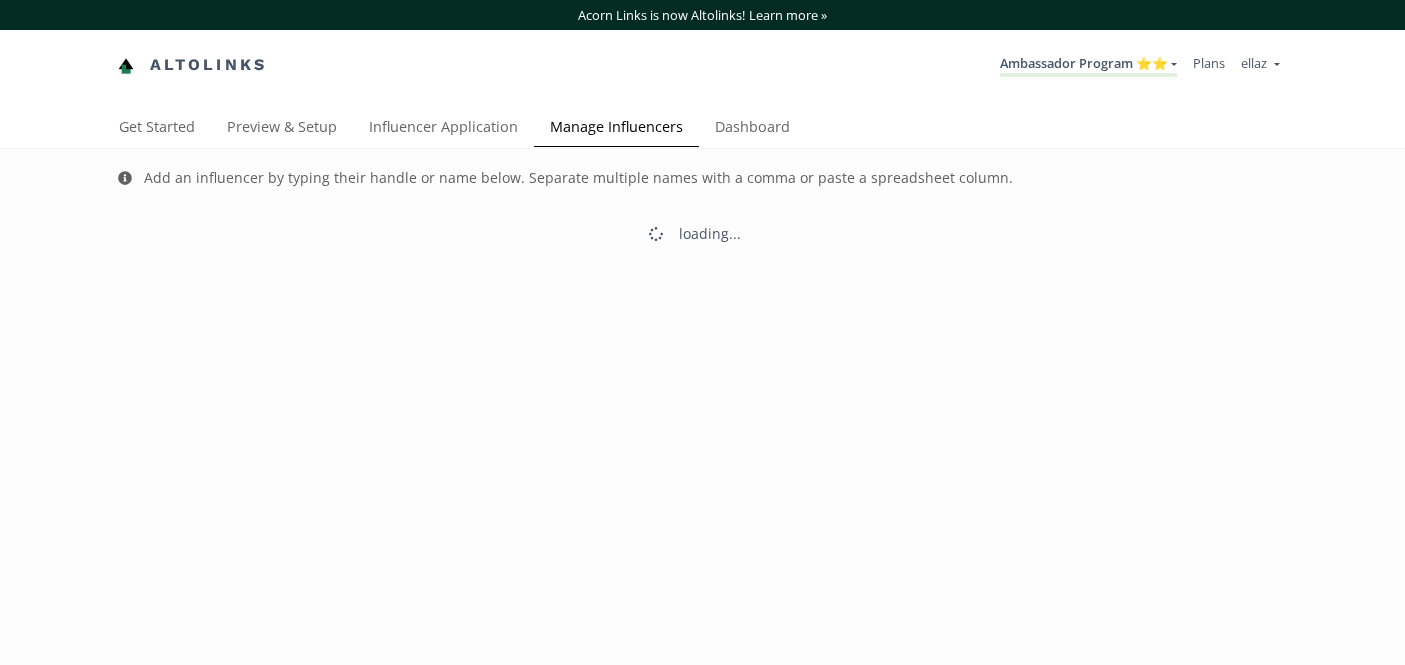 scroll, scrollTop: 0, scrollLeft: 0, axis: both 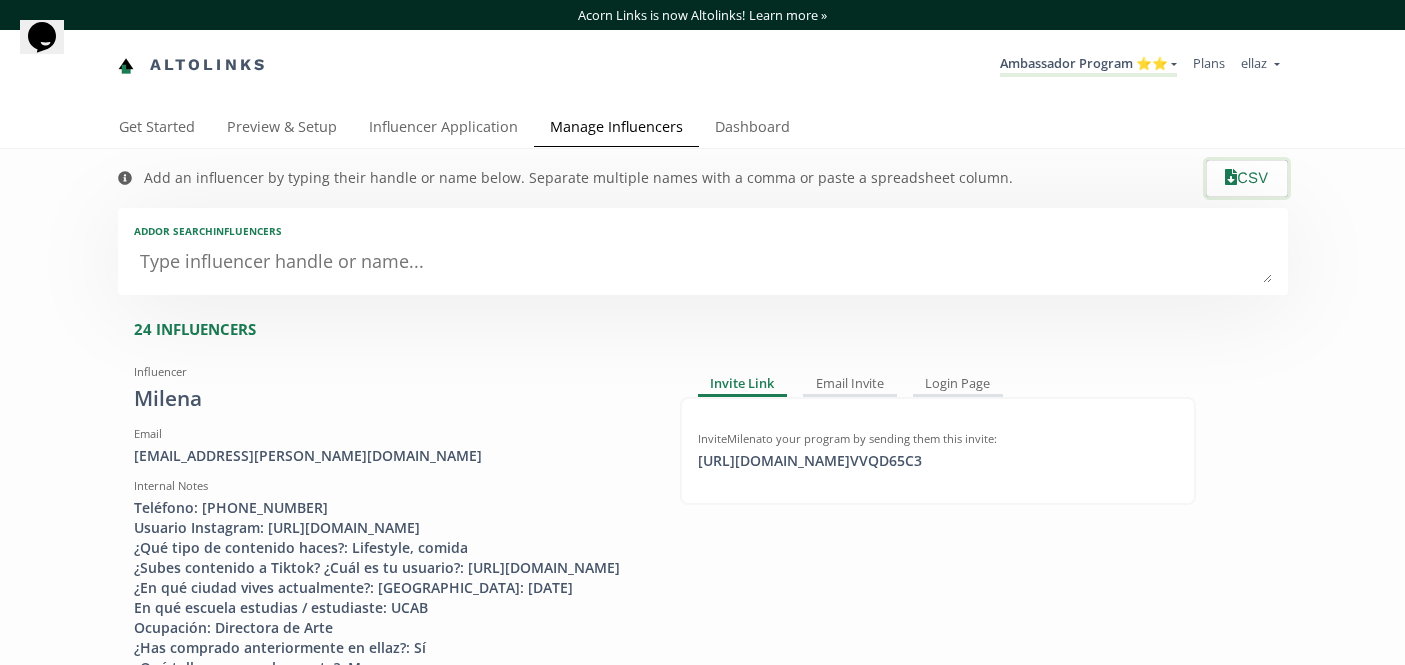 click on "CSV" at bounding box center [1246, 178] 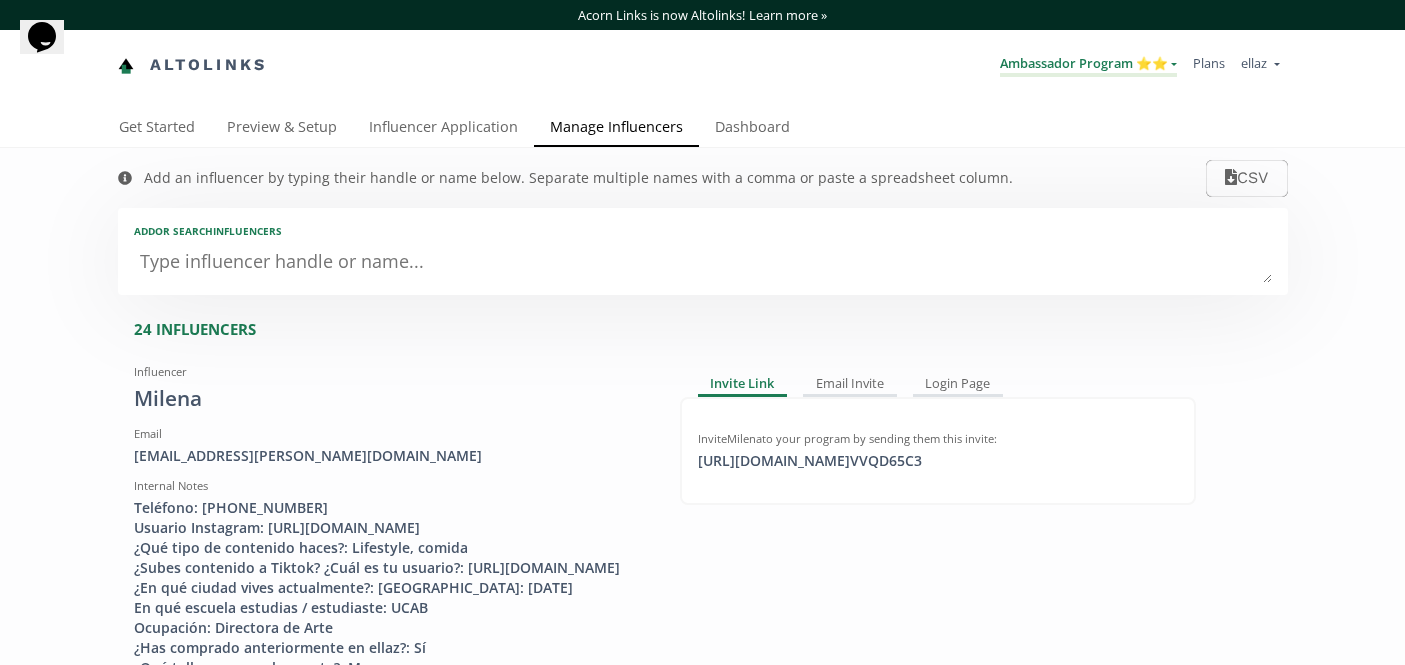 click on "Ambassador Program ⭐️⭐️" at bounding box center [1088, 65] 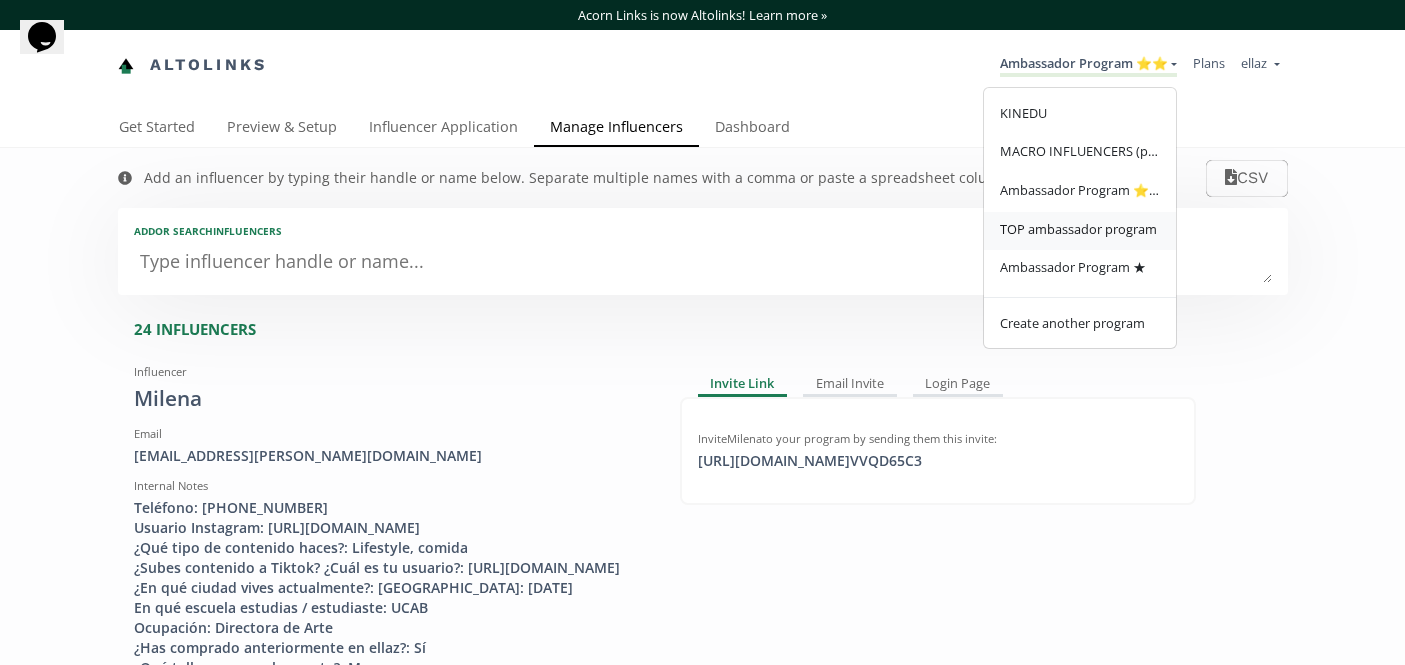 click on "TOP ambassador program" at bounding box center [1078, 229] 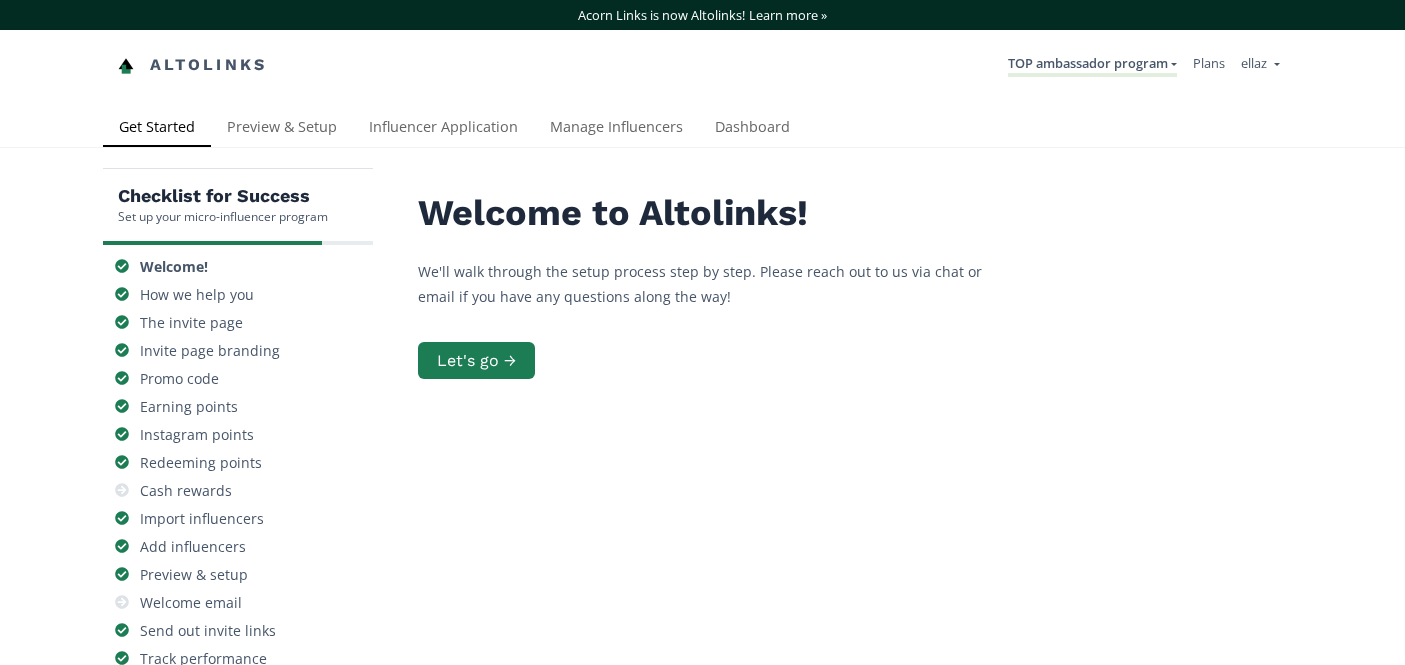 scroll, scrollTop: 0, scrollLeft: 0, axis: both 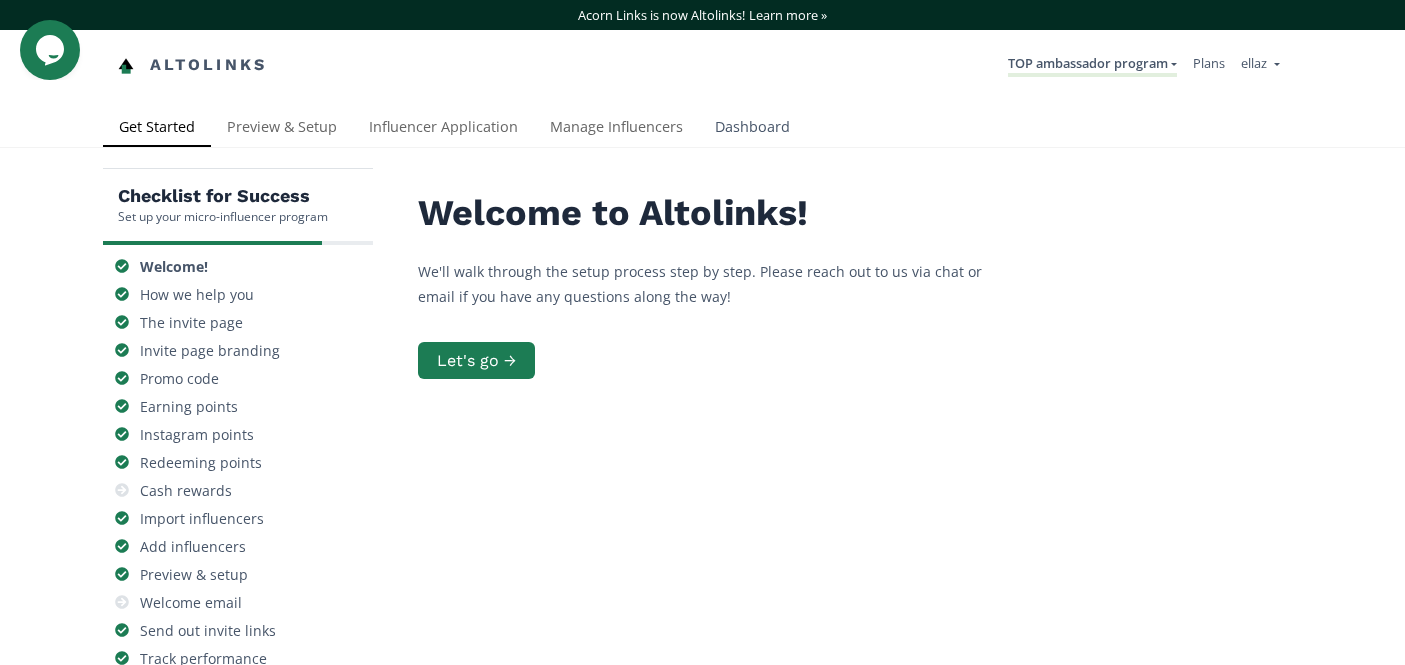 click on "Dashboard" at bounding box center [752, 129] 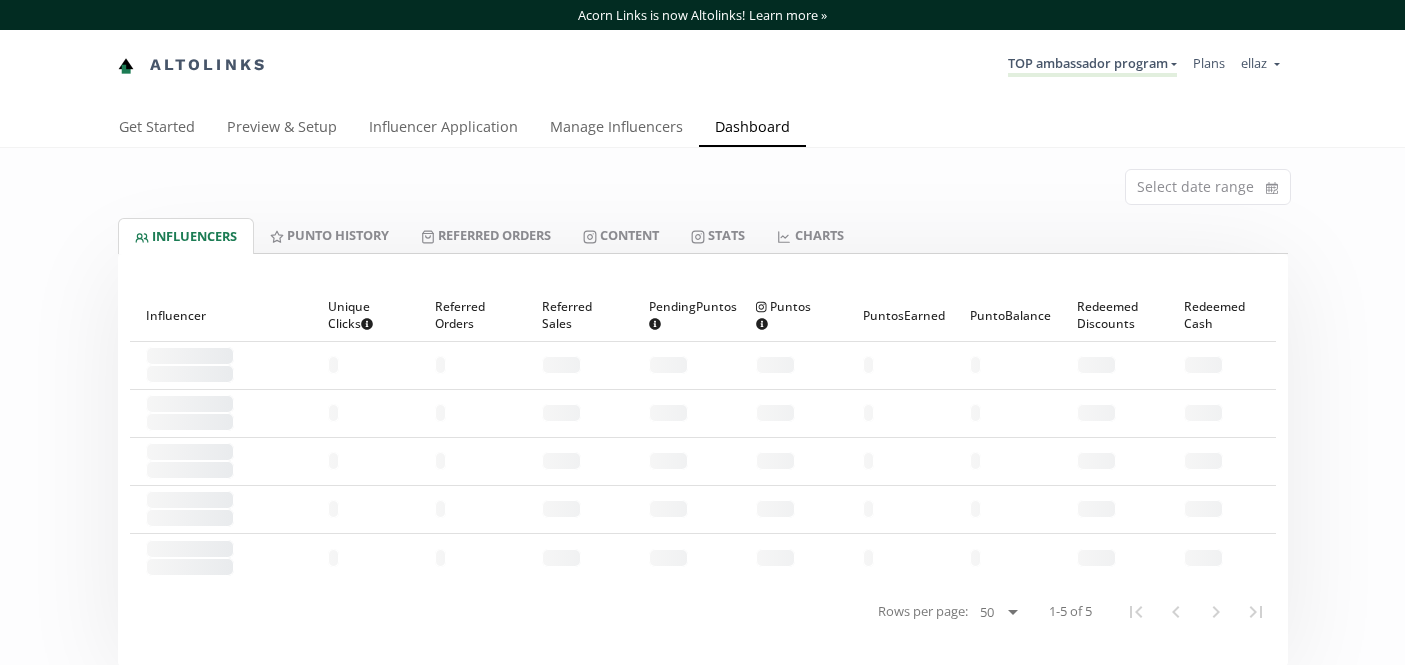 scroll, scrollTop: 0, scrollLeft: 0, axis: both 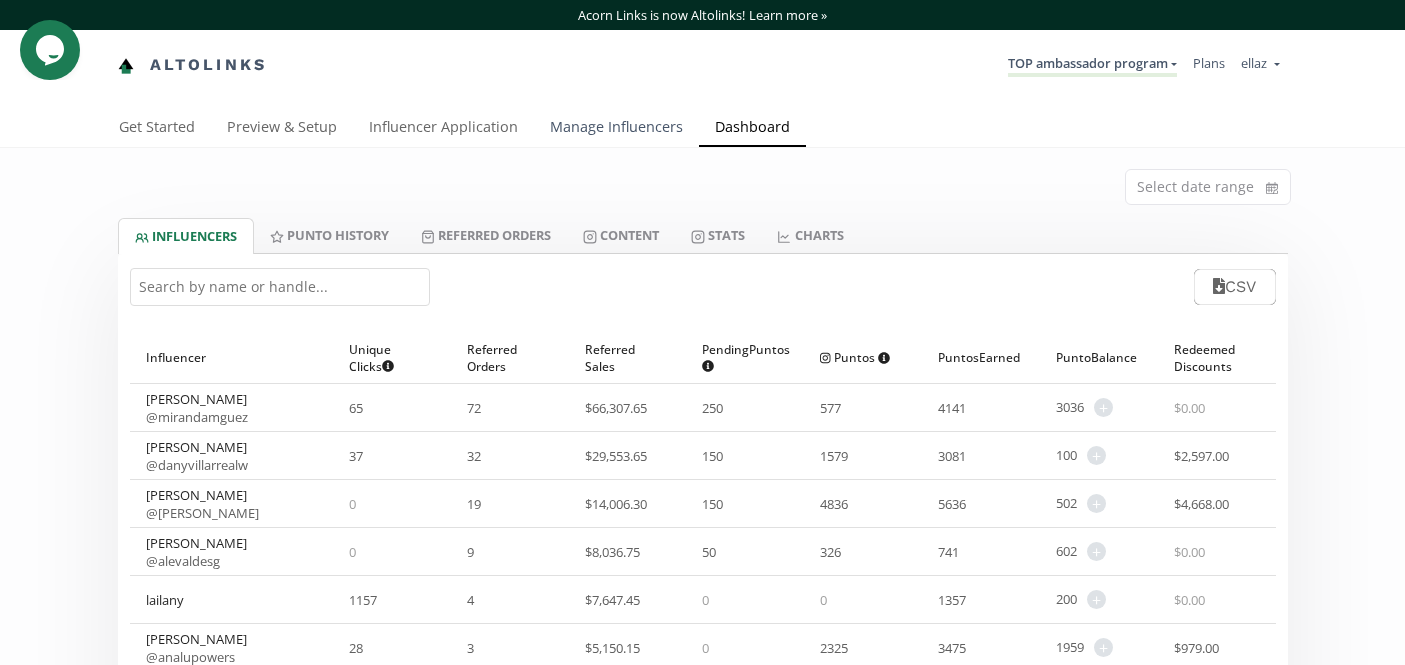 click on "Manage Influencers" at bounding box center [616, 129] 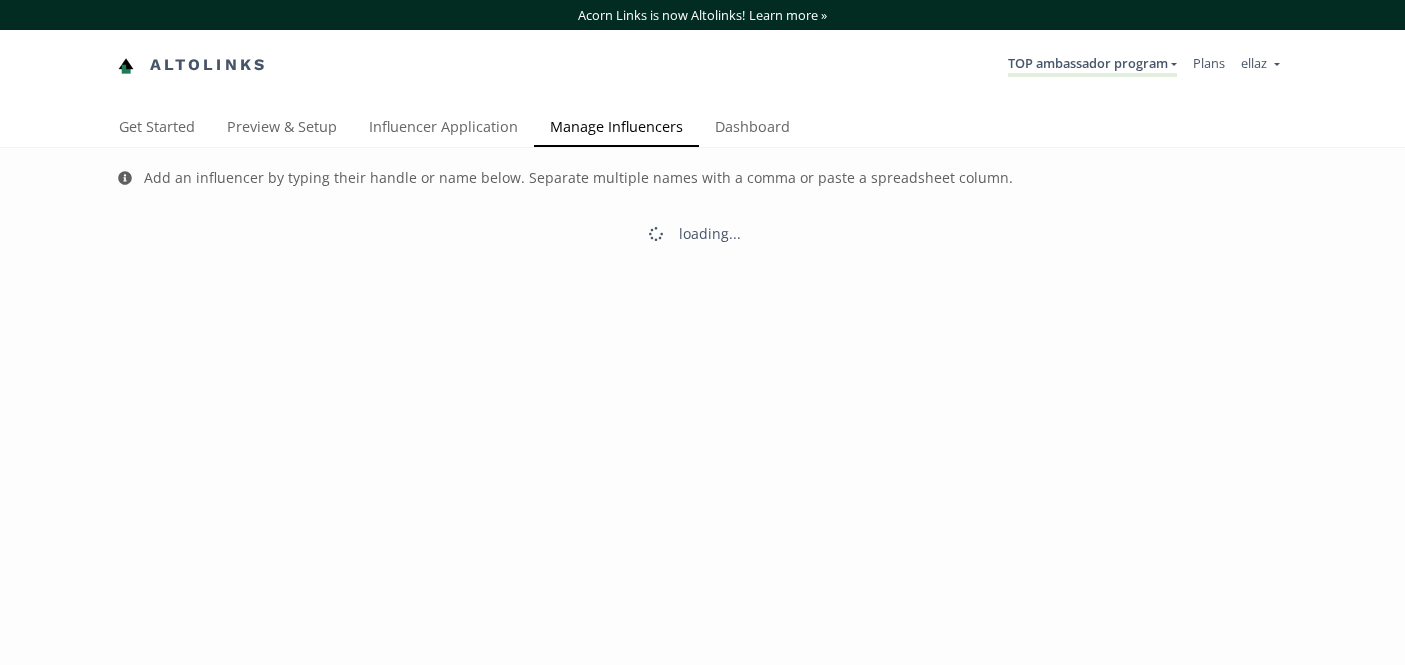 scroll, scrollTop: 0, scrollLeft: 0, axis: both 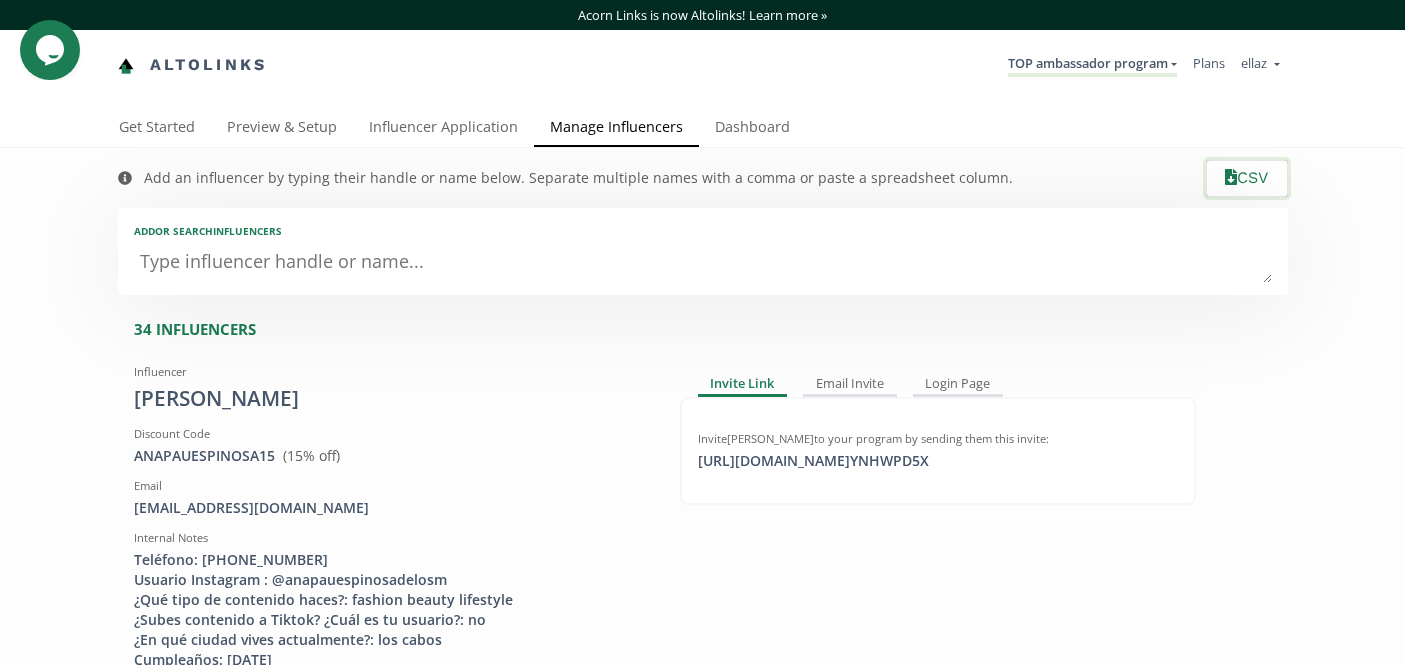 click 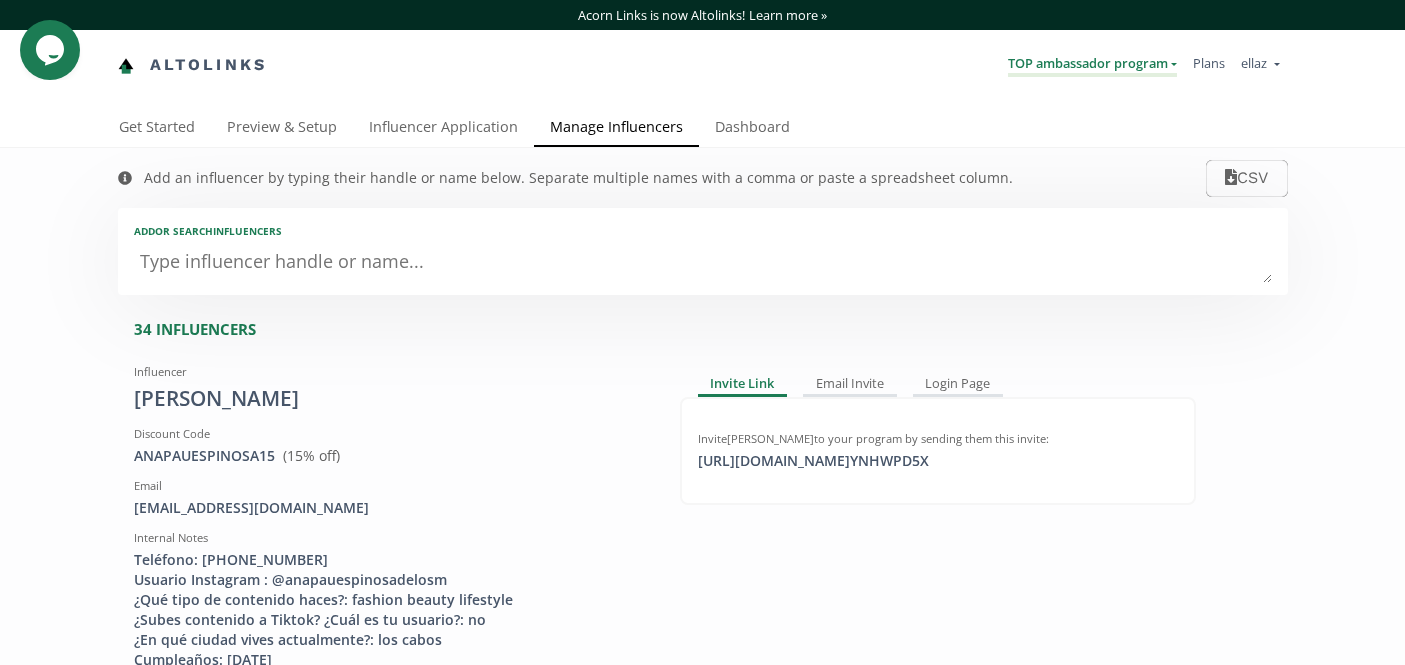 click on "TOP ambassador program" at bounding box center (1092, 65) 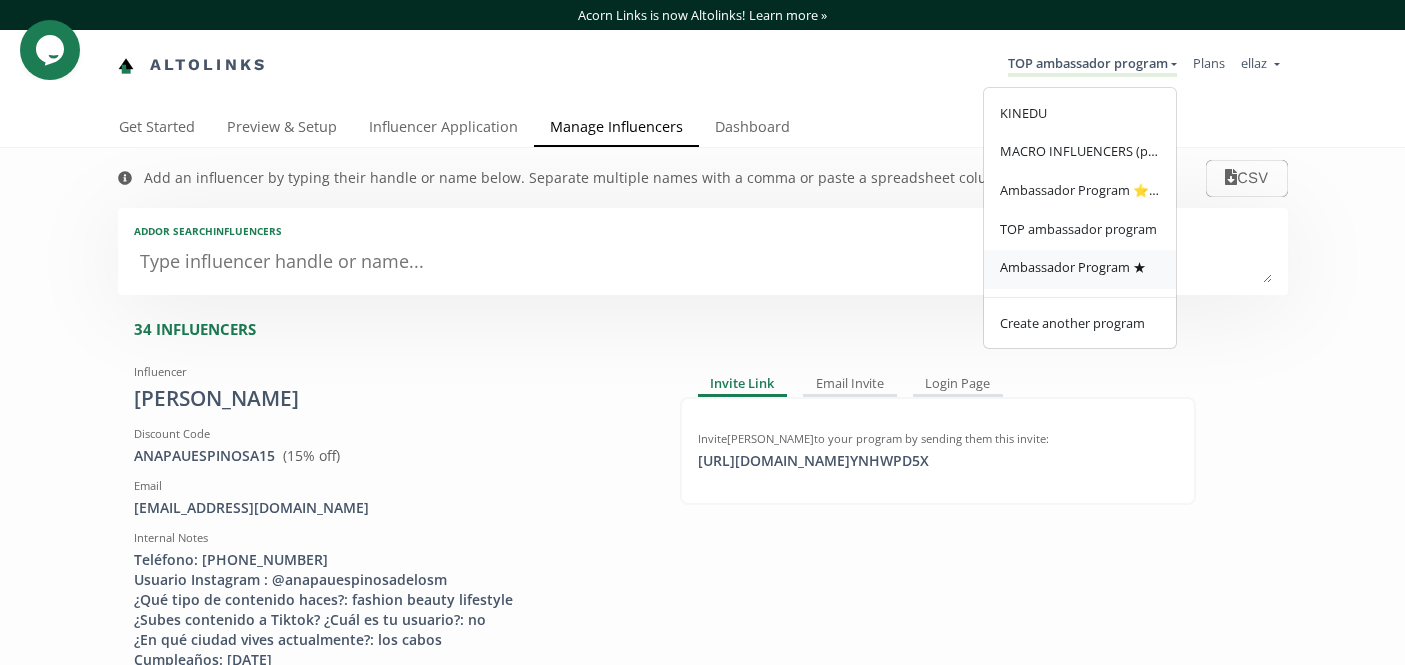 click on "Ambassador Program ★" at bounding box center (1073, 267) 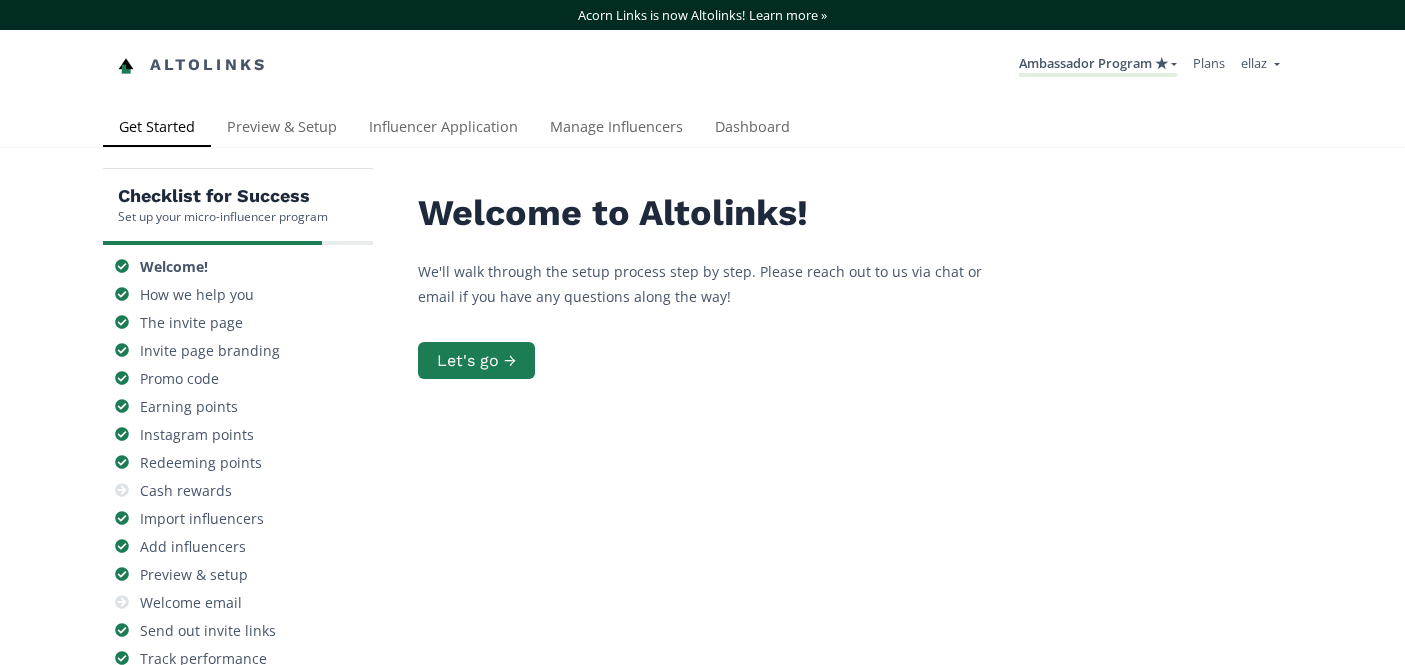 scroll, scrollTop: 0, scrollLeft: 0, axis: both 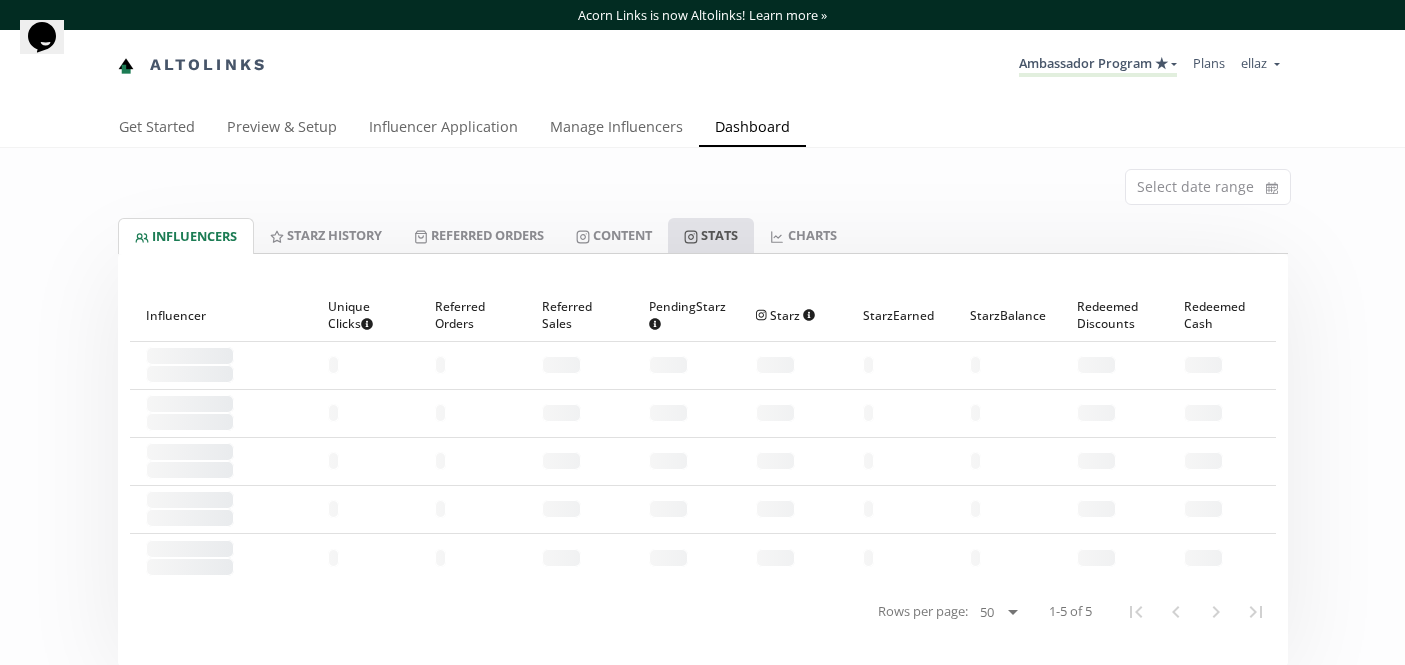 click on "Stats" at bounding box center [711, 235] 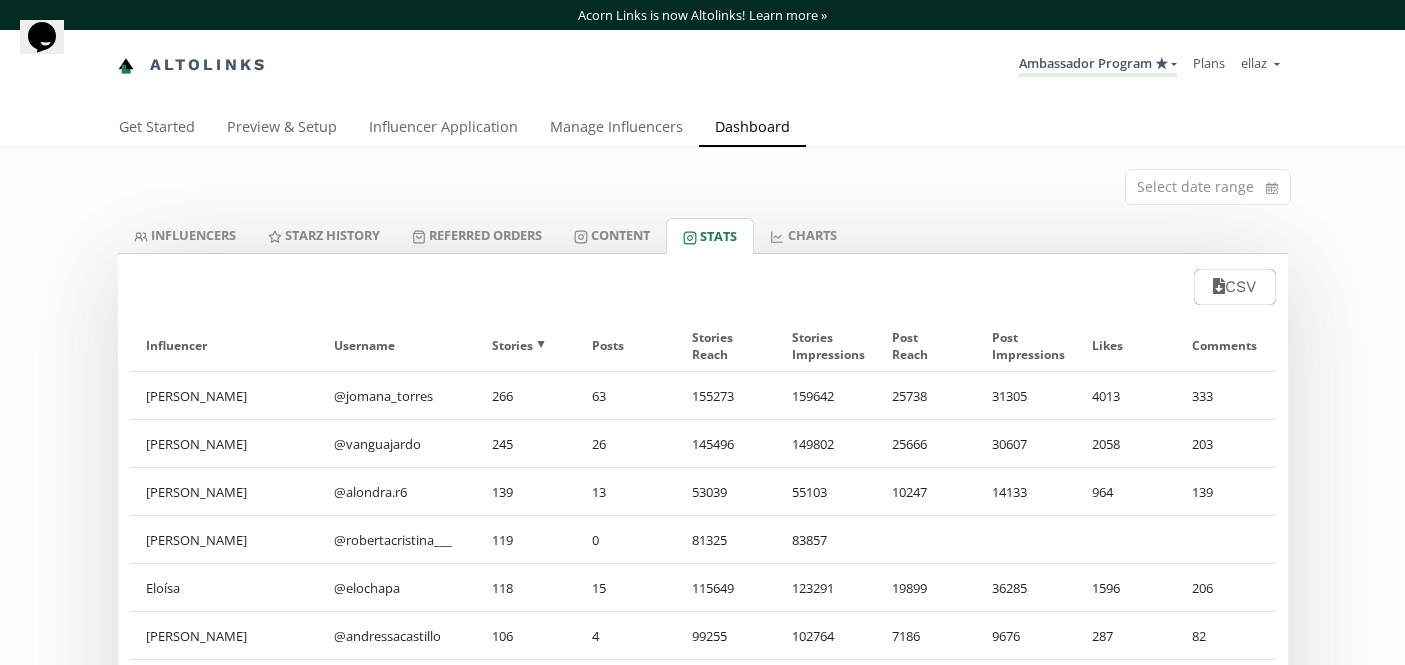 click on "Select date range" at bounding box center [703, 183] 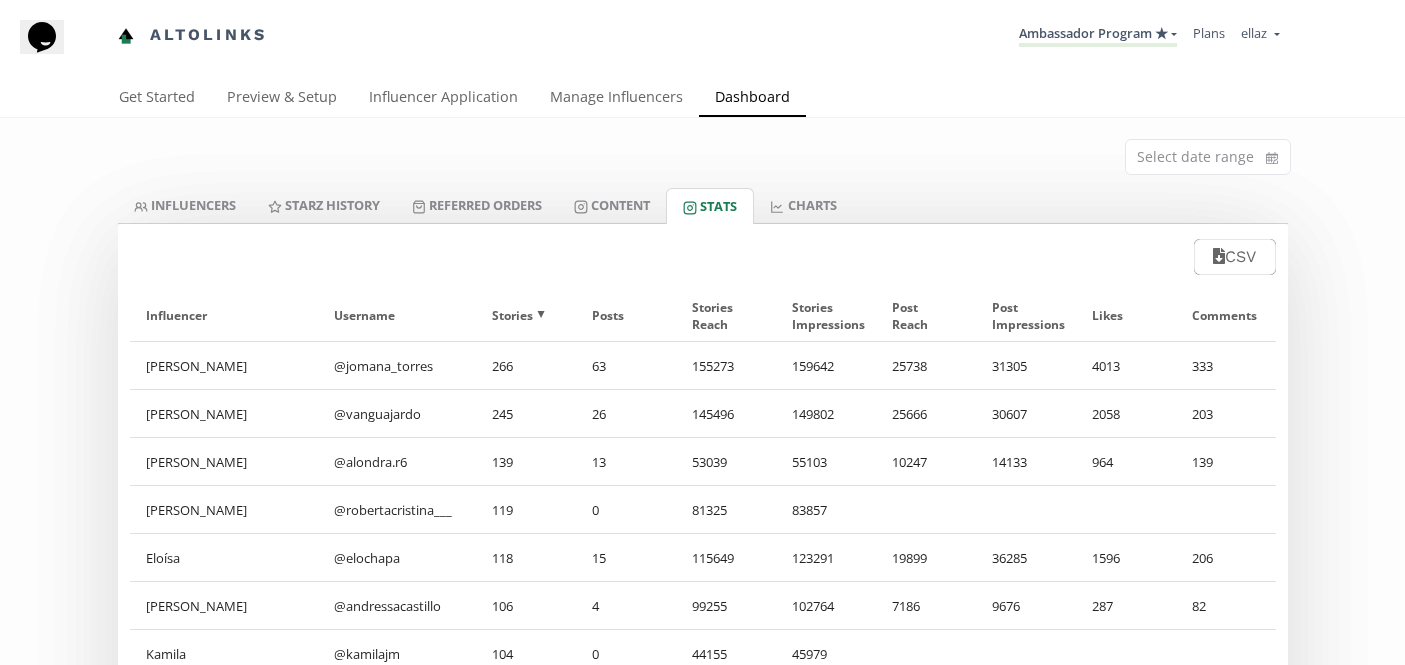 scroll, scrollTop: 0, scrollLeft: 0, axis: both 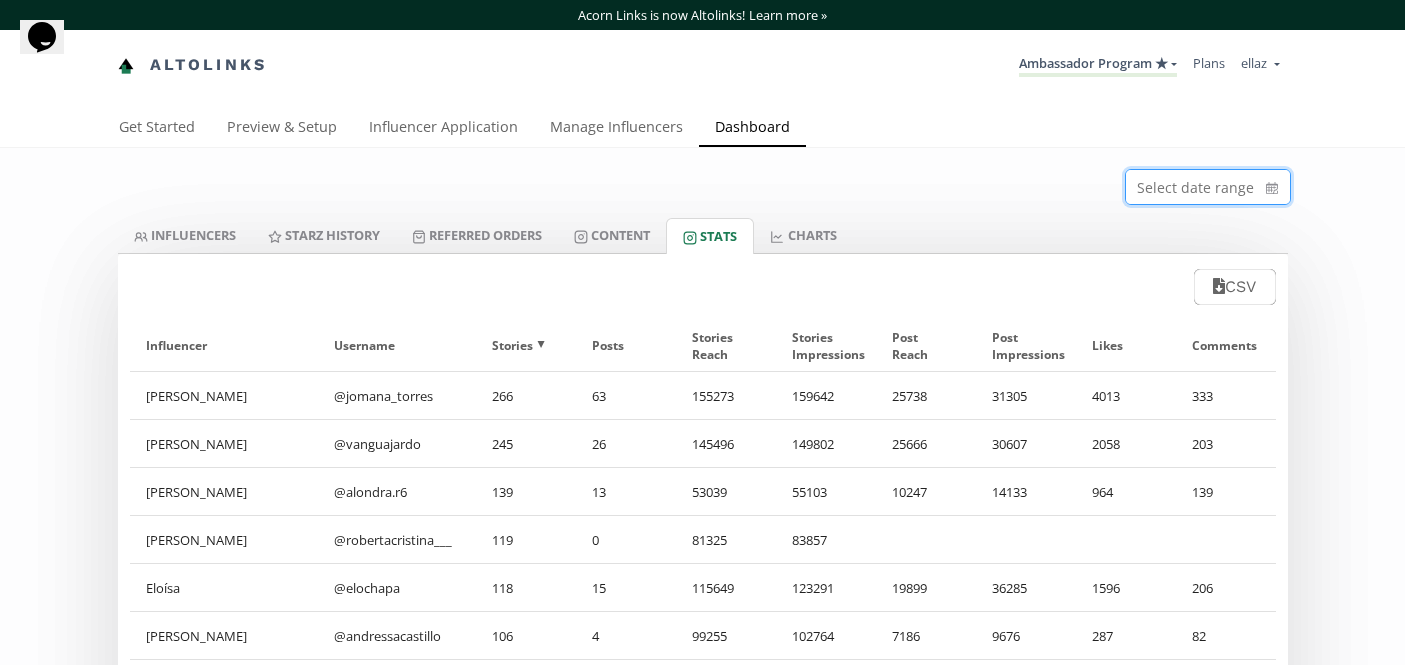 click at bounding box center [1208, 187] 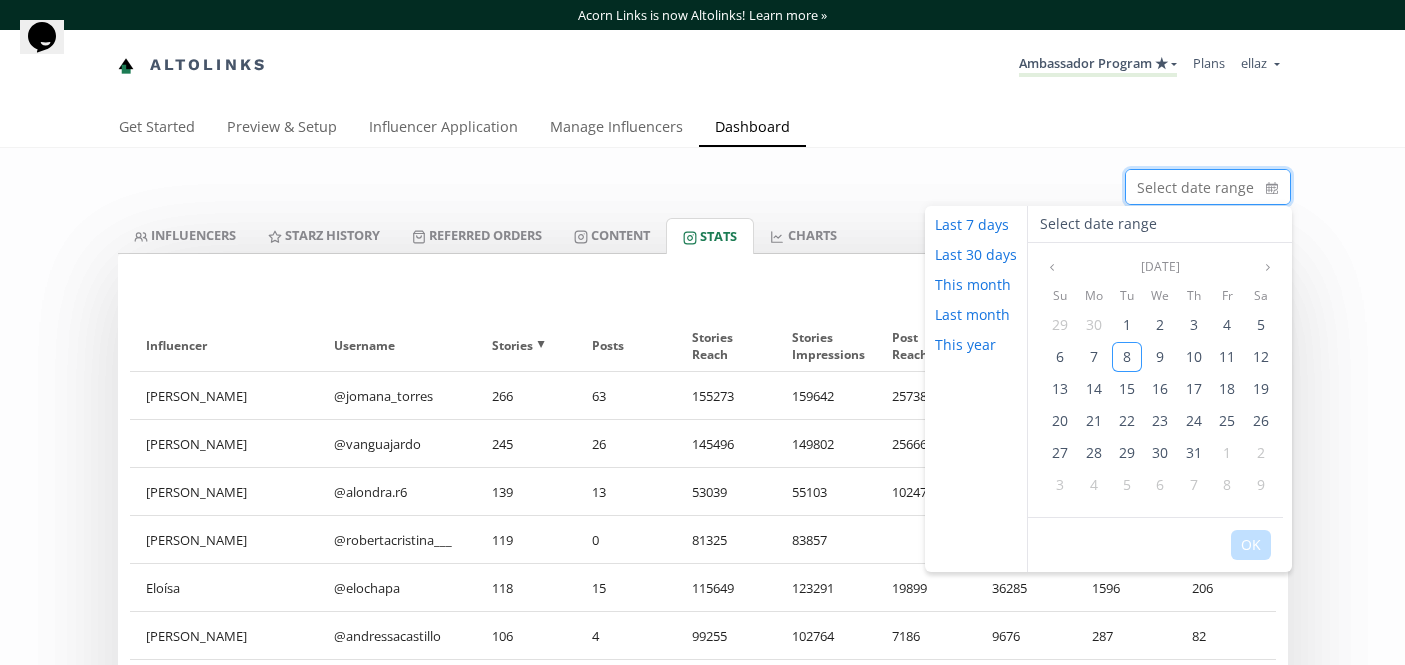 click on "Select date range" at bounding box center (703, 183) 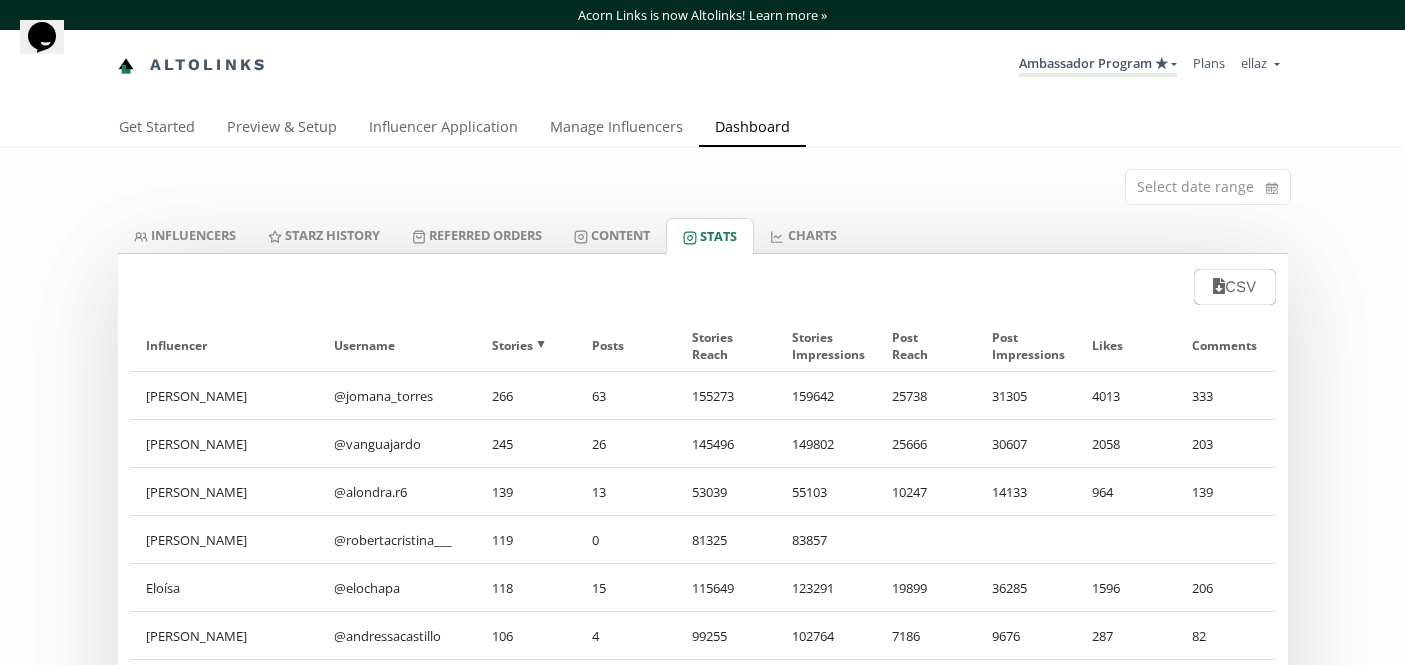 click on "Get Started
Preview & Setup
Influencer Application
Manage Influencers
Dashboard" at bounding box center (695, 128) 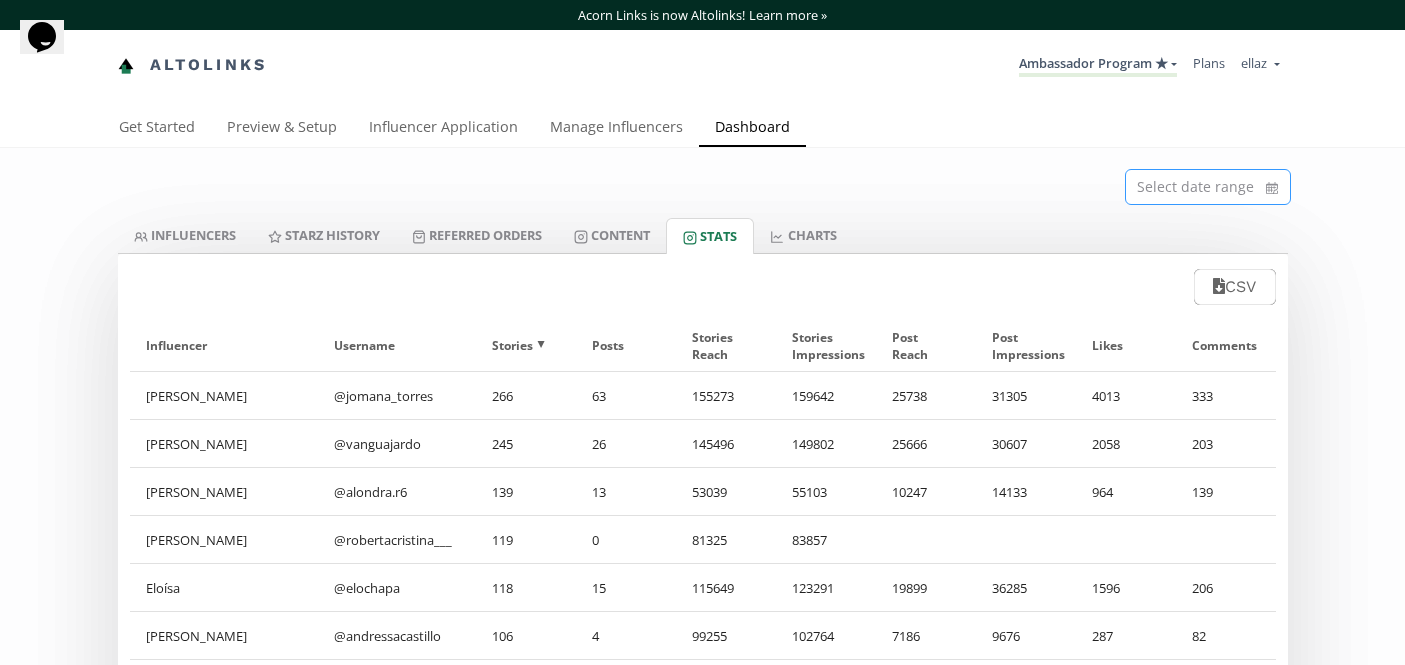 click at bounding box center [1208, 187] 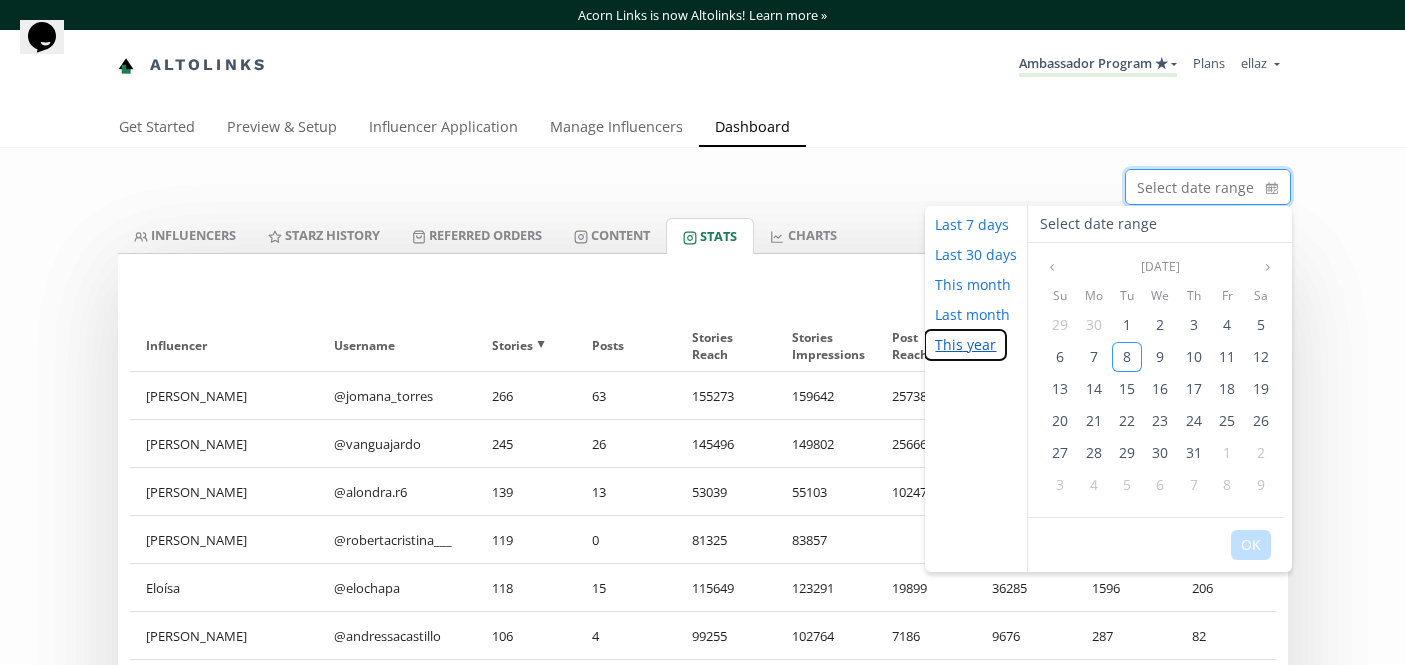 click on "This year" at bounding box center [965, 345] 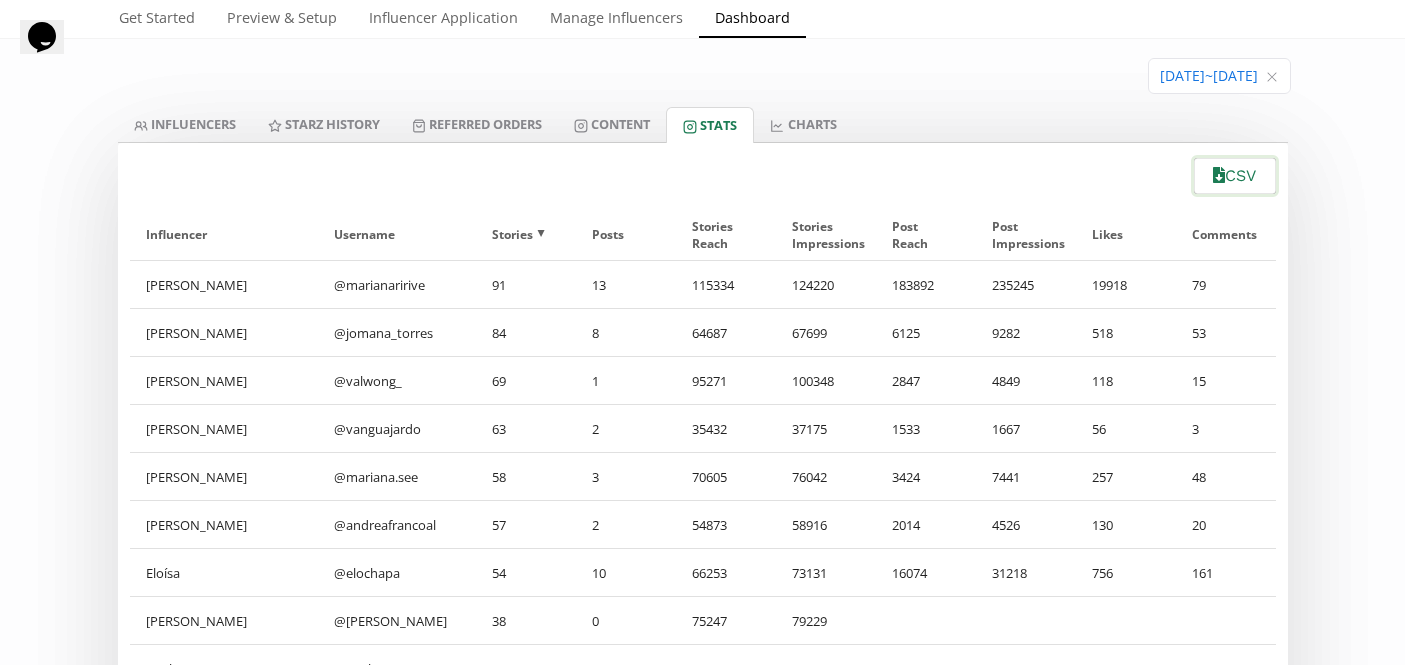 scroll, scrollTop: 0, scrollLeft: 0, axis: both 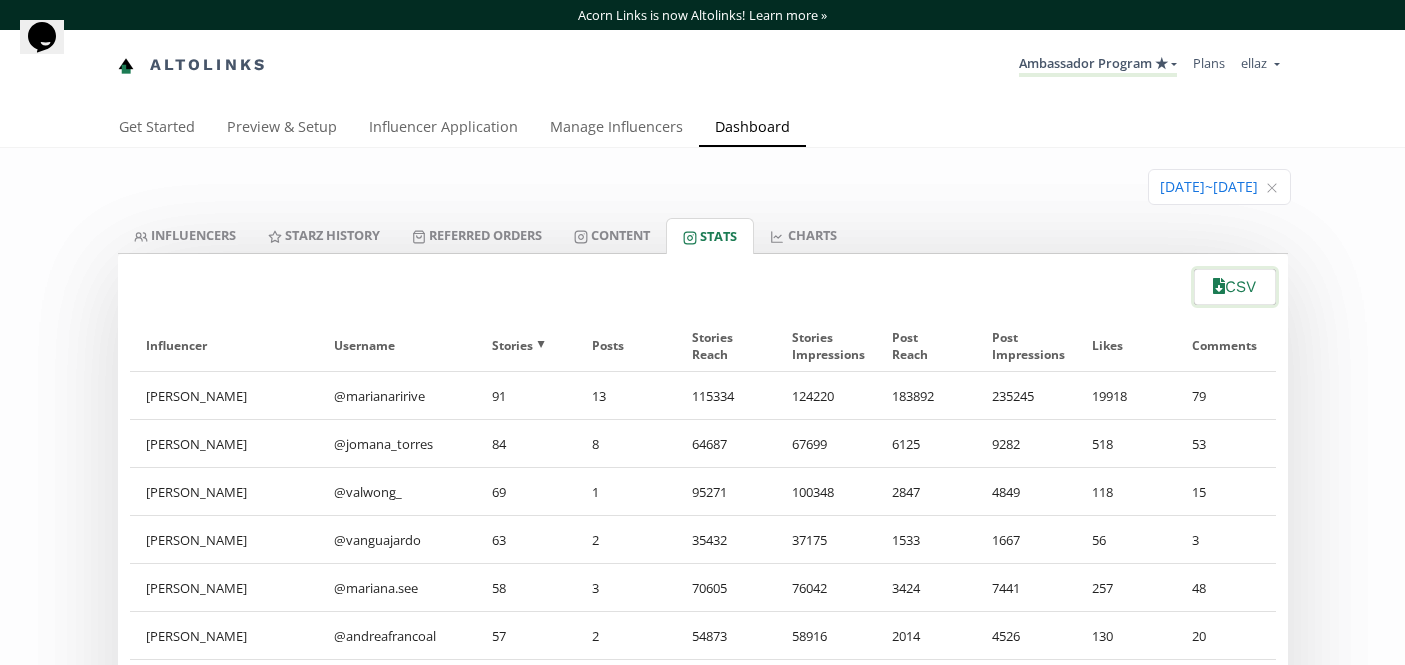 click 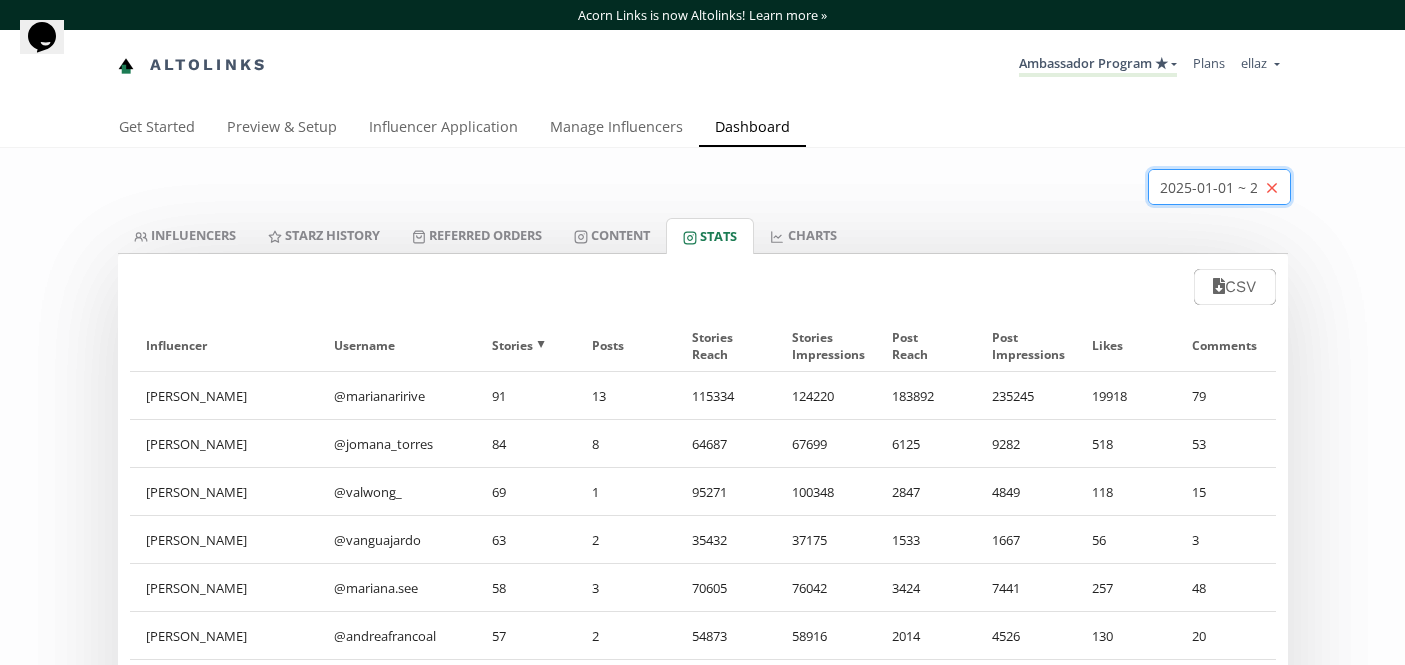 click 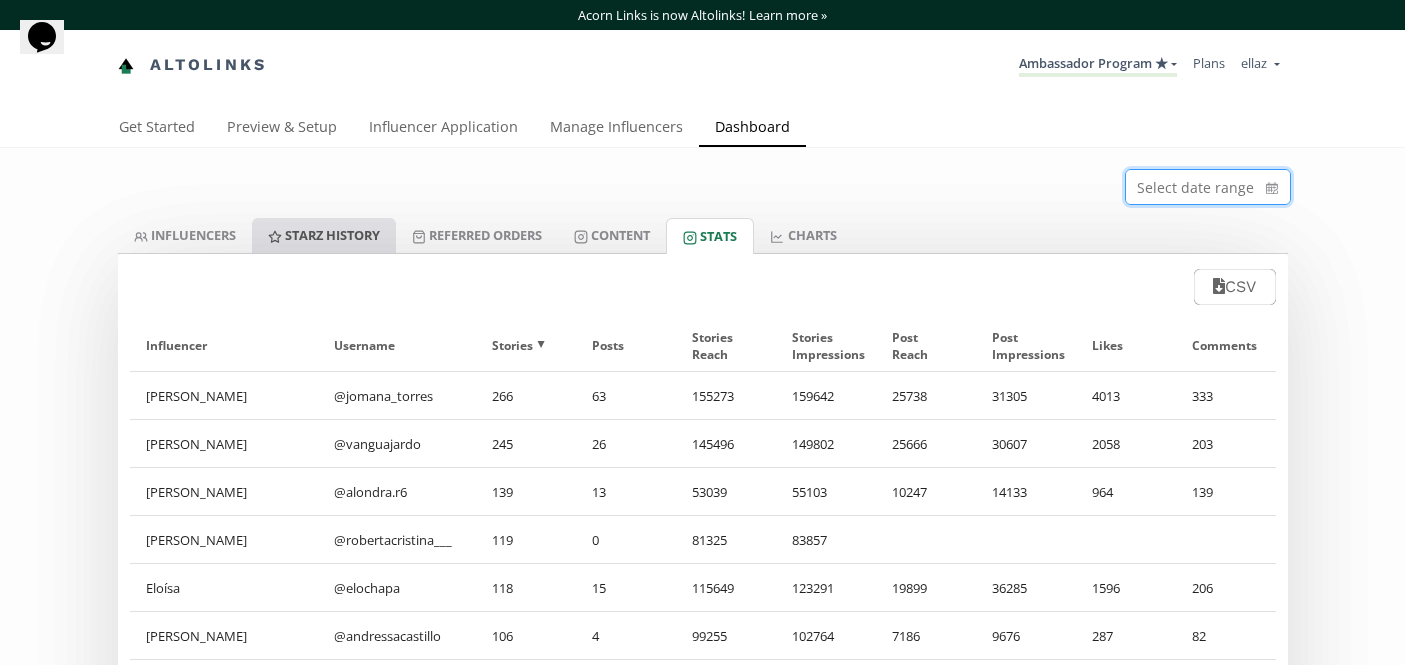 click 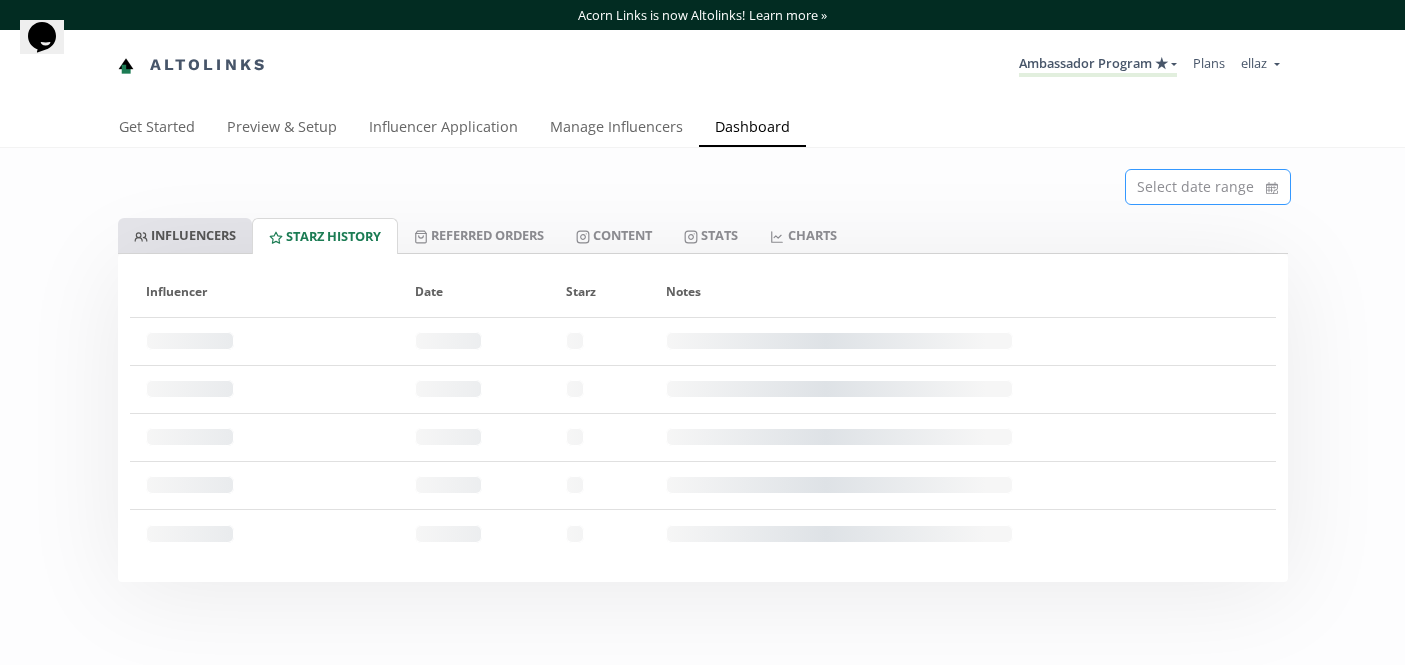 click on "INFLUENCERS" at bounding box center (185, 235) 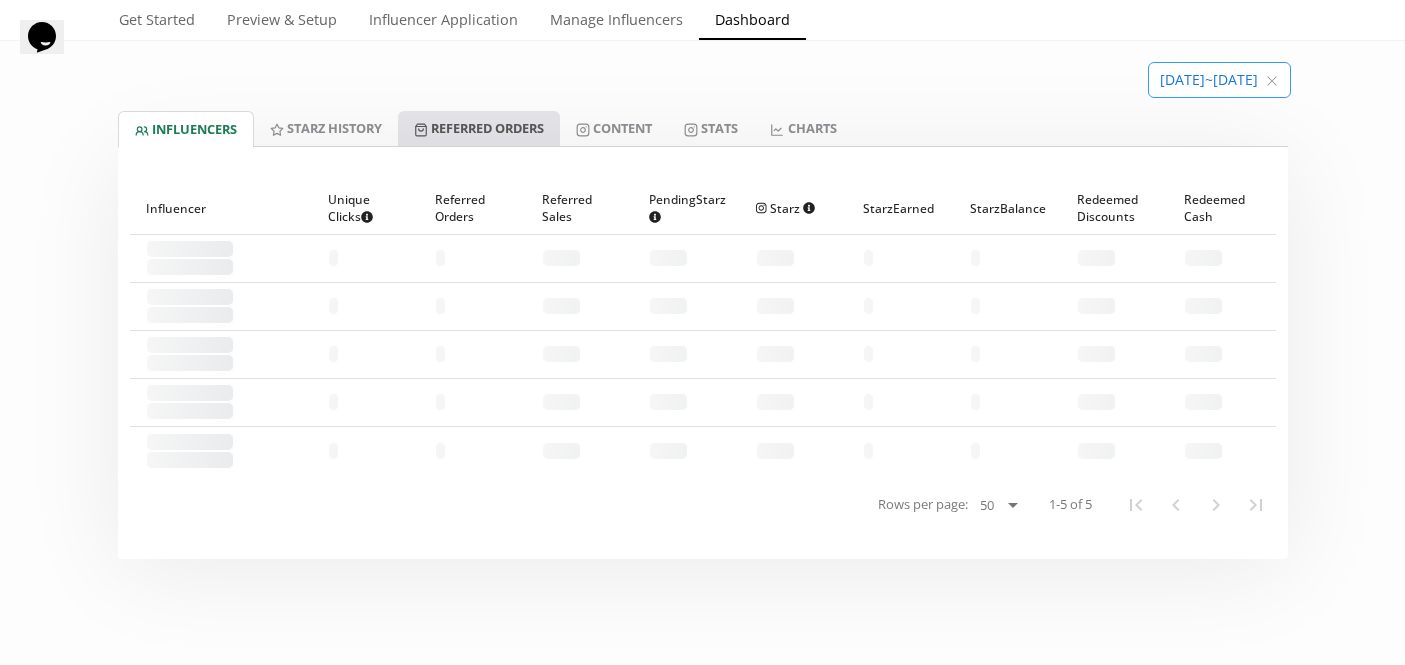 scroll, scrollTop: 109, scrollLeft: 0, axis: vertical 